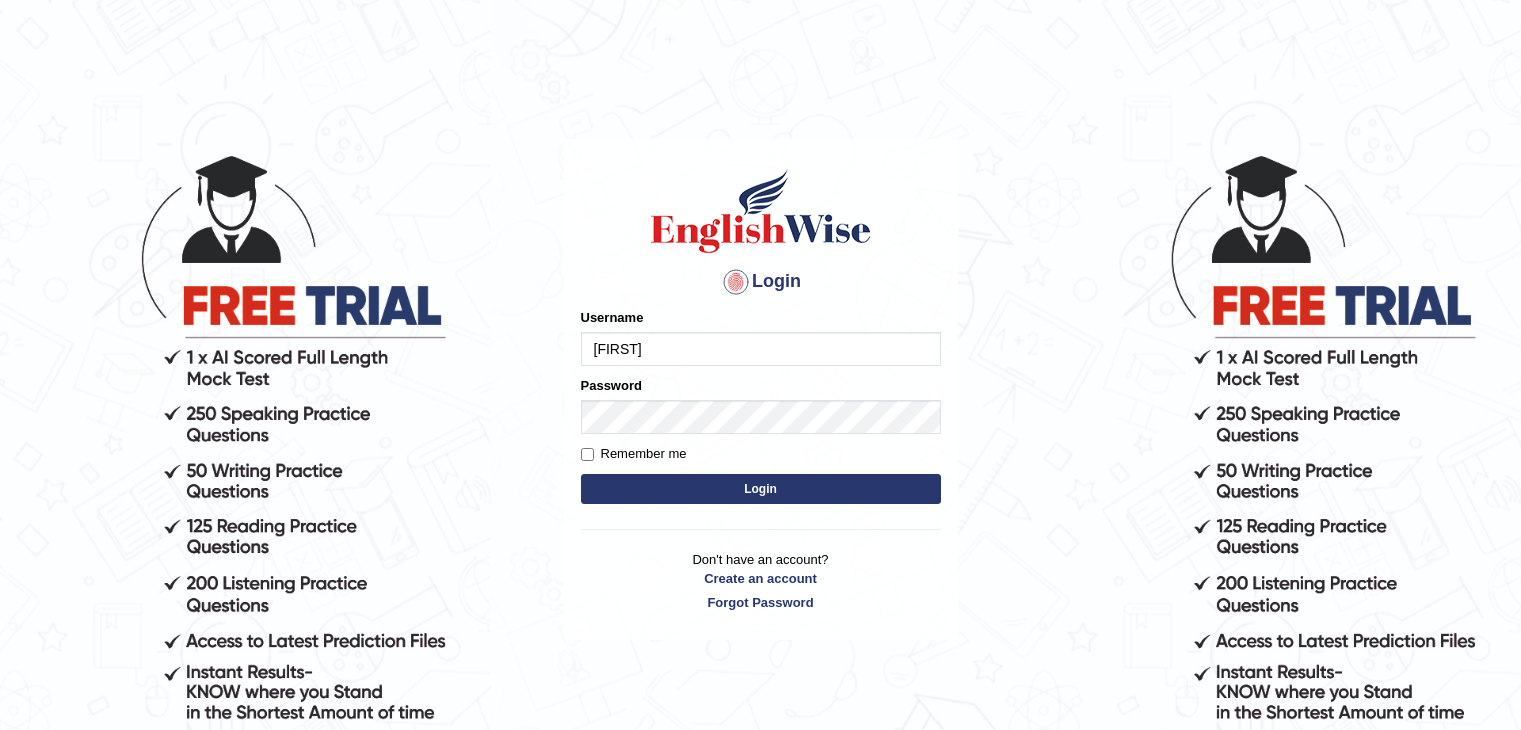 click on "Login" at bounding box center (761, 489) 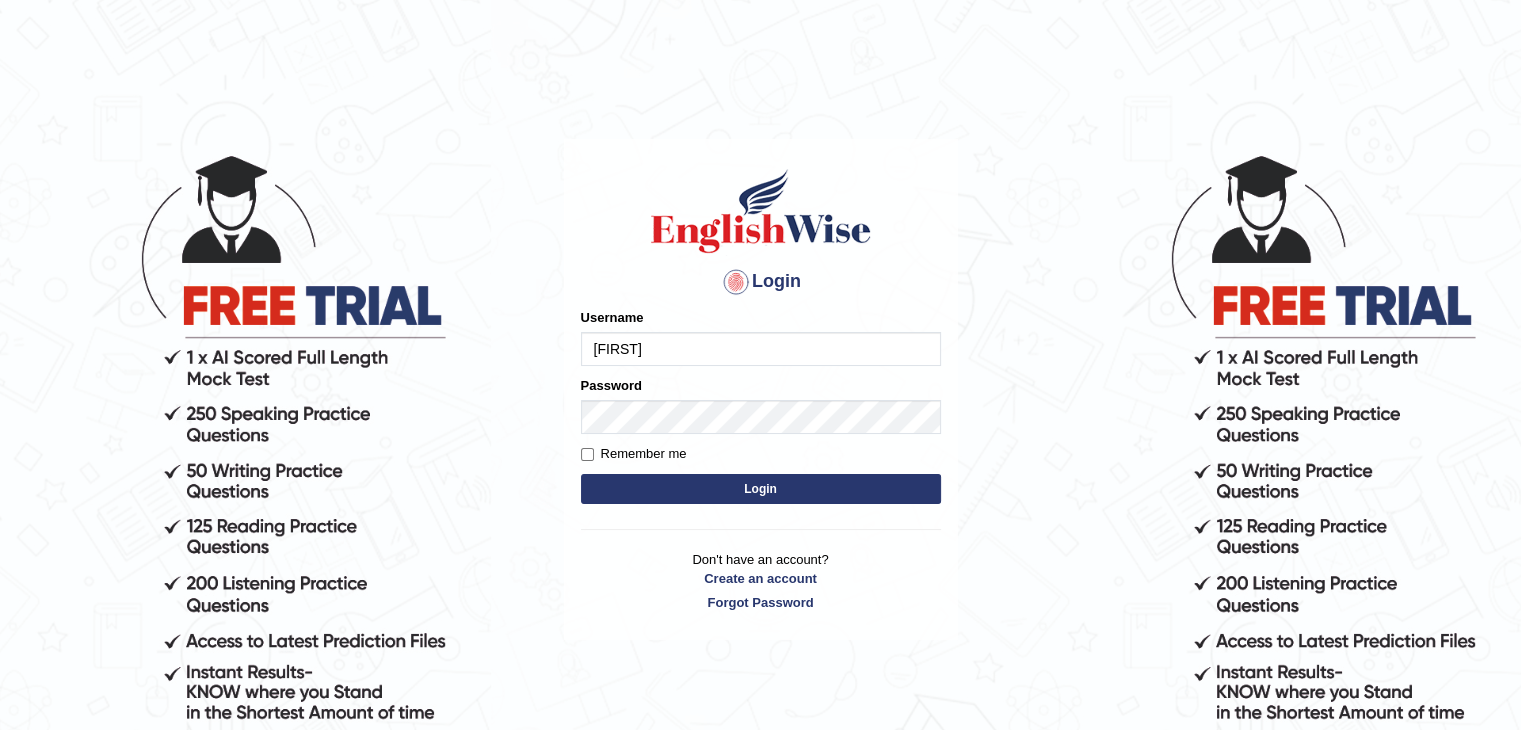 scroll, scrollTop: 0, scrollLeft: 0, axis: both 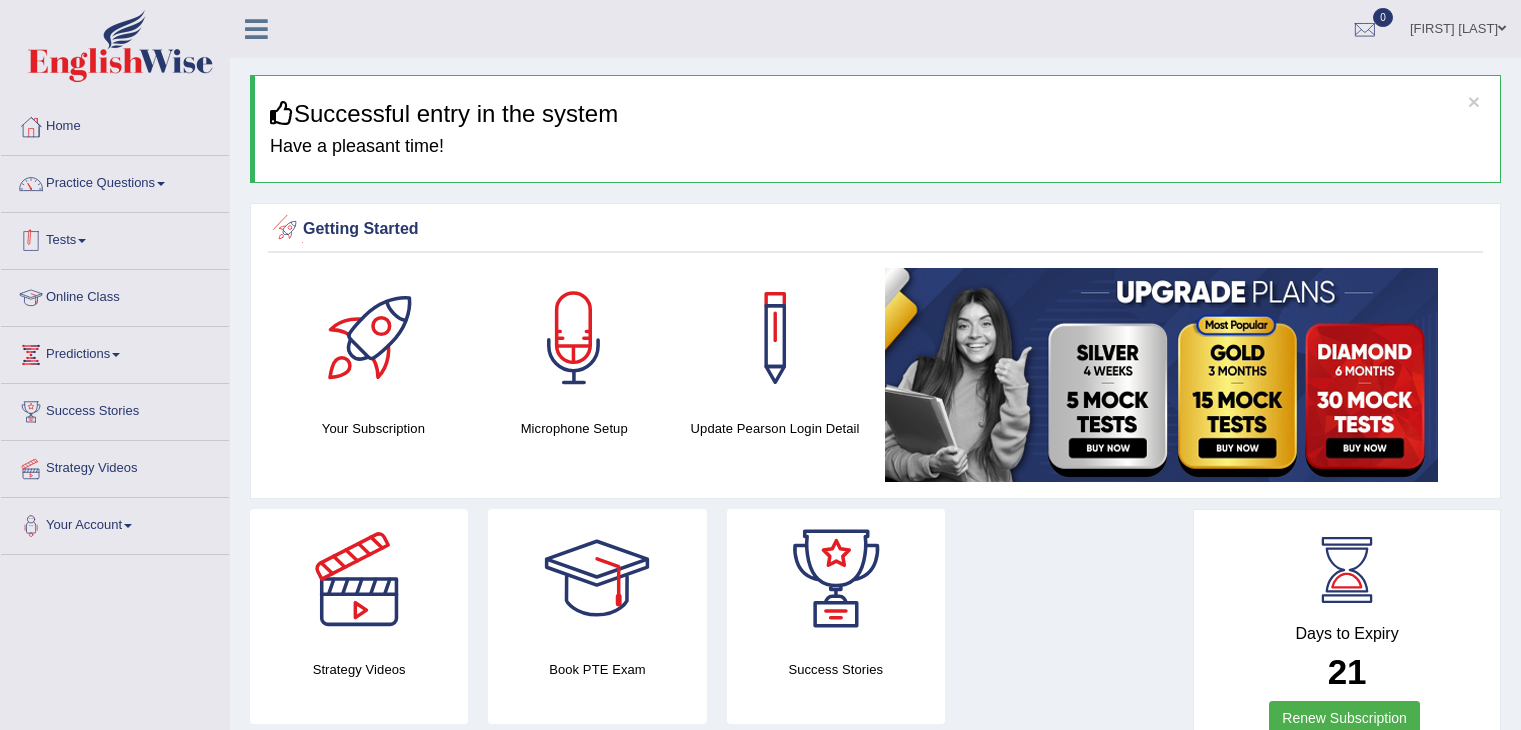 click on "Practice Questions" at bounding box center [115, 181] 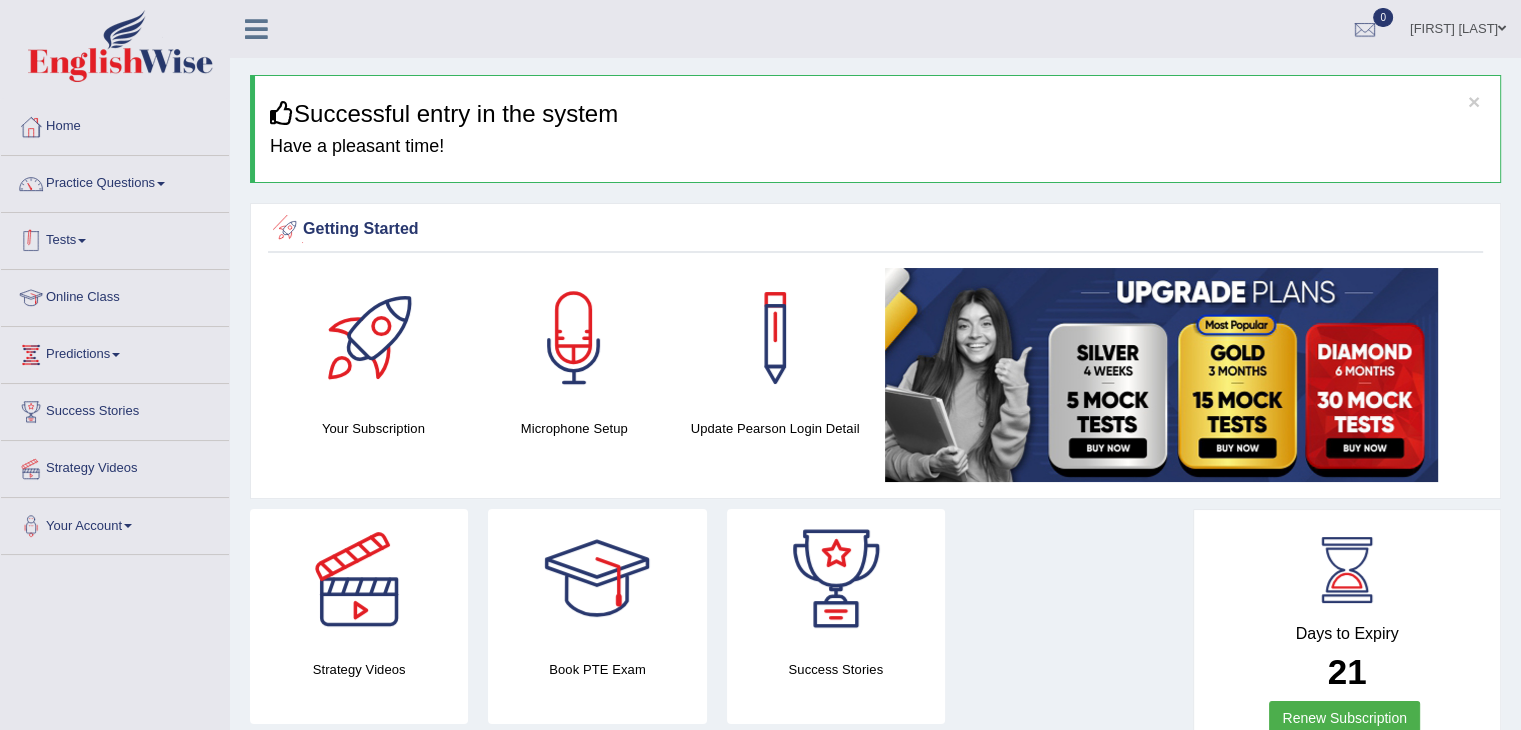 scroll, scrollTop: 0, scrollLeft: 0, axis: both 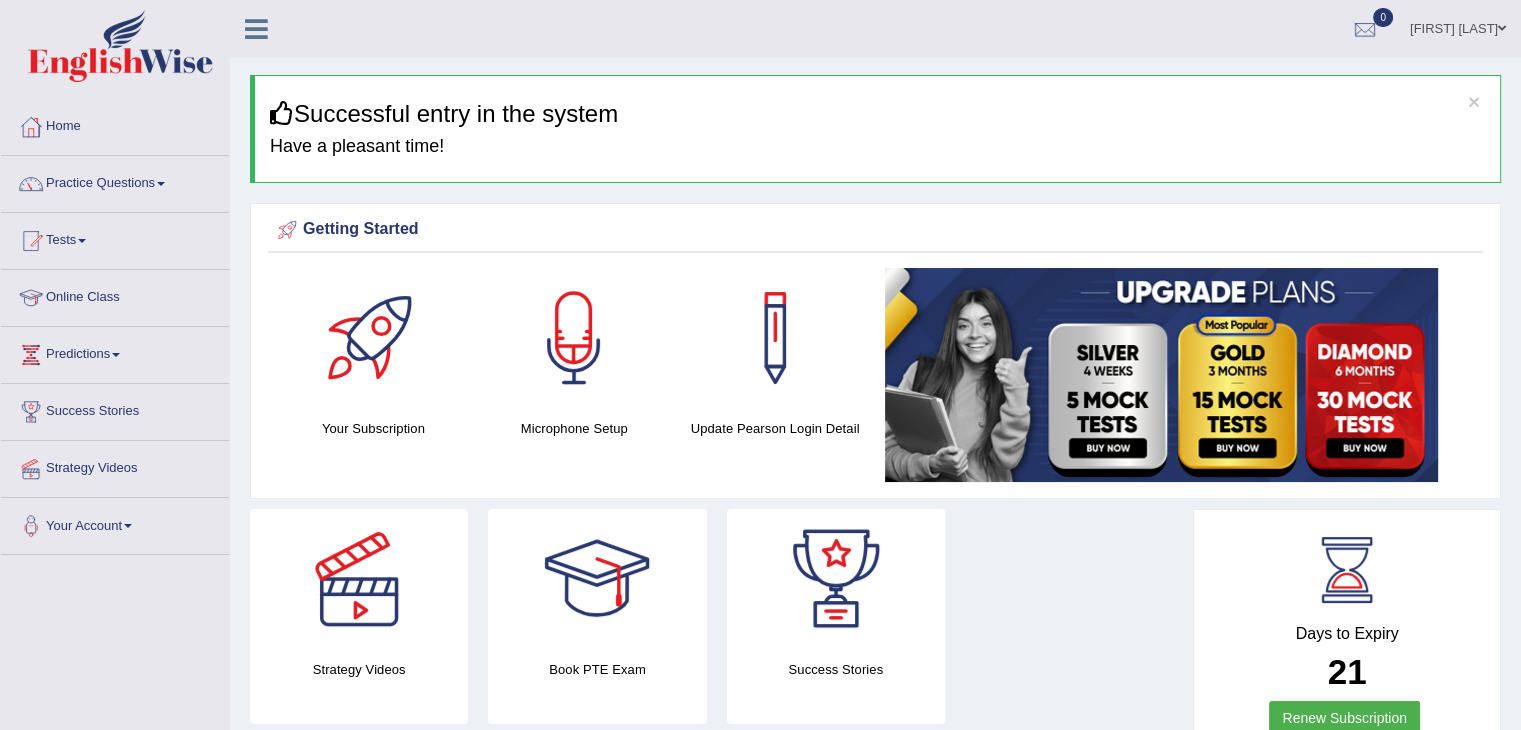 click on "Practice Questions" at bounding box center (115, 181) 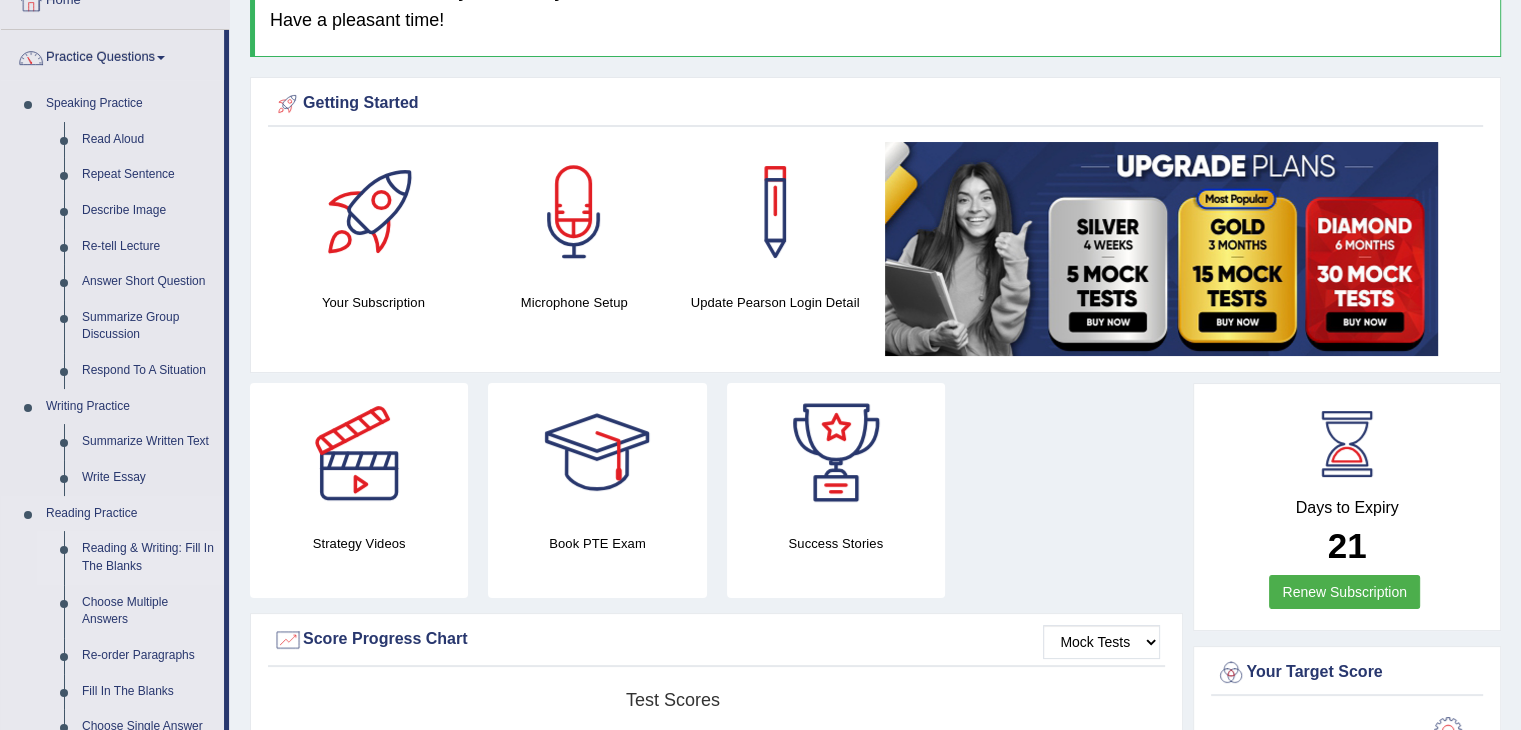 scroll, scrollTop: 200, scrollLeft: 0, axis: vertical 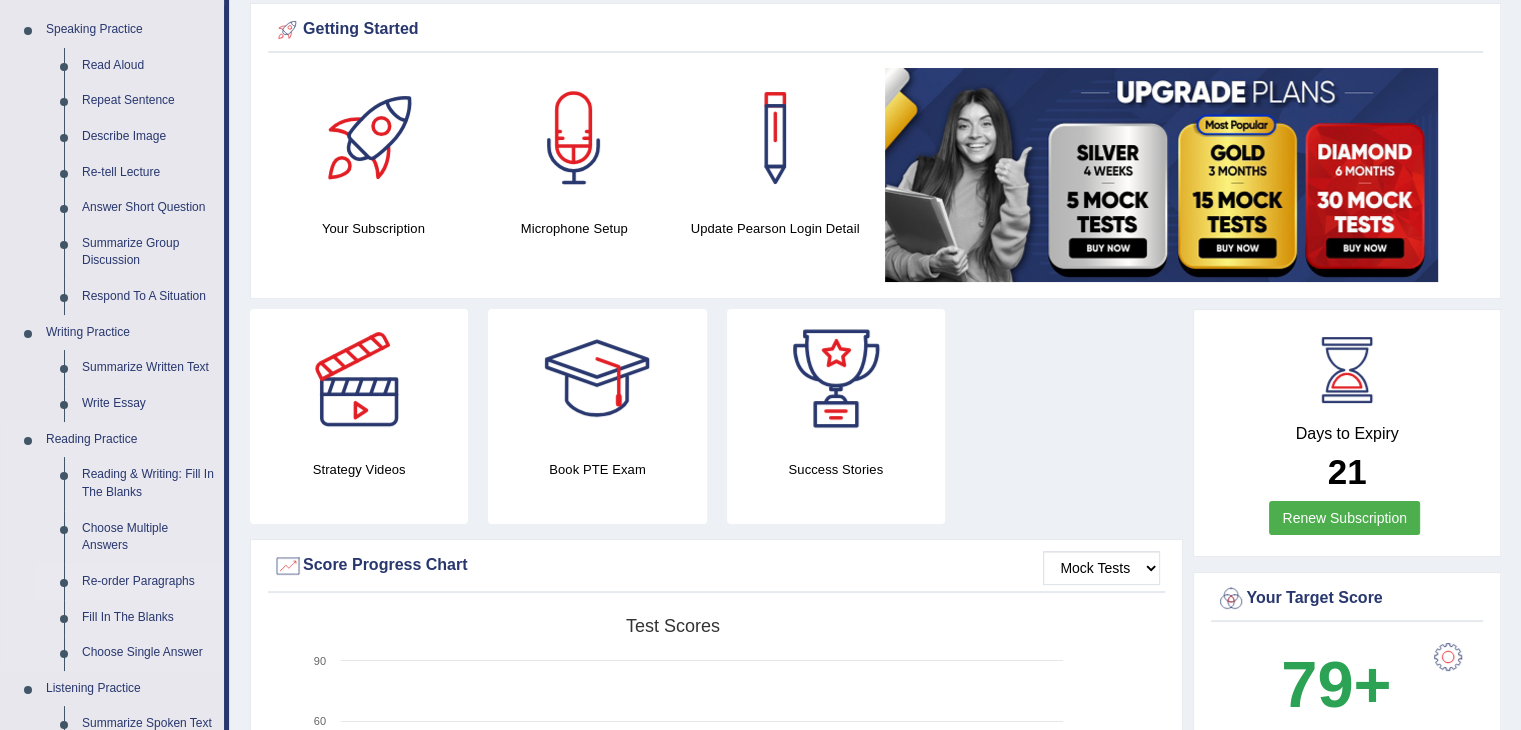 click on "Re-order Paragraphs" at bounding box center (148, 582) 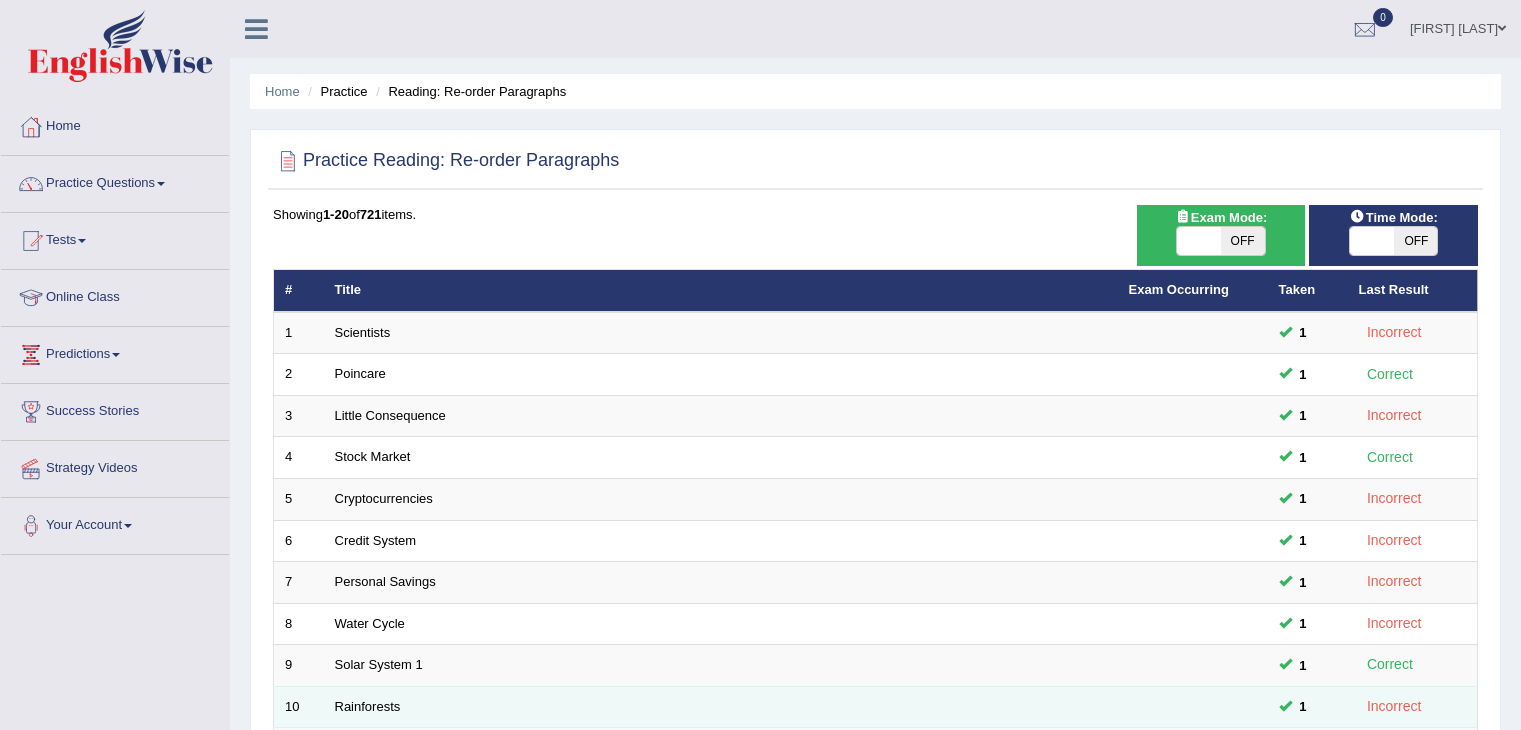 scroll, scrollTop: 0, scrollLeft: 0, axis: both 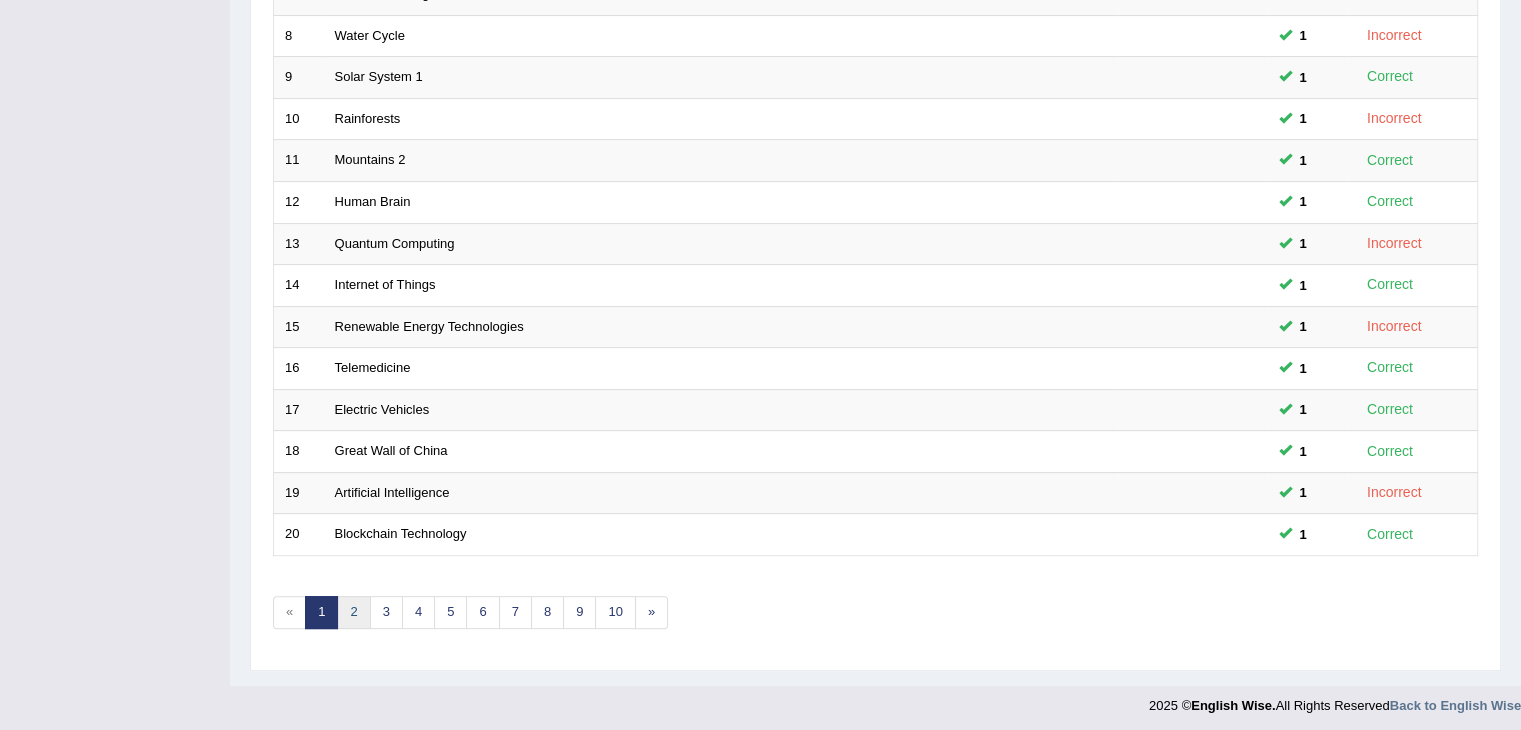 click on "2" at bounding box center (353, 612) 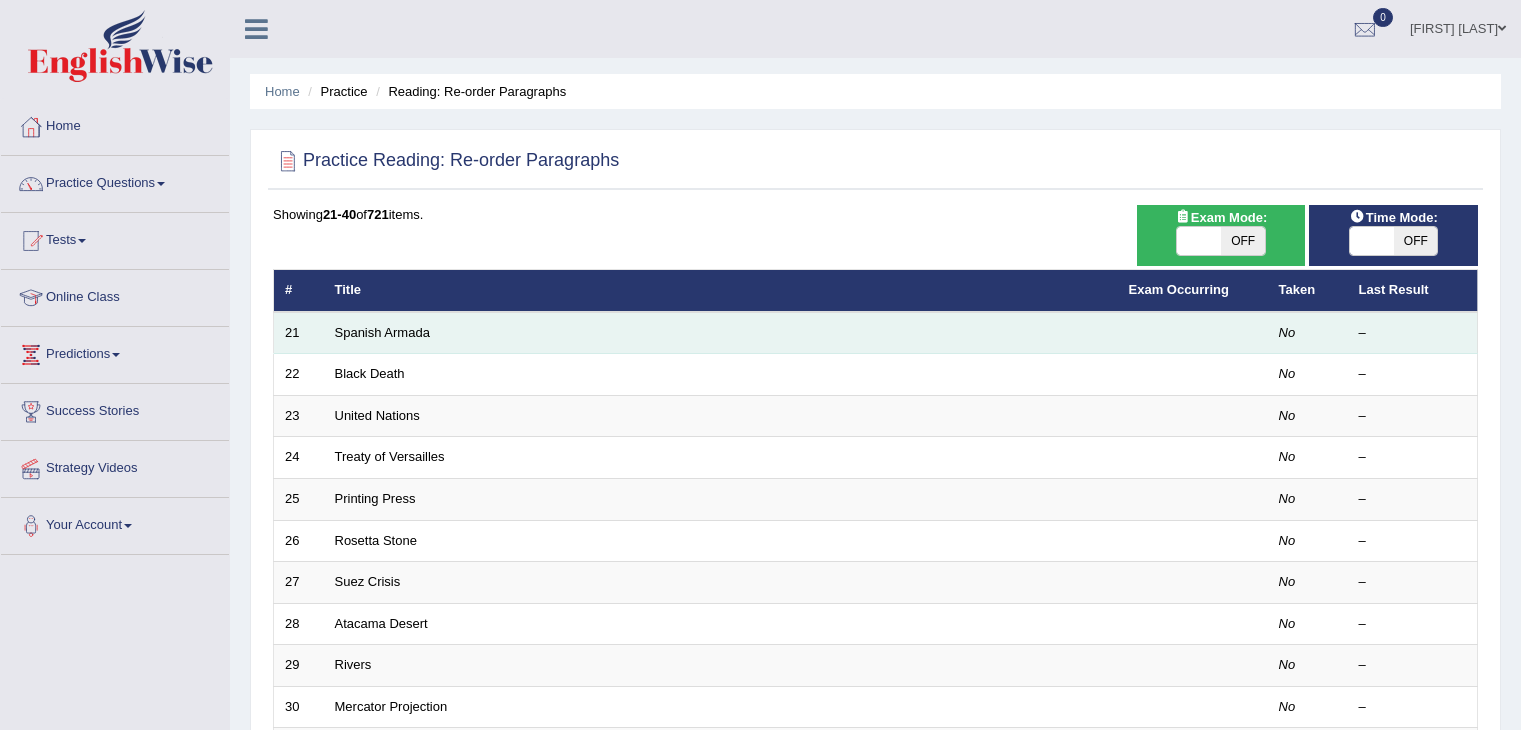 scroll, scrollTop: 0, scrollLeft: 0, axis: both 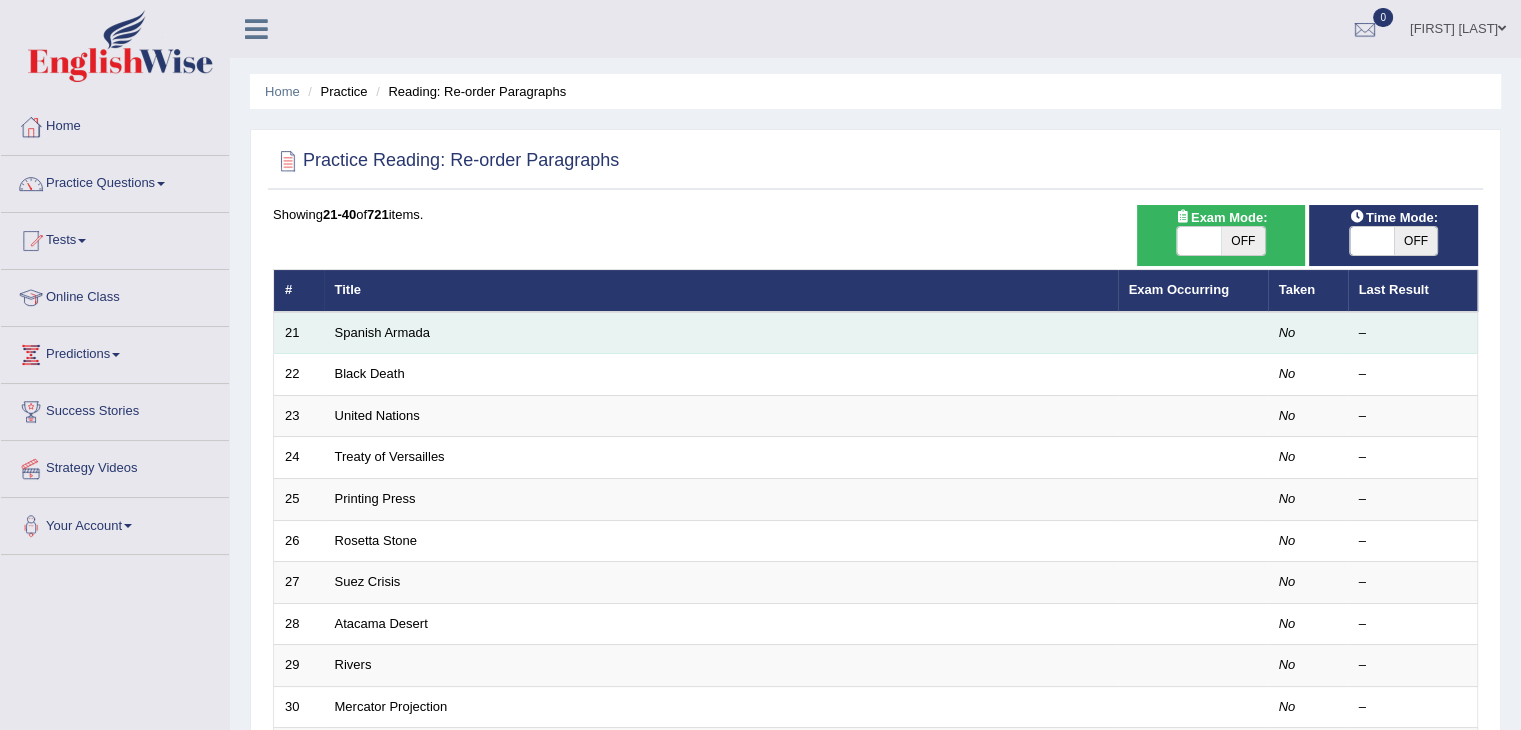 click on "Spanish Armada" at bounding box center (721, 333) 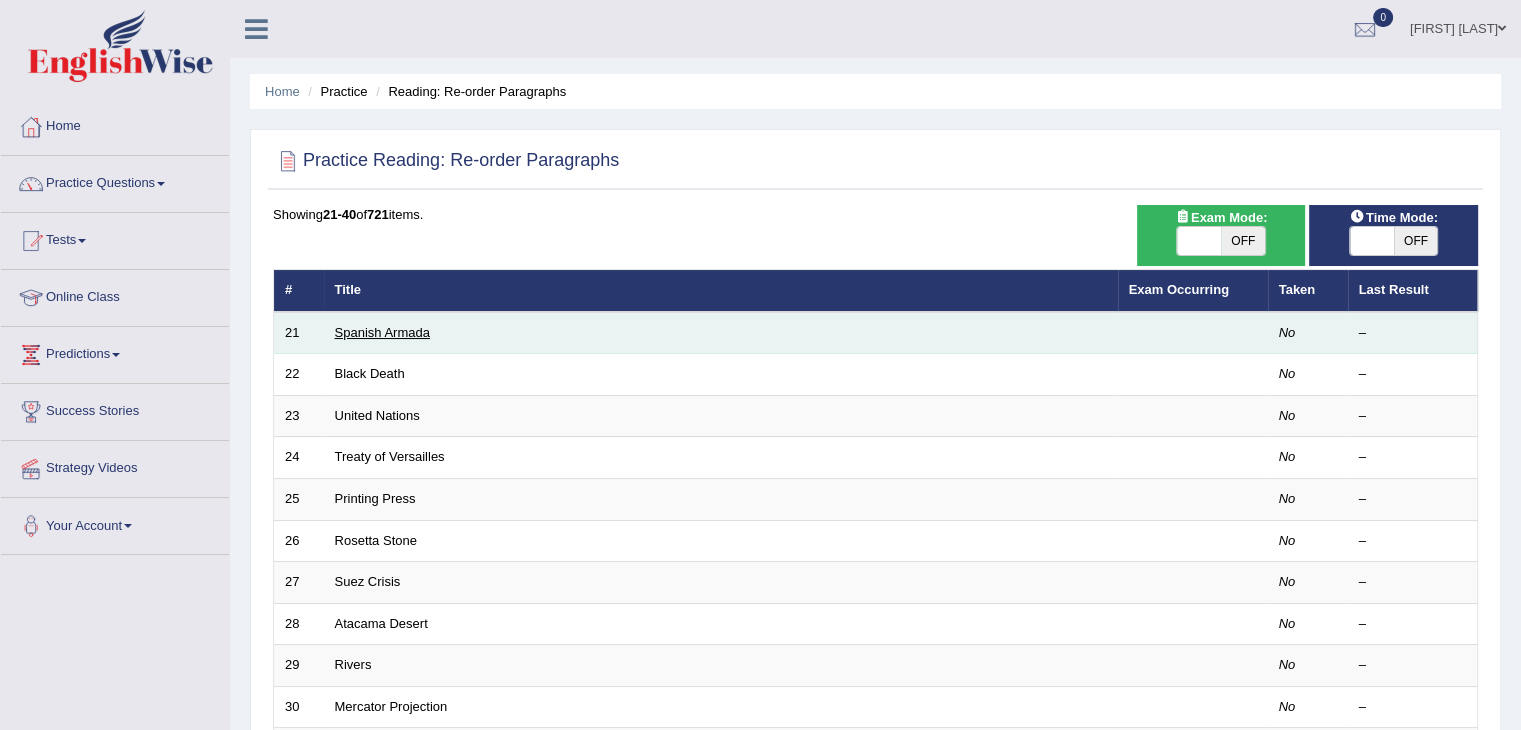 click on "Spanish Armada" at bounding box center (382, 332) 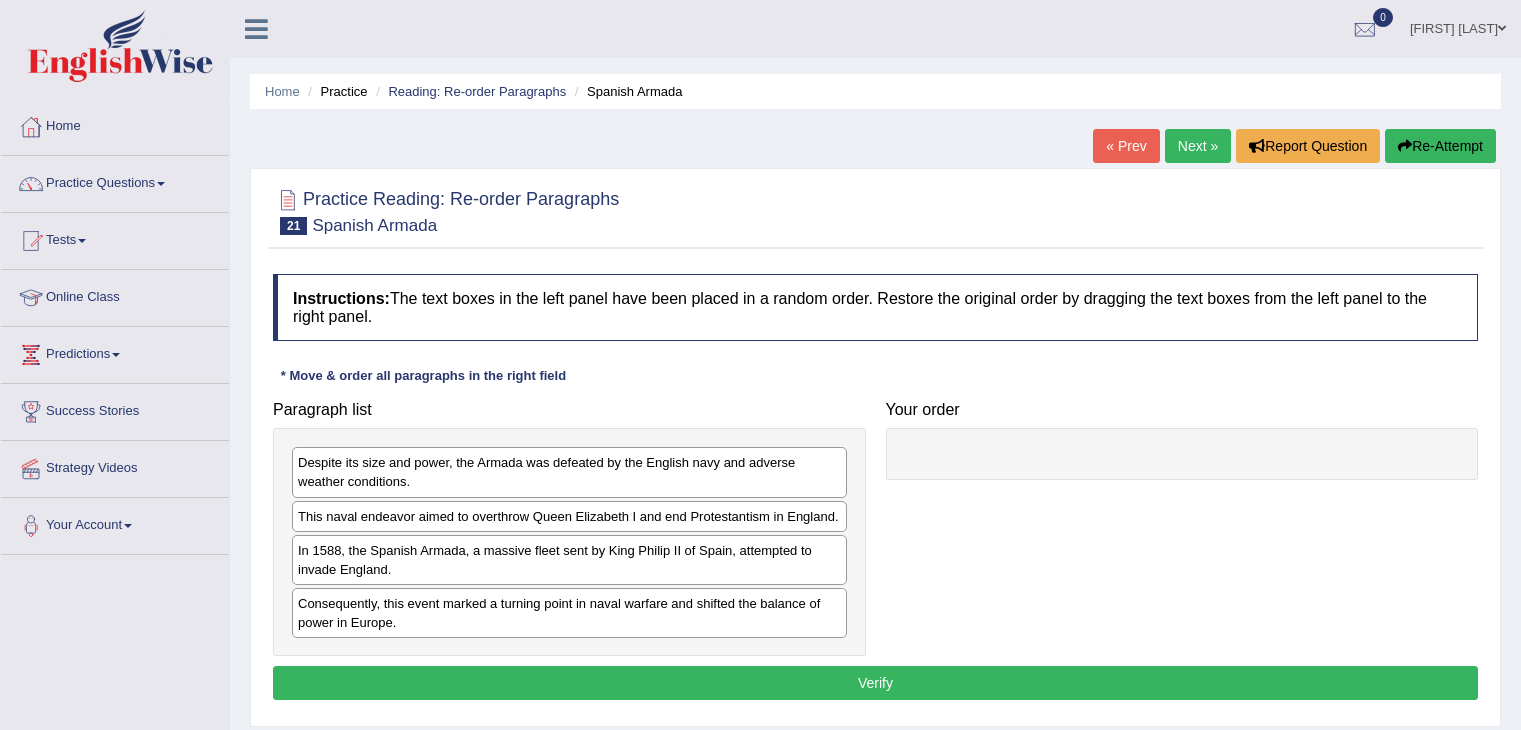scroll, scrollTop: 0, scrollLeft: 0, axis: both 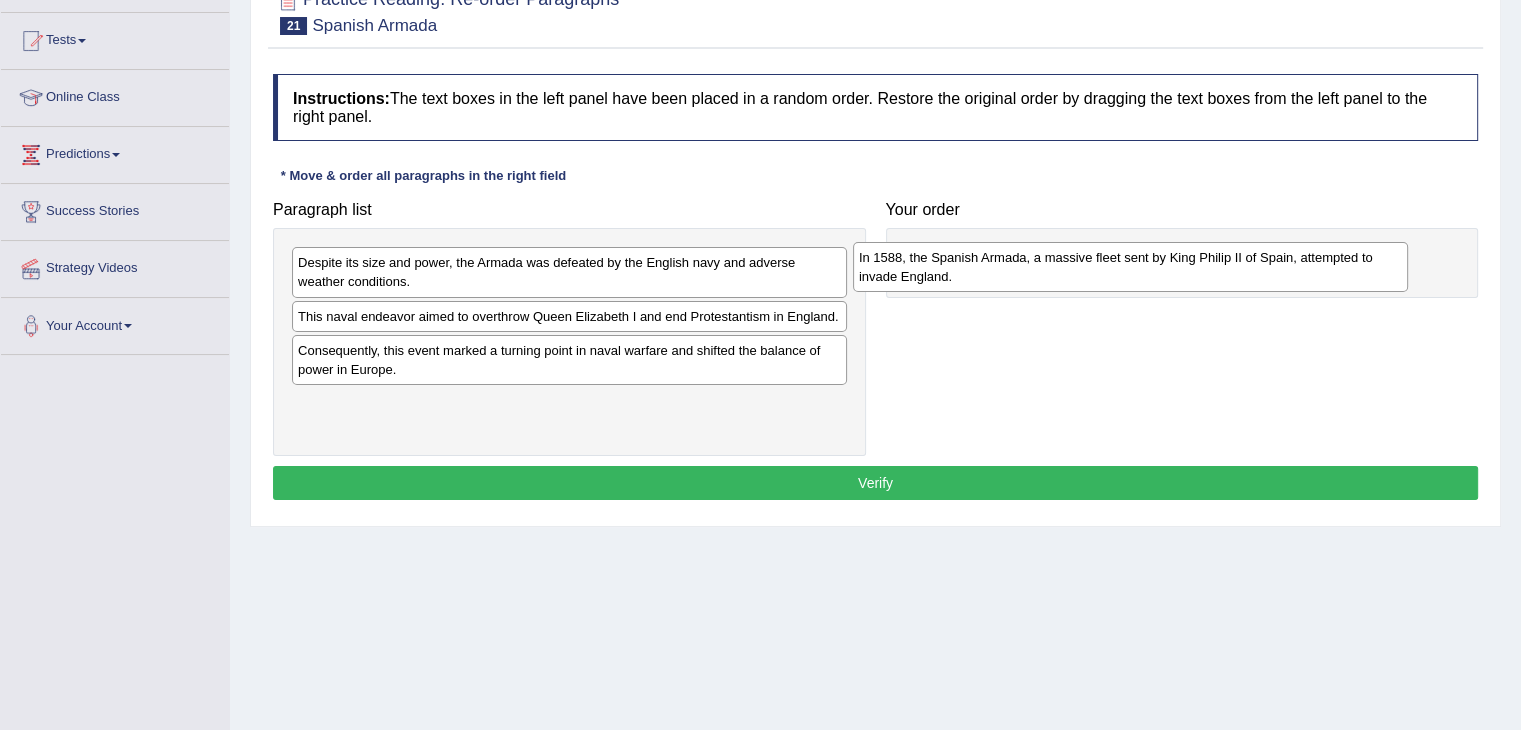 drag, startPoint x: 489, startPoint y: 361, endPoint x: 1050, endPoint y: 269, distance: 568.49365 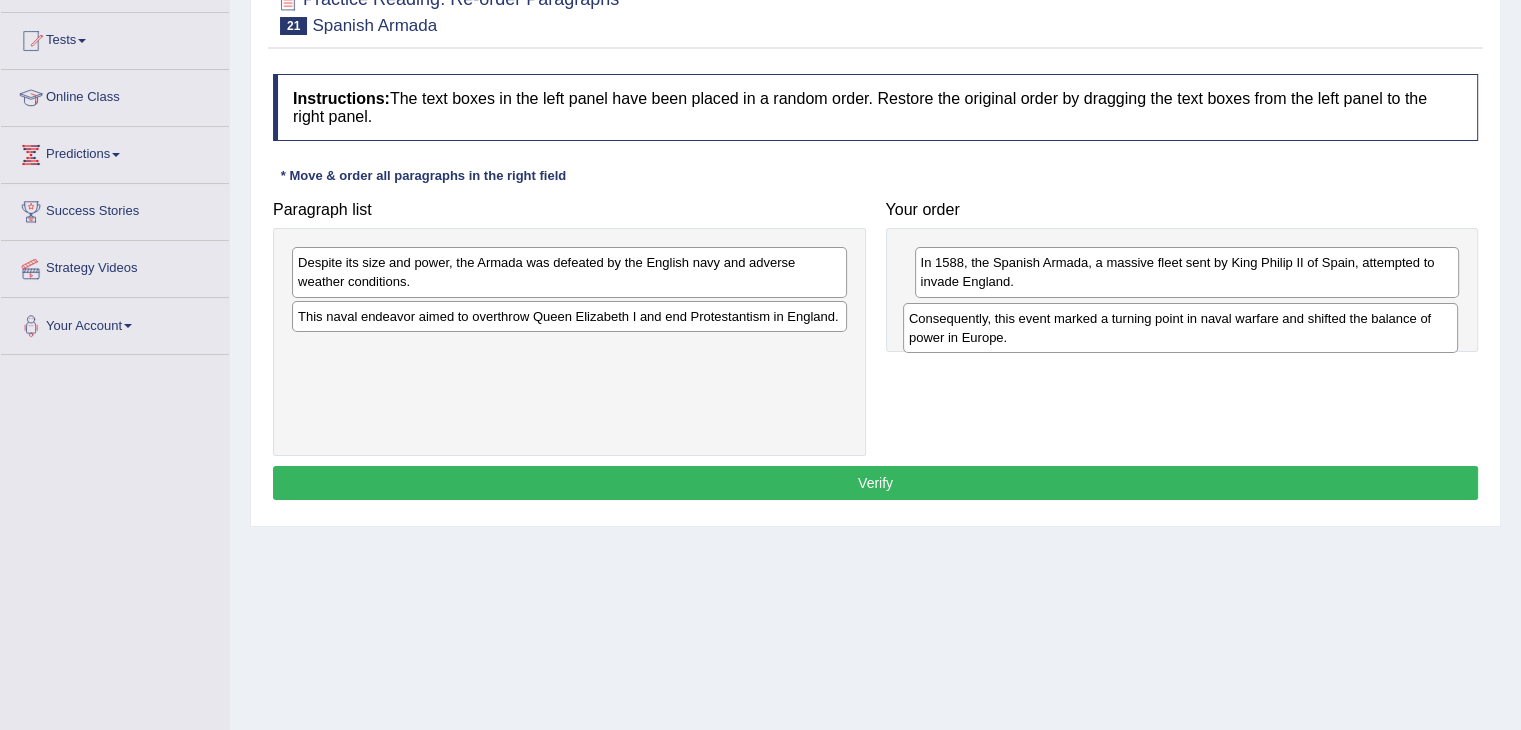 drag, startPoint x: 436, startPoint y: 357, endPoint x: 1050, endPoint y: 343, distance: 614.1596 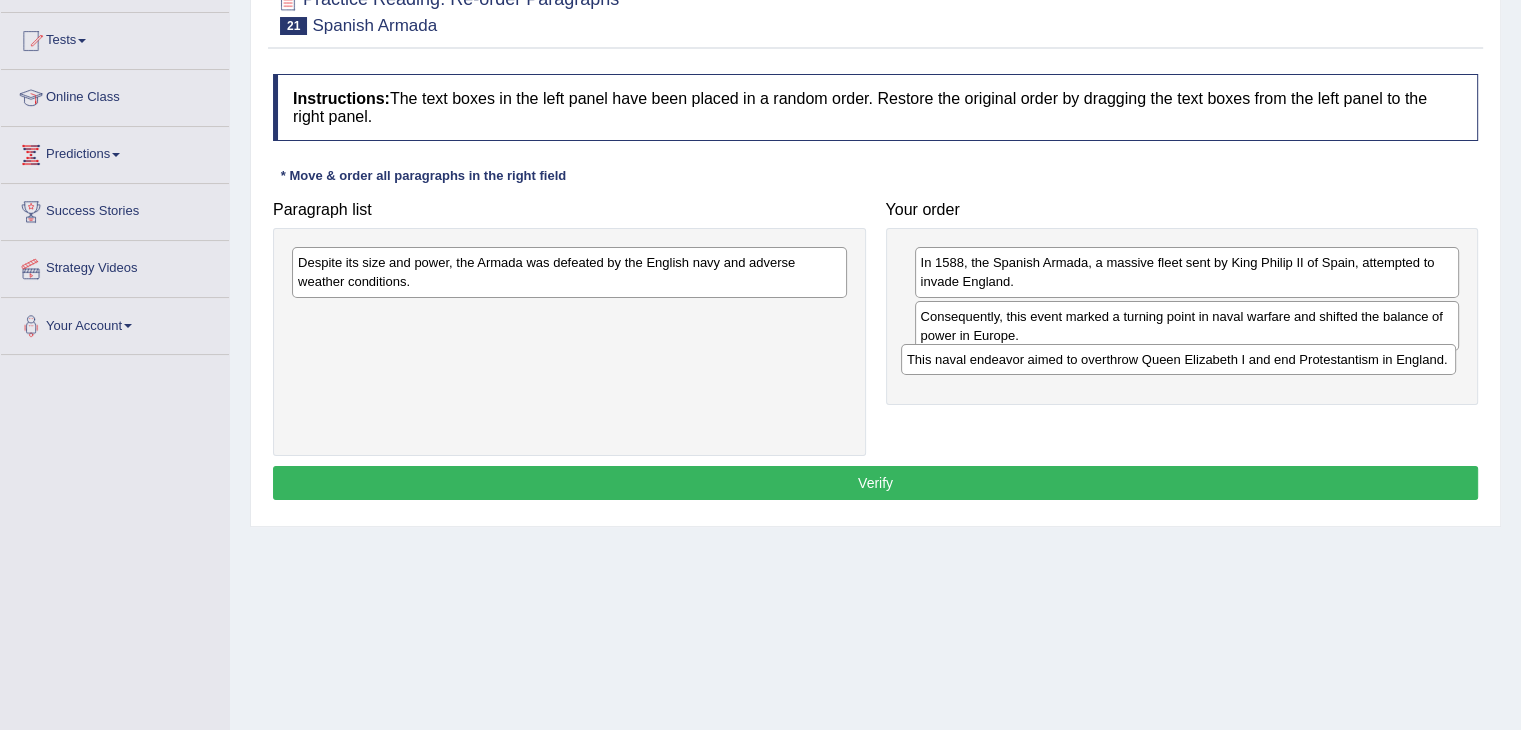 drag, startPoint x: 437, startPoint y: 321, endPoint x: 1046, endPoint y: 365, distance: 610.5874 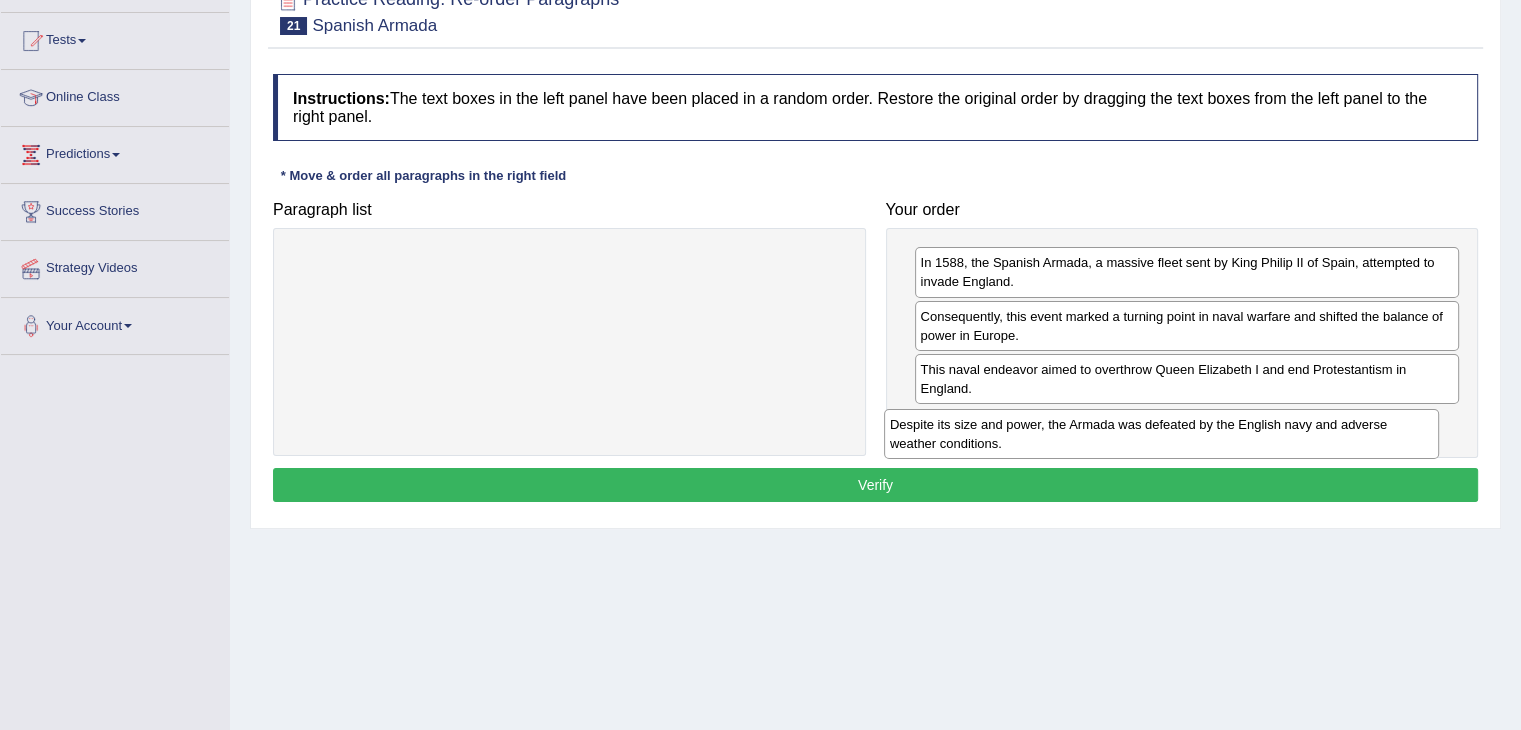 drag, startPoint x: 537, startPoint y: 265, endPoint x: 1129, endPoint y: 427, distance: 613.76544 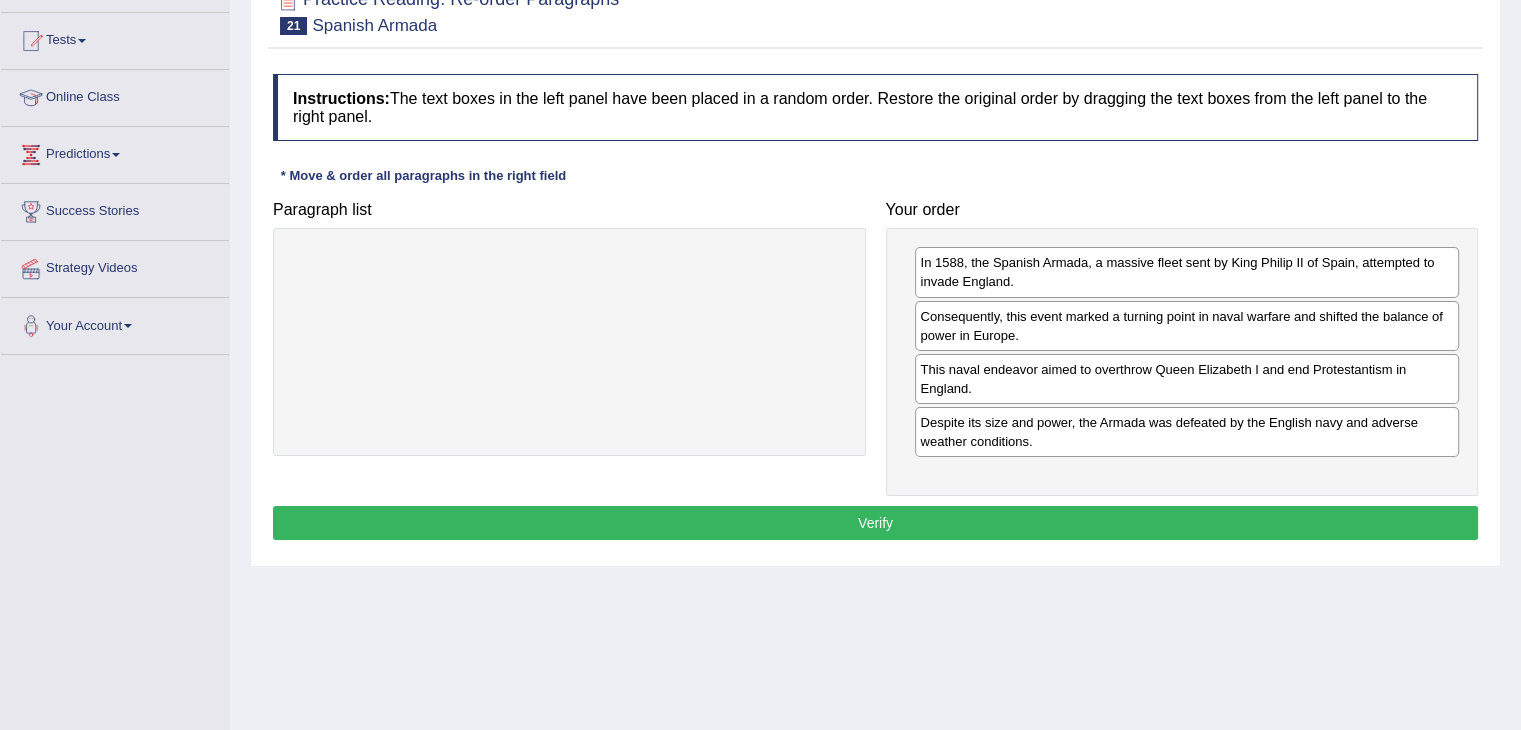 click on "Verify" at bounding box center [875, 523] 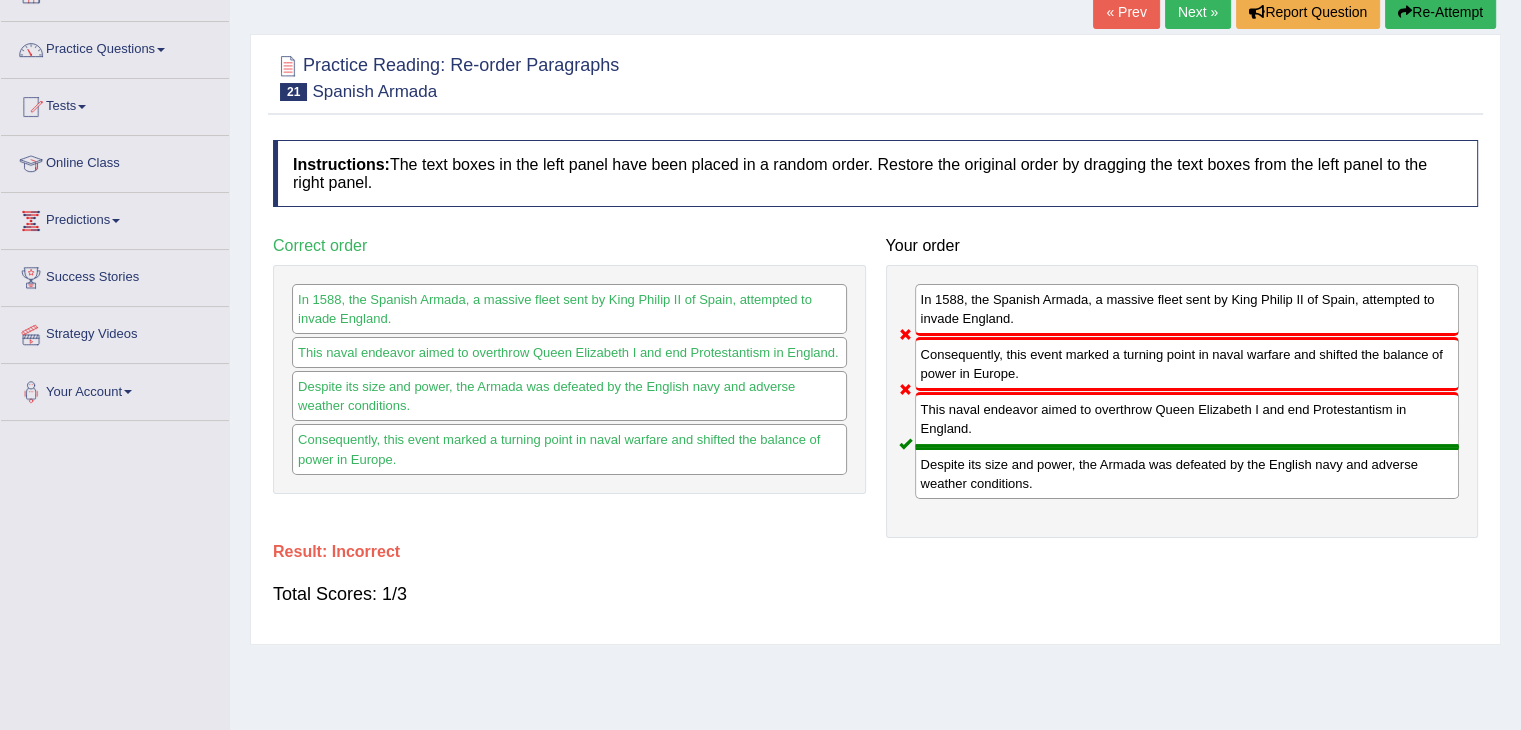 scroll, scrollTop: 0, scrollLeft: 0, axis: both 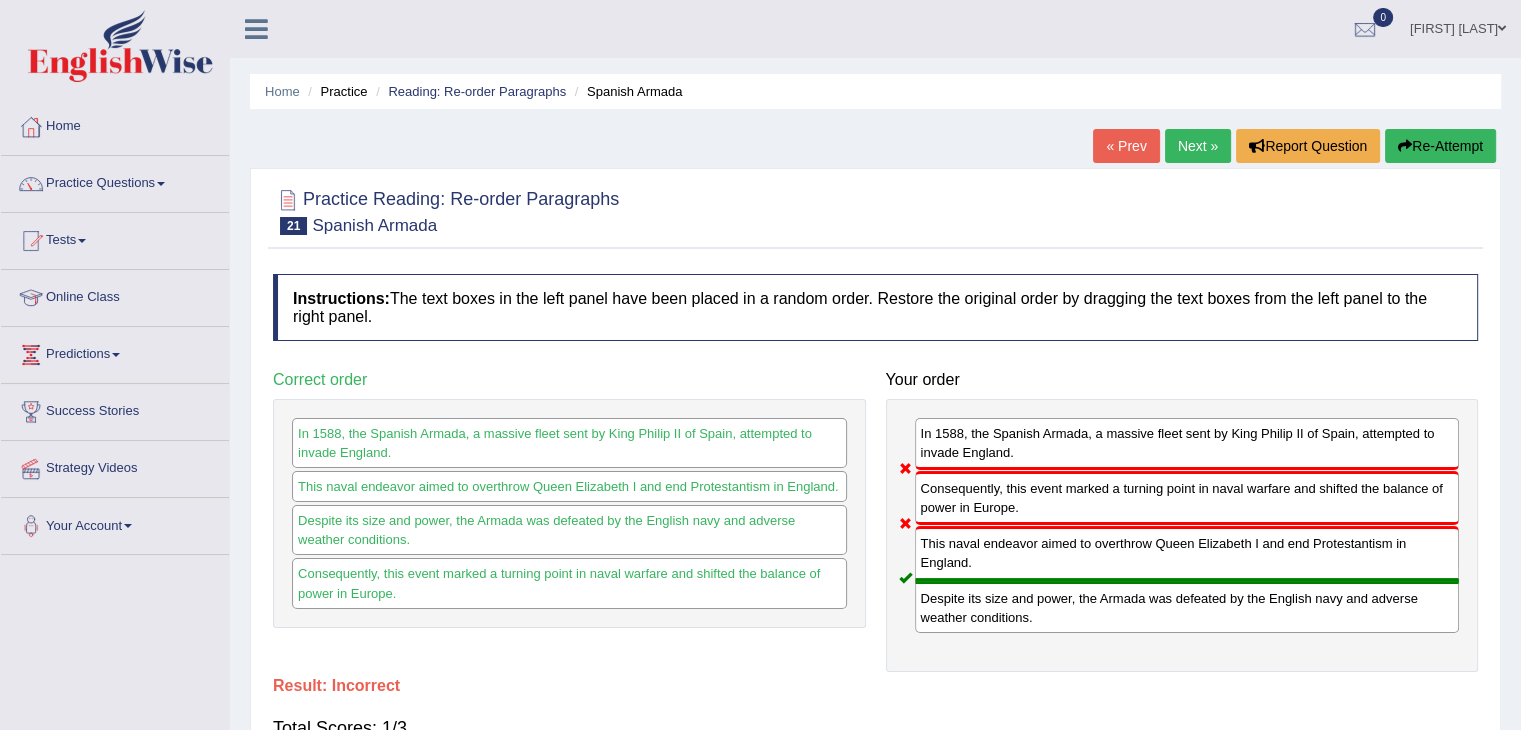 click on "Next »" at bounding box center (1198, 146) 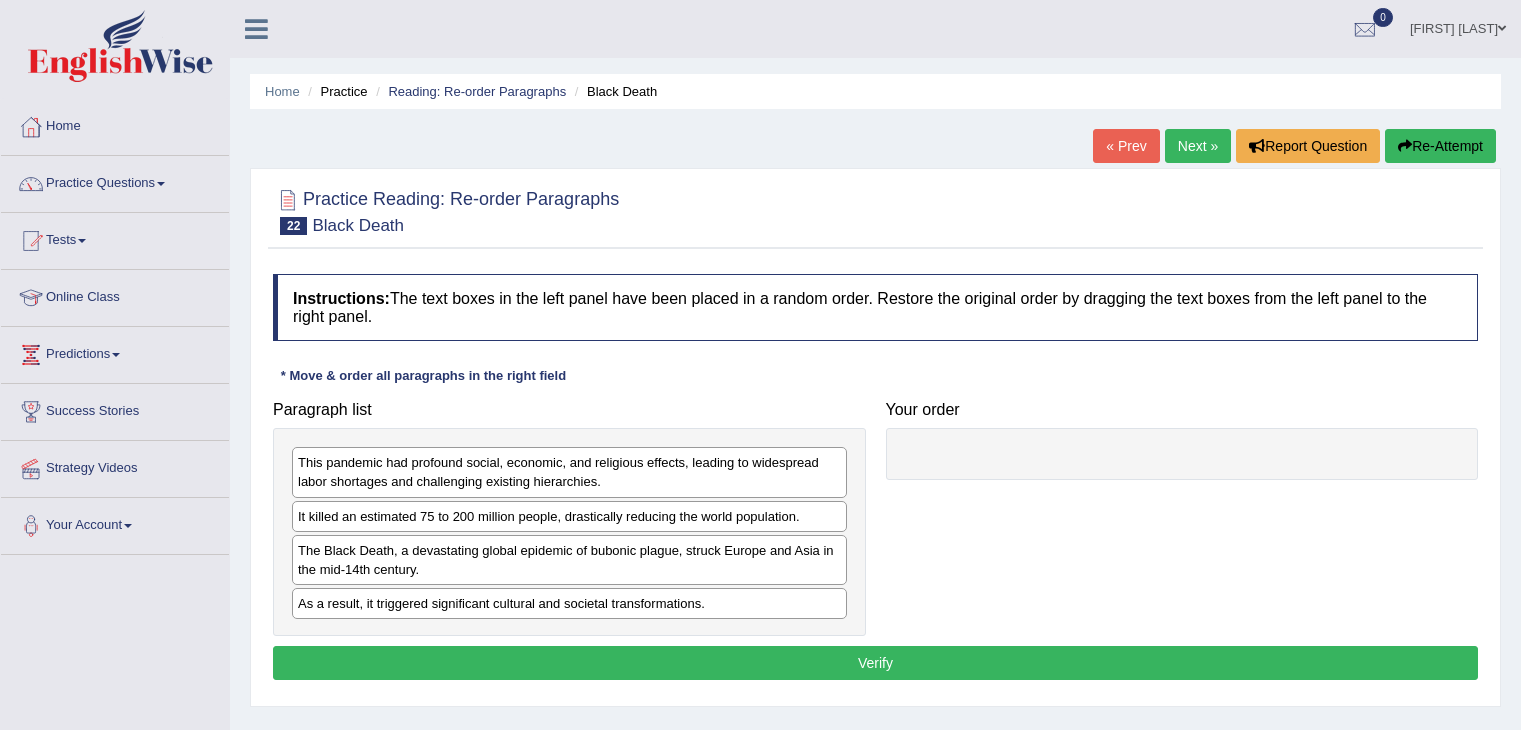 scroll, scrollTop: 14, scrollLeft: 0, axis: vertical 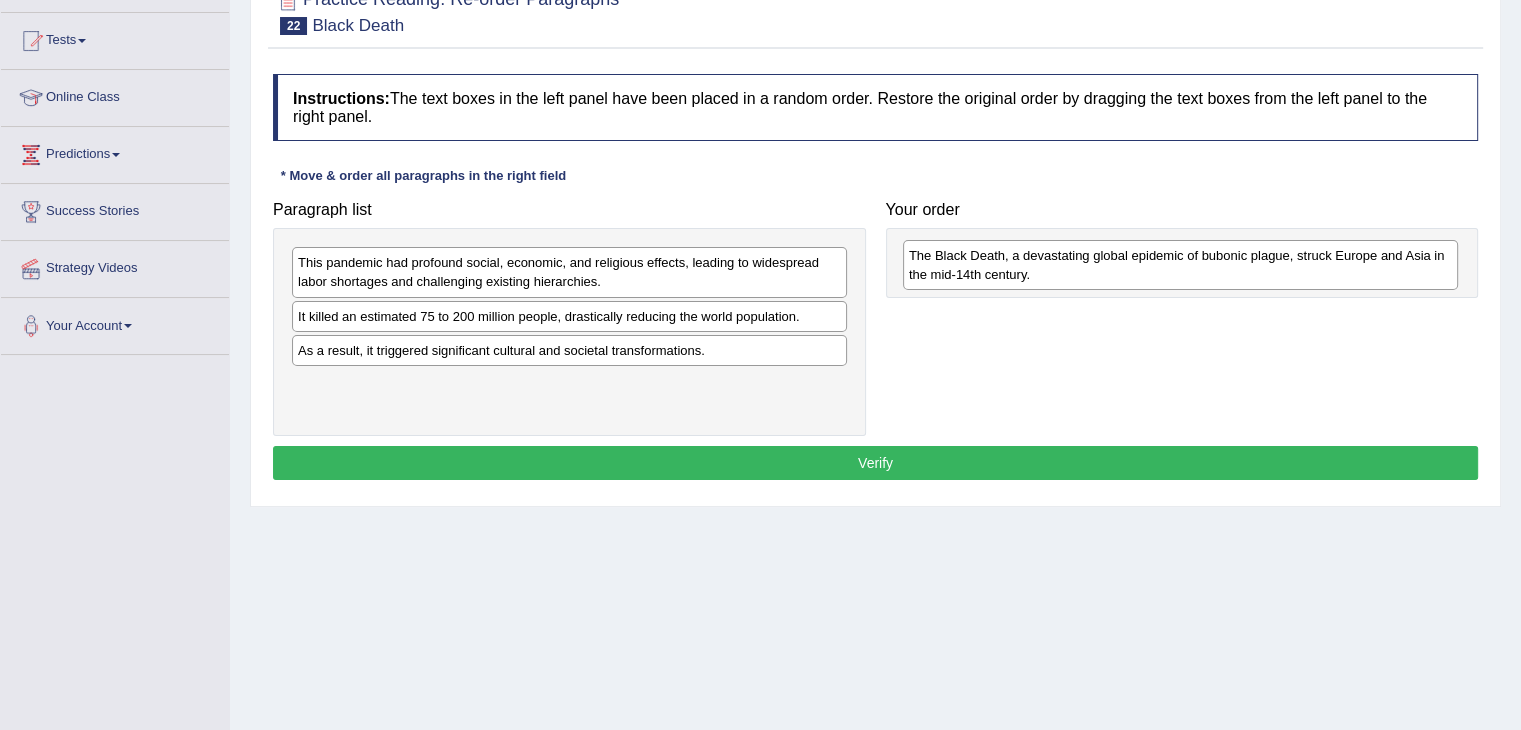 drag, startPoint x: 373, startPoint y: 357, endPoint x: 984, endPoint y: 263, distance: 618.1885 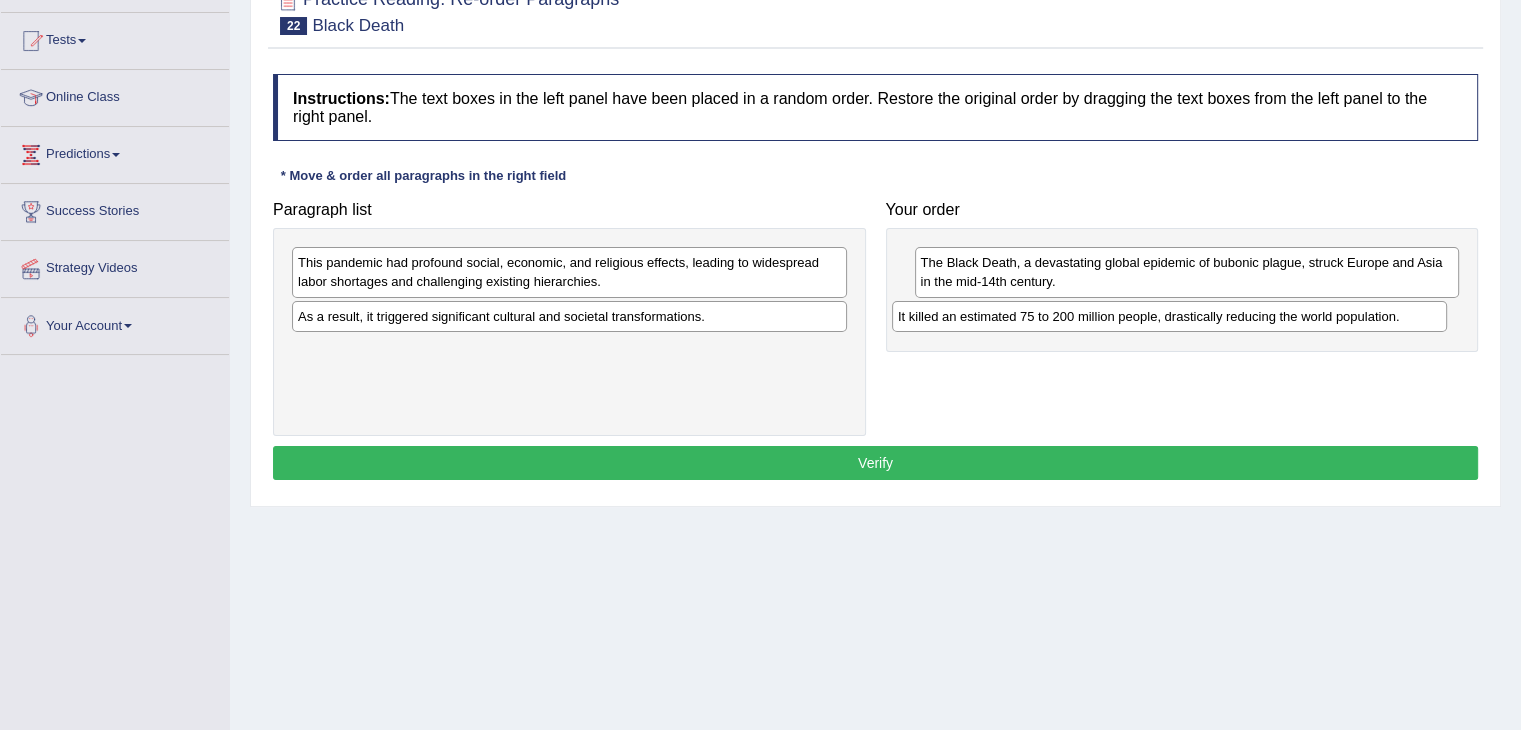 drag, startPoint x: 680, startPoint y: 313, endPoint x: 1280, endPoint y: 314, distance: 600.00085 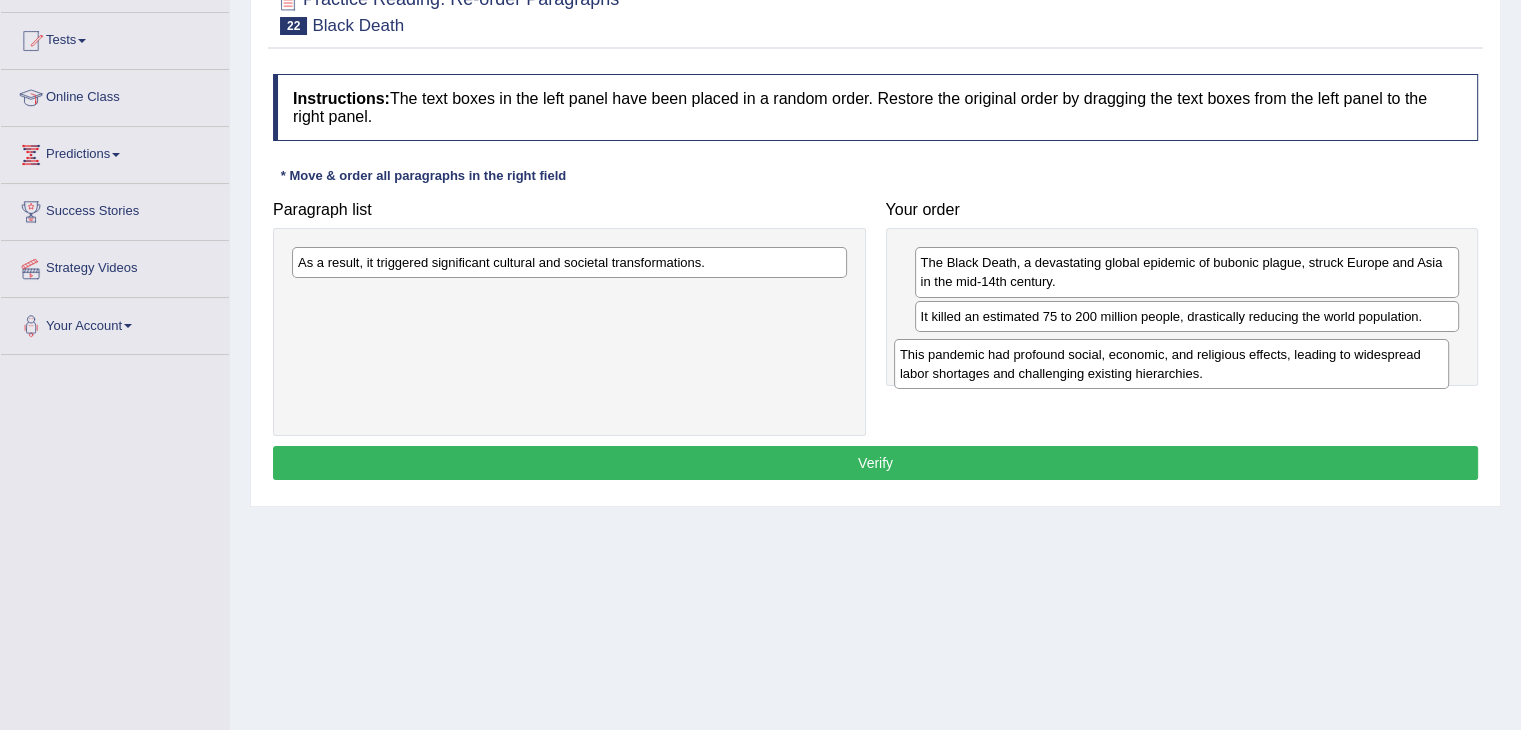 drag, startPoint x: 746, startPoint y: 269, endPoint x: 1348, endPoint y: 361, distance: 608.9893 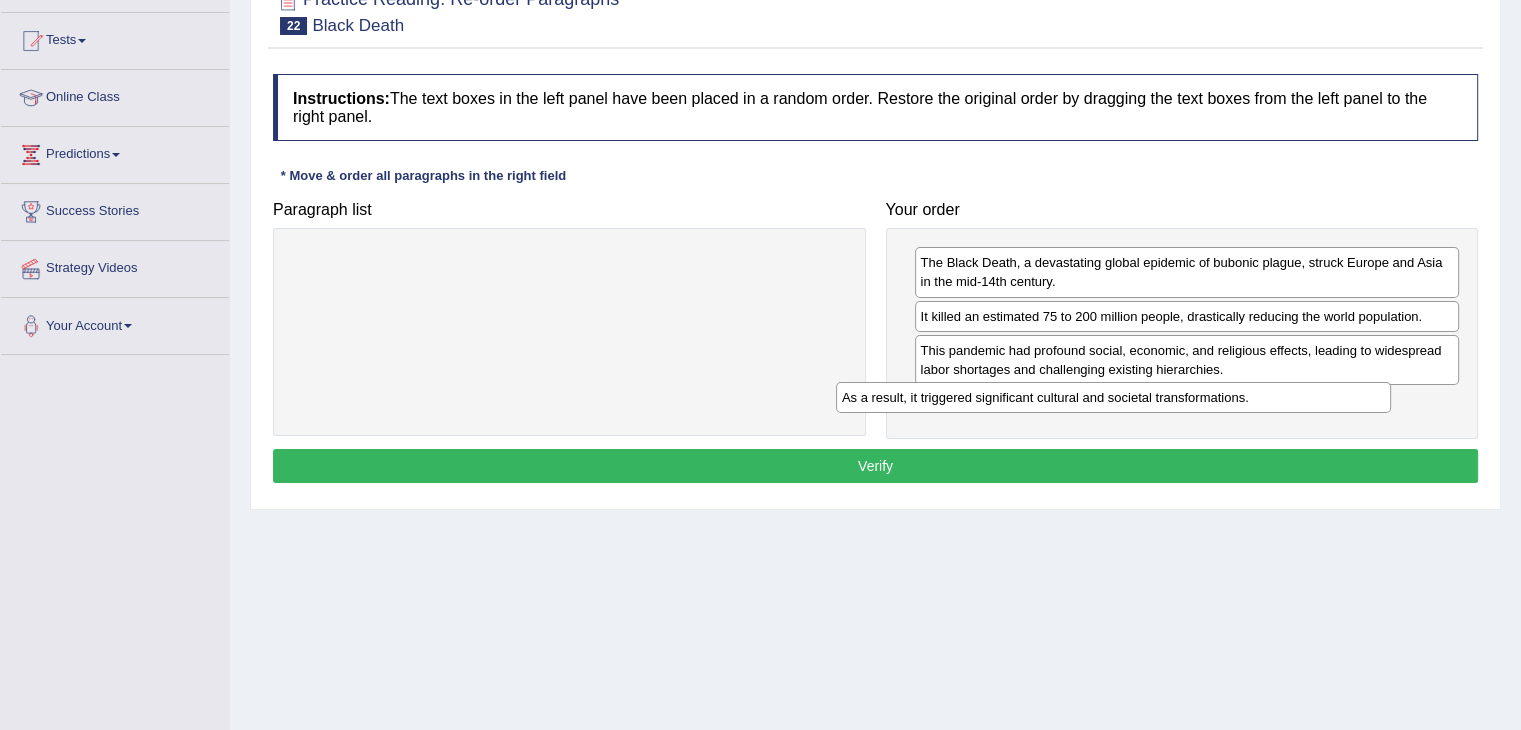 drag, startPoint x: 622, startPoint y: 264, endPoint x: 1201, endPoint y: 405, distance: 595.92114 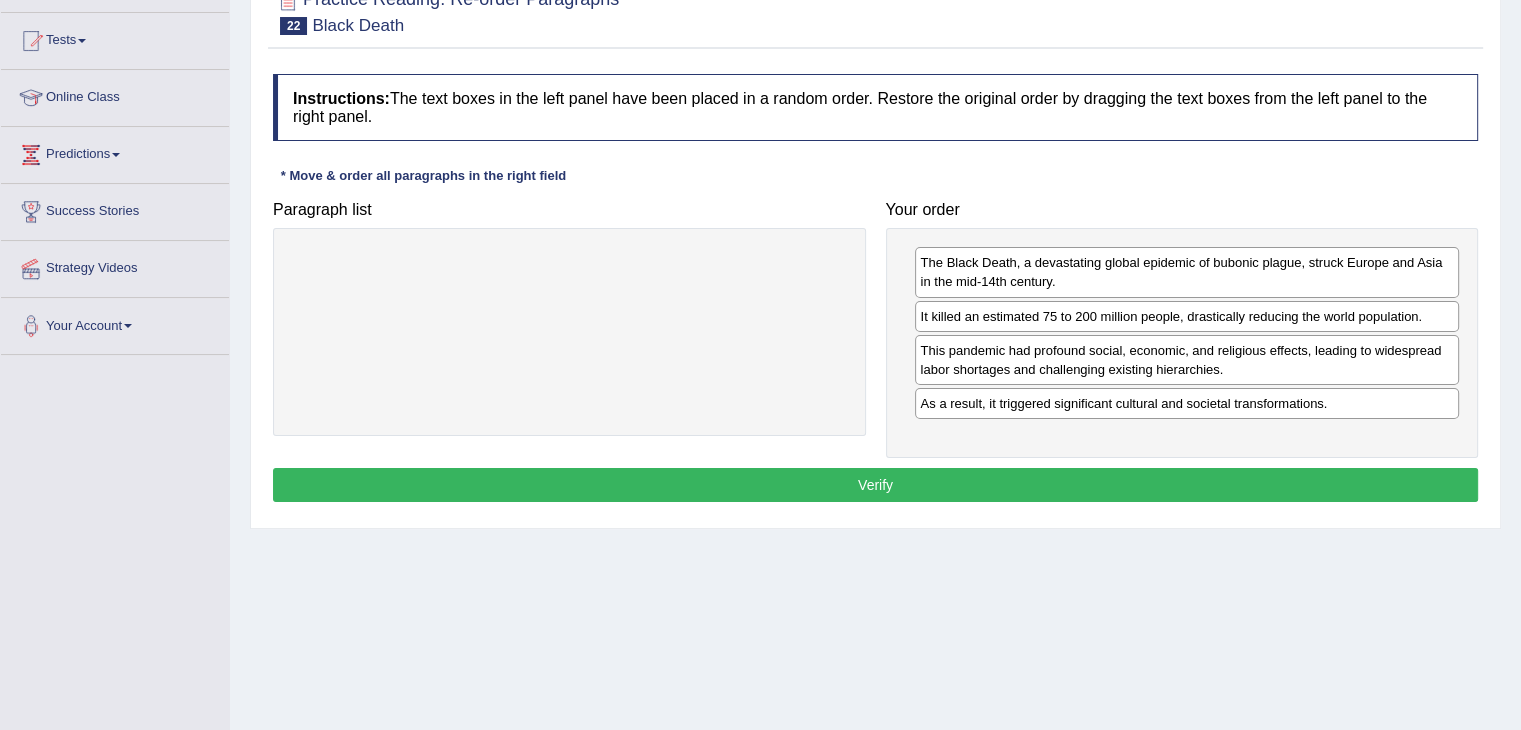 click on "Verify" at bounding box center (875, 485) 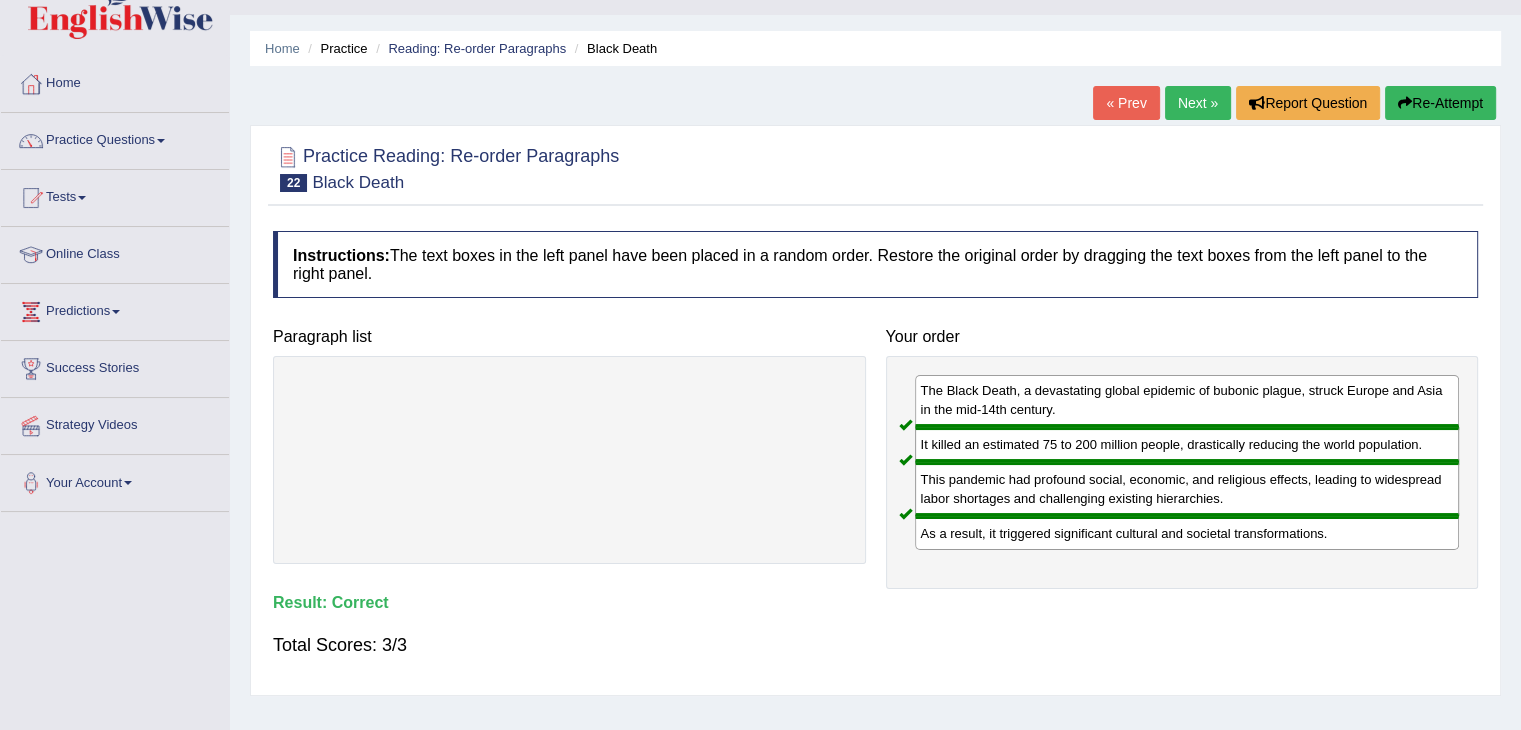 scroll, scrollTop: 0, scrollLeft: 0, axis: both 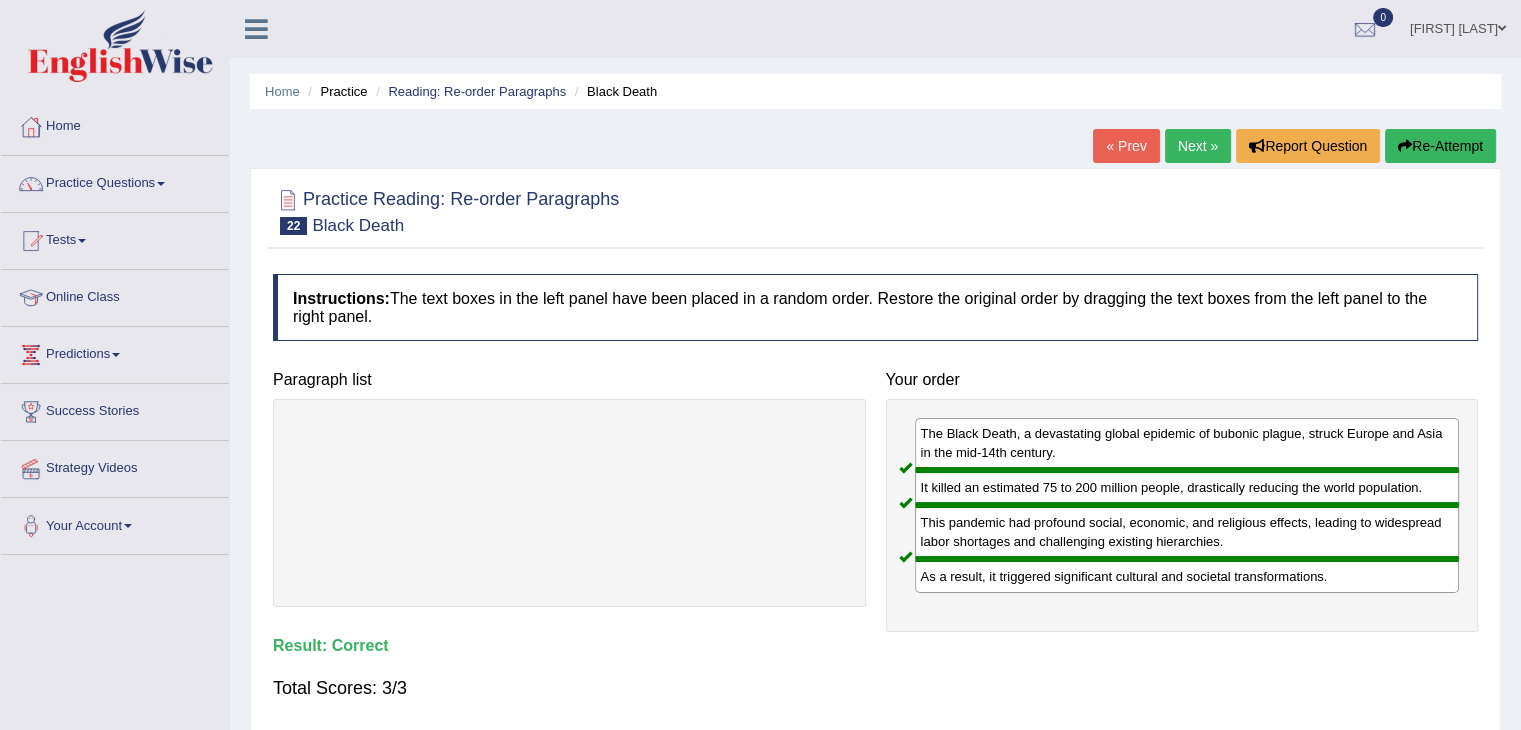 click on "Next »" at bounding box center (1198, 146) 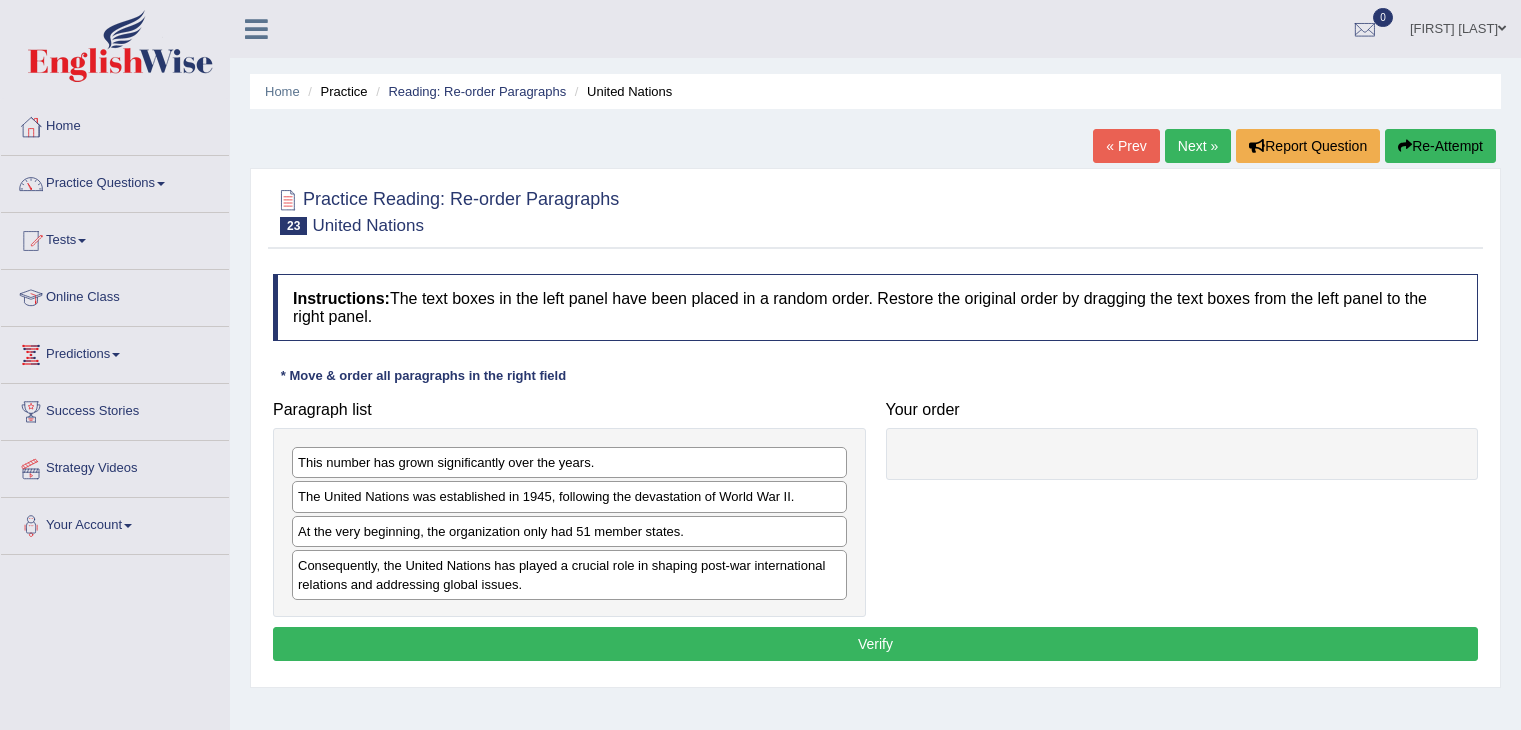 scroll, scrollTop: 0, scrollLeft: 0, axis: both 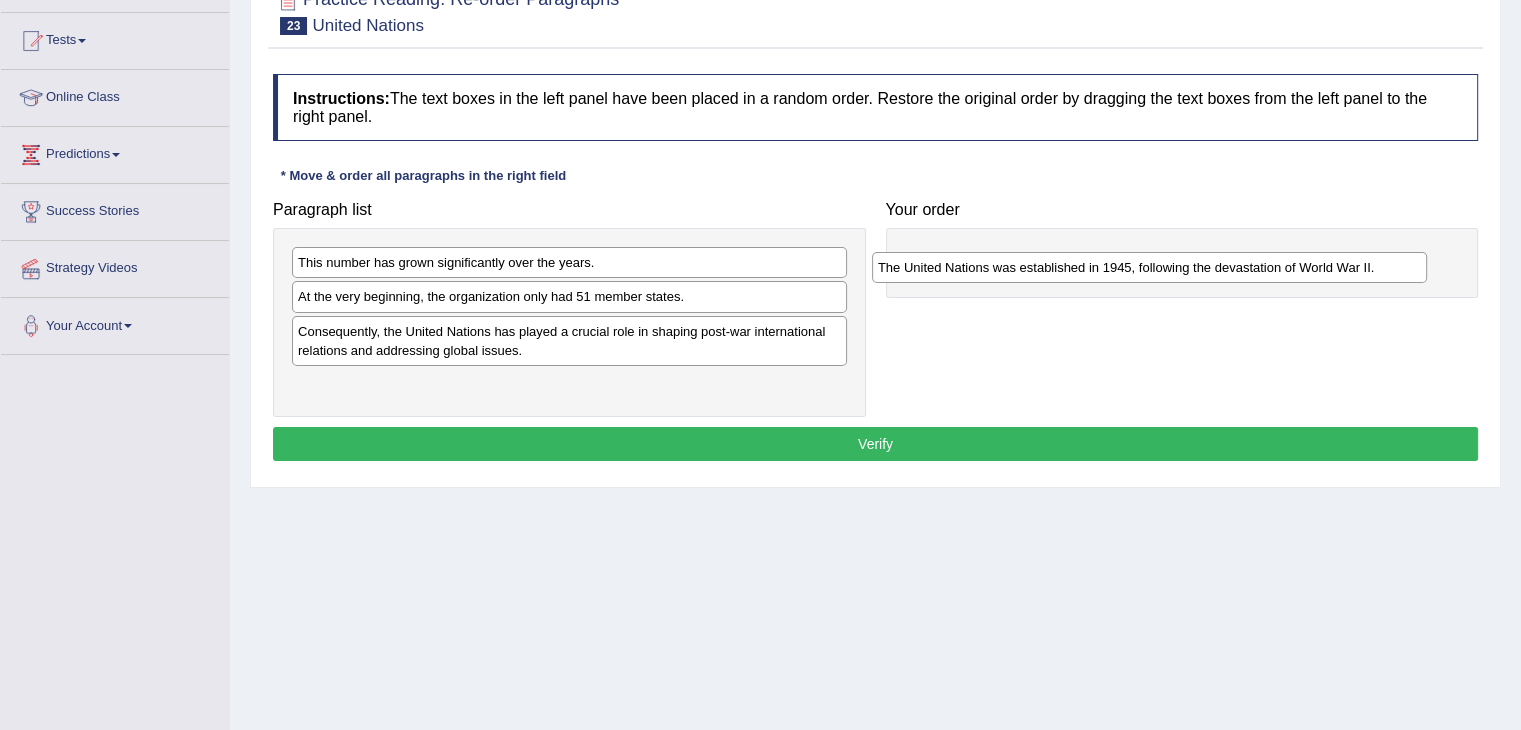 drag, startPoint x: 396, startPoint y: 300, endPoint x: 976, endPoint y: 271, distance: 580.72455 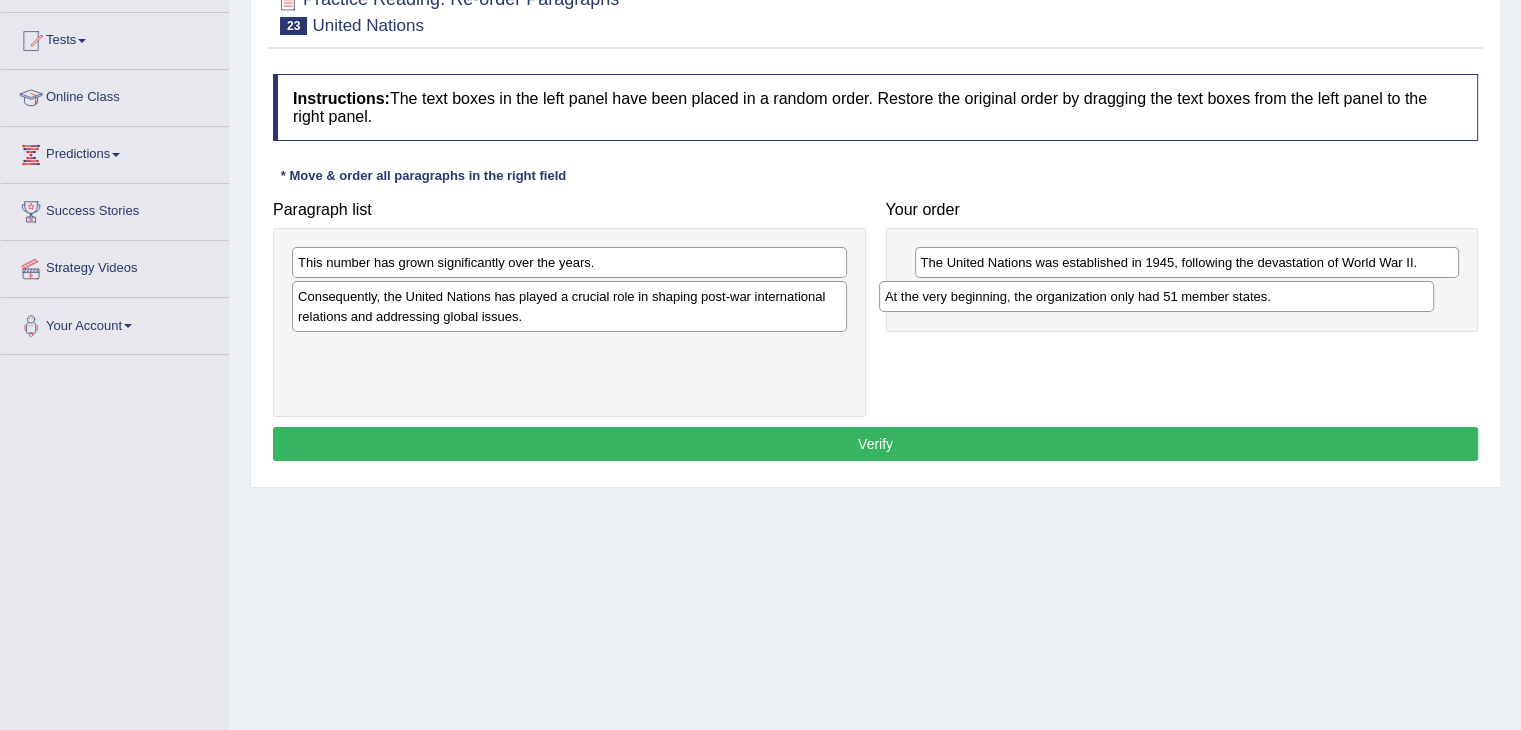drag, startPoint x: 728, startPoint y: 298, endPoint x: 1315, endPoint y: 298, distance: 587 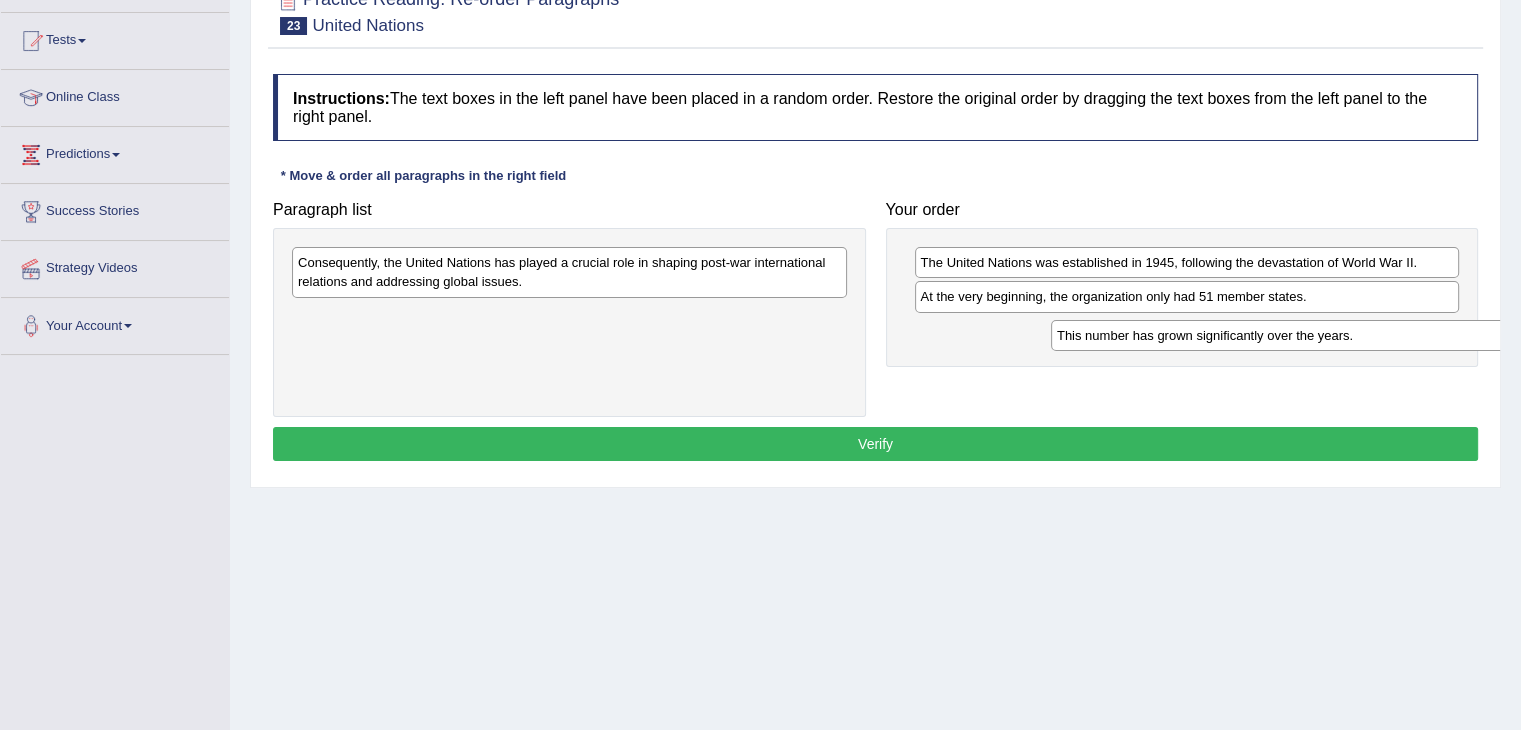 drag, startPoint x: 404, startPoint y: 263, endPoint x: 1143, endPoint y: 336, distance: 742.5968 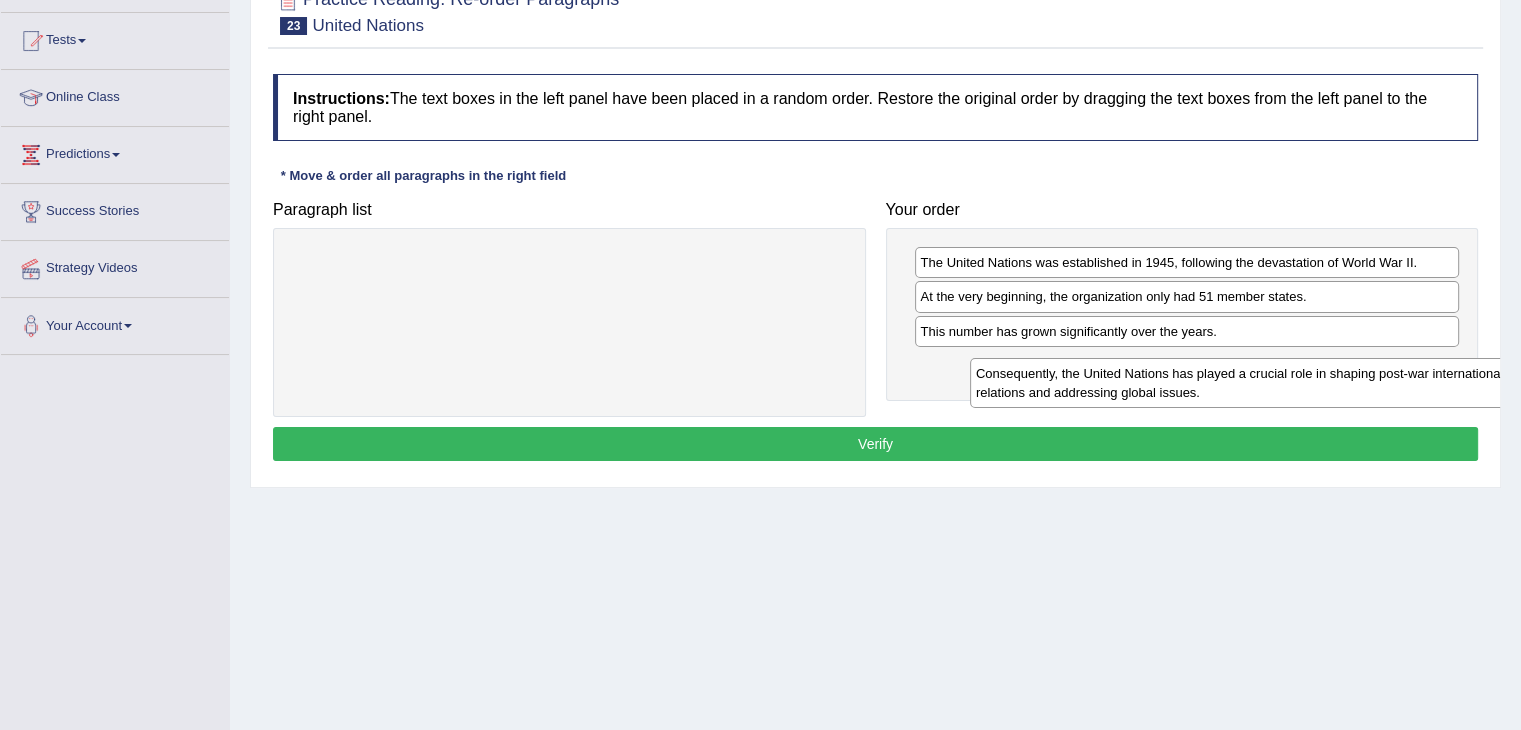 drag, startPoint x: 636, startPoint y: 266, endPoint x: 1314, endPoint y: 377, distance: 687.0262 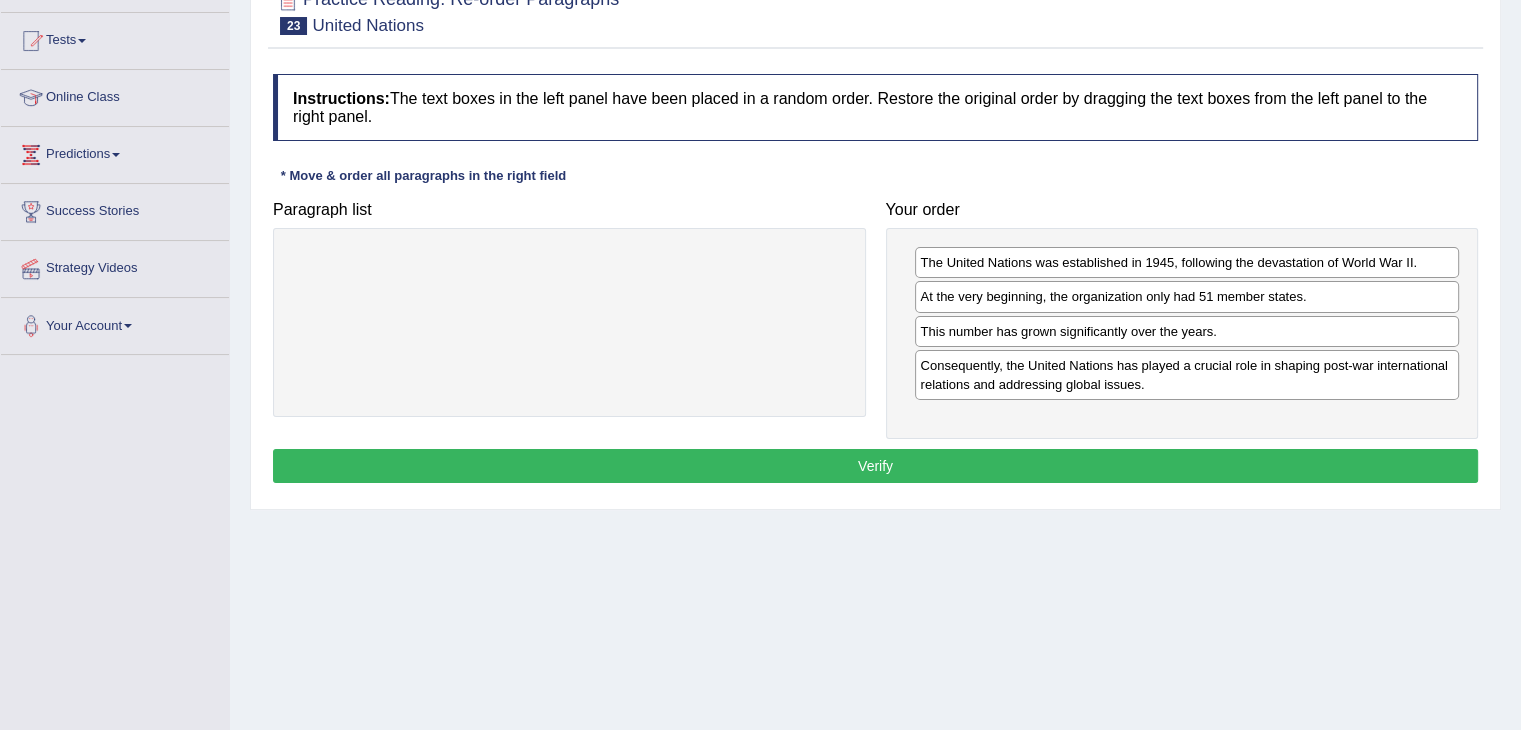click on "Verify" at bounding box center (875, 466) 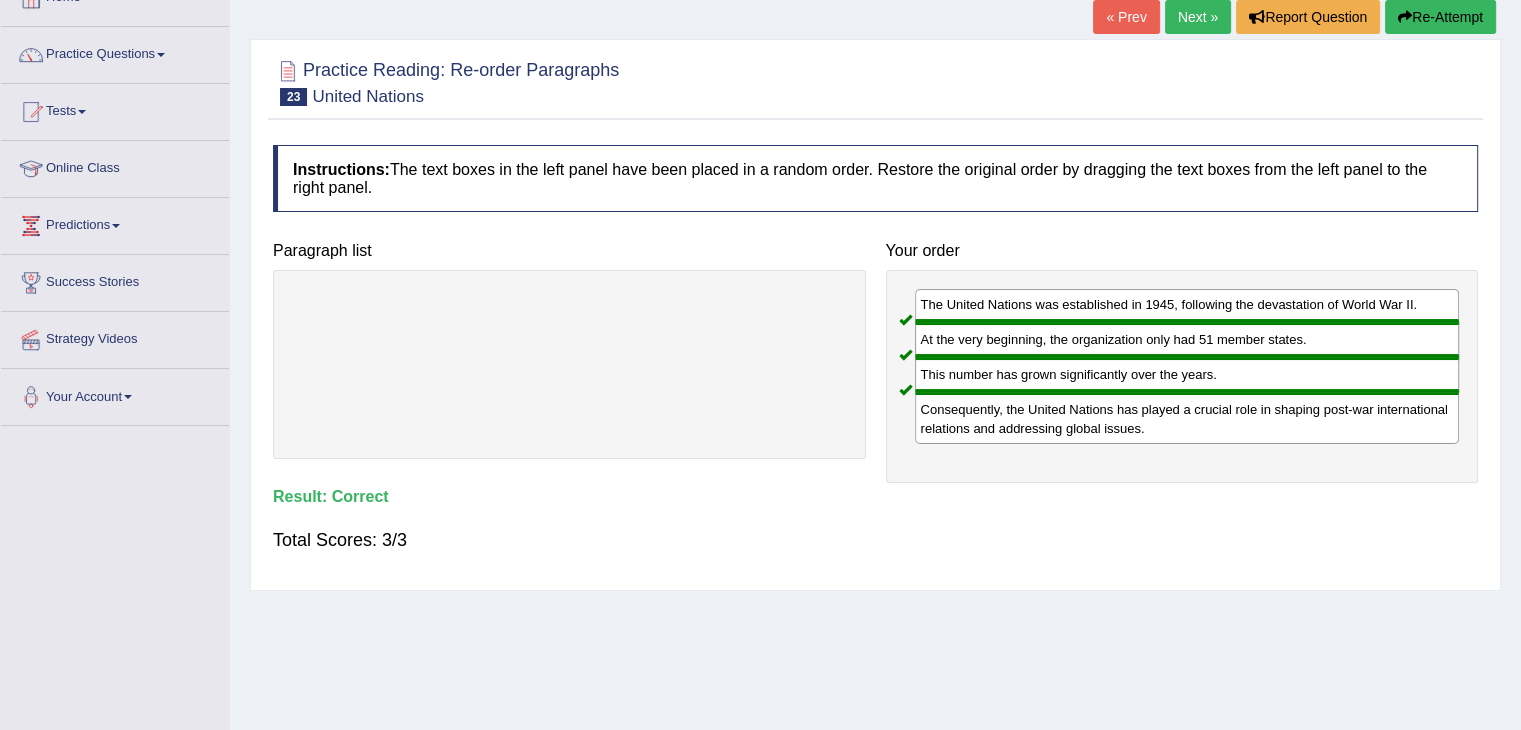 scroll, scrollTop: 0, scrollLeft: 0, axis: both 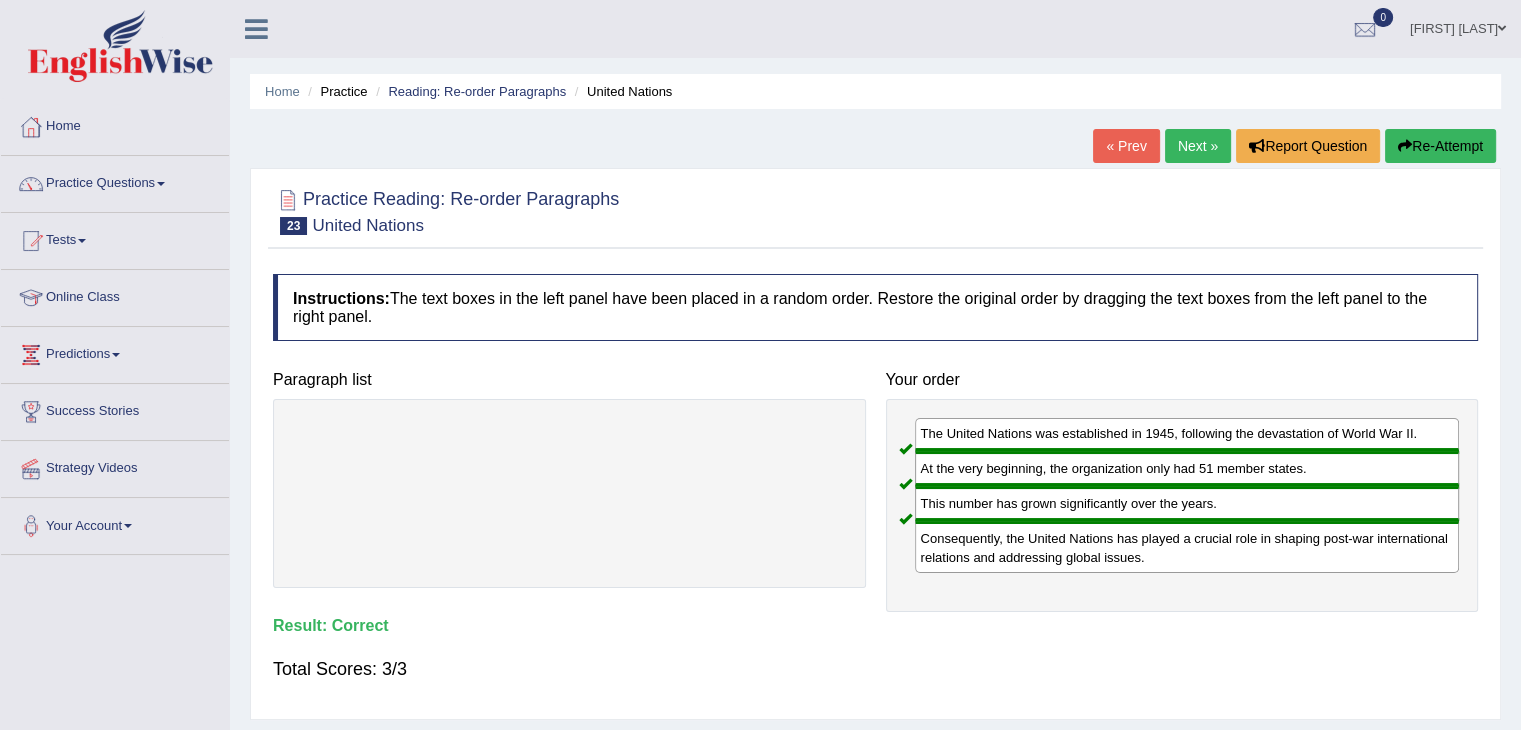click on "Next »" at bounding box center [1198, 146] 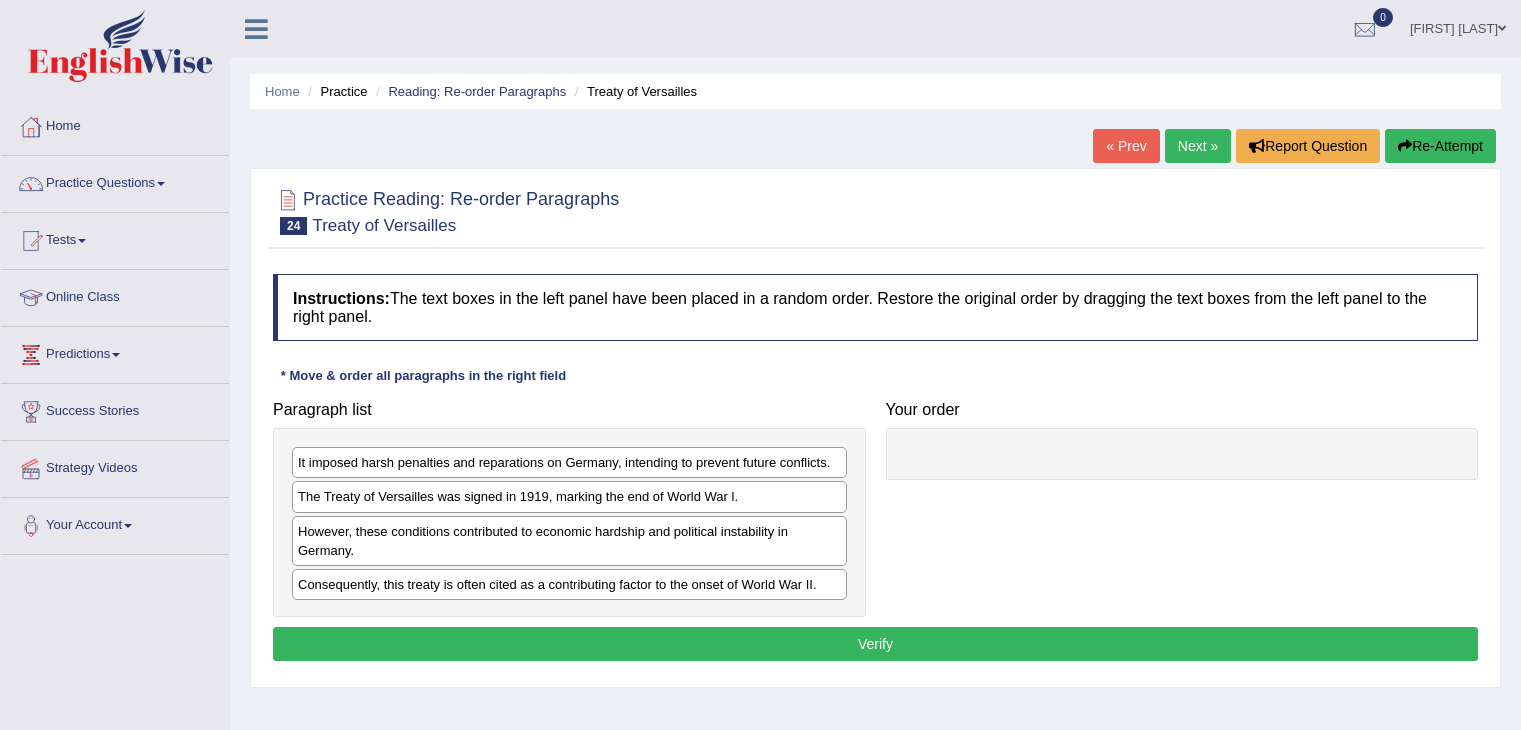 scroll, scrollTop: 0, scrollLeft: 0, axis: both 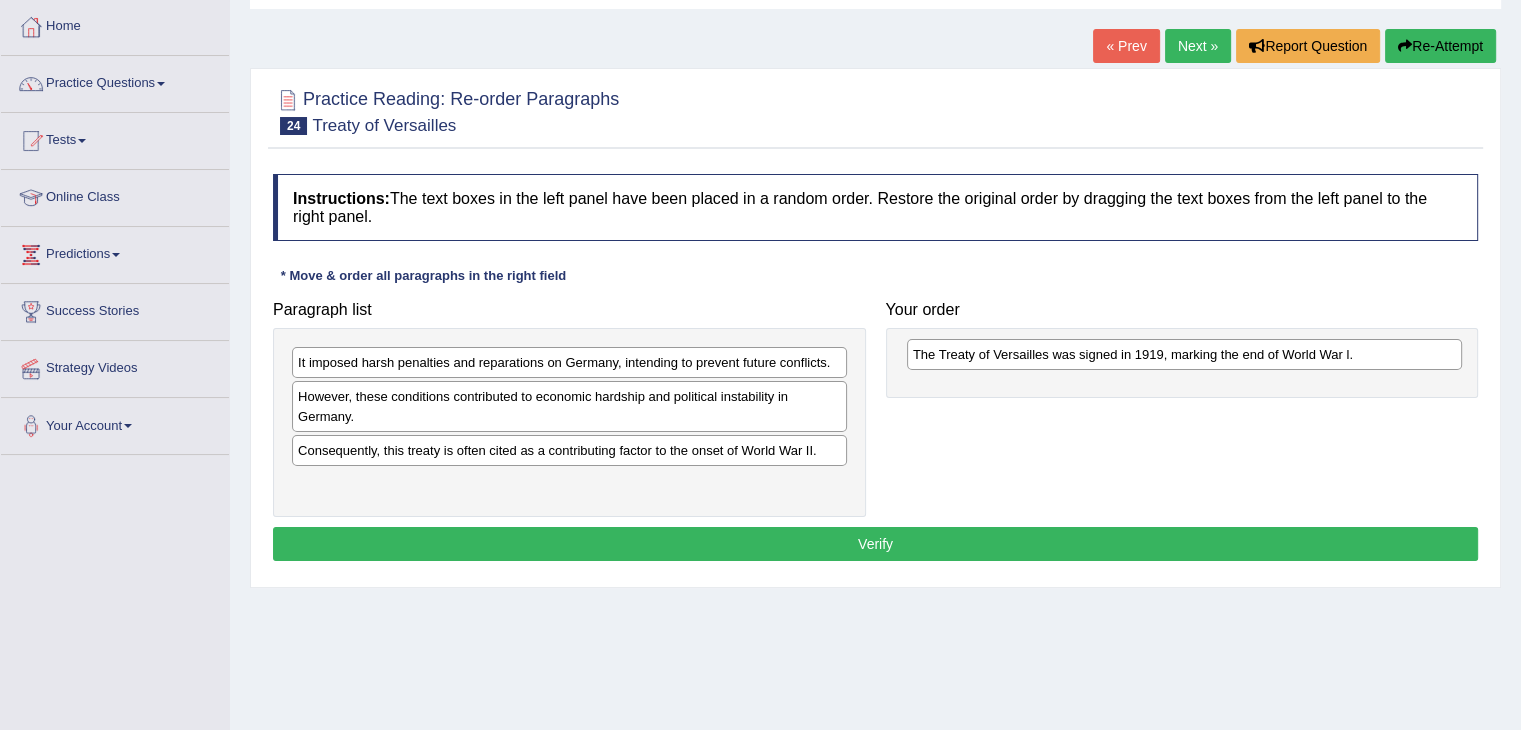 drag, startPoint x: 364, startPoint y: 403, endPoint x: 979, endPoint y: 361, distance: 616.4325 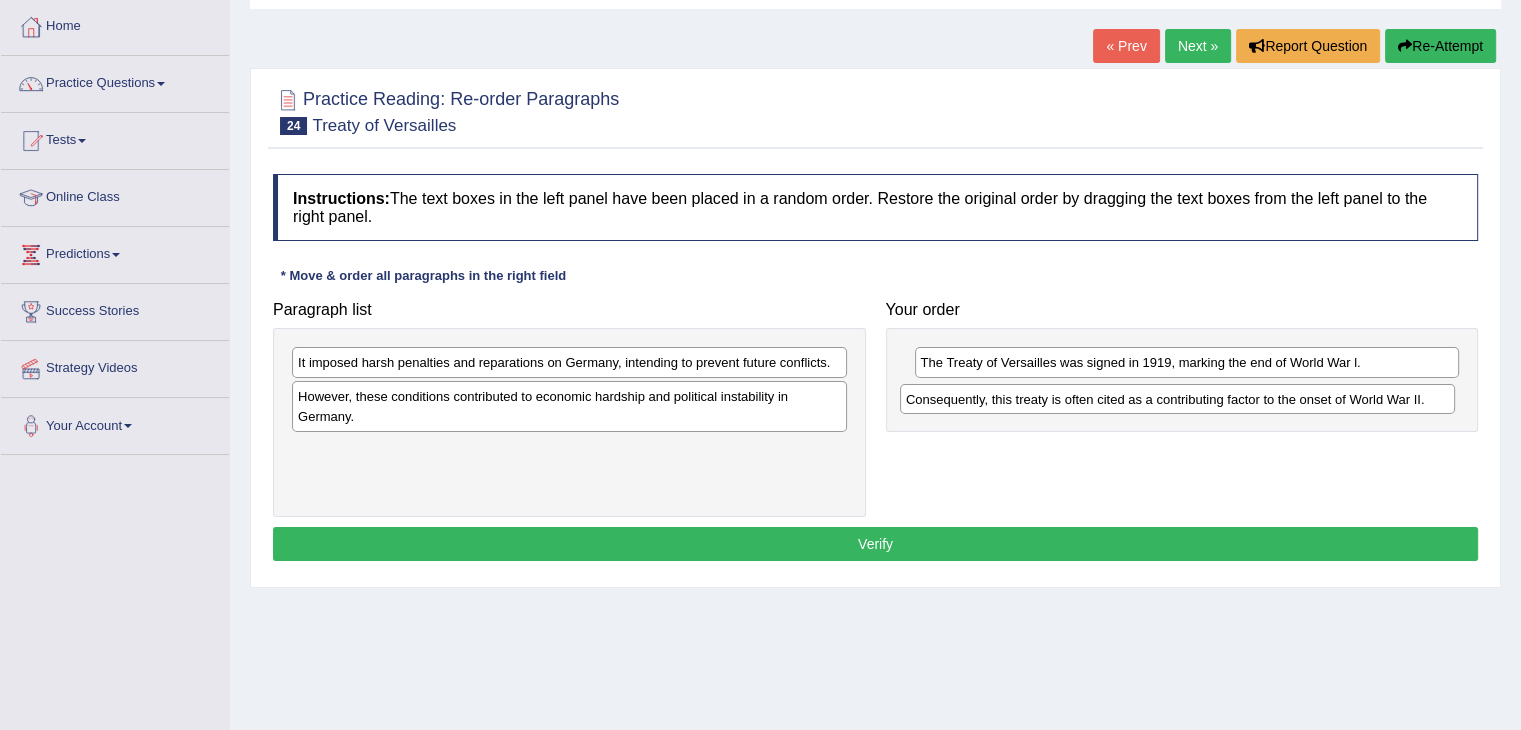 drag, startPoint x: 420, startPoint y: 451, endPoint x: 1028, endPoint y: 401, distance: 610.0524 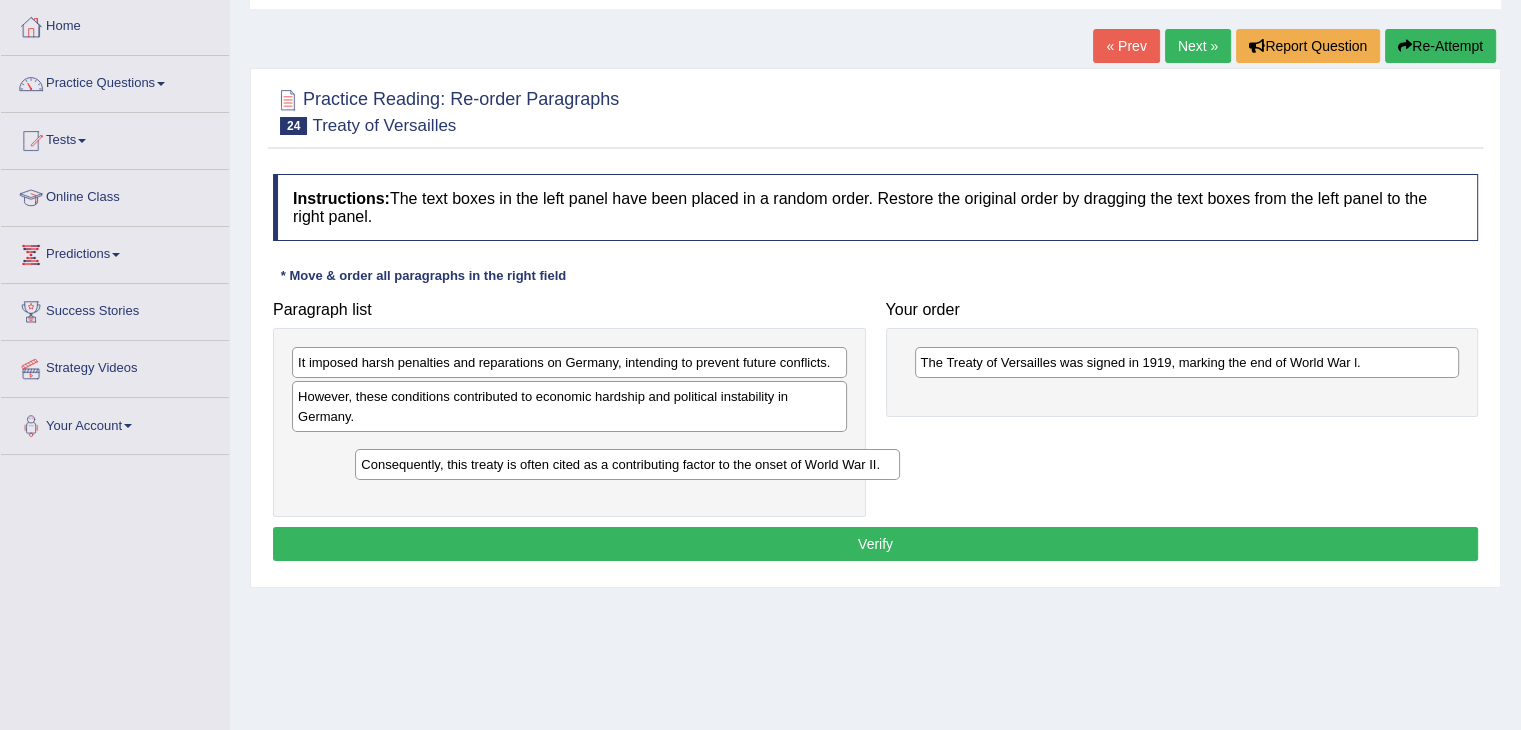 drag, startPoint x: 1027, startPoint y: 395, endPoint x: 445, endPoint y: 454, distance: 584.9829 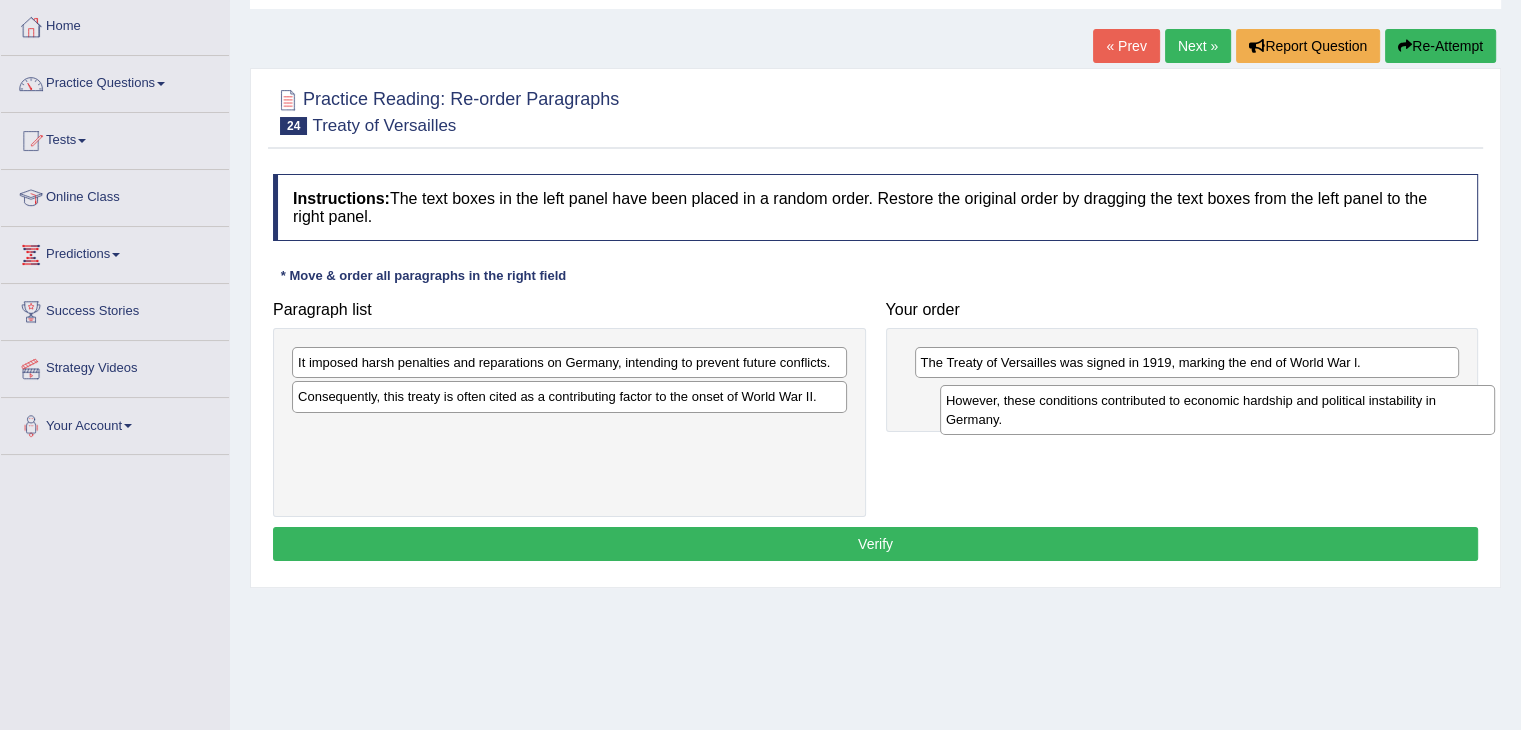 drag, startPoint x: 416, startPoint y: 404, endPoint x: 1064, endPoint y: 408, distance: 648.0123 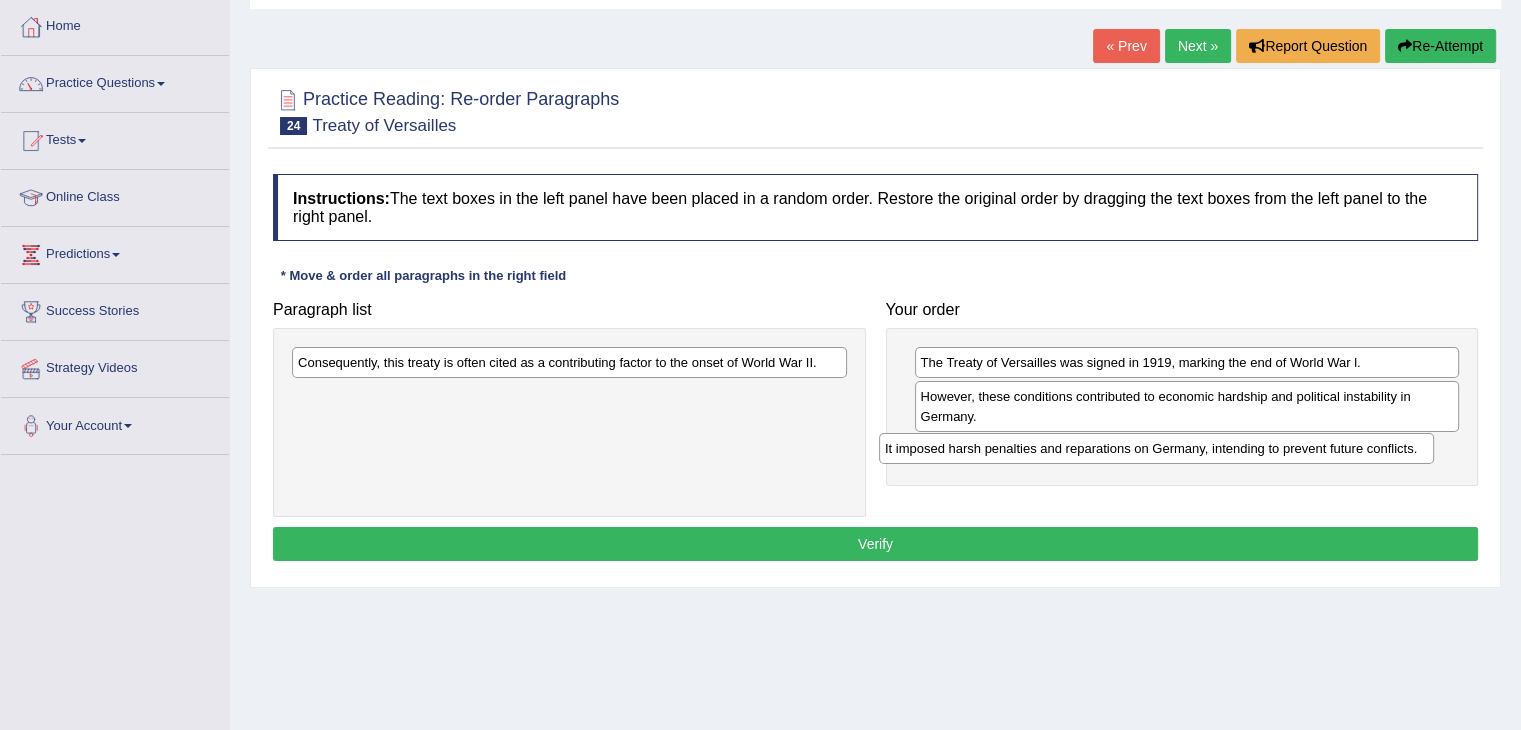drag, startPoint x: 673, startPoint y: 363, endPoint x: 1260, endPoint y: 449, distance: 593.26636 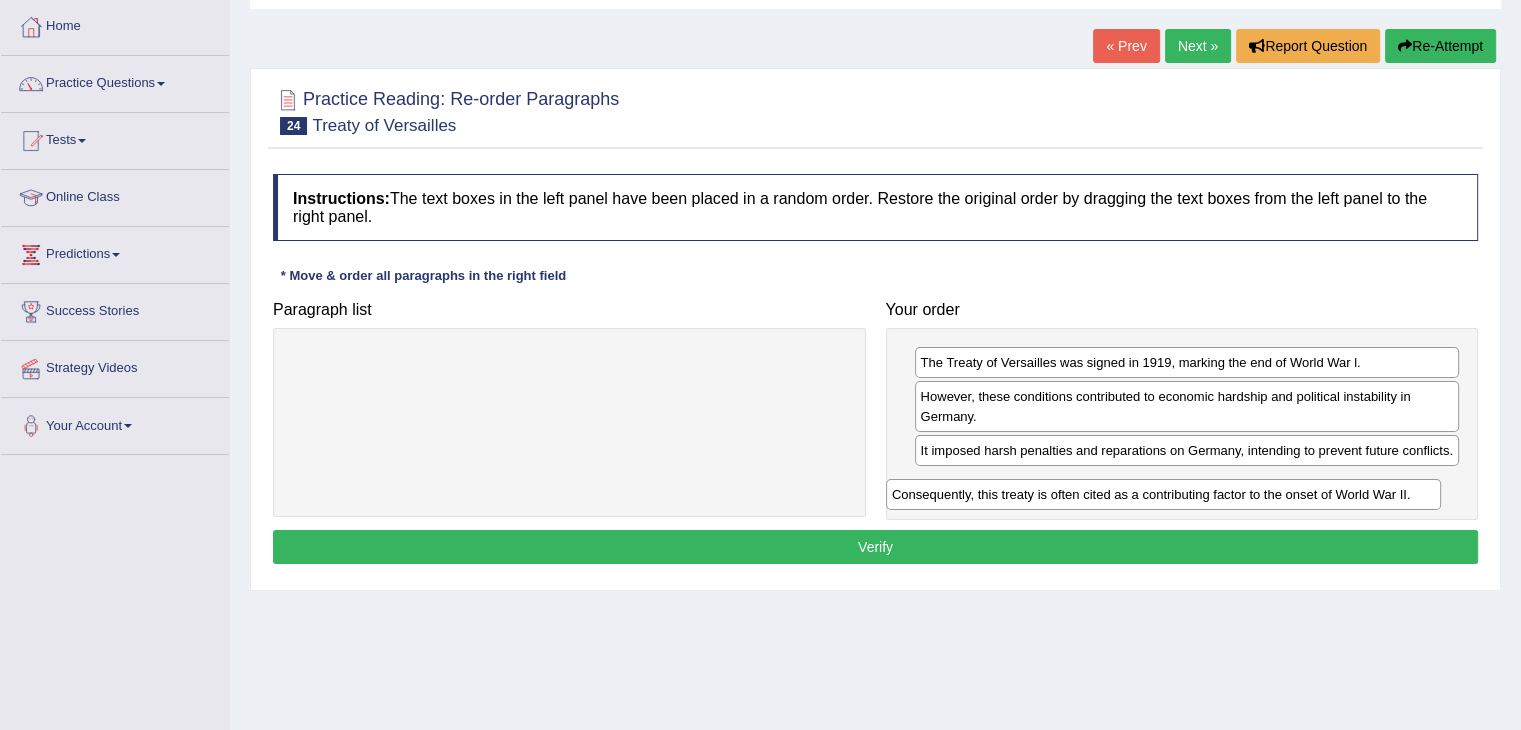 drag, startPoint x: 647, startPoint y: 361, endPoint x: 1264, endPoint y: 493, distance: 630.962 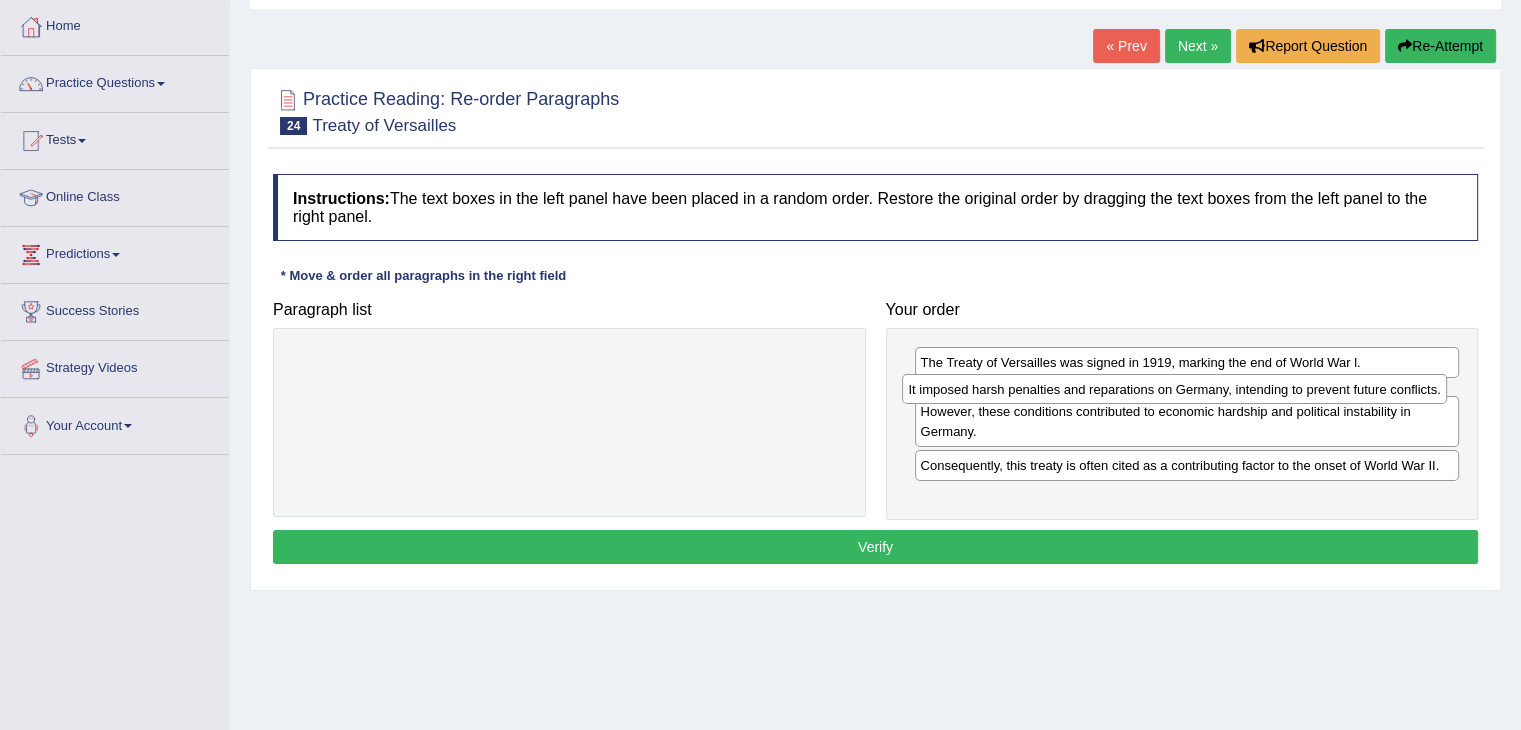 drag, startPoint x: 1330, startPoint y: 455, endPoint x: 1318, endPoint y: 395, distance: 61.188232 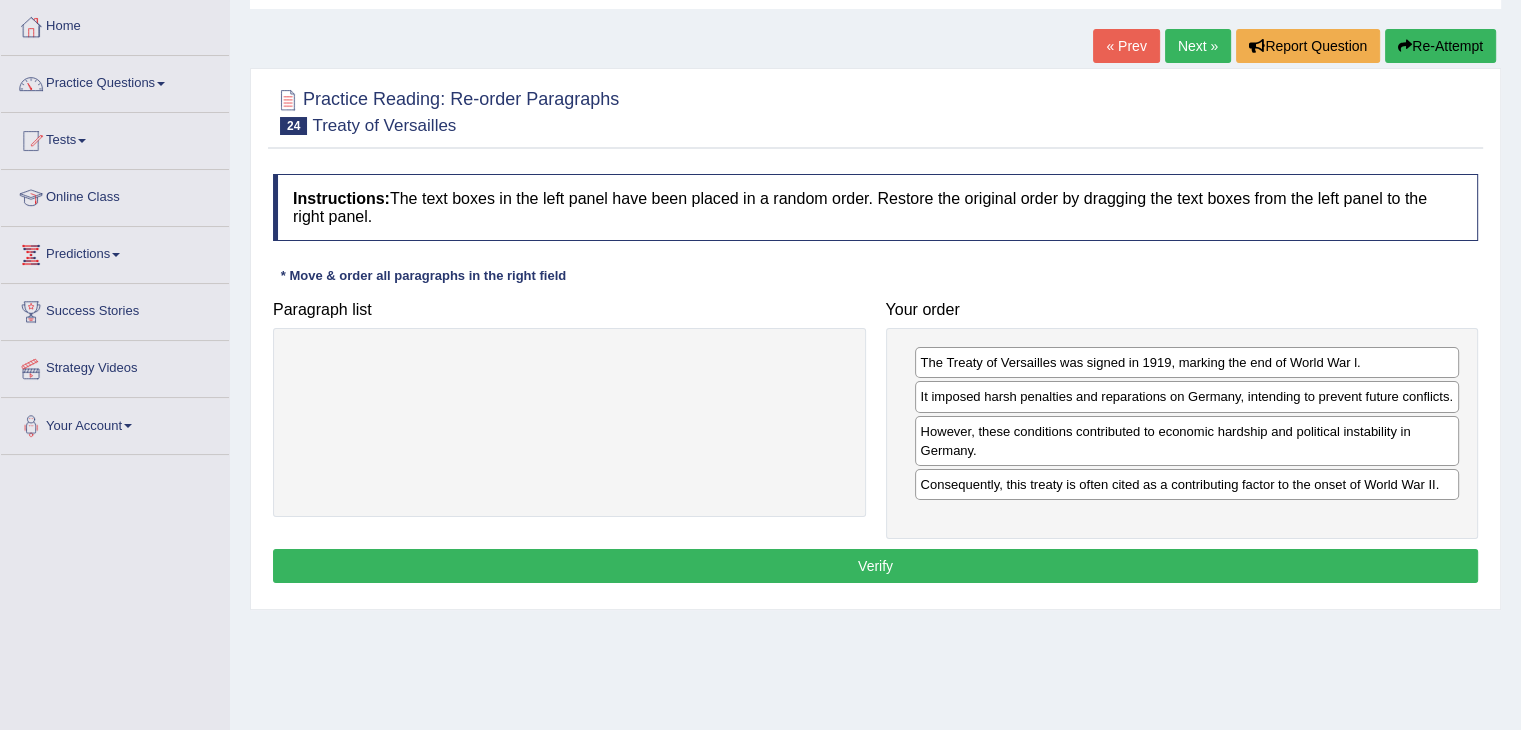 click on "Verify" at bounding box center [875, 566] 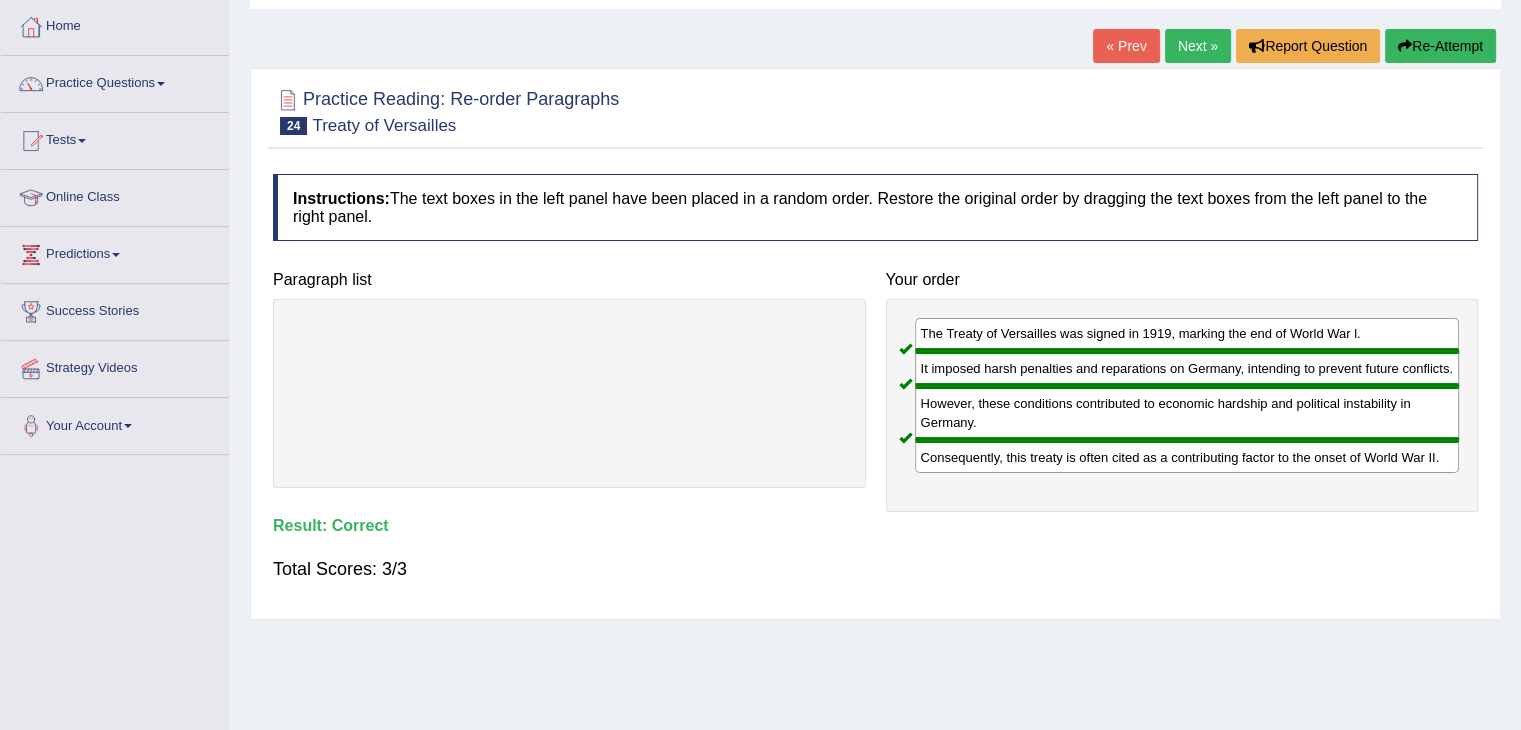 click on "Next »" at bounding box center [1198, 46] 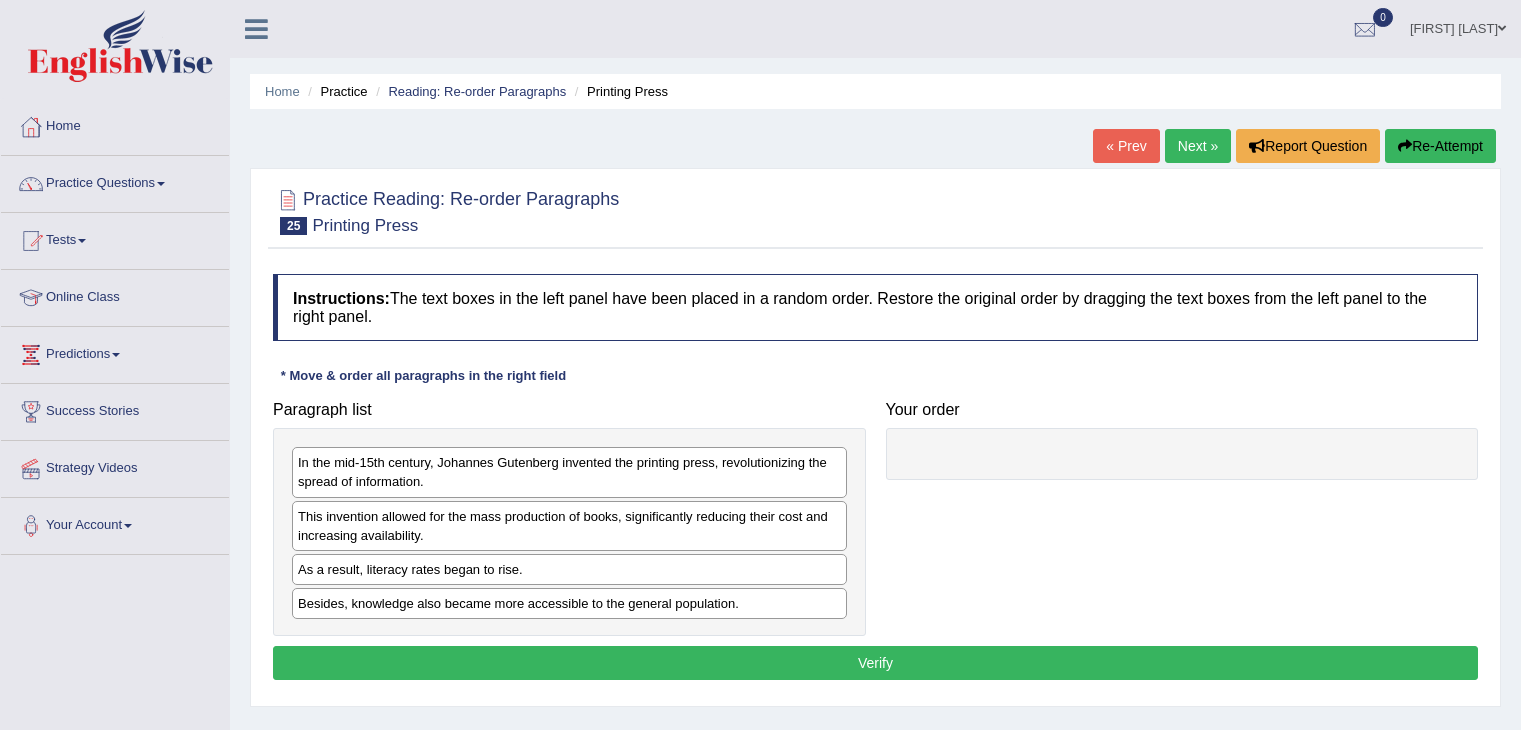 scroll, scrollTop: 0, scrollLeft: 0, axis: both 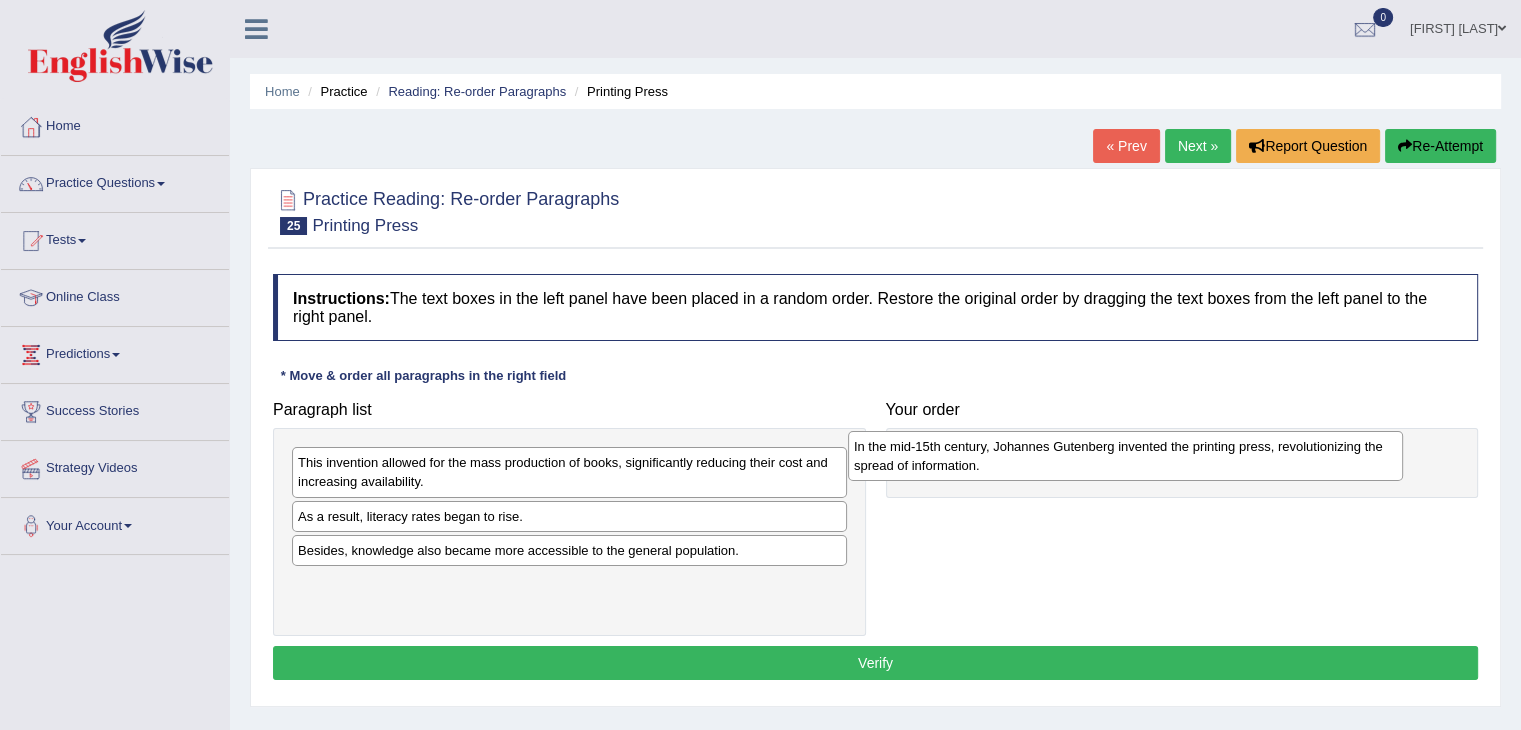 drag, startPoint x: 408, startPoint y: 471, endPoint x: 964, endPoint y: 455, distance: 556.23016 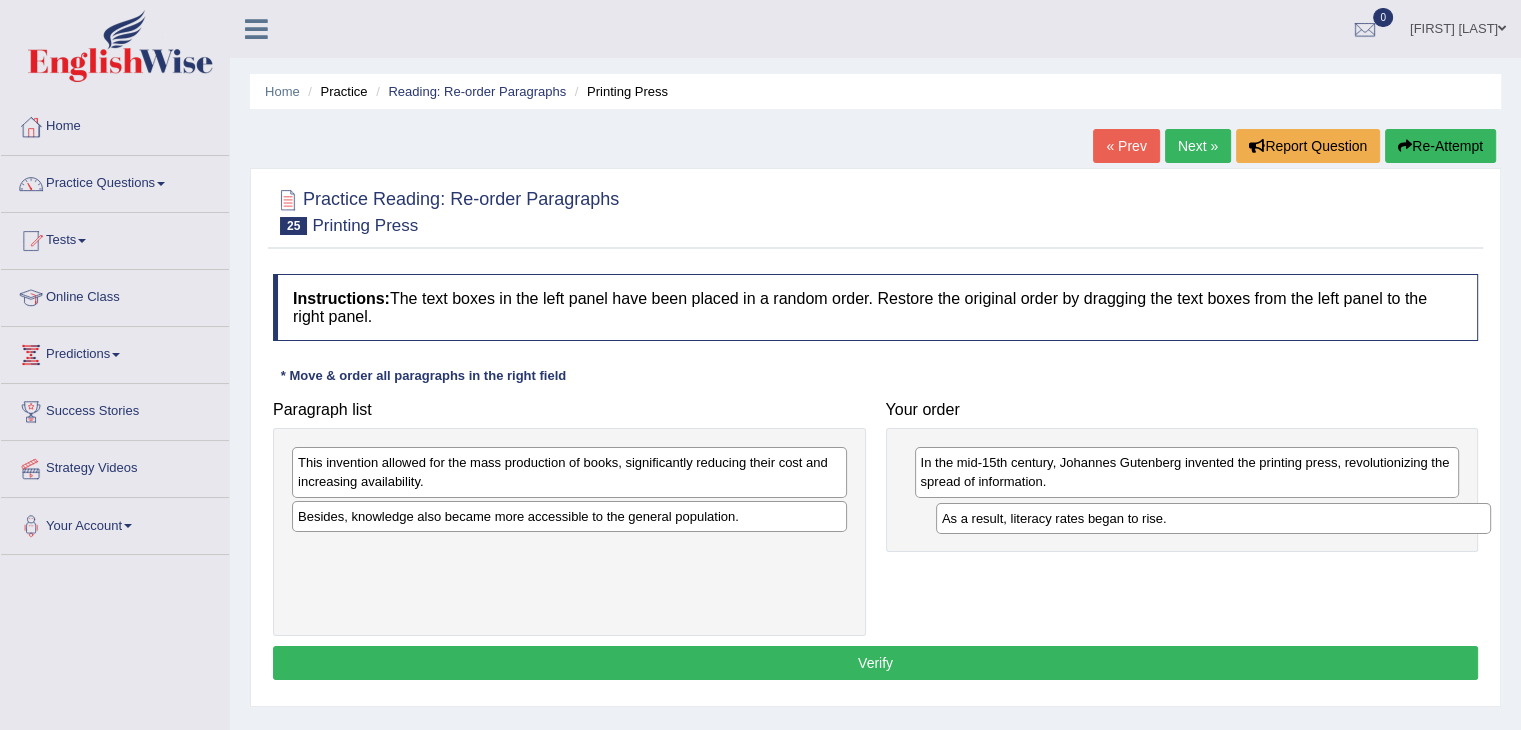 drag, startPoint x: 426, startPoint y: 517, endPoint x: 1070, endPoint y: 520, distance: 644.00696 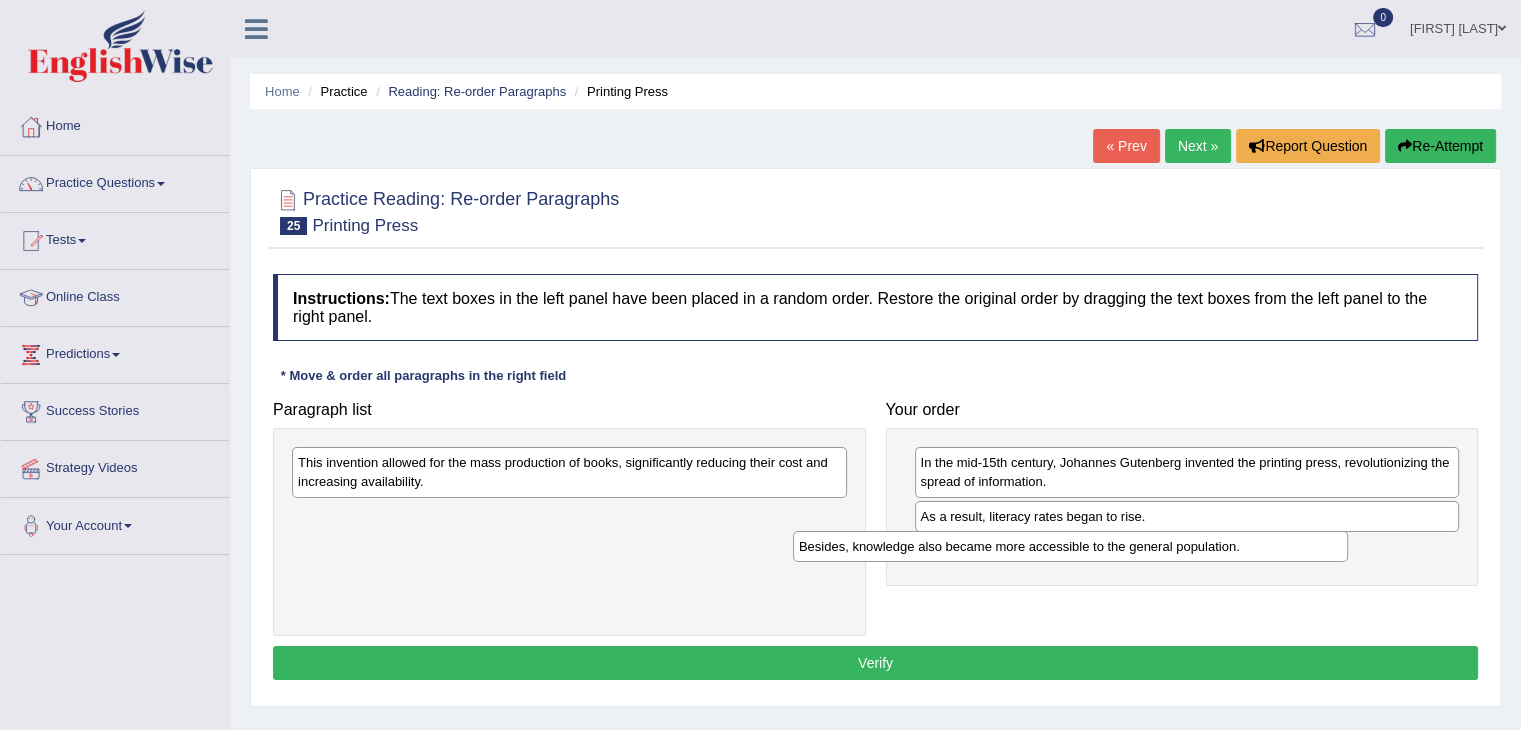 drag, startPoint x: 762, startPoint y: 514, endPoint x: 1263, endPoint y: 545, distance: 501.95816 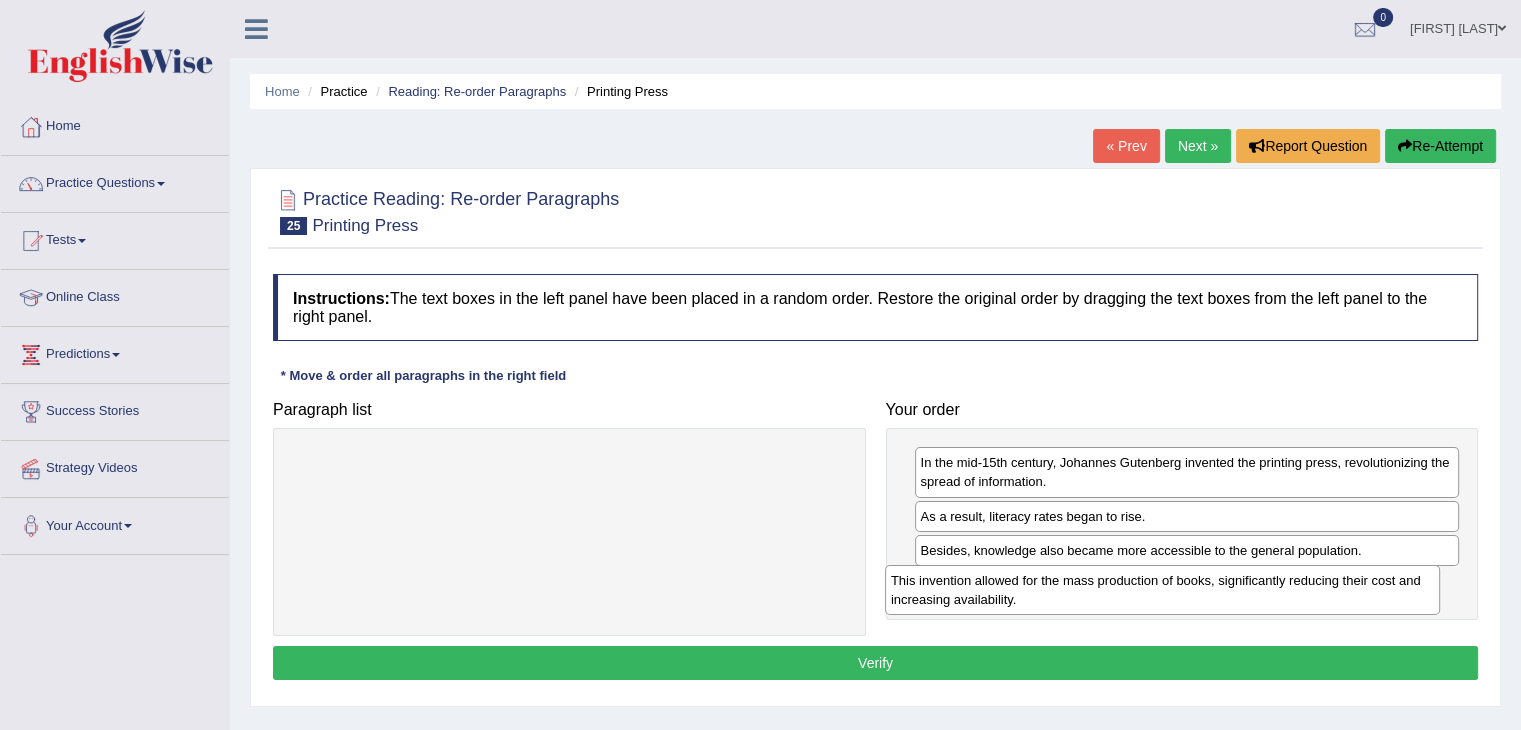 drag, startPoint x: 536, startPoint y: 474, endPoint x: 1129, endPoint y: 592, distance: 604.62634 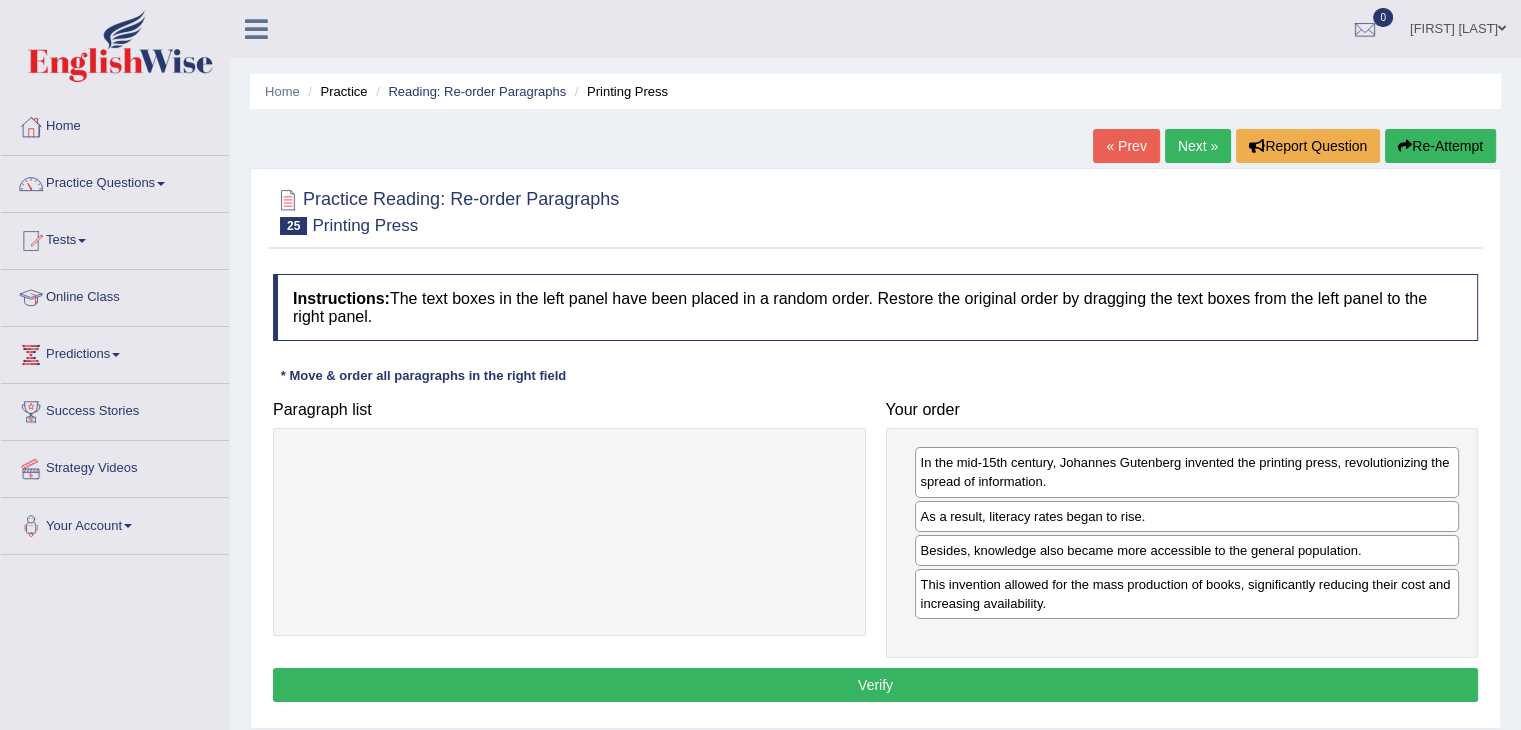 click on "Verify" at bounding box center [875, 685] 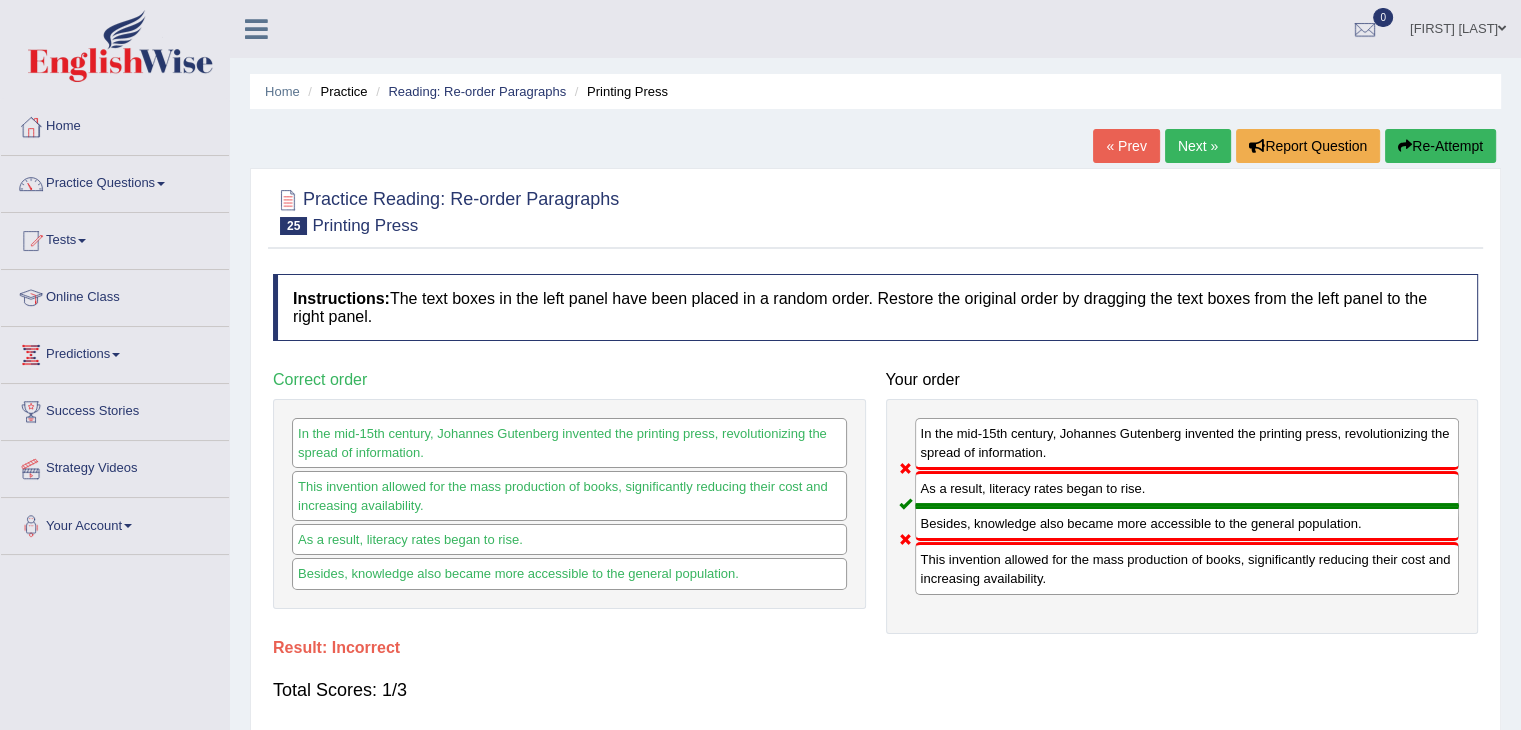 click on "Next »" at bounding box center (1198, 146) 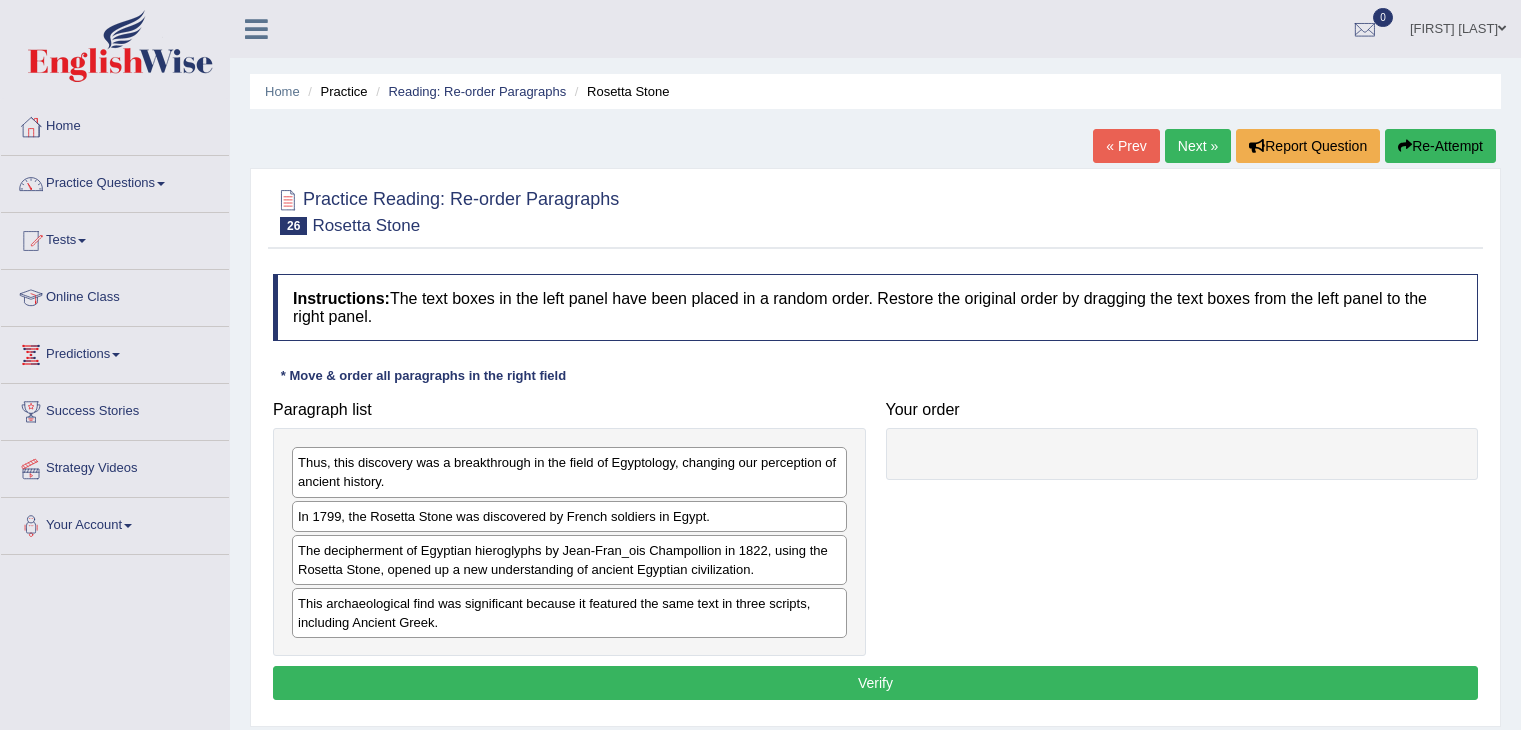 scroll, scrollTop: 0, scrollLeft: 0, axis: both 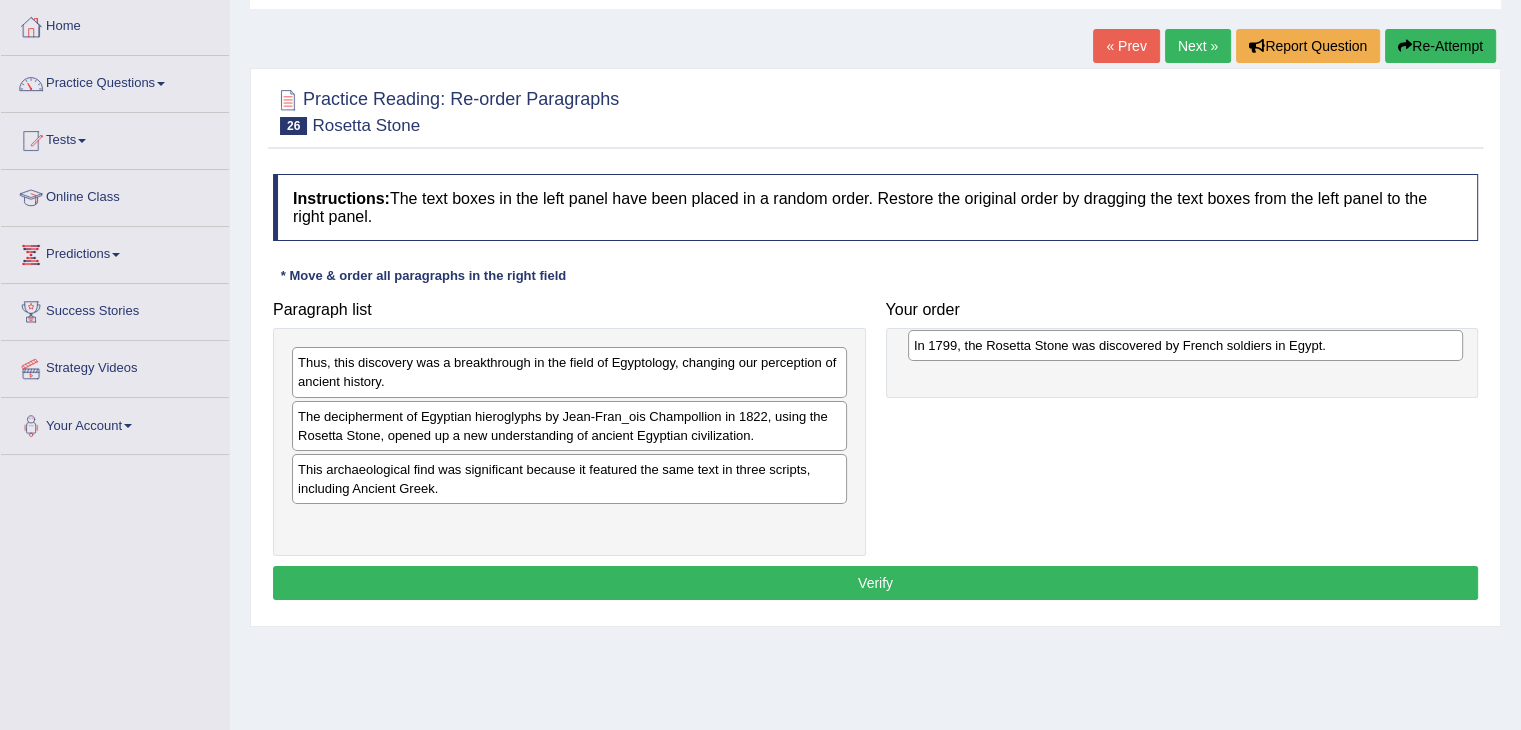 drag, startPoint x: 464, startPoint y: 420, endPoint x: 1075, endPoint y: 353, distance: 614.66254 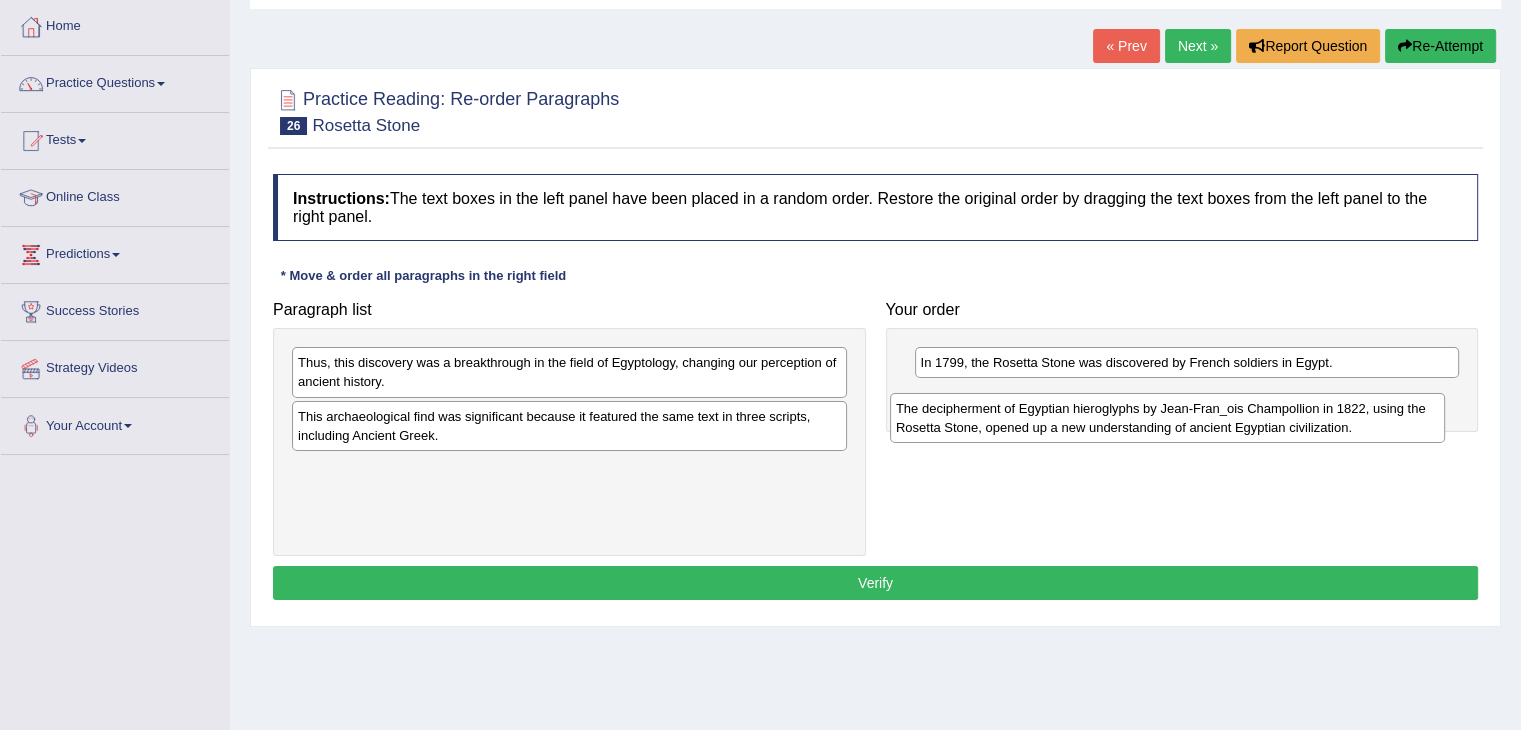 drag, startPoint x: 414, startPoint y: 430, endPoint x: 1012, endPoint y: 423, distance: 598.04095 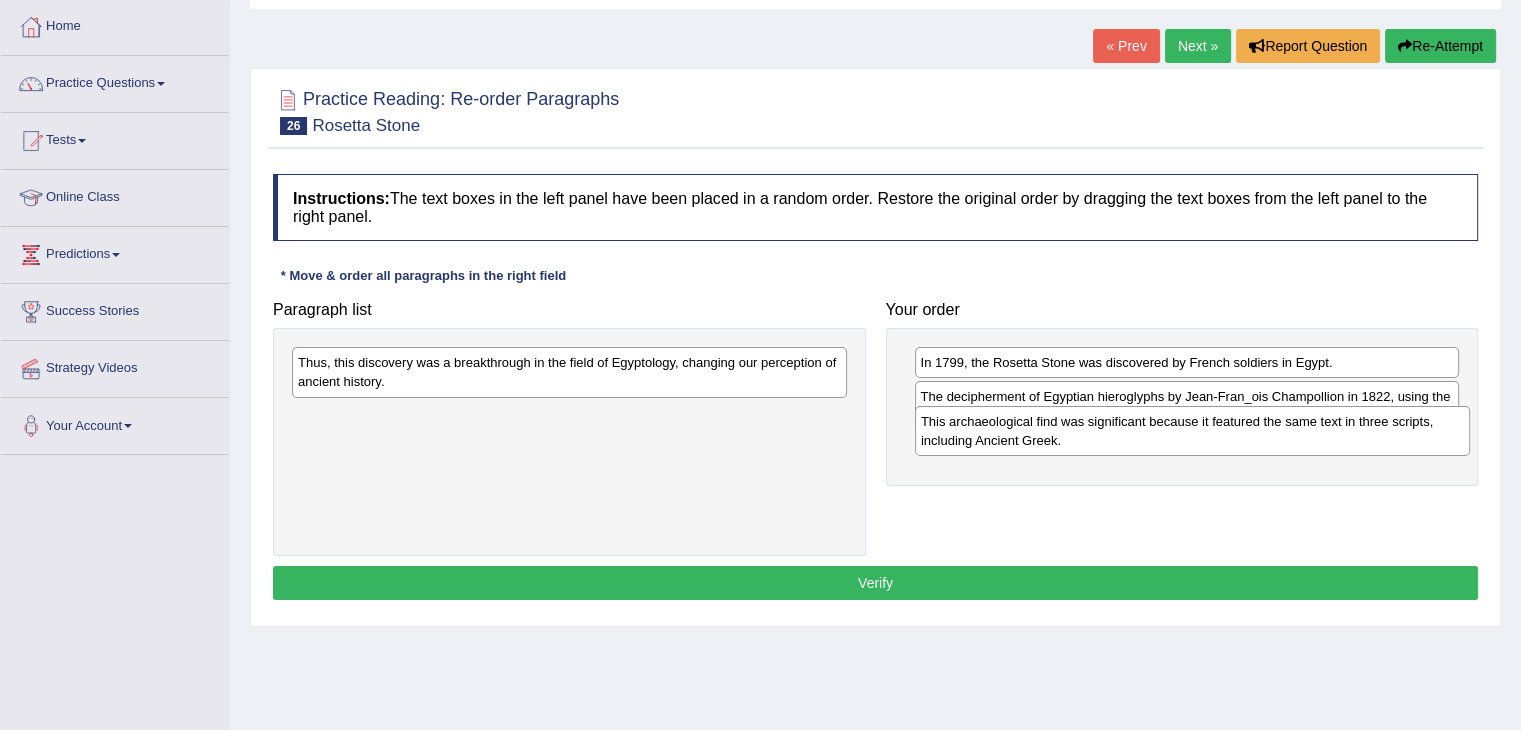 drag, startPoint x: 609, startPoint y: 429, endPoint x: 1236, endPoint y: 444, distance: 627.1794 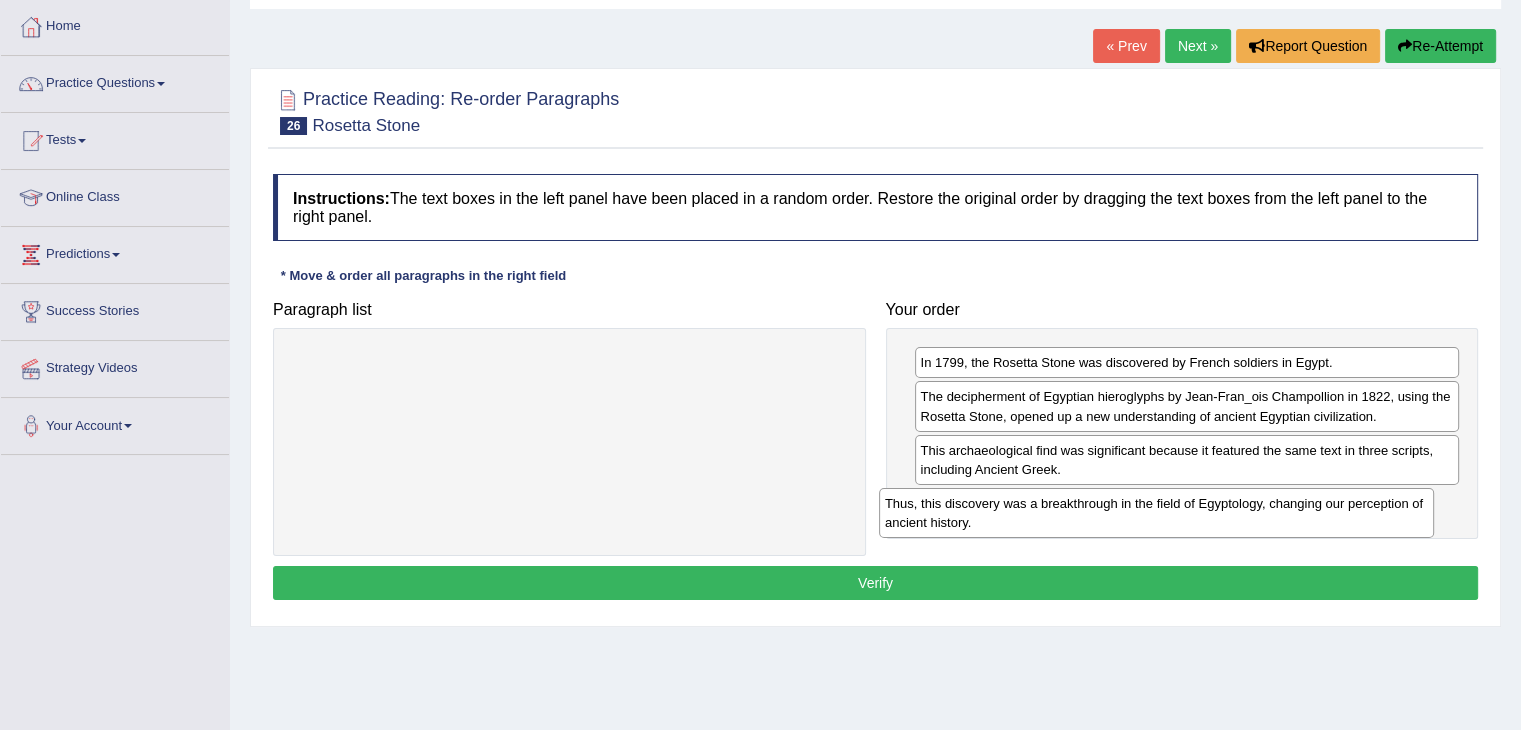 drag, startPoint x: 780, startPoint y: 373, endPoint x: 1367, endPoint y: 514, distance: 603.69696 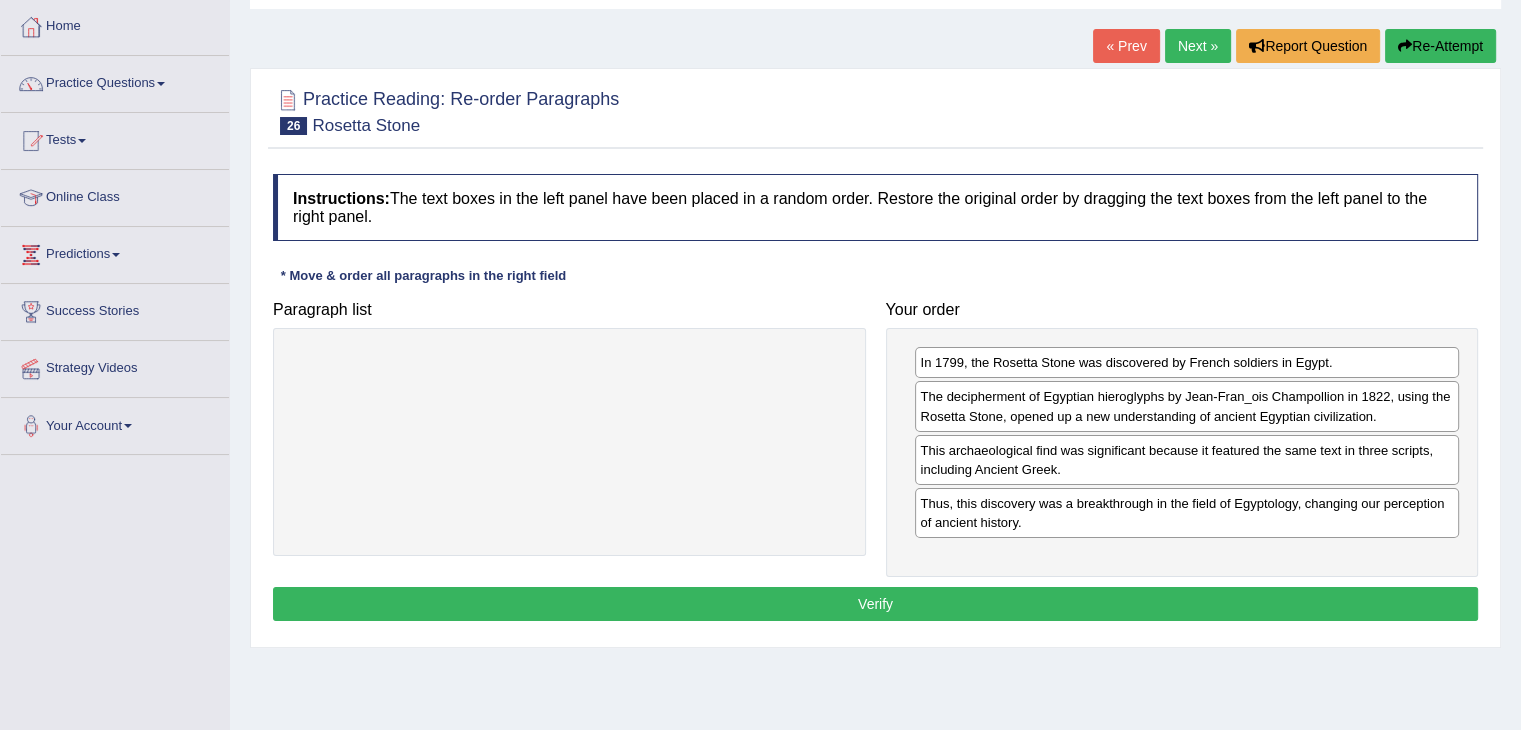click on "Verify" at bounding box center [875, 604] 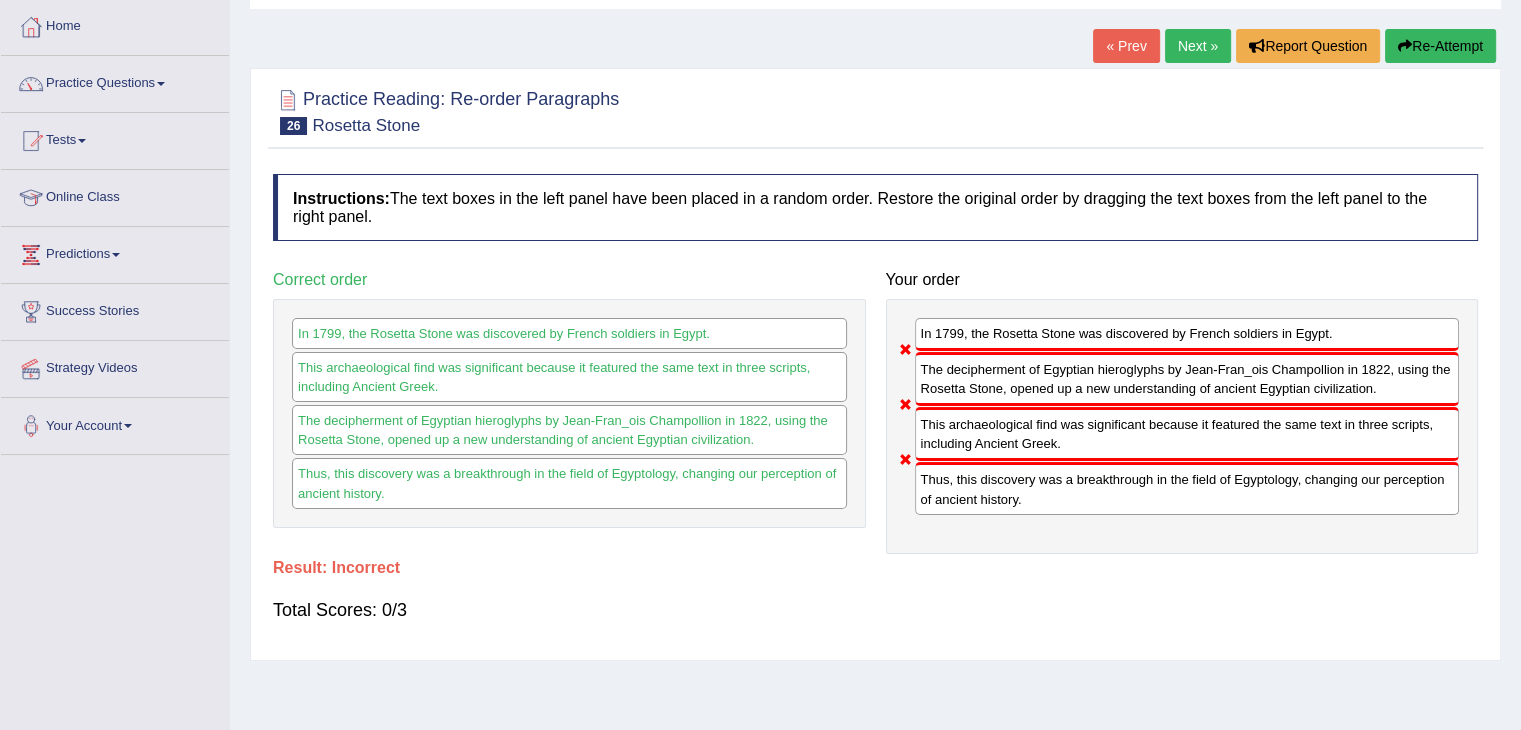 click on "Next »" at bounding box center (1198, 46) 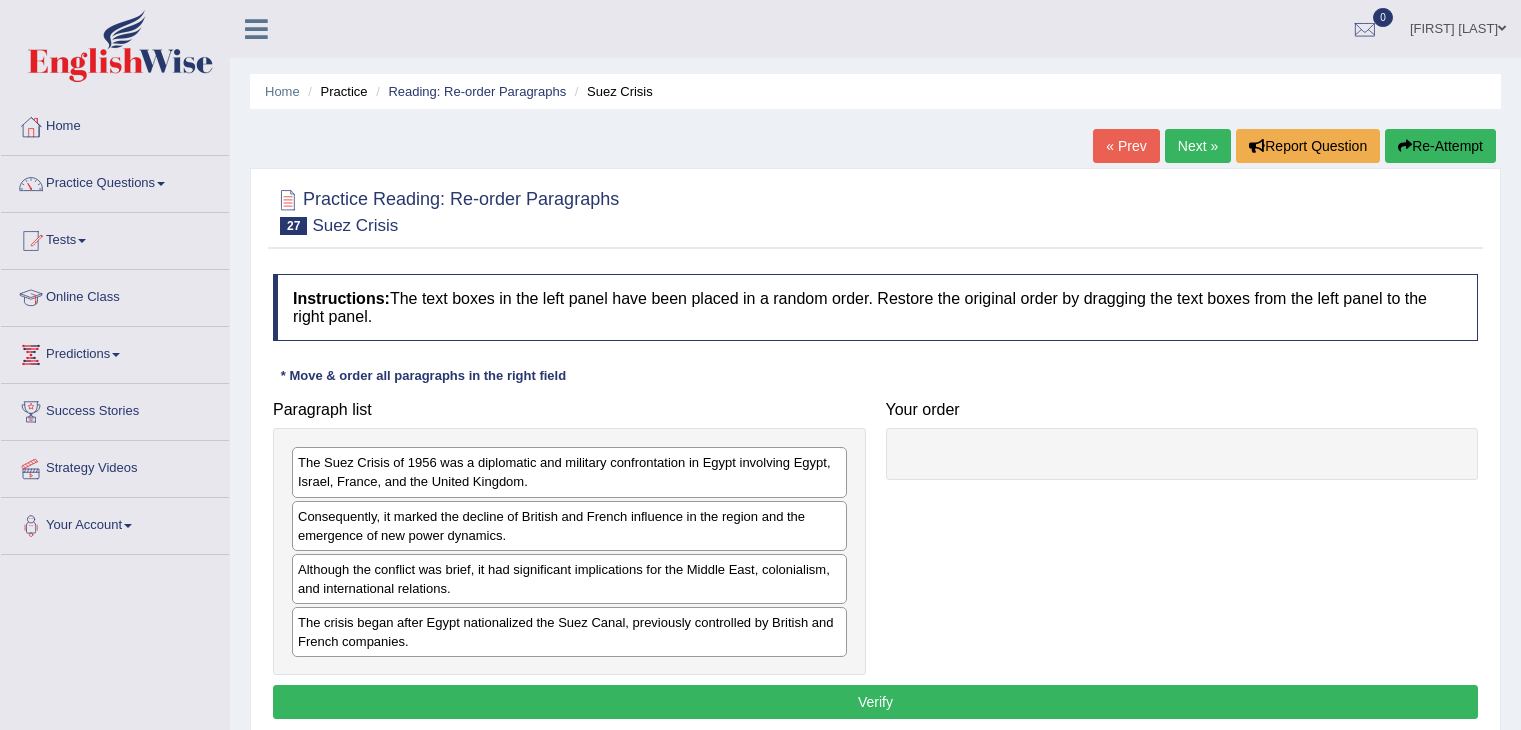 scroll, scrollTop: 55, scrollLeft: 0, axis: vertical 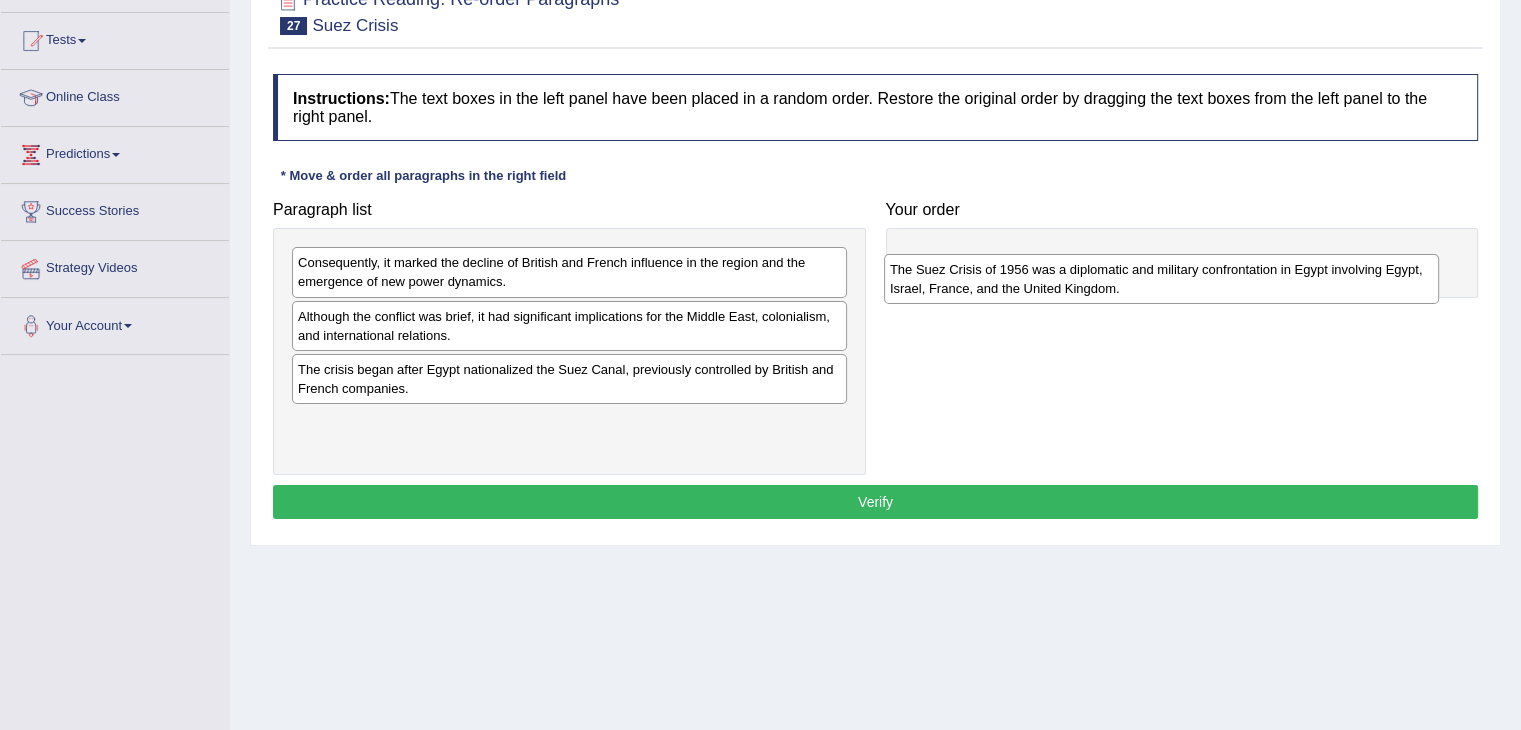drag, startPoint x: 496, startPoint y: 277, endPoint x: 1088, endPoint y: 284, distance: 592.0414 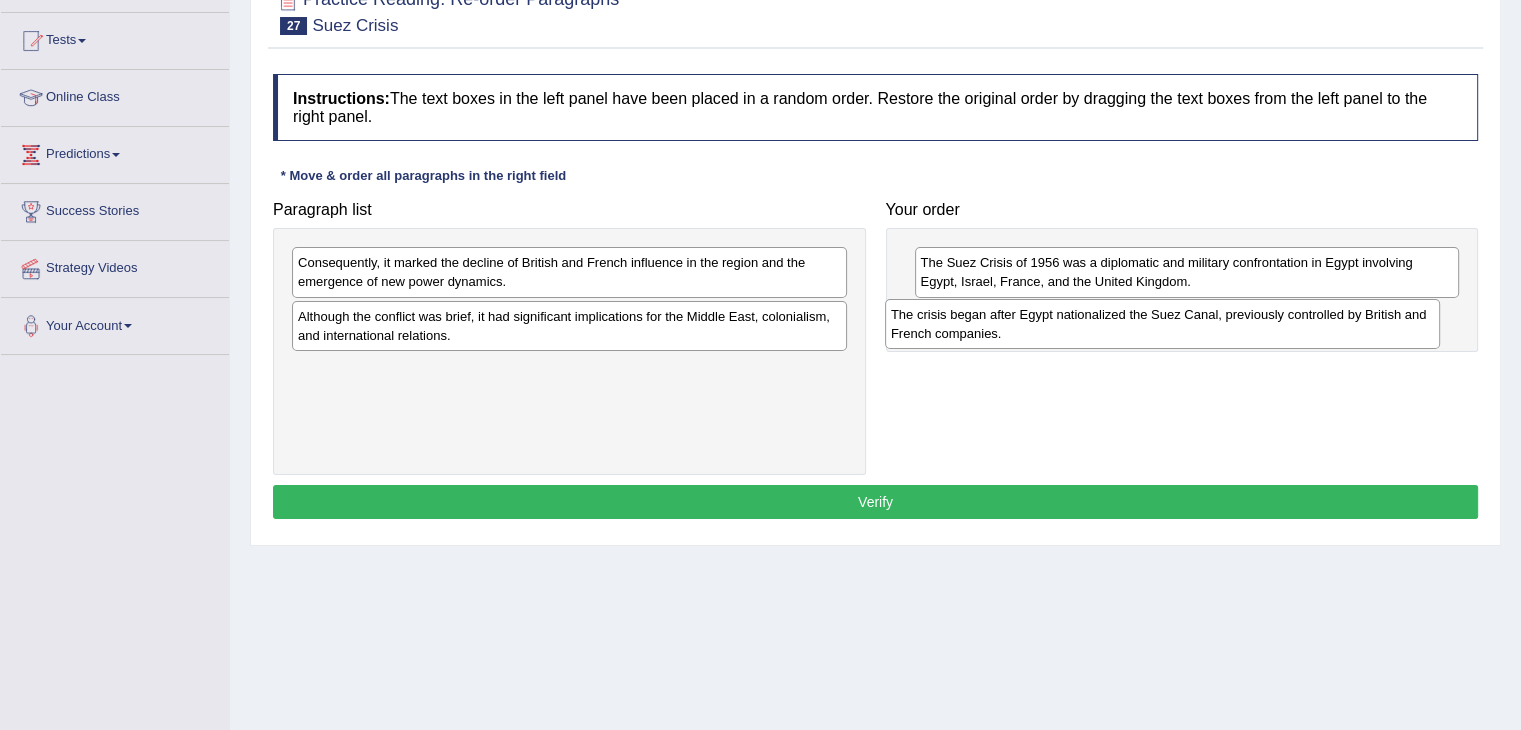 drag, startPoint x: 446, startPoint y: 380, endPoint x: 1041, endPoint y: 326, distance: 597.4454 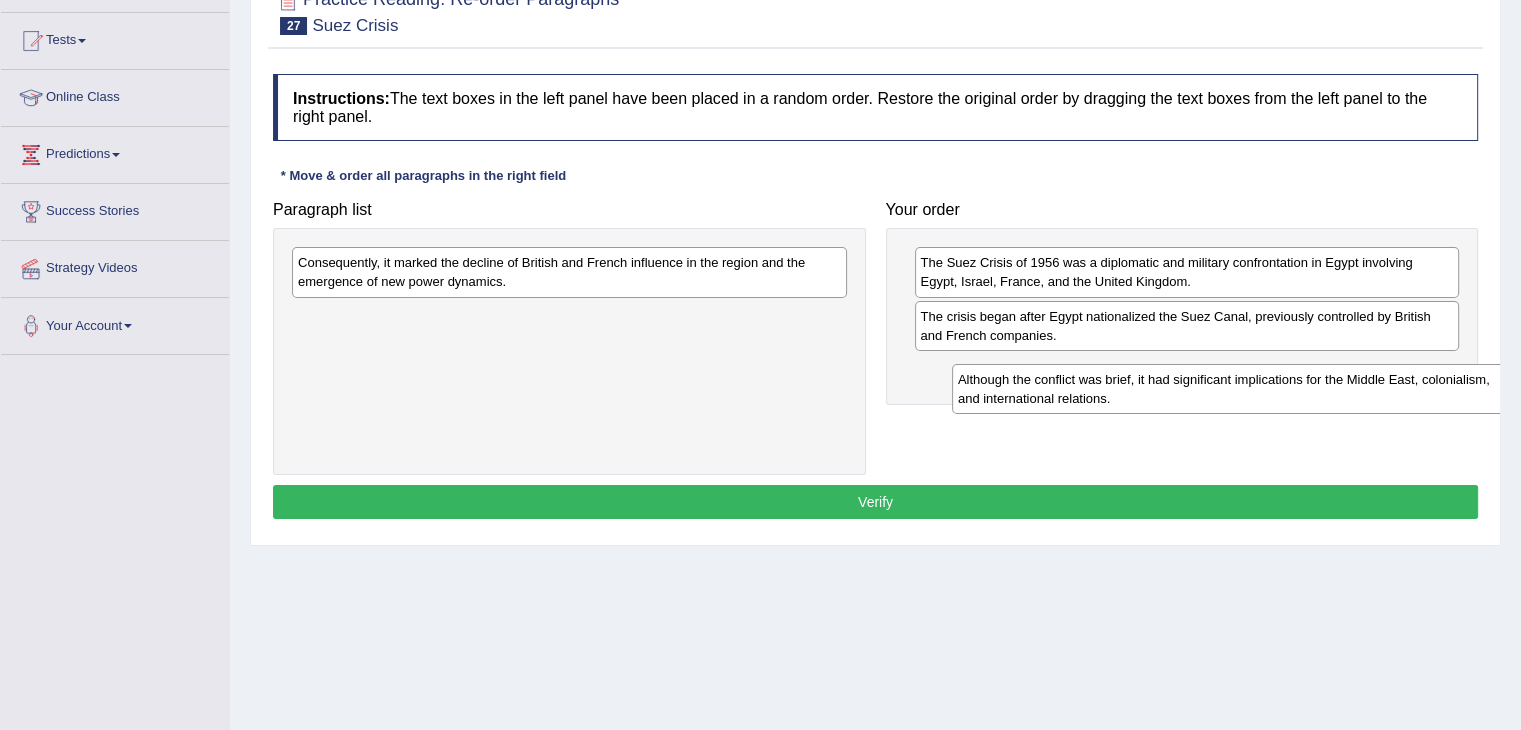 drag, startPoint x: 416, startPoint y: 331, endPoint x: 1064, endPoint y: 389, distance: 650.5905 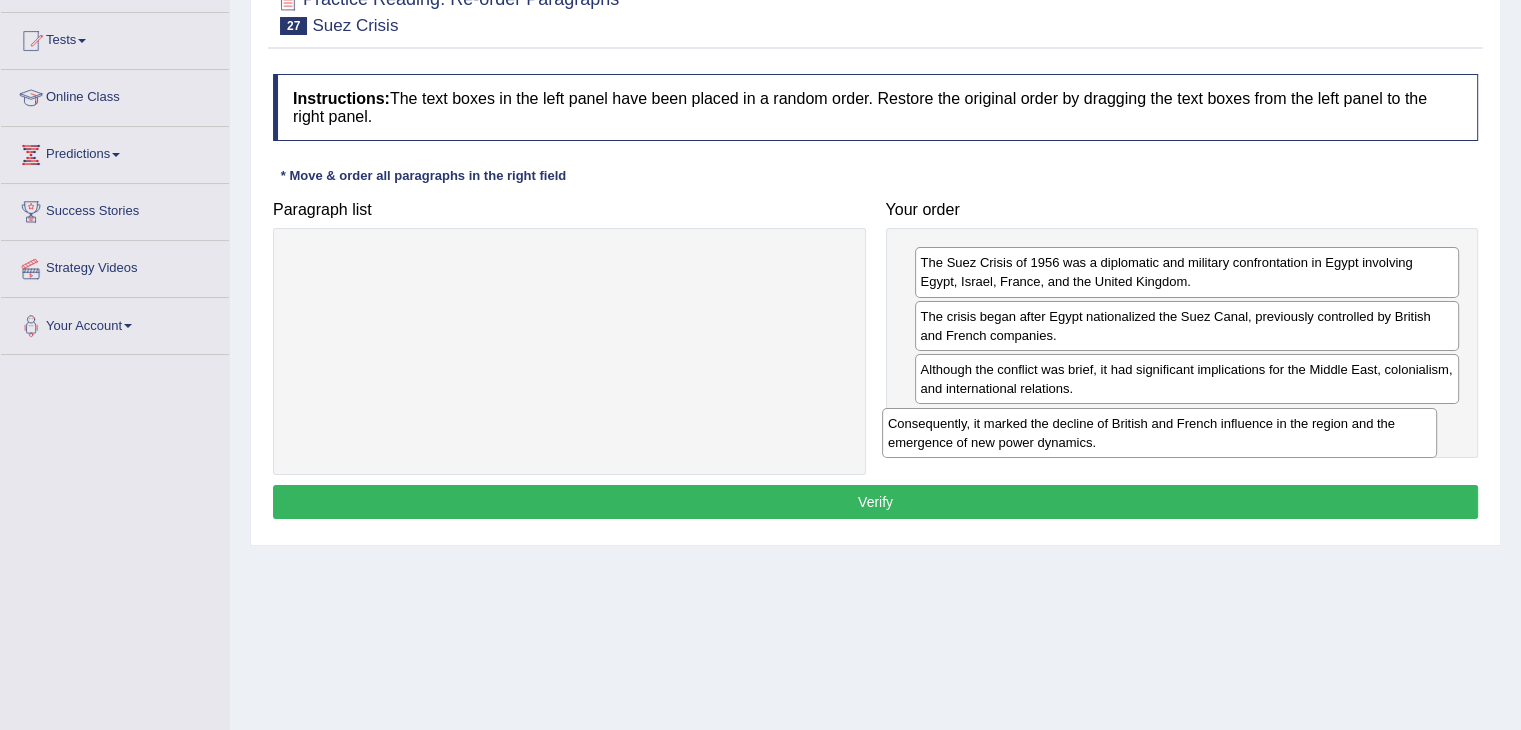 drag, startPoint x: 734, startPoint y: 303, endPoint x: 1327, endPoint y: 432, distance: 606.869 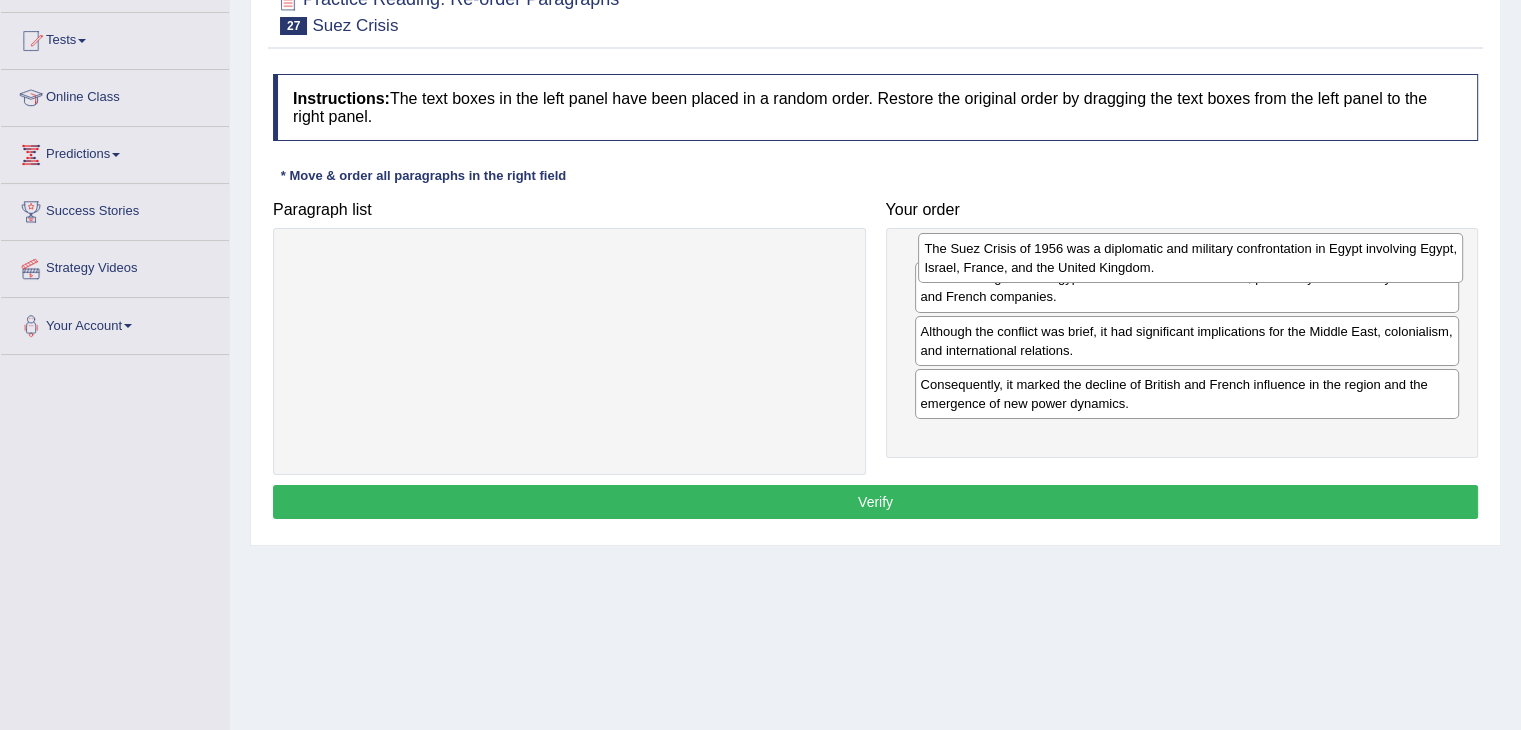 drag, startPoint x: 1132, startPoint y: 265, endPoint x: 1136, endPoint y: 251, distance: 14.56022 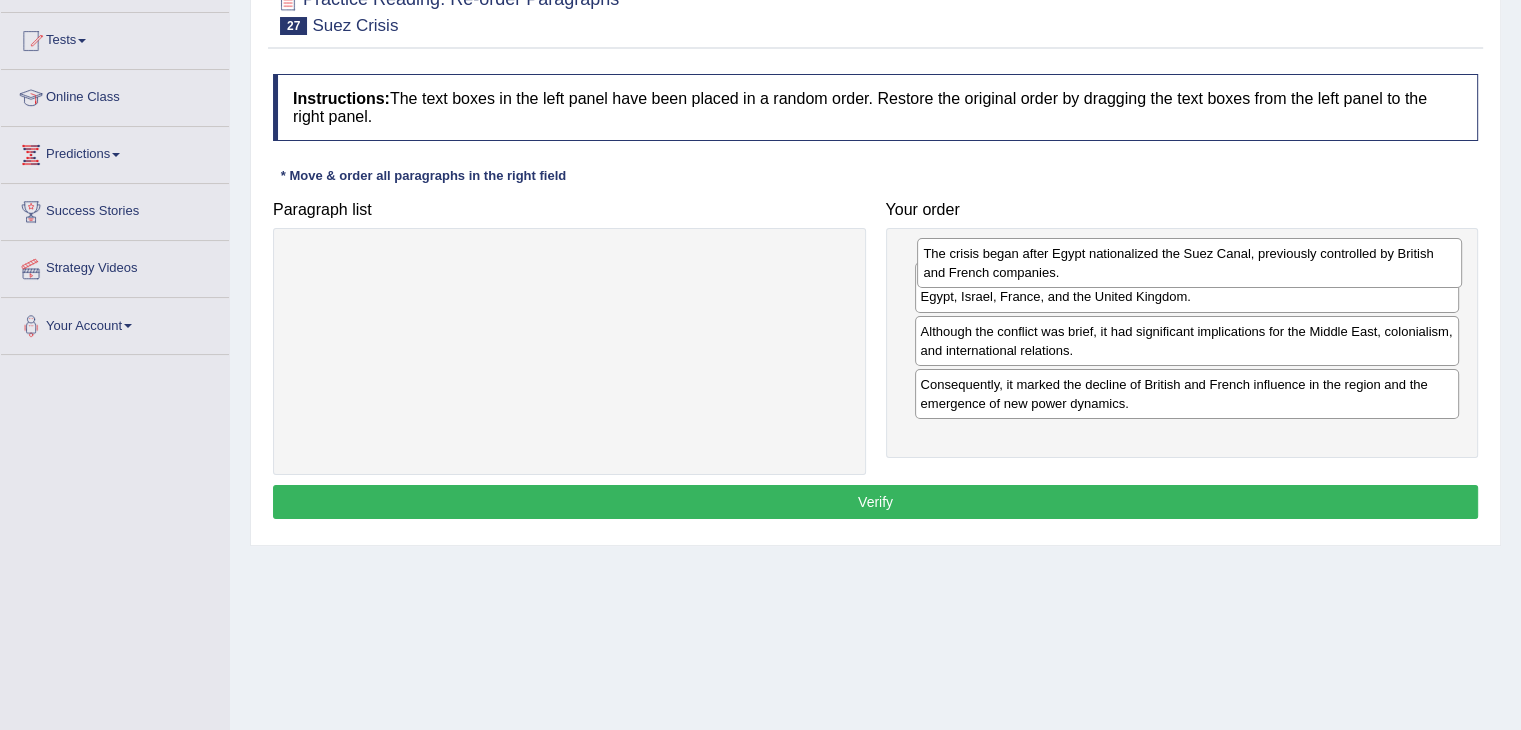 drag, startPoint x: 1048, startPoint y: 329, endPoint x: 1051, endPoint y: 267, distance: 62.072536 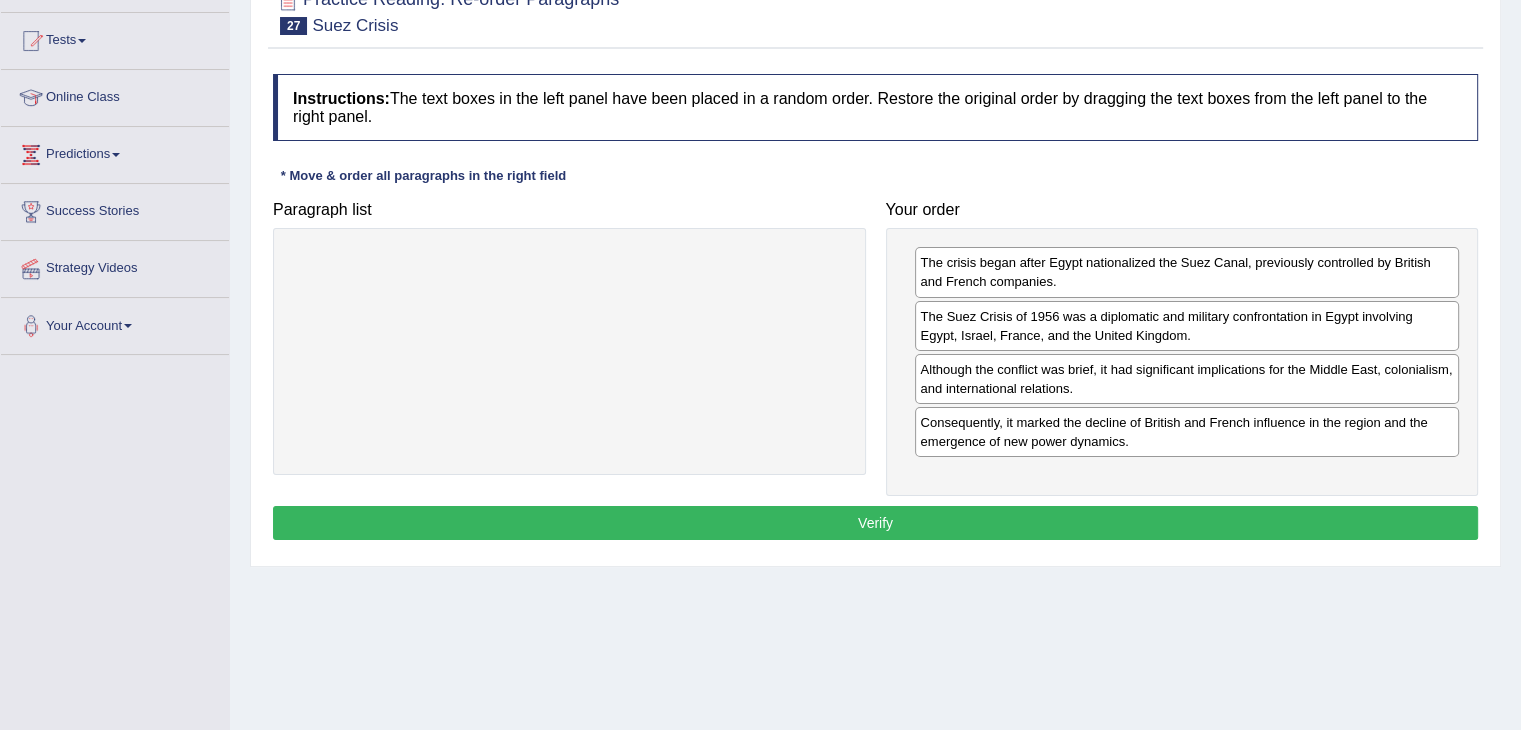 click on "Verify" at bounding box center [875, 523] 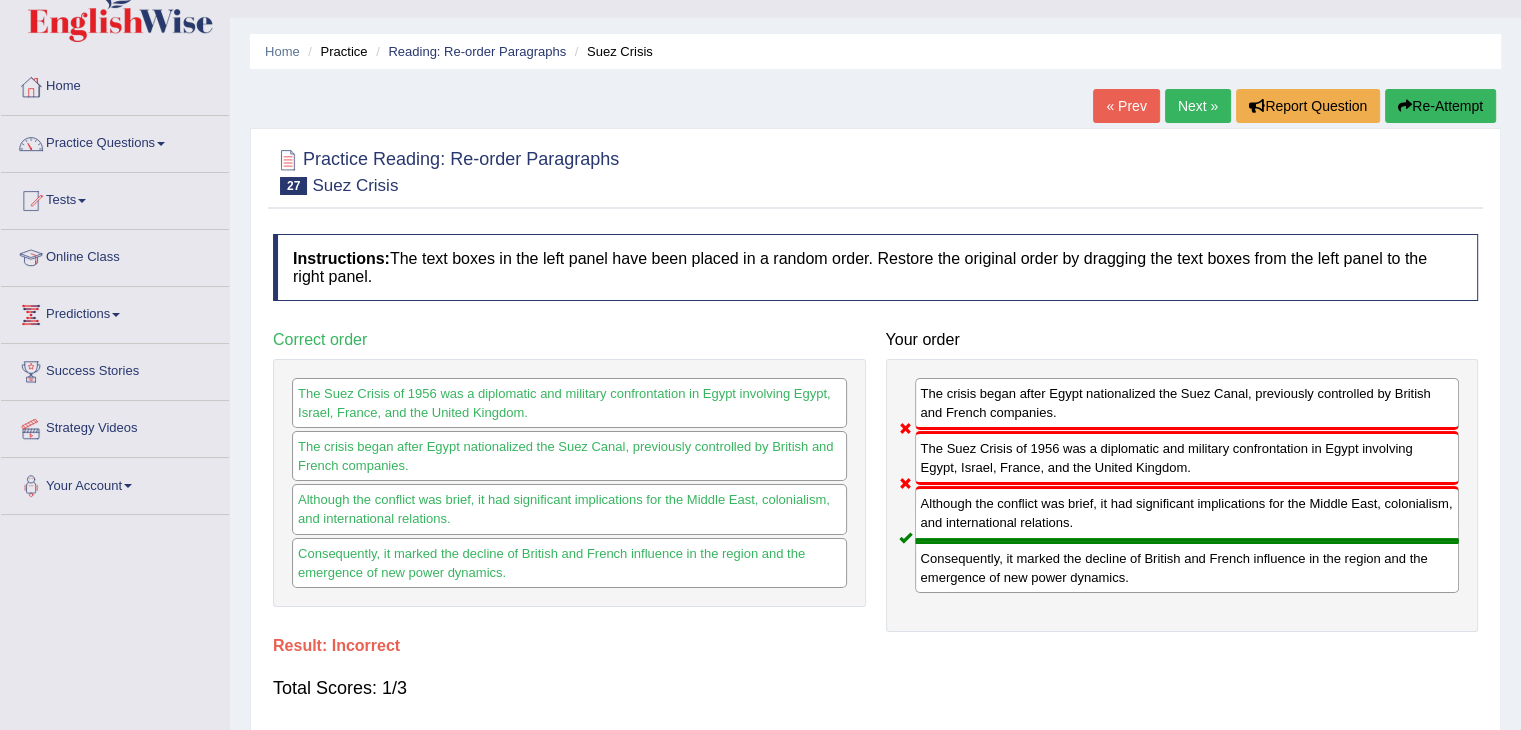 scroll, scrollTop: 0, scrollLeft: 0, axis: both 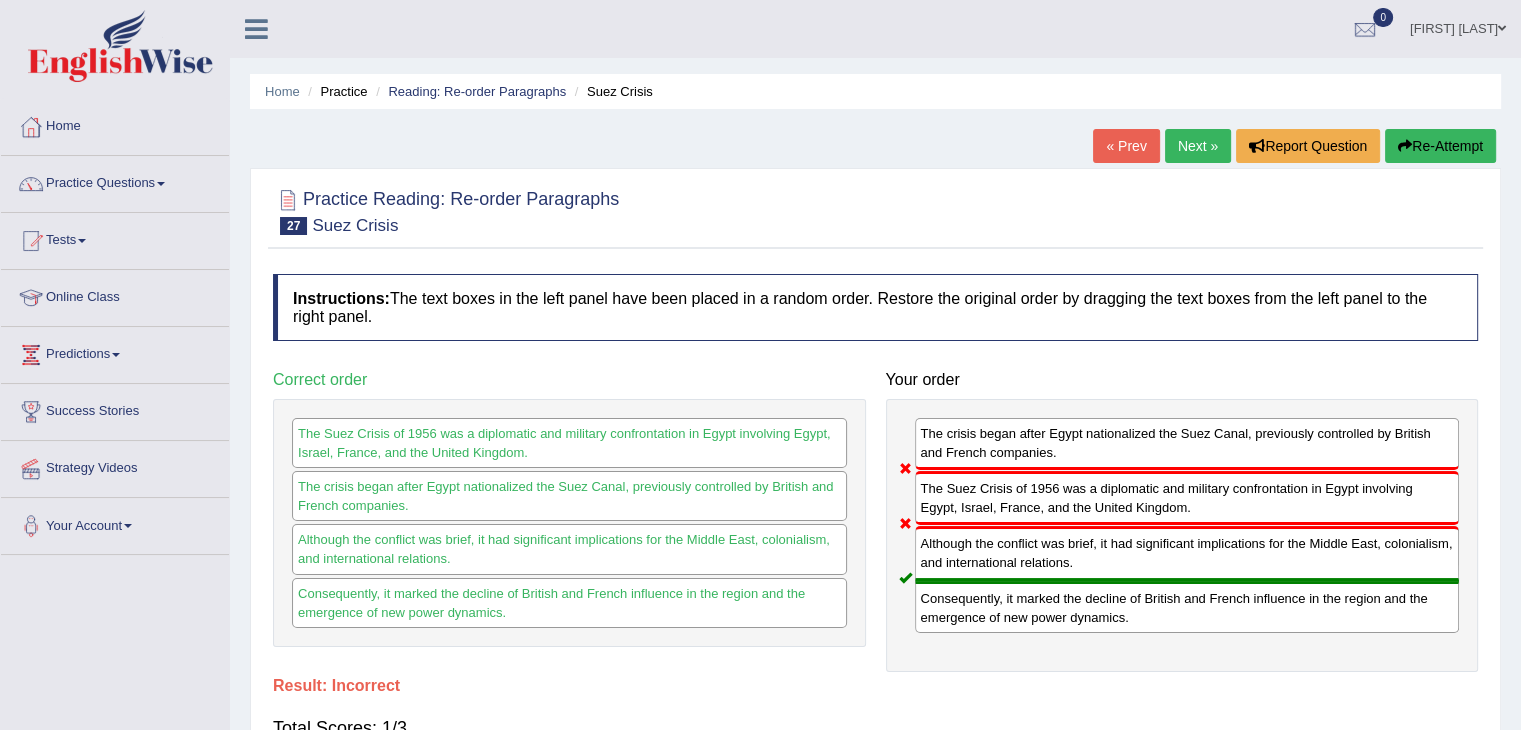 click on "Next »" at bounding box center [1198, 146] 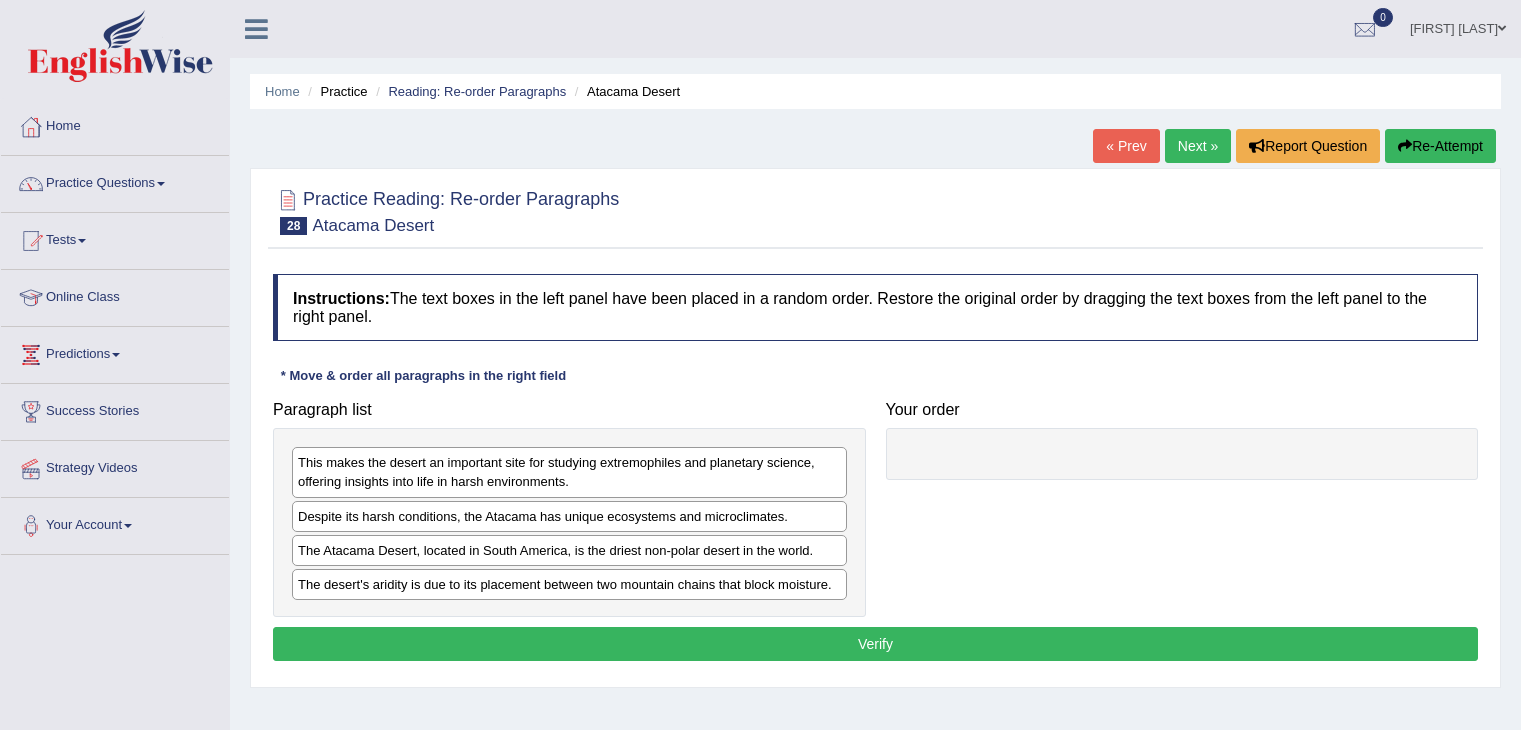 scroll, scrollTop: 0, scrollLeft: 0, axis: both 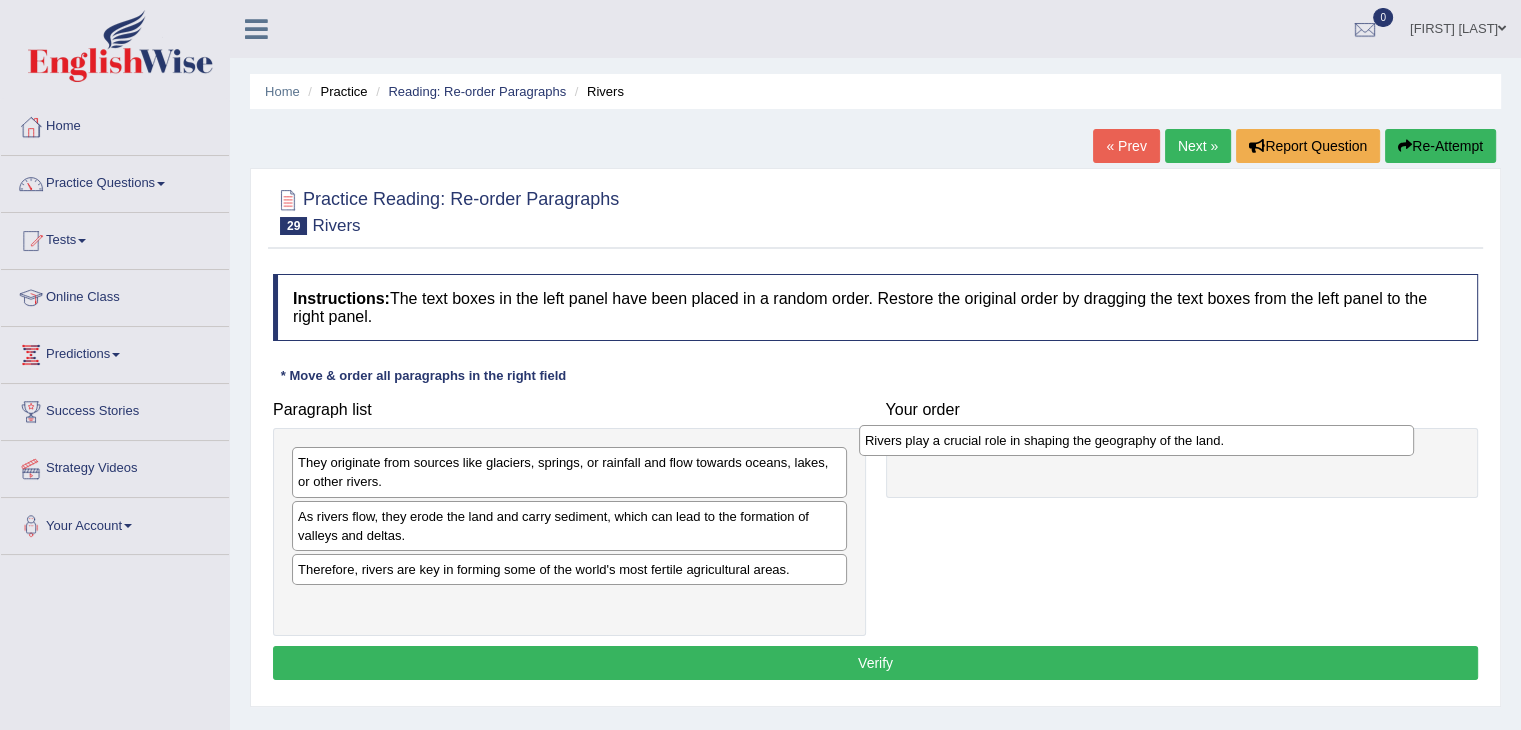 drag, startPoint x: 364, startPoint y: 521, endPoint x: 931, endPoint y: 446, distance: 571.9388 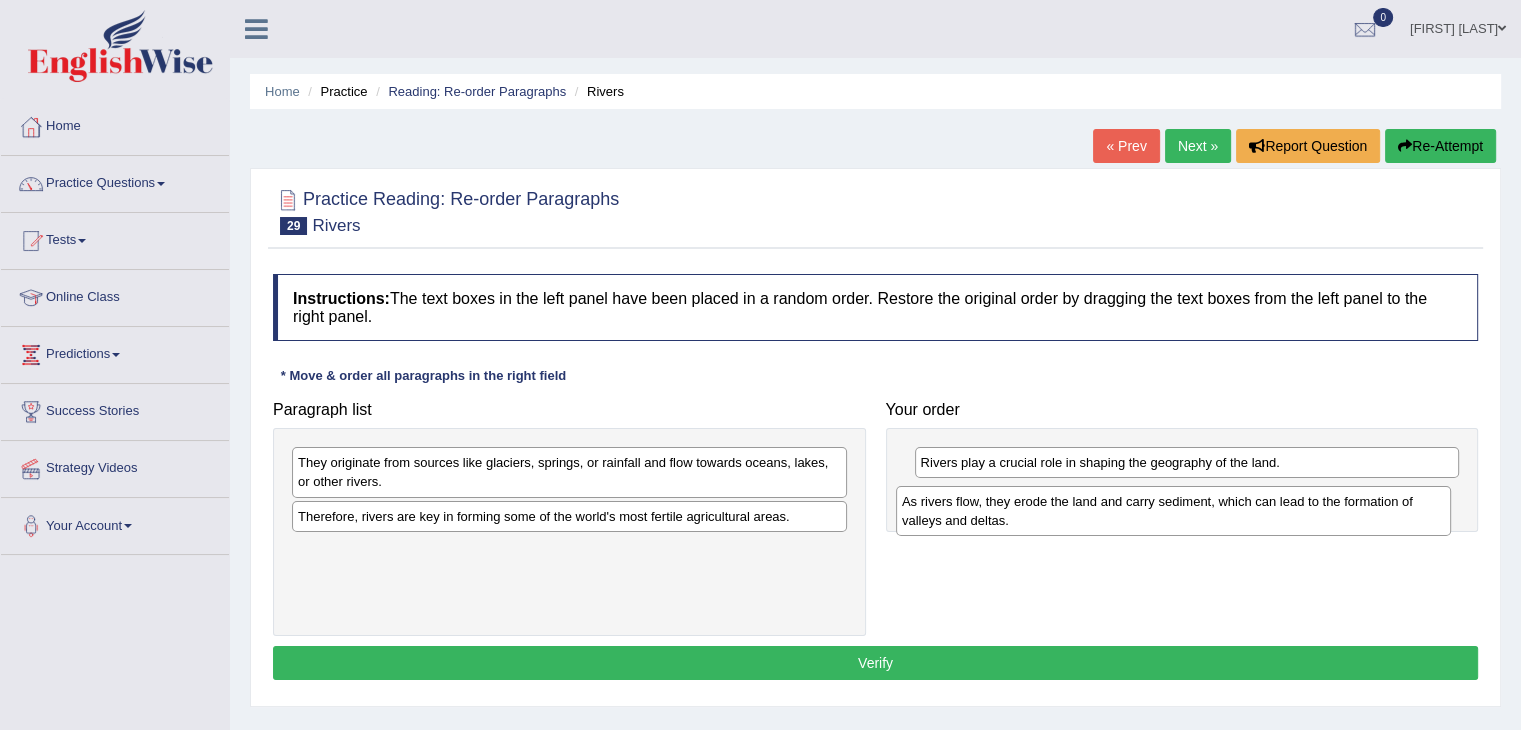 drag, startPoint x: 572, startPoint y: 526, endPoint x: 1176, endPoint y: 512, distance: 604.16223 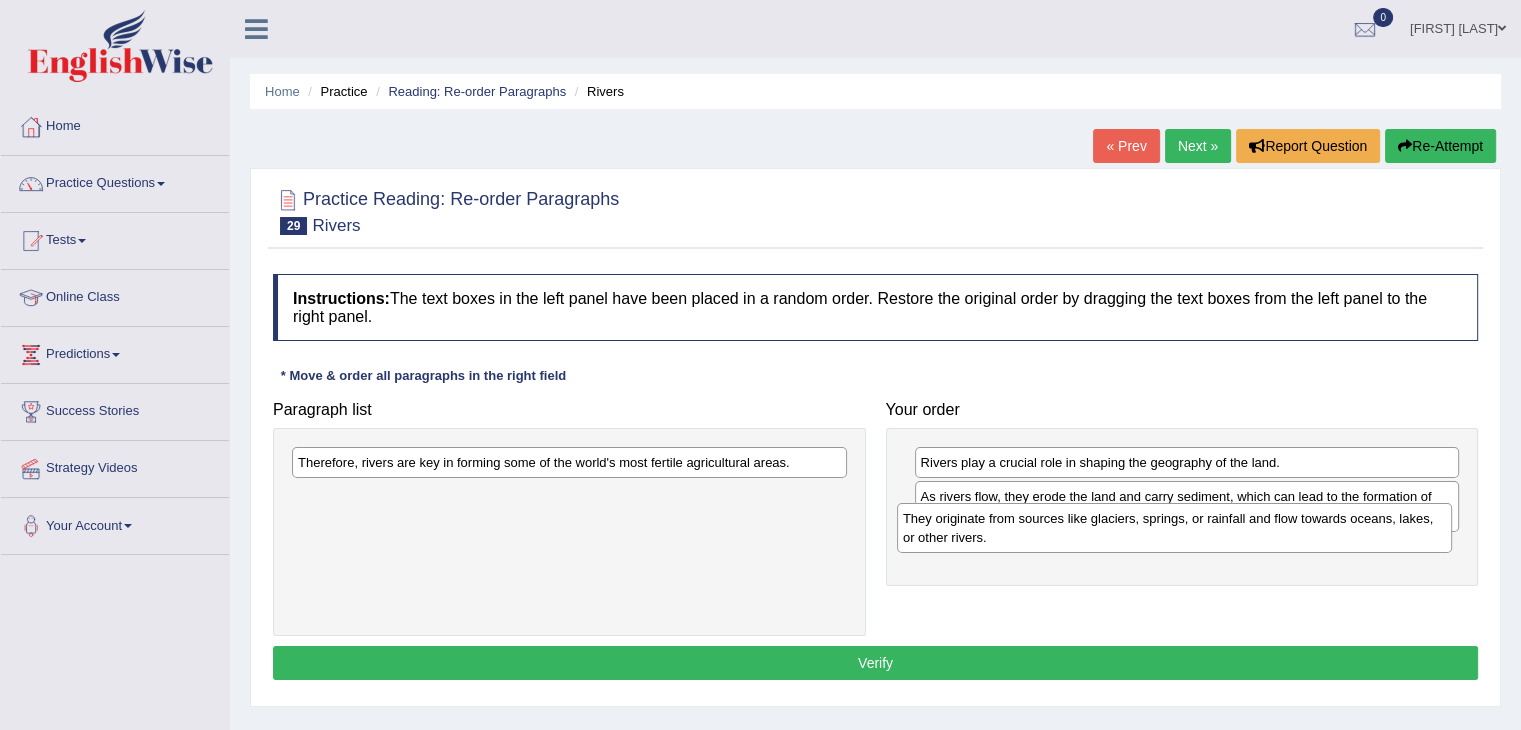 drag, startPoint x: 536, startPoint y: 465, endPoint x: 1150, endPoint y: 523, distance: 616.73334 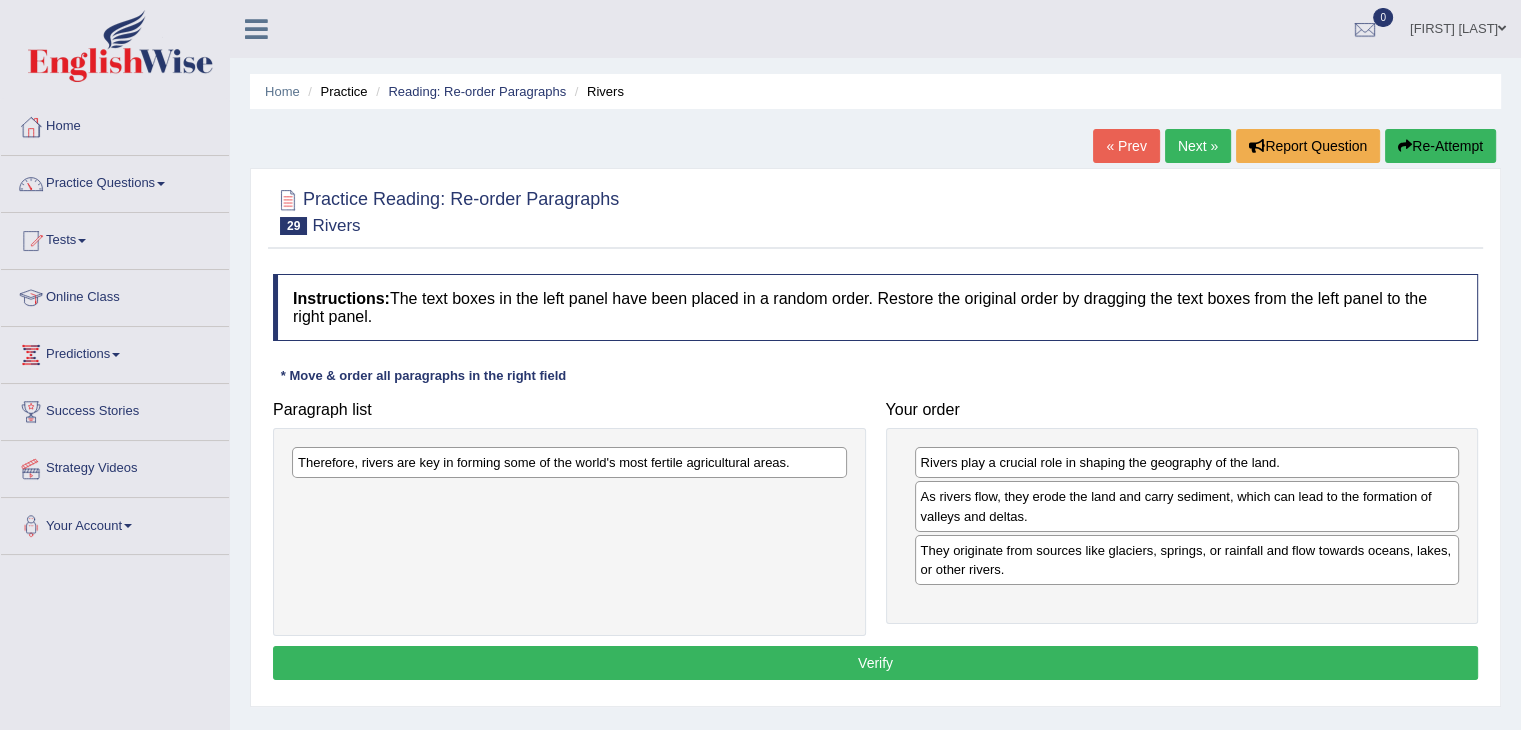 click on "As rivers flow, they erode the land and carry sediment, which can lead to the formation of valleys and deltas." at bounding box center (1187, 506) 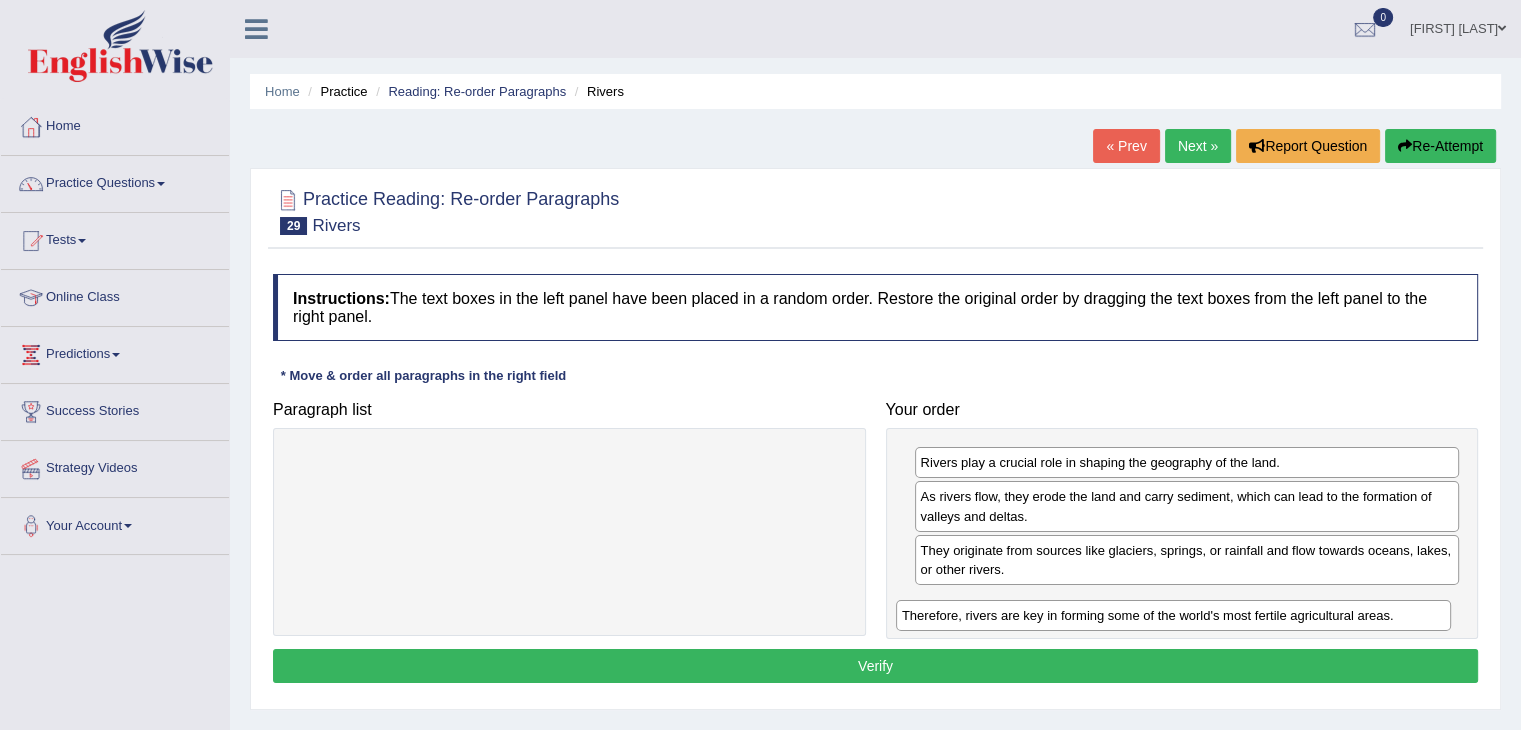 drag, startPoint x: 580, startPoint y: 459, endPoint x: 1184, endPoint y: 612, distance: 623.077 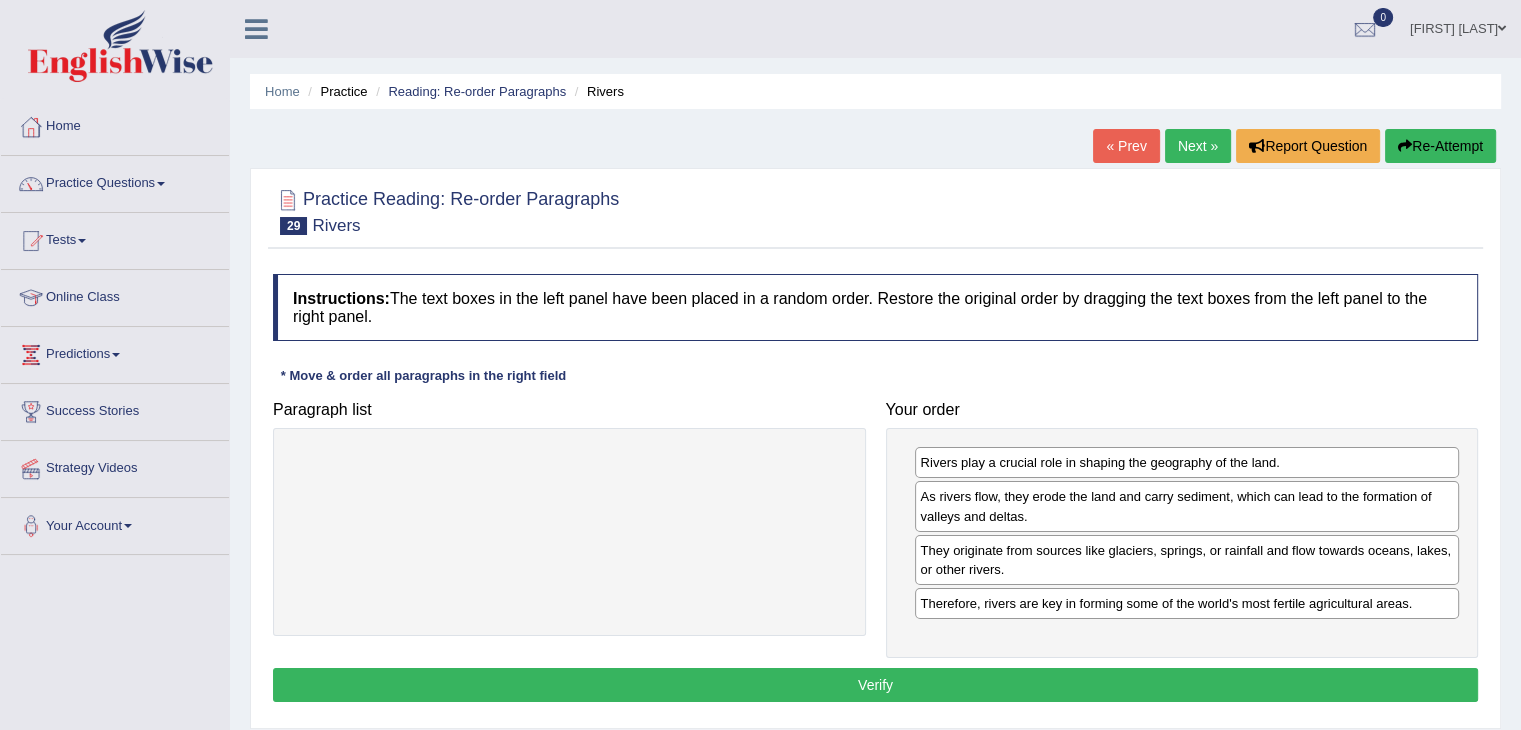 click on "Verify" at bounding box center [875, 685] 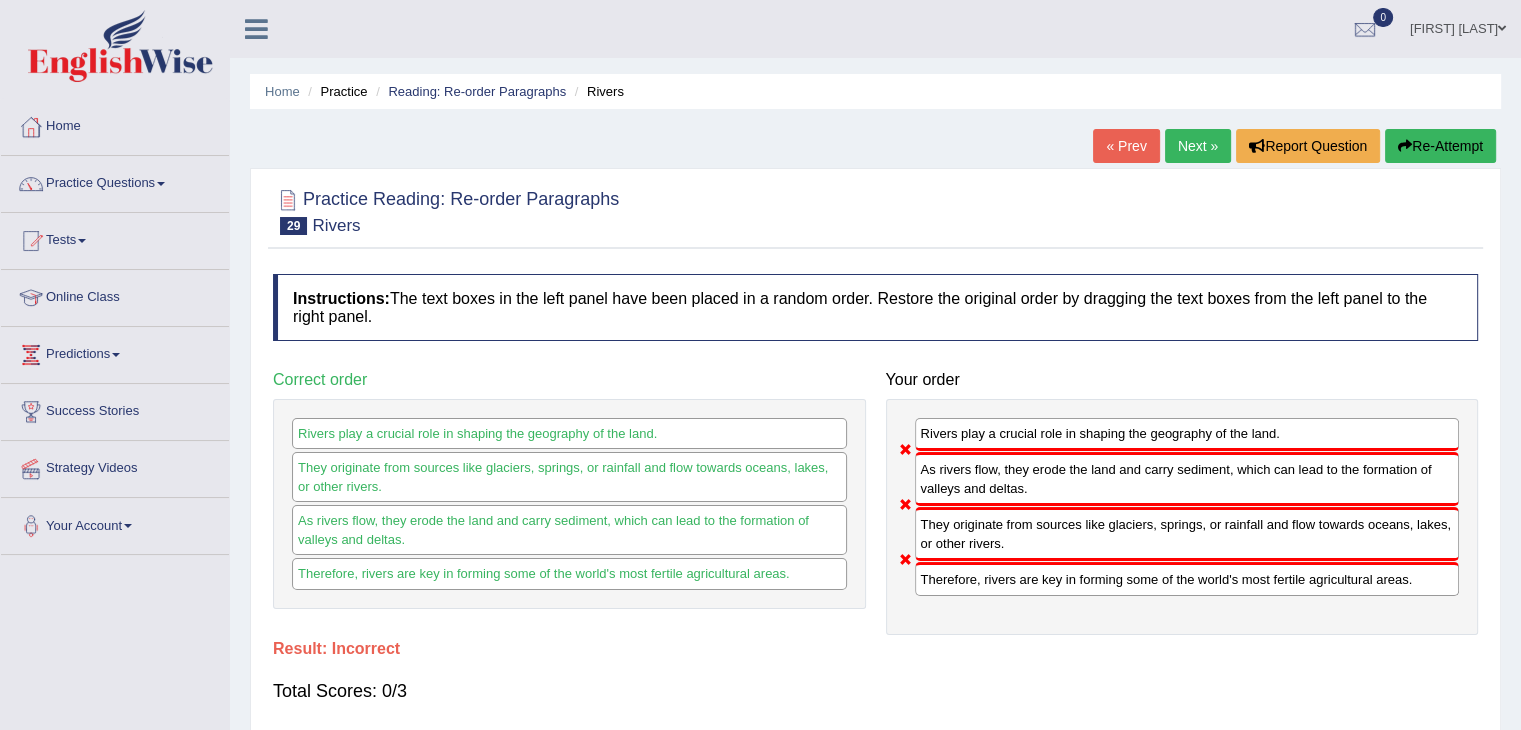 click on "Home
Practice
Reading: Re-order Paragraphs
Rivers
« Prev Next »  Report Question  Re-Attempt
Practice Reading: Re-order Paragraphs
29
Rivers
Instructions:  The text boxes in the left panel have been placed in a random order. Restore the original order by dragging the text boxes from the left panel to the right panel.
* Move & order all paragraphs in the right field
Paragraph list
Correct order
Rivers play a crucial role in shaping the geography of the land. They originate from sources like glaciers, springs, or rainfall and flow towards oceans, lakes, or other rivers. As rivers flow, they erode the land and carry sediment, which can lead to the formation of valleys and deltas. Therefore, rivers are key in forming some of the world's most fertile agricultural areas." at bounding box center [875, 500] 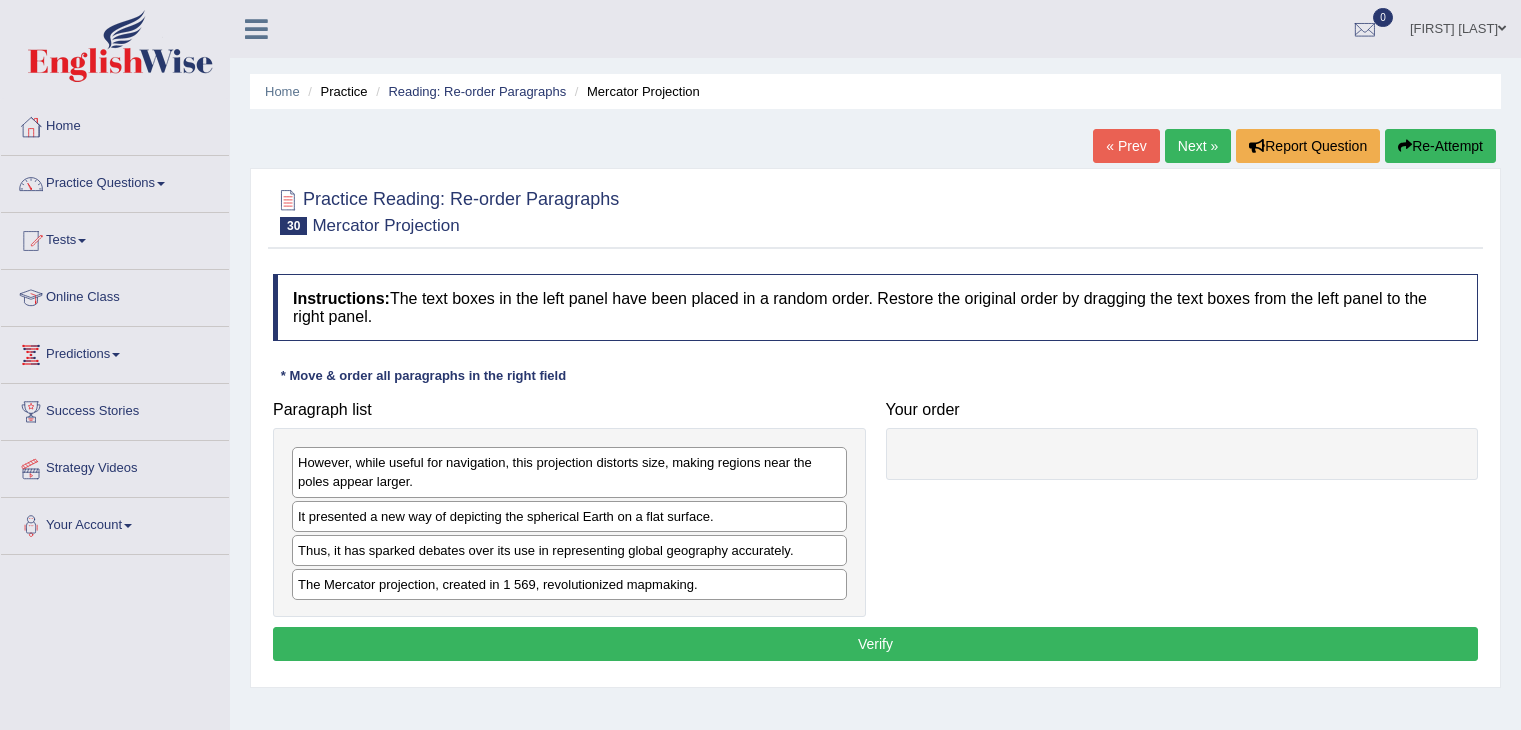 scroll, scrollTop: 0, scrollLeft: 0, axis: both 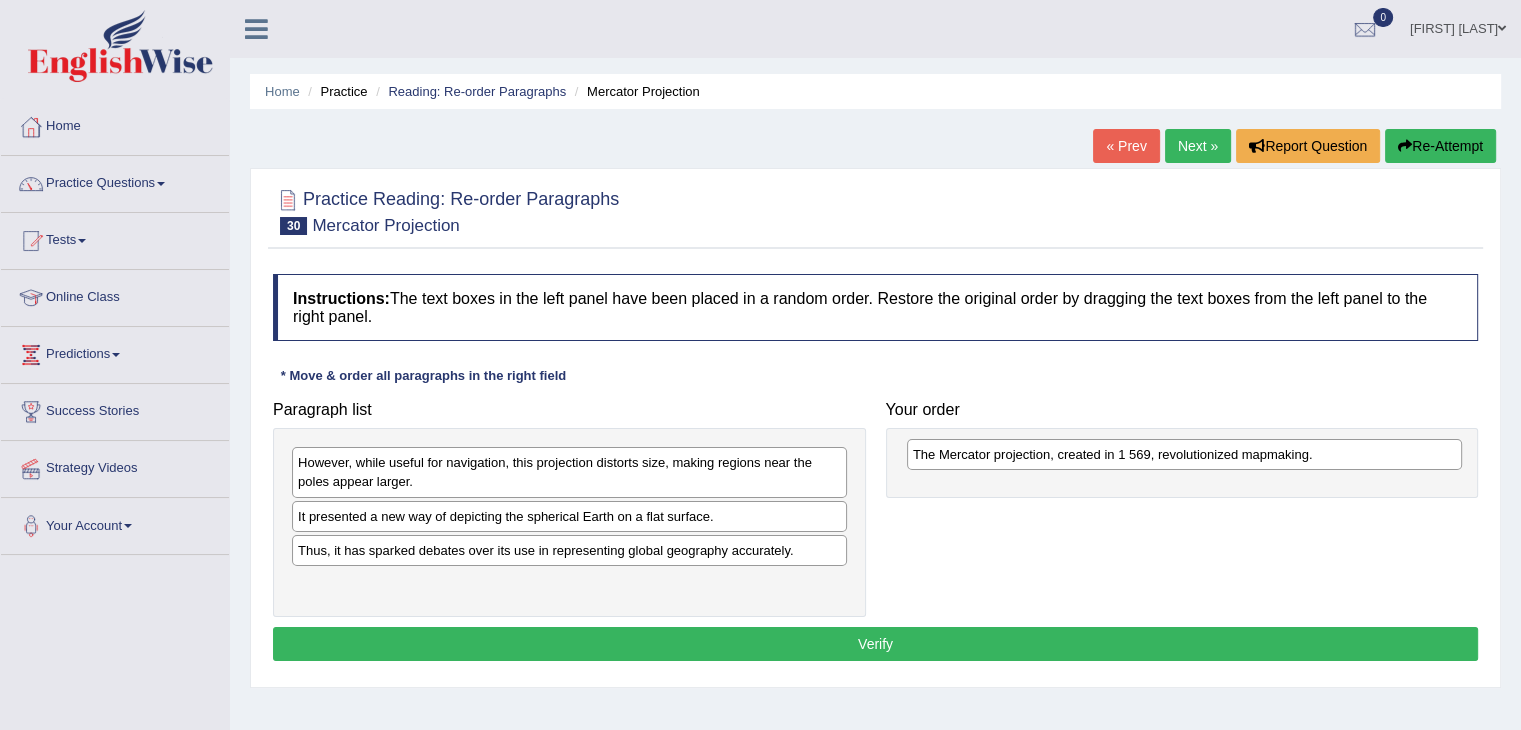 drag, startPoint x: 426, startPoint y: 585, endPoint x: 1041, endPoint y: 457, distance: 628.17914 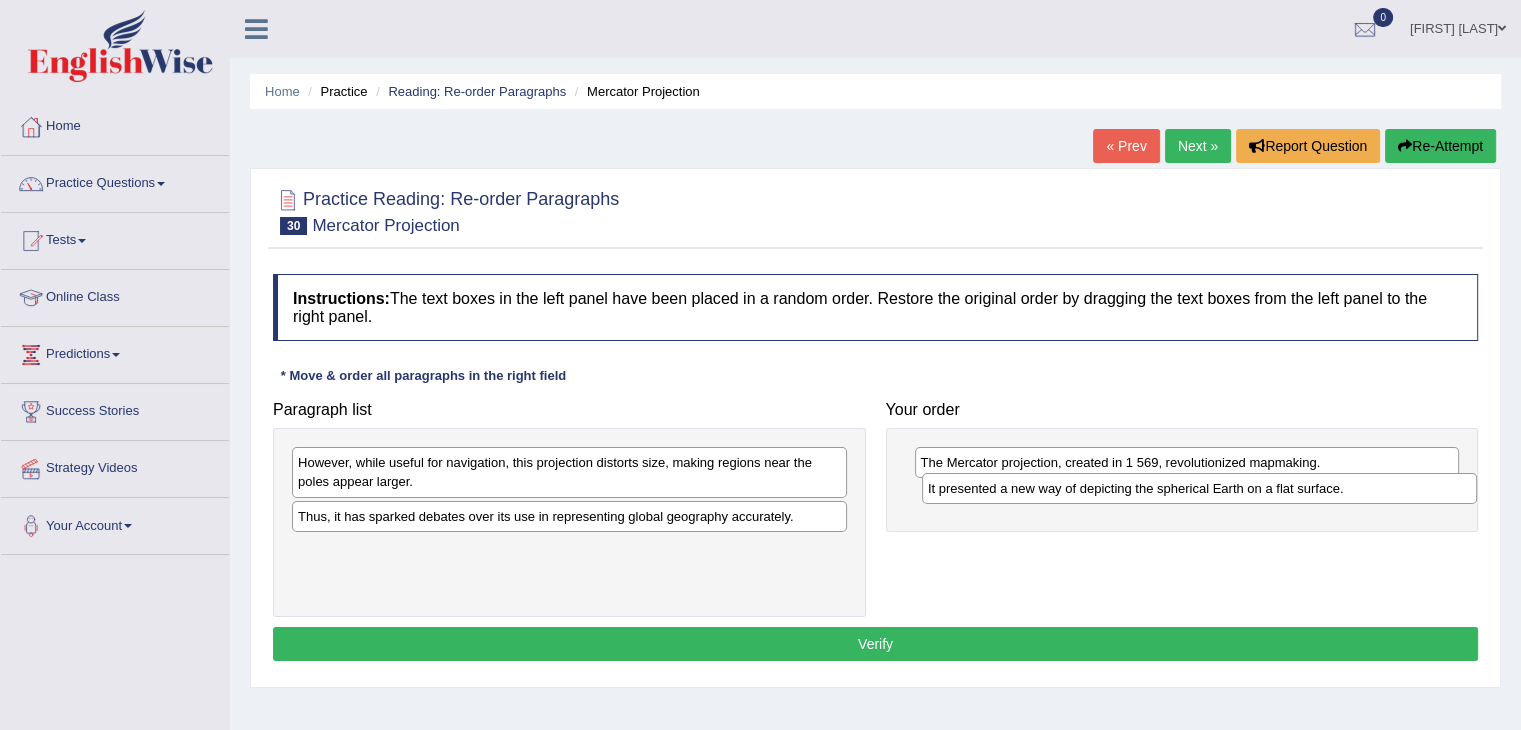 drag, startPoint x: 626, startPoint y: 516, endPoint x: 1256, endPoint y: 489, distance: 630.5783 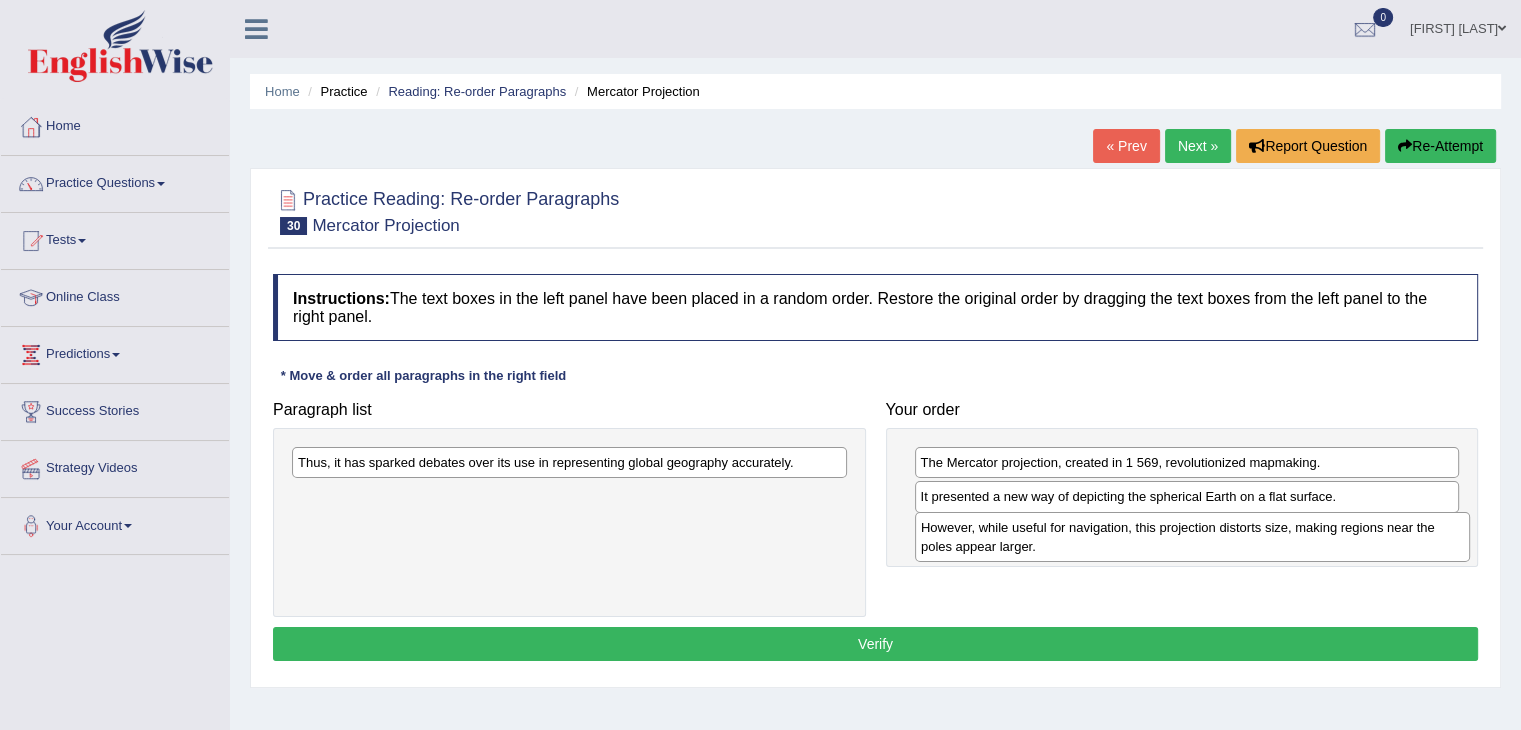 drag, startPoint x: 745, startPoint y: 462, endPoint x: 1368, endPoint y: 527, distance: 626.38165 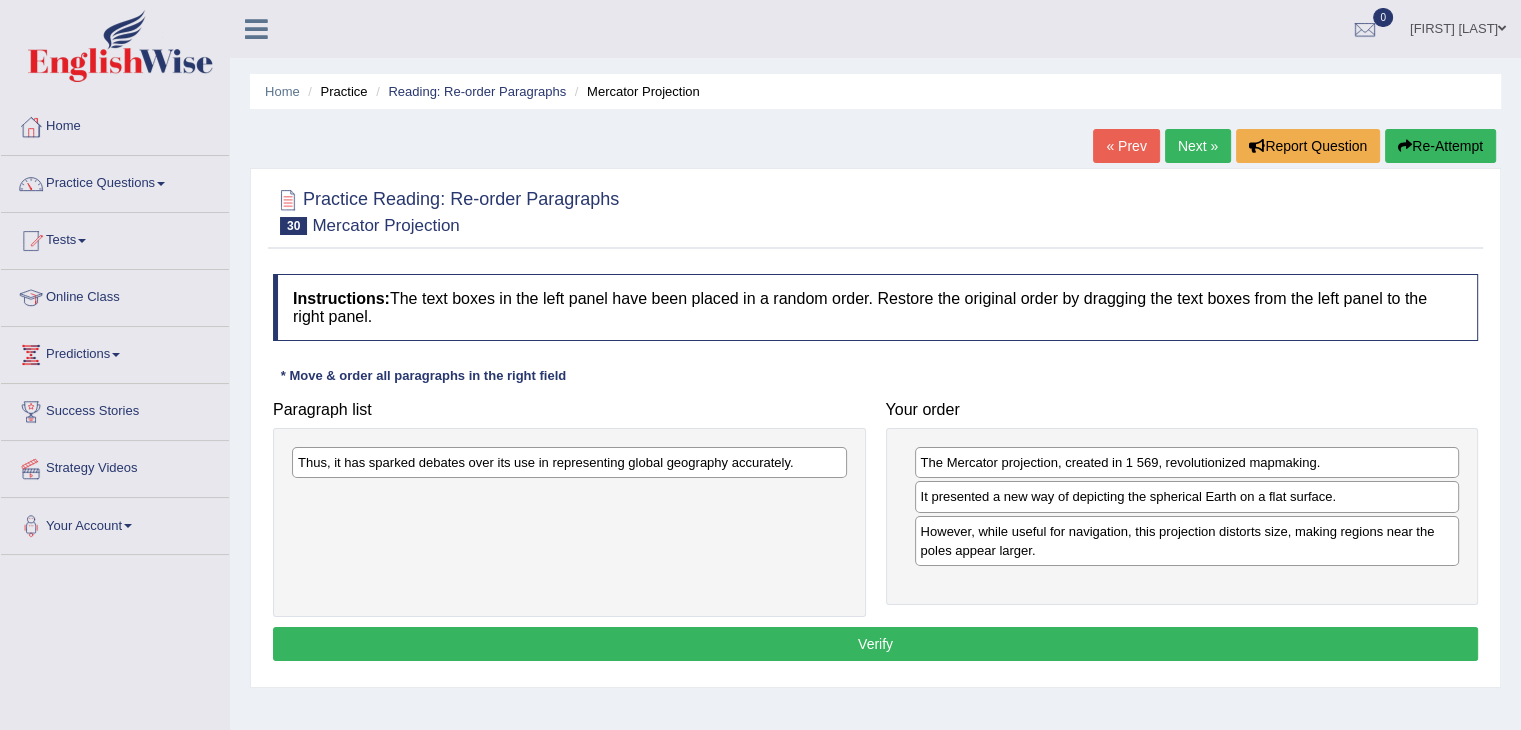 drag, startPoint x: 770, startPoint y: 485, endPoint x: 1080, endPoint y: 531, distance: 313.39432 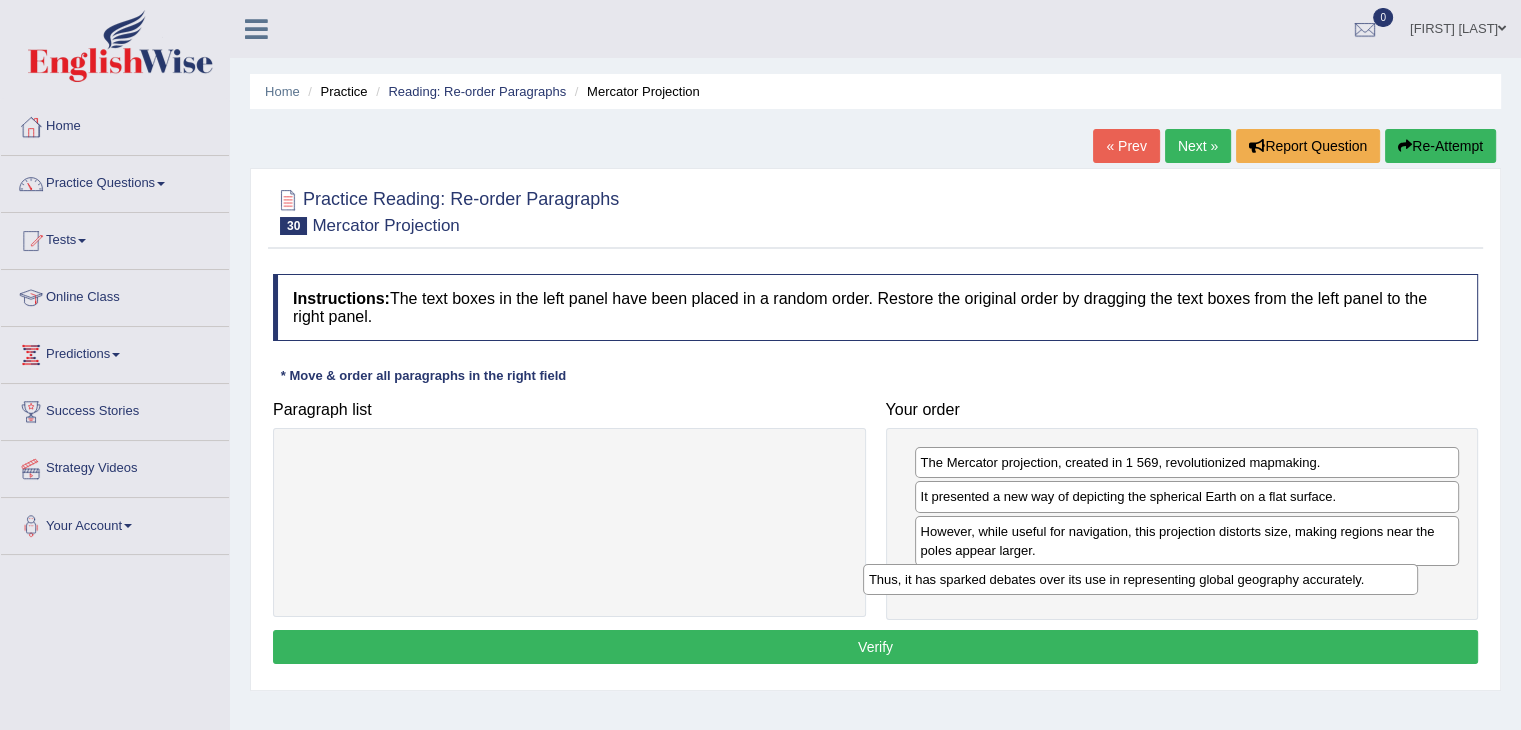 drag, startPoint x: 749, startPoint y: 457, endPoint x: 1332, endPoint y: 568, distance: 593.47284 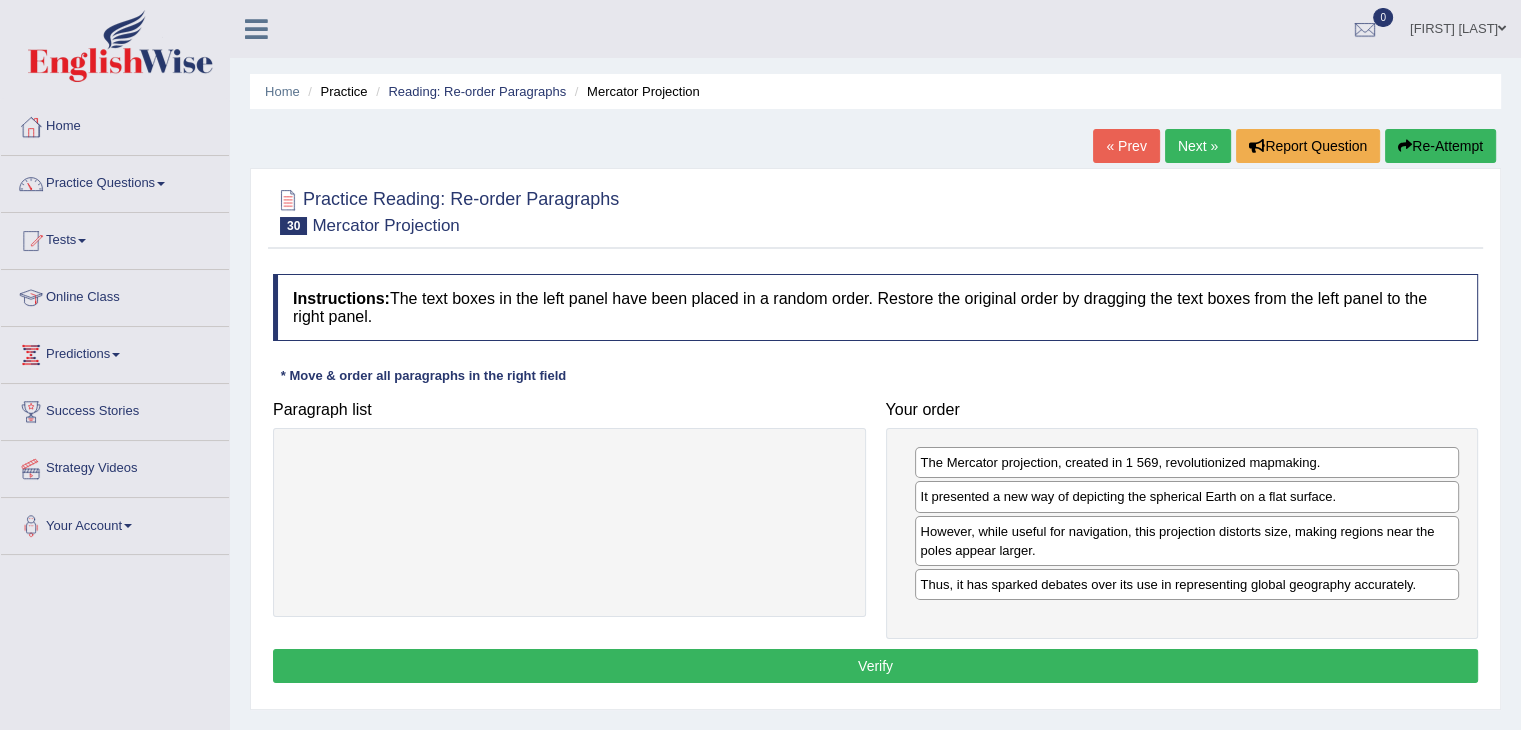 click on "Verify" at bounding box center [875, 666] 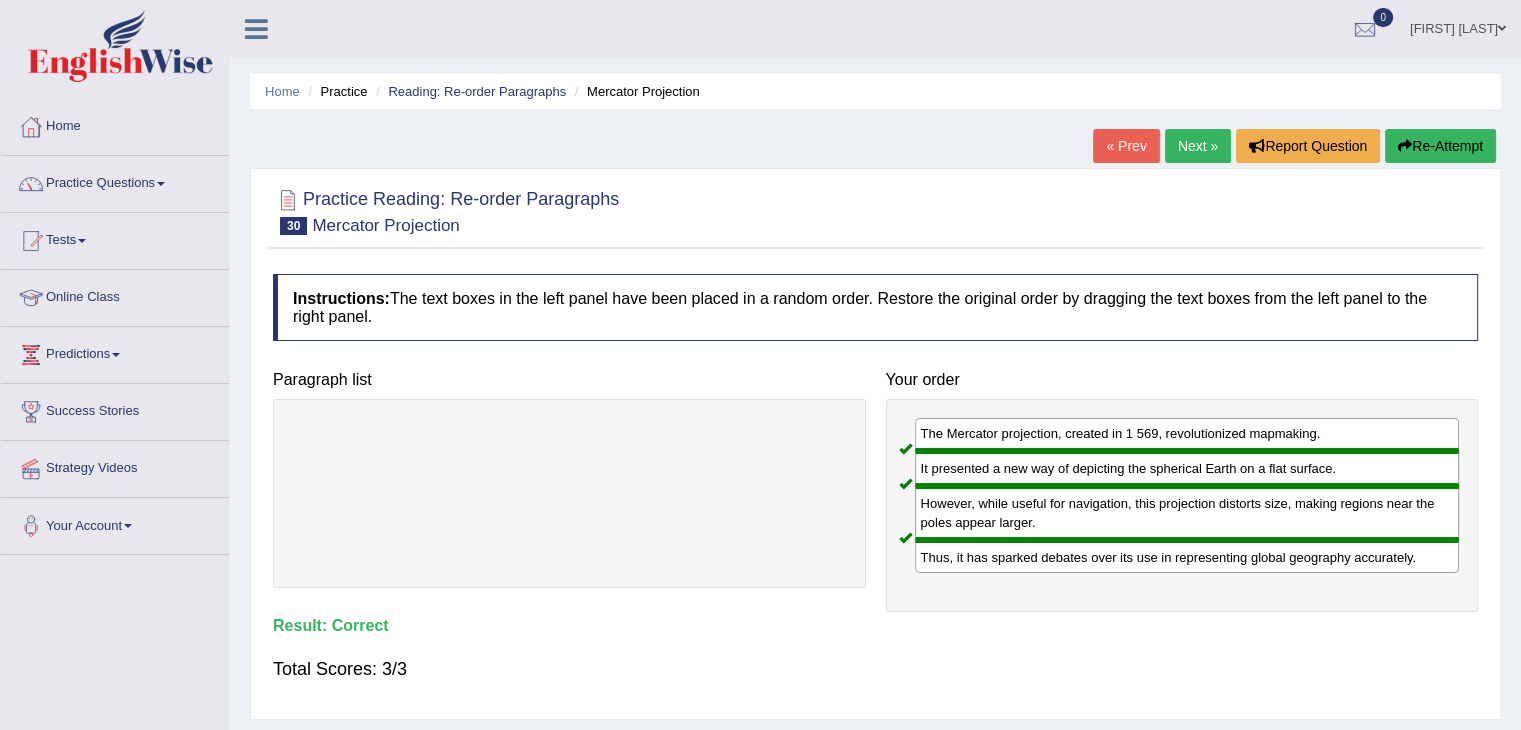 click on "Next »" at bounding box center (1198, 146) 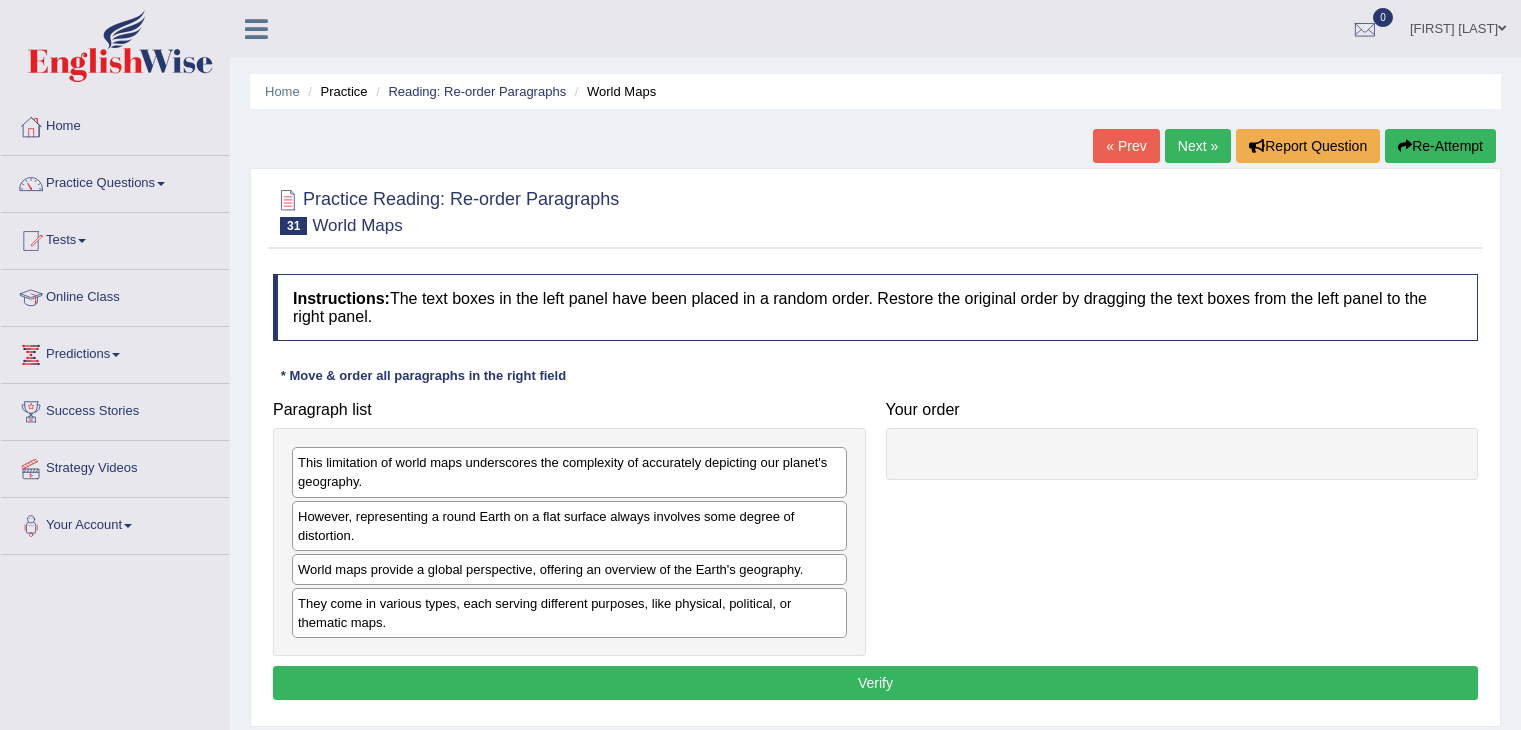 scroll, scrollTop: 0, scrollLeft: 0, axis: both 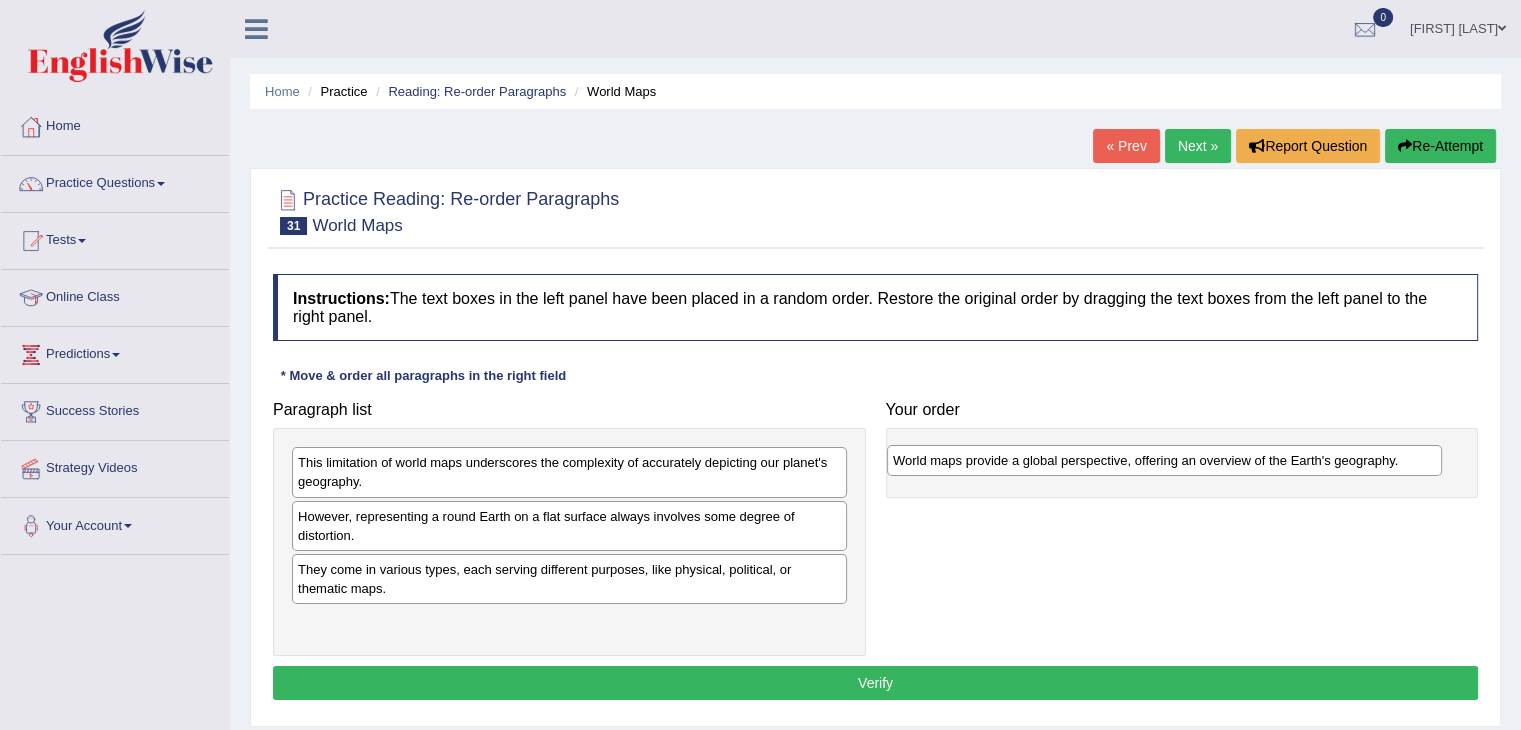 drag, startPoint x: 359, startPoint y: 573, endPoint x: 954, endPoint y: 465, distance: 604.7222 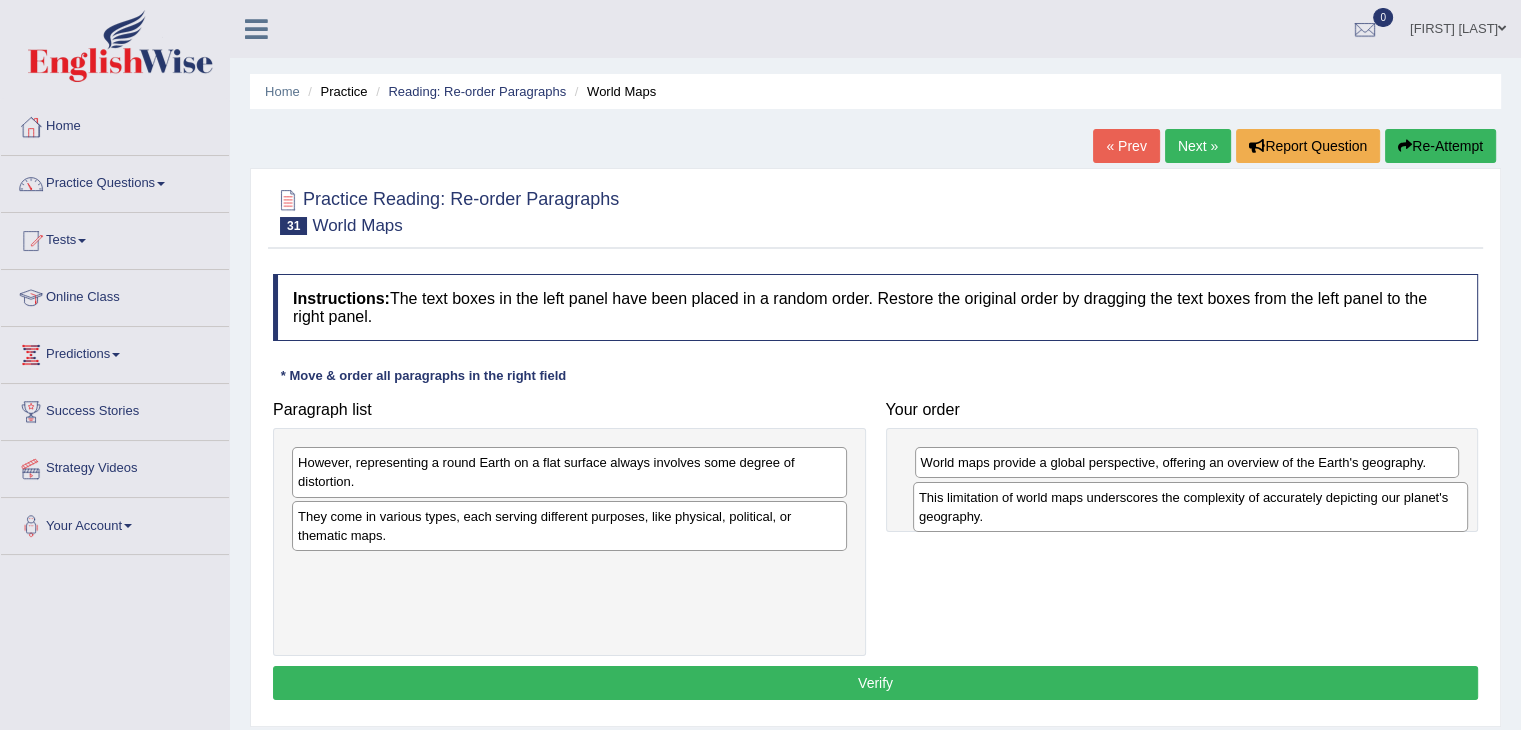 drag, startPoint x: 677, startPoint y: 478, endPoint x: 1298, endPoint y: 513, distance: 621.98553 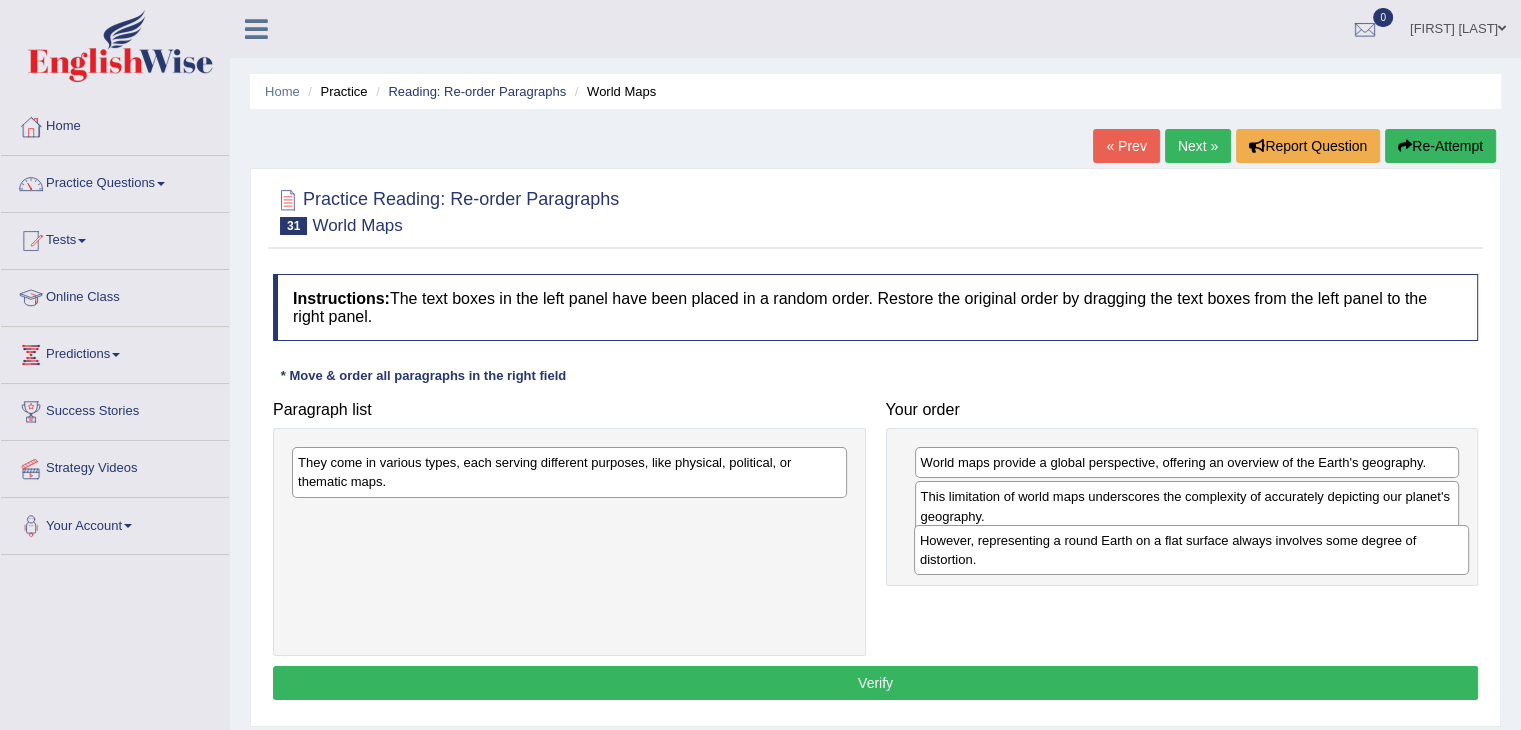 drag, startPoint x: 516, startPoint y: 469, endPoint x: 1138, endPoint y: 547, distance: 626.8716 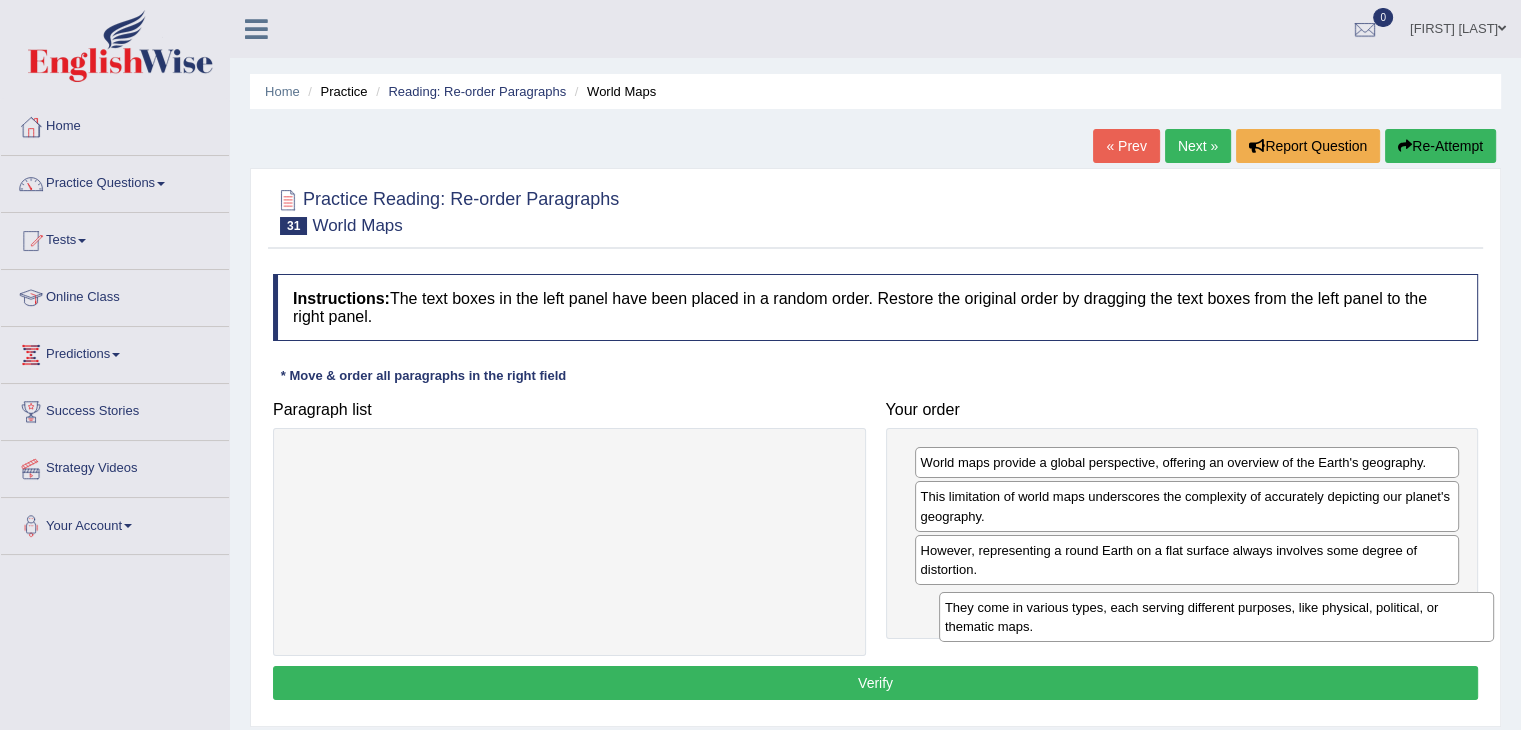 drag, startPoint x: 584, startPoint y: 464, endPoint x: 1231, endPoint y: 609, distance: 663.049 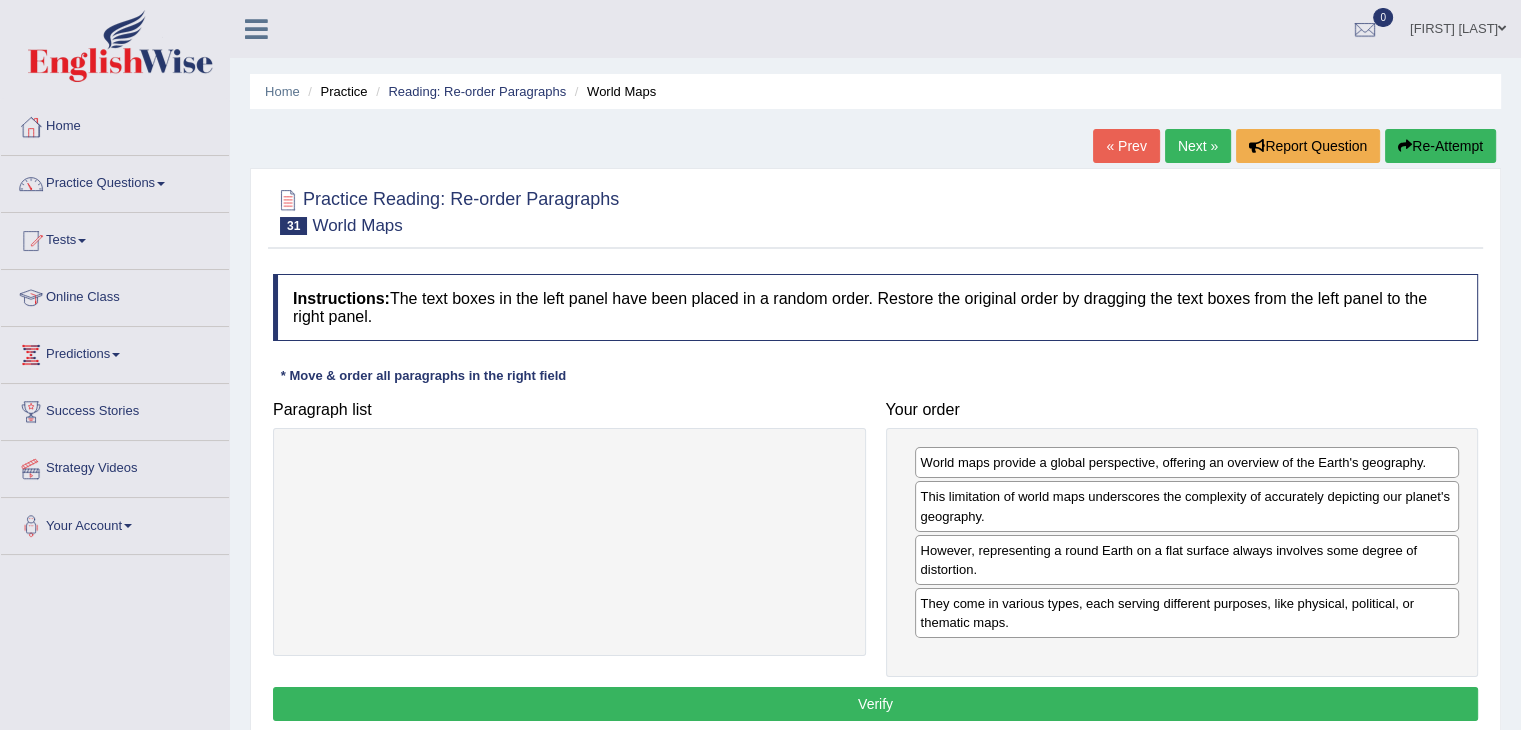 click on "Verify" at bounding box center [875, 704] 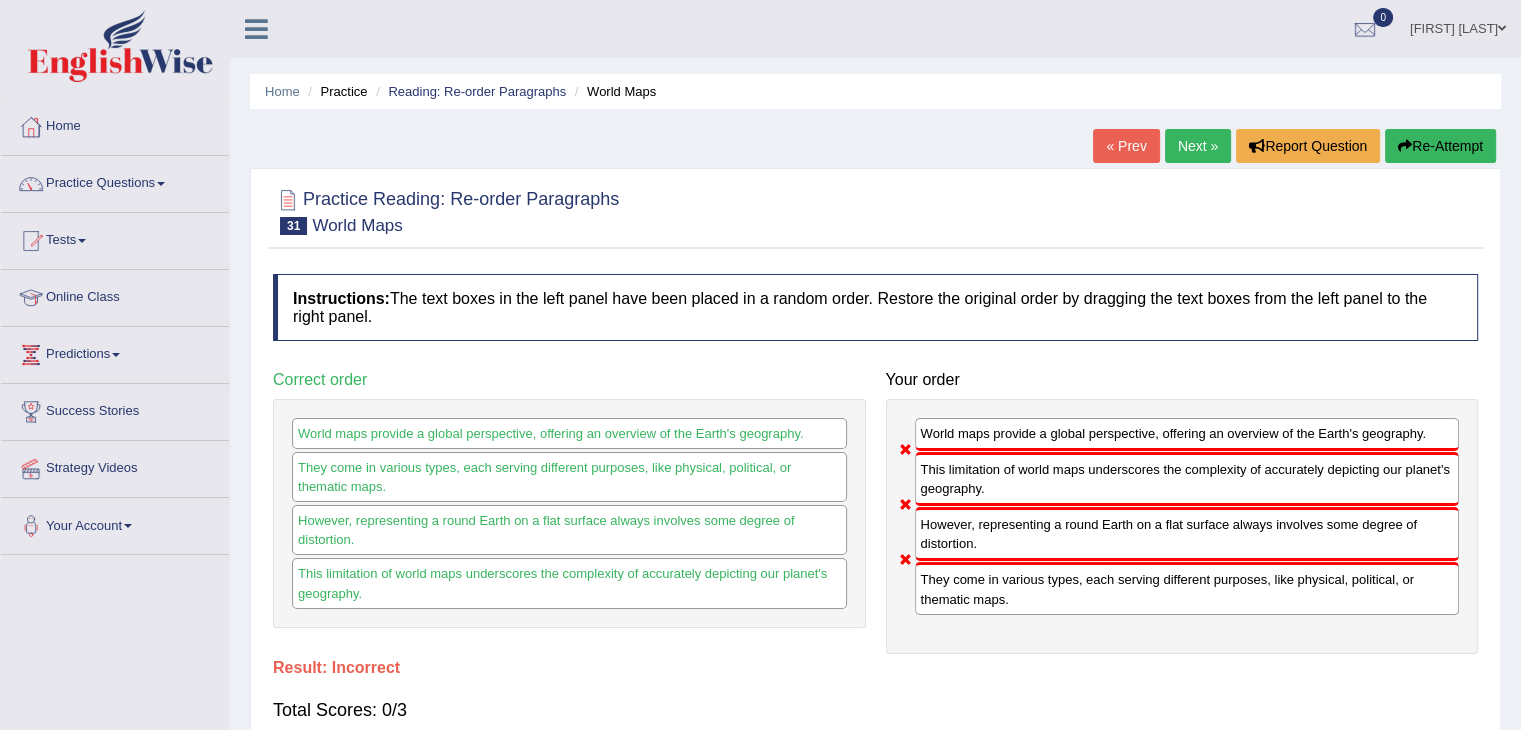 click on "Next »" at bounding box center (1198, 146) 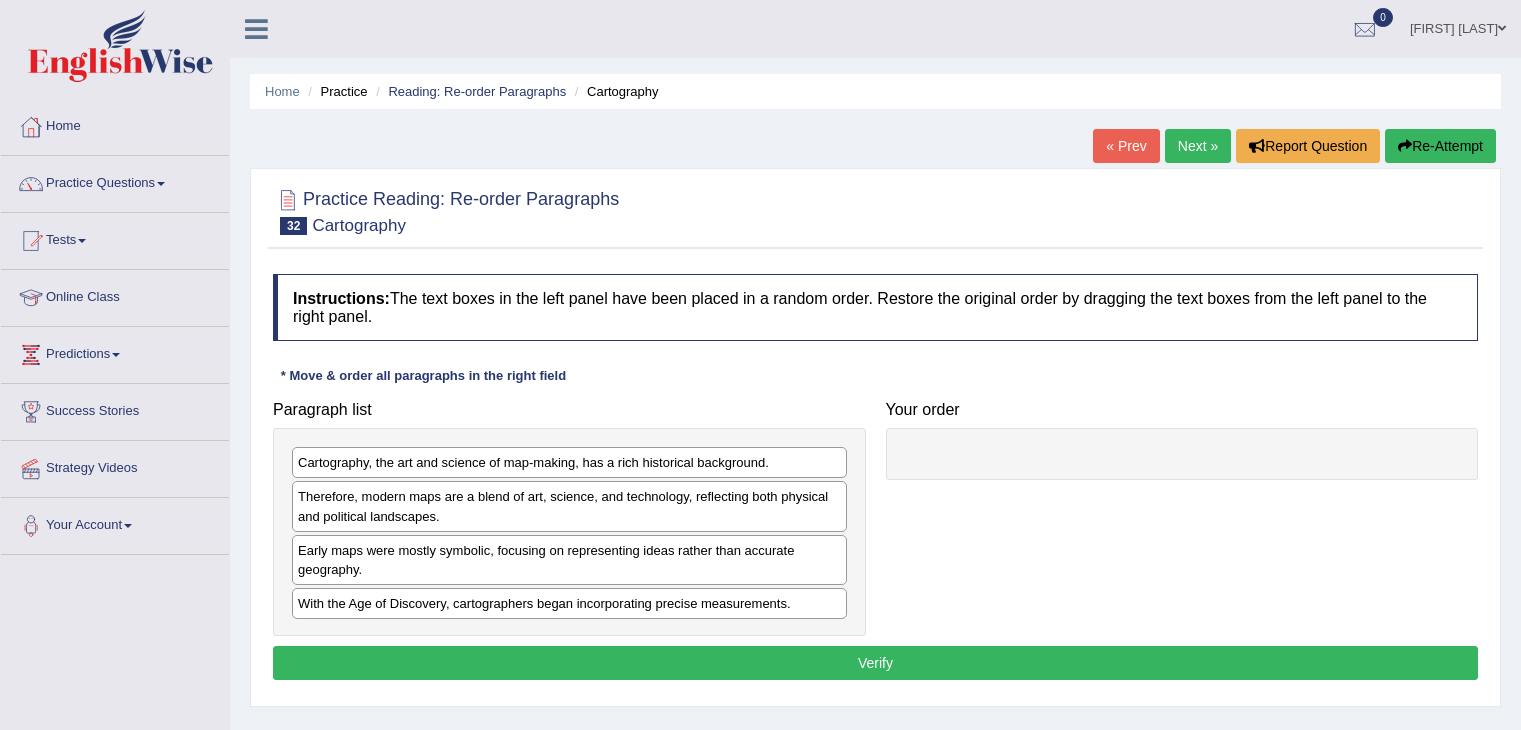 scroll, scrollTop: 0, scrollLeft: 0, axis: both 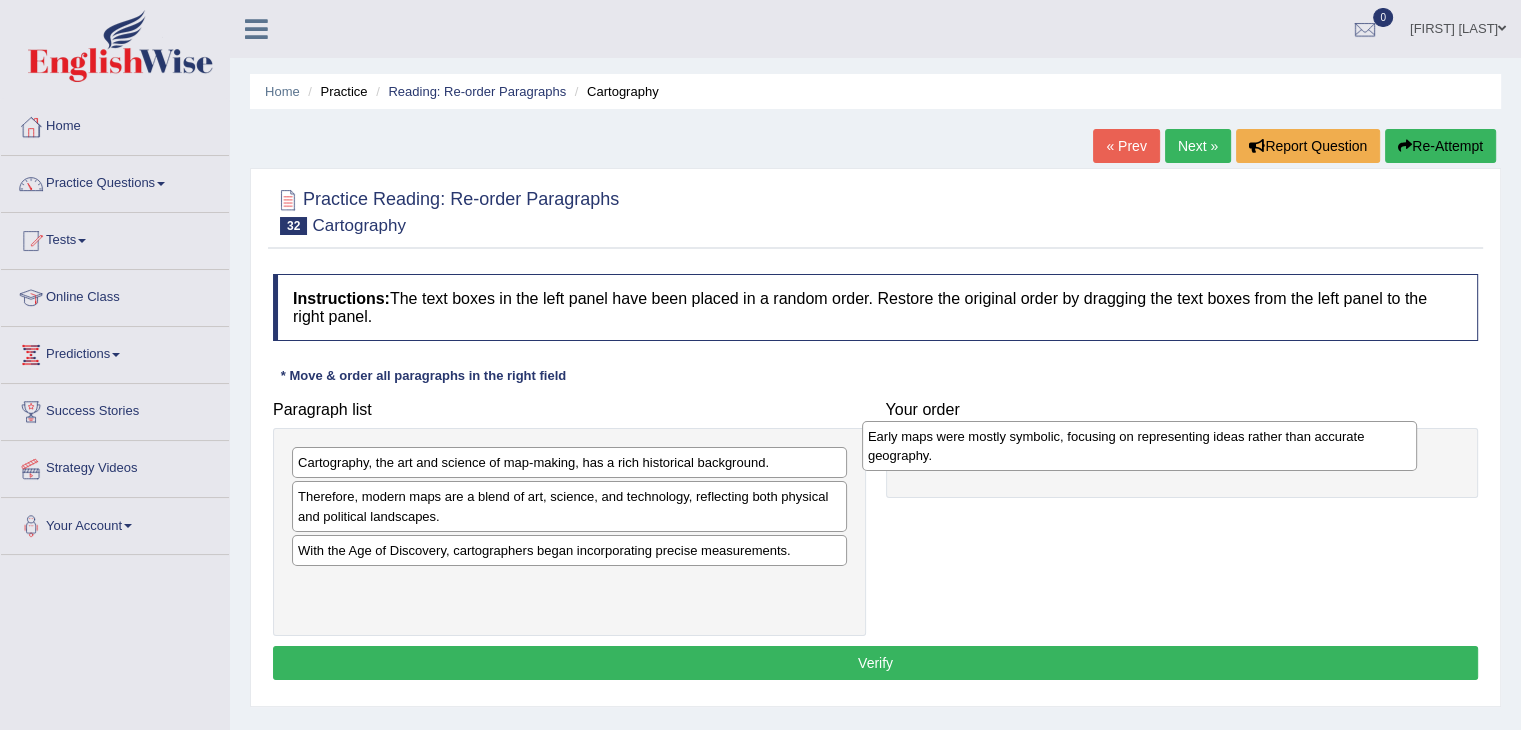 drag, startPoint x: 474, startPoint y: 561, endPoint x: 1048, endPoint y: 449, distance: 584.82477 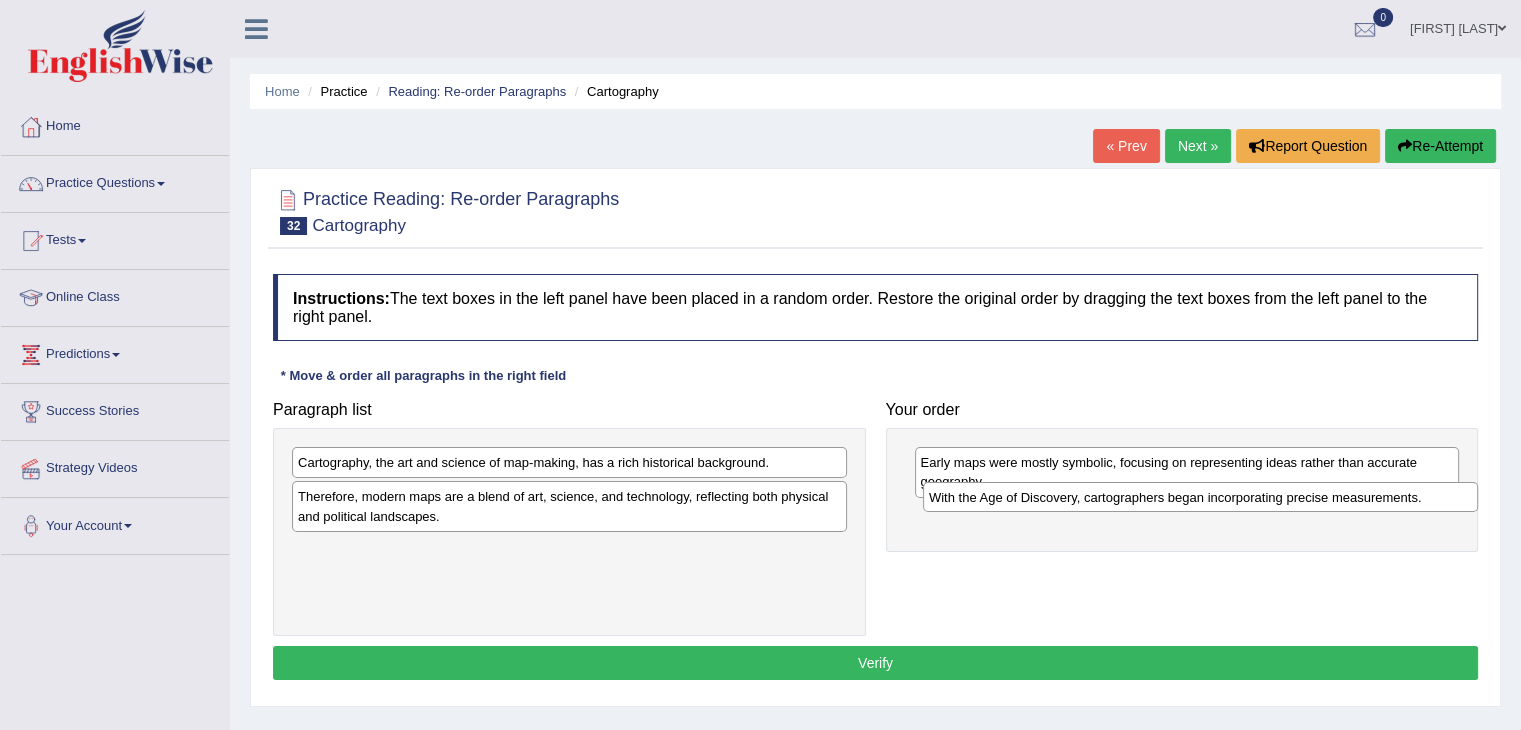 drag, startPoint x: 600, startPoint y: 547, endPoint x: 1231, endPoint y: 495, distance: 633.139 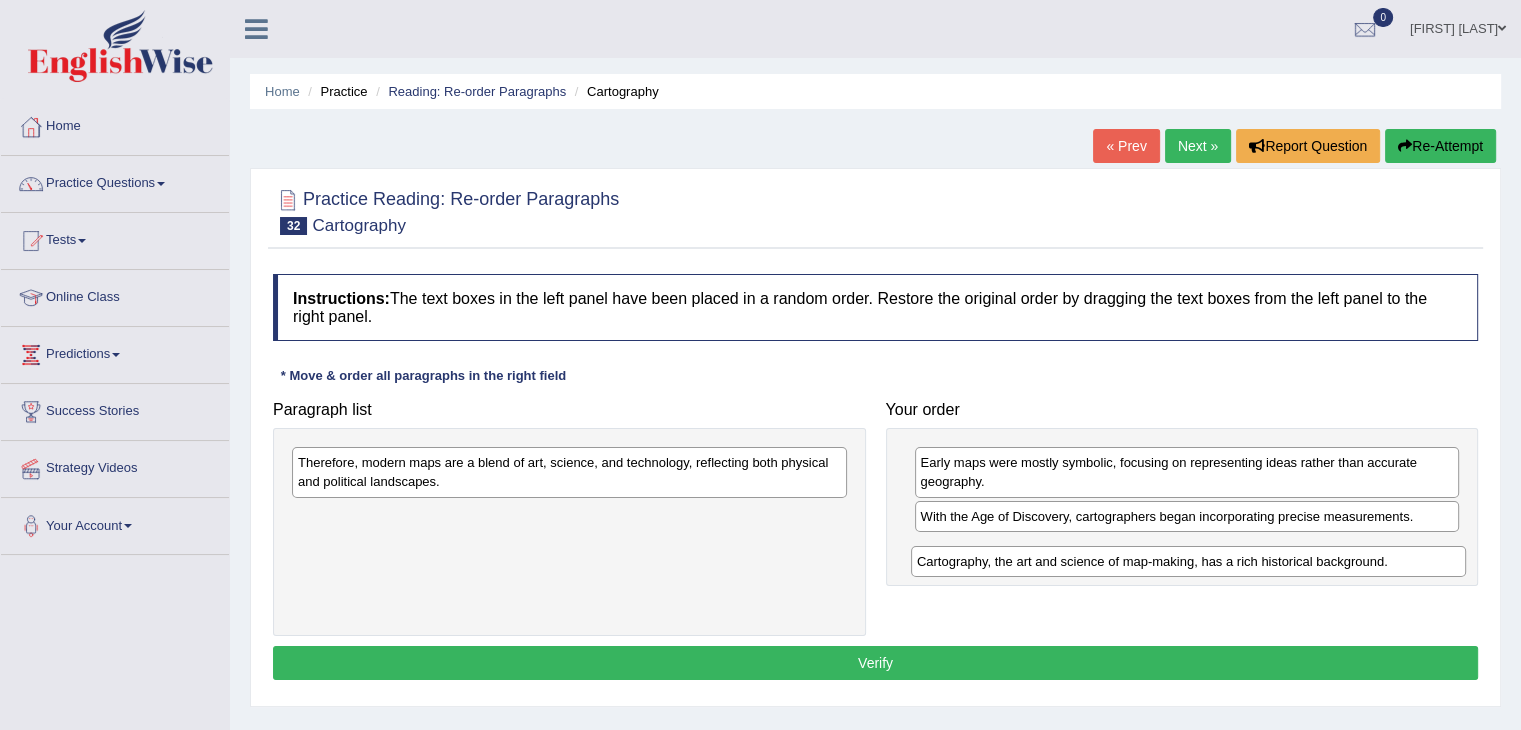 drag, startPoint x: 627, startPoint y: 470, endPoint x: 1247, endPoint y: 569, distance: 627.8543 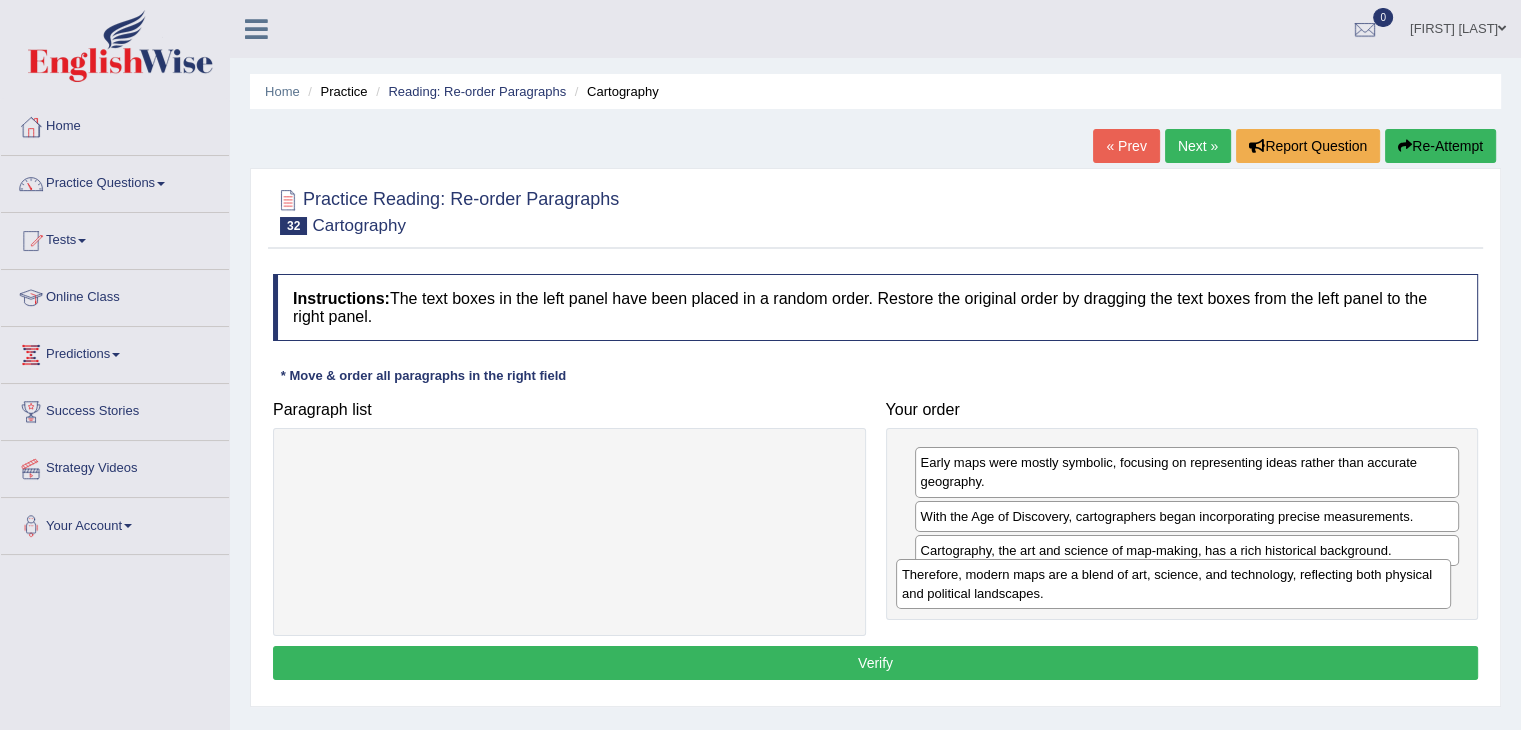 drag, startPoint x: 595, startPoint y: 473, endPoint x: 1199, endPoint y: 585, distance: 614.2963 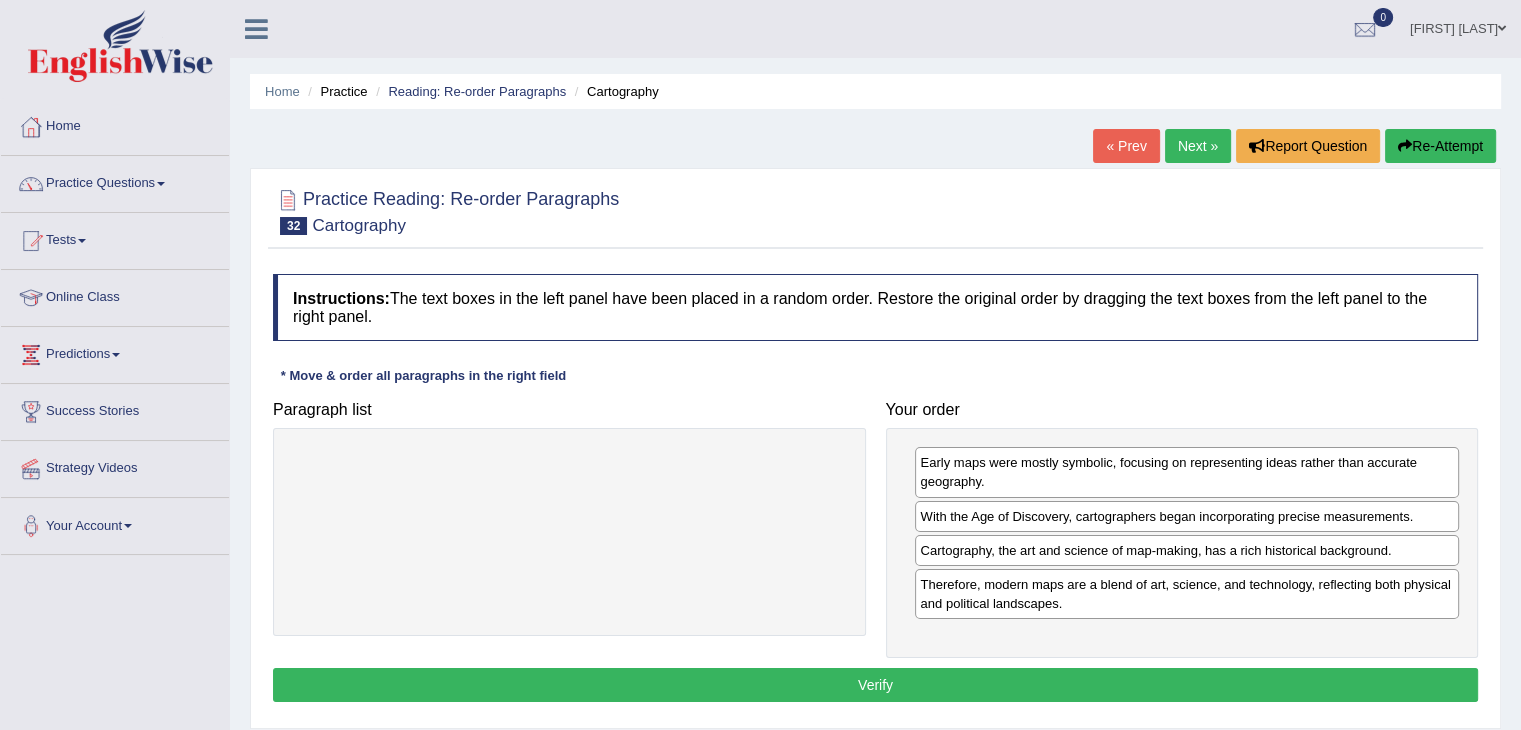 click on "Verify" at bounding box center [875, 685] 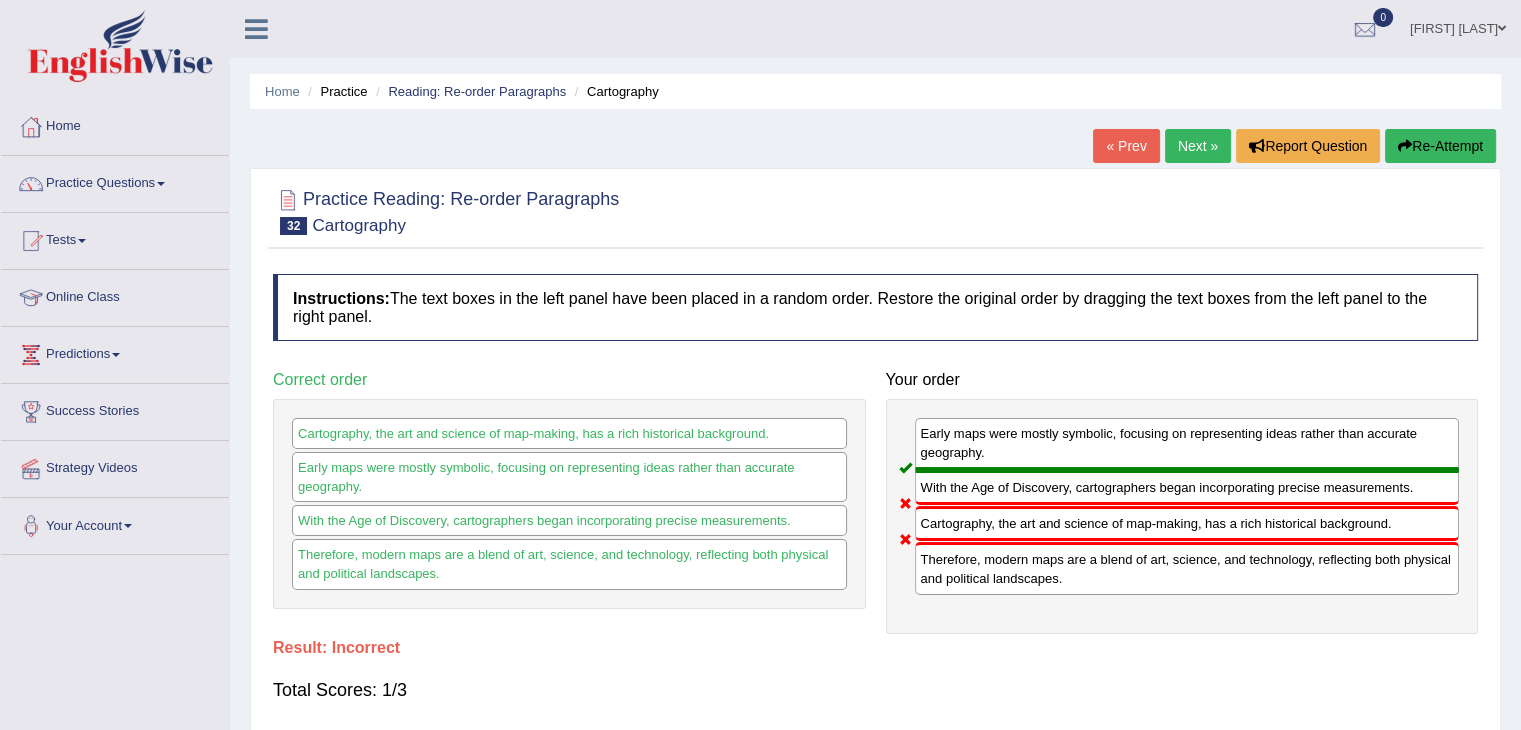 click on "Next »" at bounding box center (1198, 146) 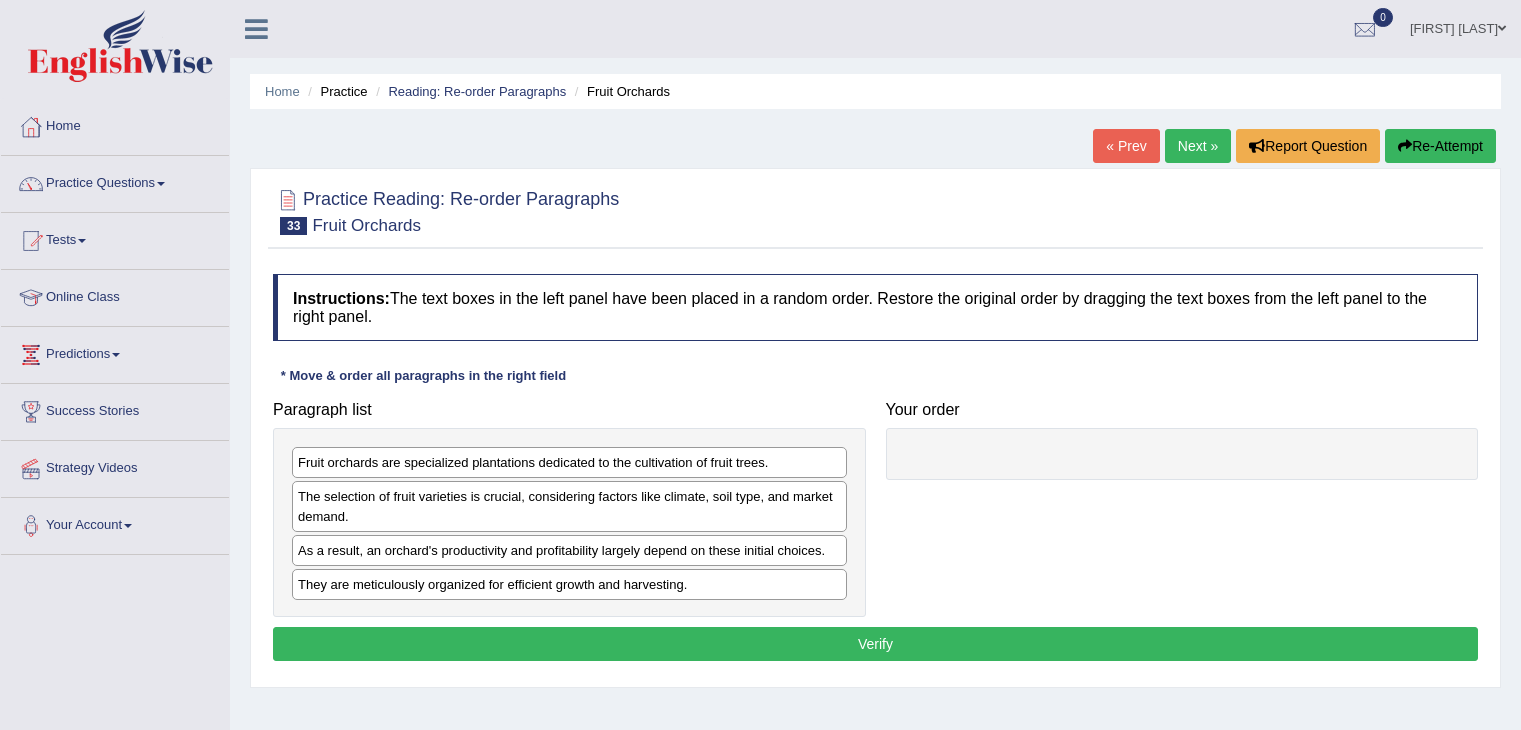 scroll, scrollTop: 0, scrollLeft: 0, axis: both 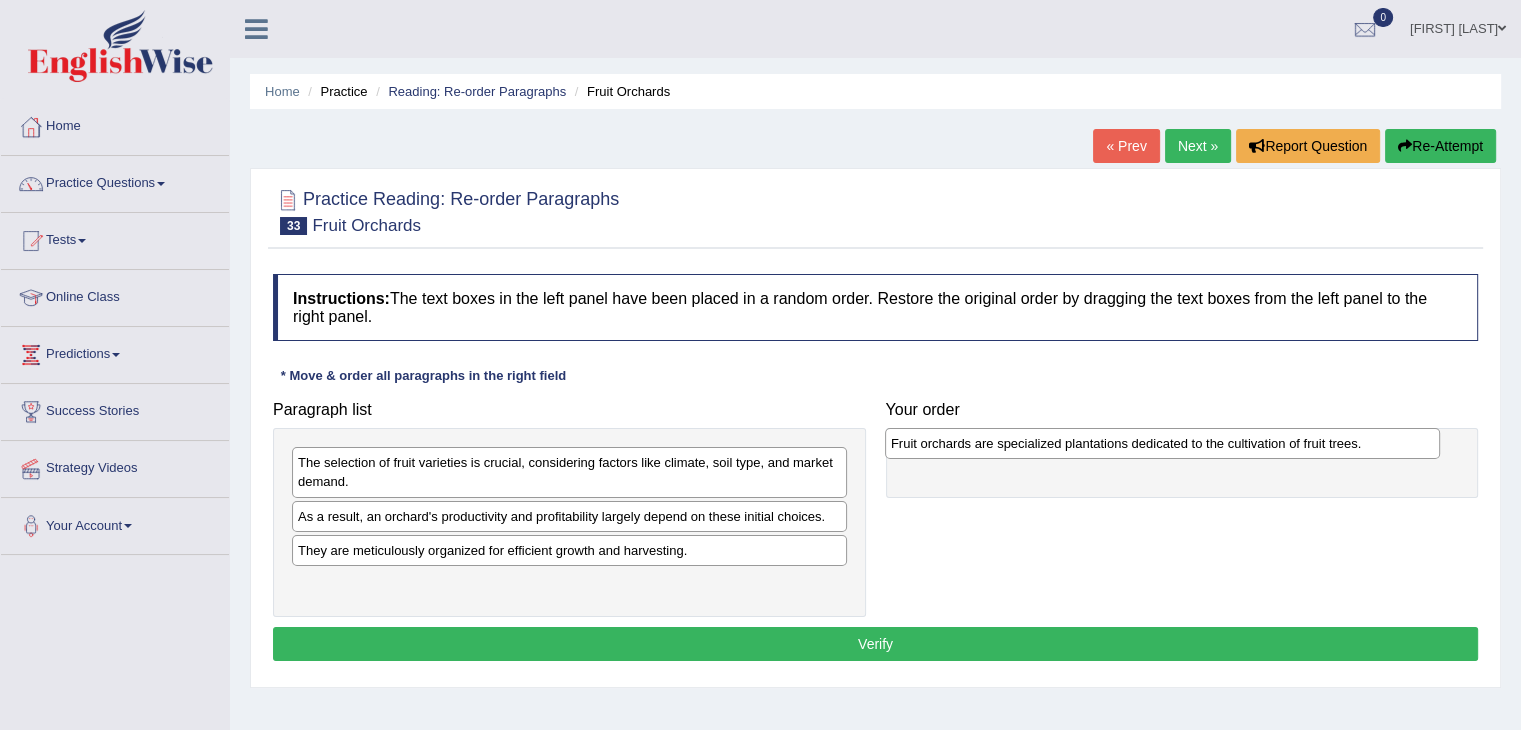 drag, startPoint x: 461, startPoint y: 465, endPoint x: 1054, endPoint y: 446, distance: 593.3043 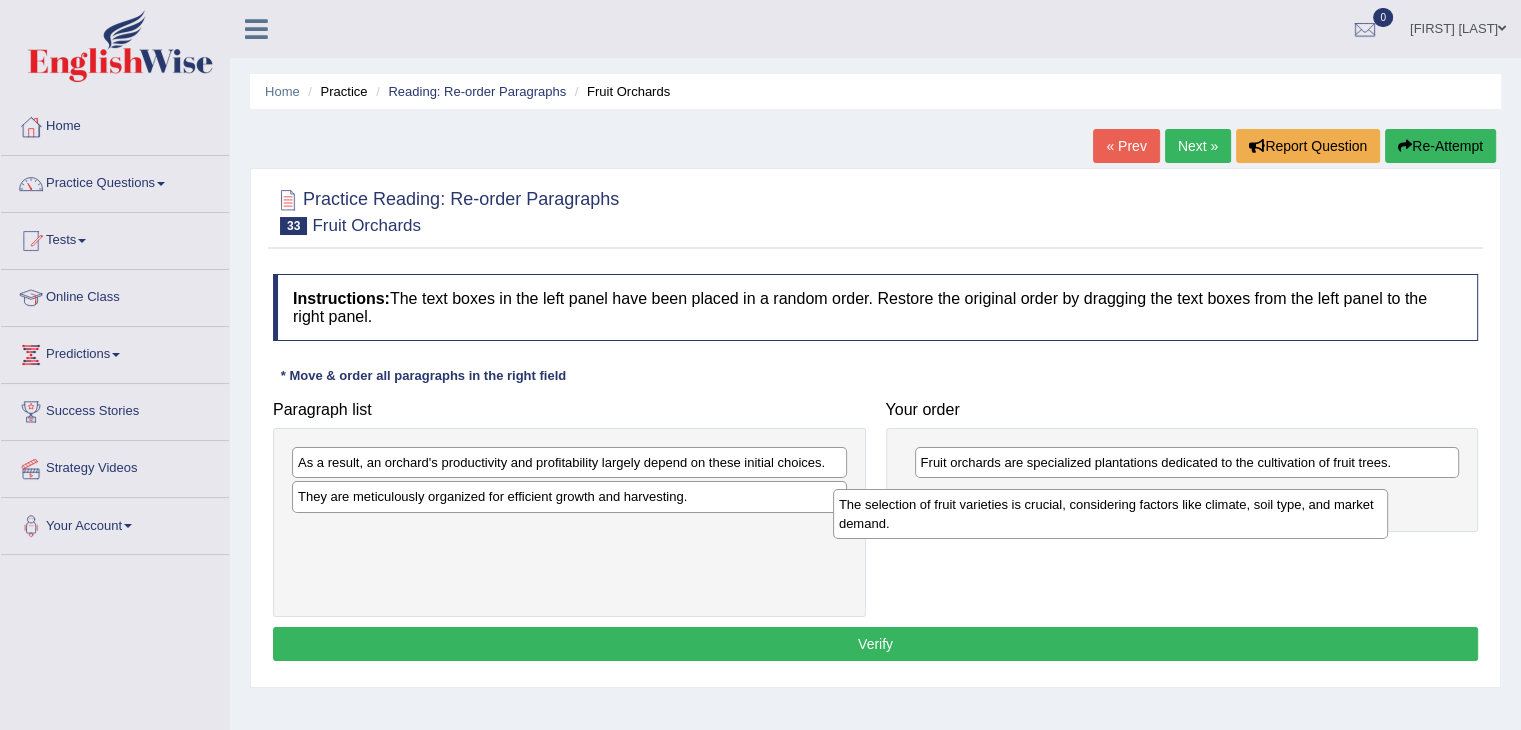 drag, startPoint x: 804, startPoint y: 473, endPoint x: 1345, endPoint y: 515, distance: 542.62787 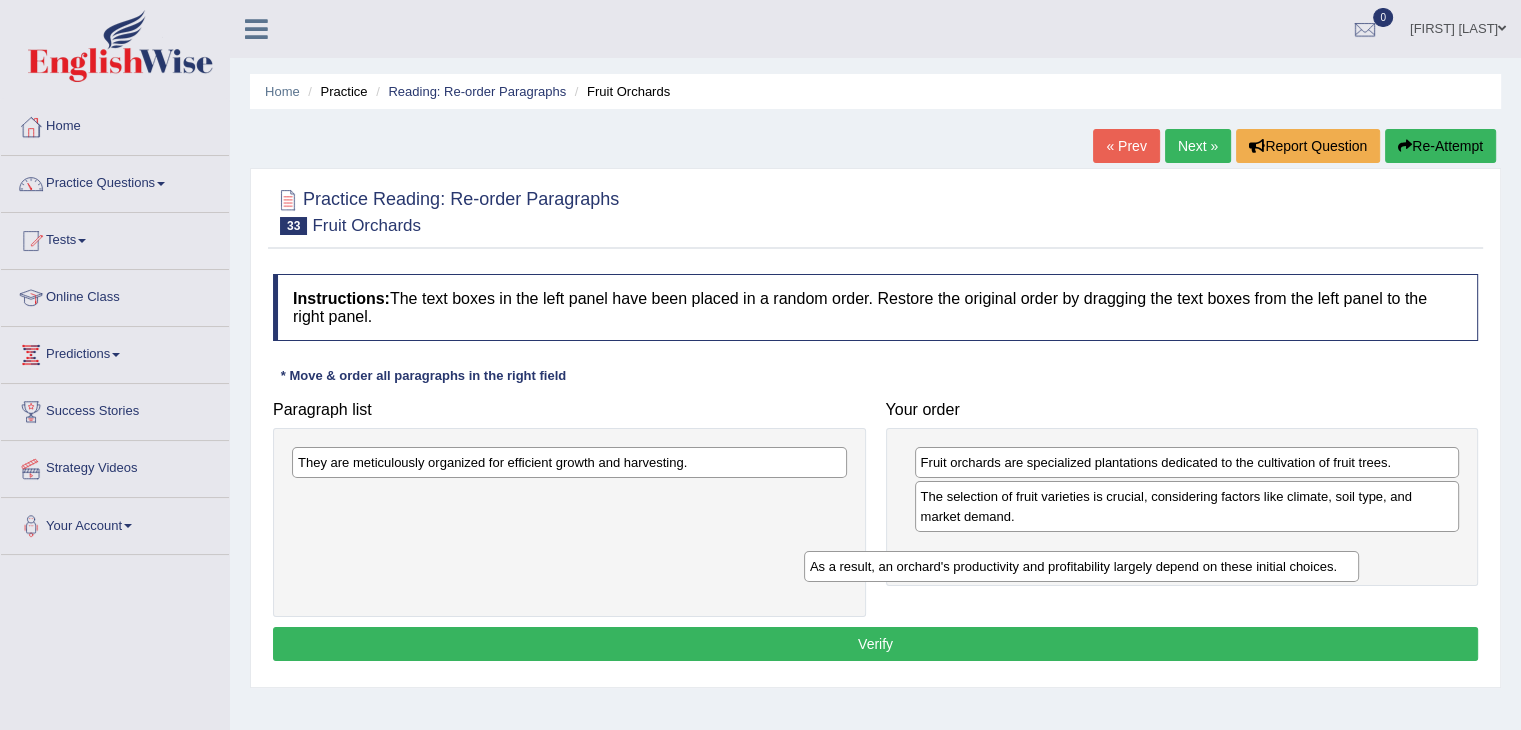 drag, startPoint x: 708, startPoint y: 459, endPoint x: 1232, endPoint y: 554, distance: 532.542 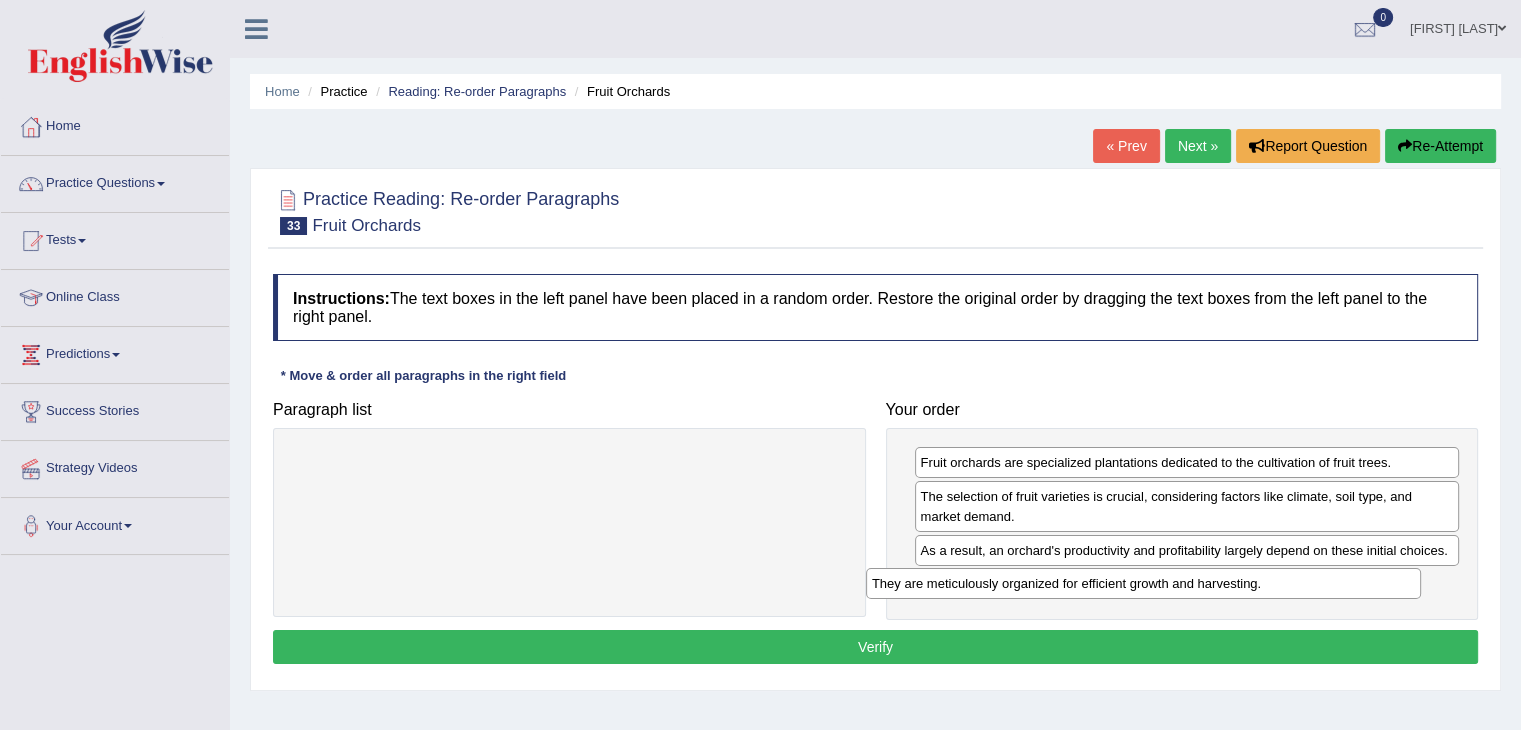 drag, startPoint x: 646, startPoint y: 465, endPoint x: 1220, endPoint y: 586, distance: 586.61487 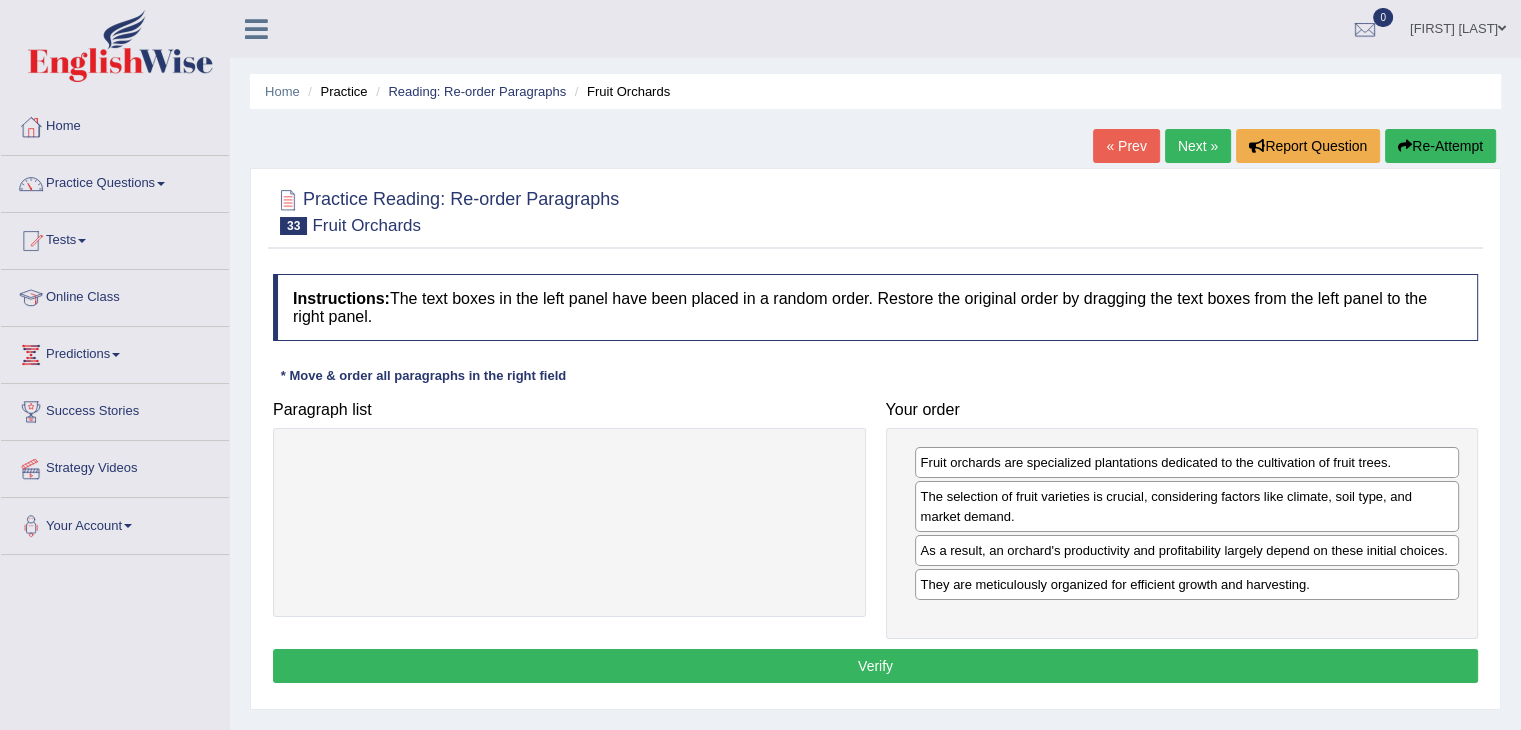 click on "Verify" at bounding box center (875, 666) 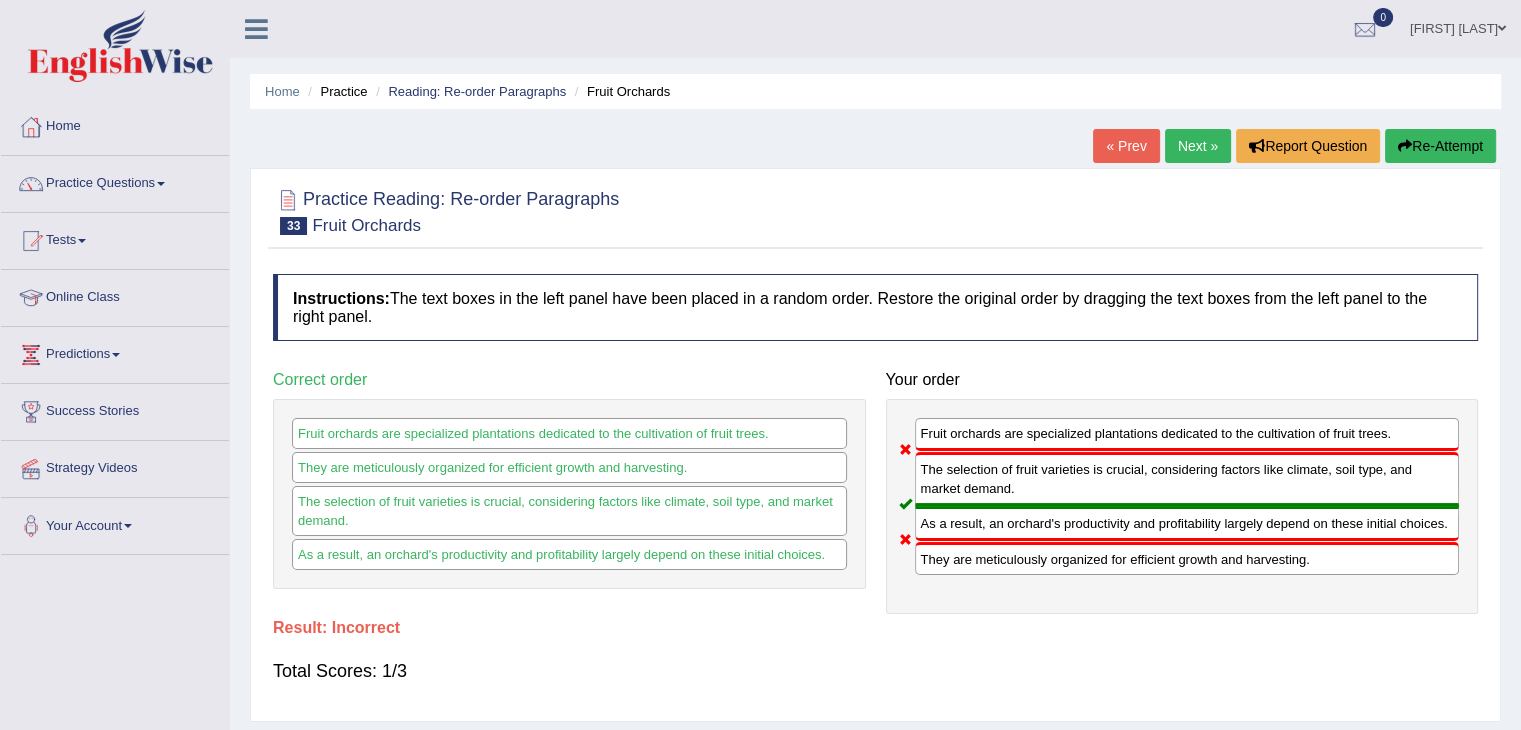 click on "Next »" at bounding box center (1198, 146) 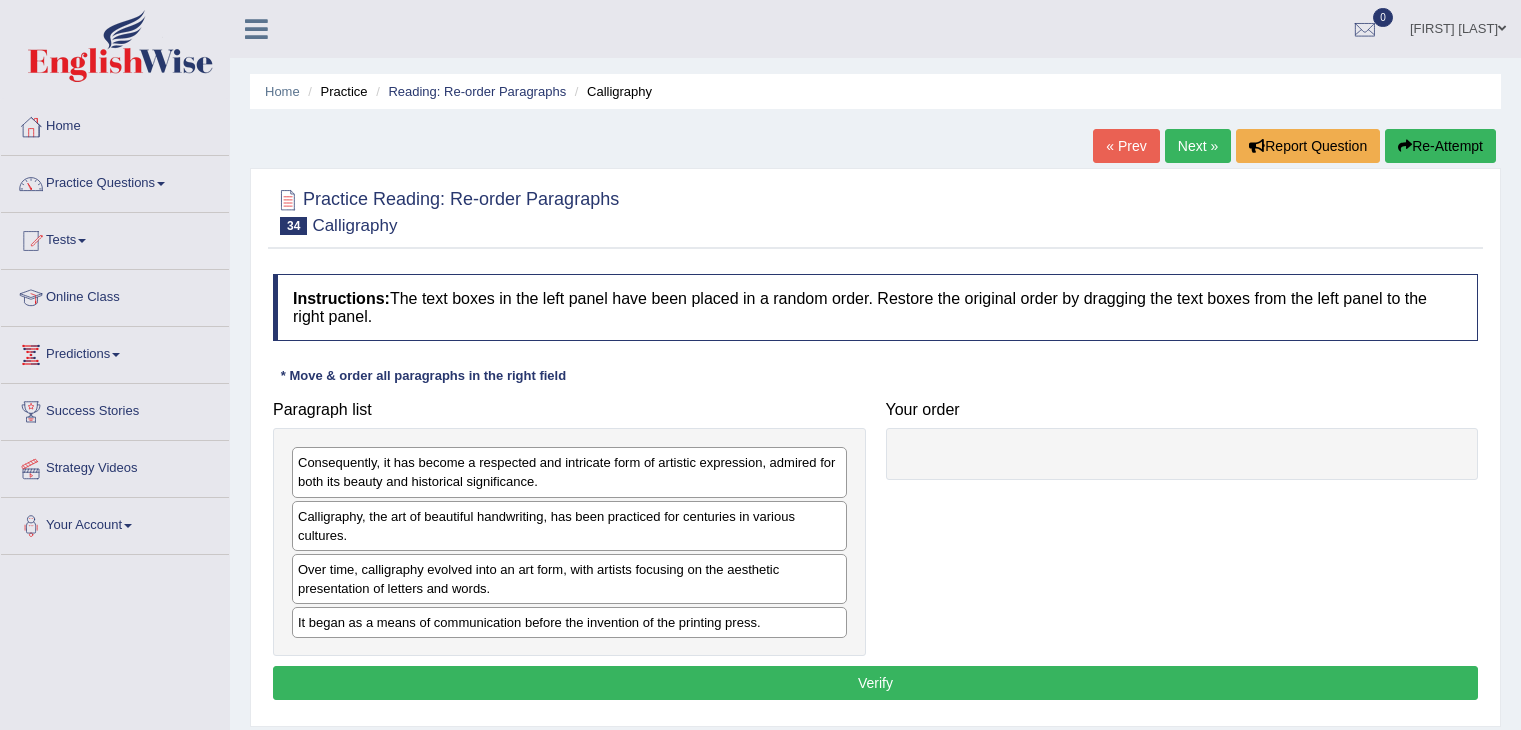 scroll, scrollTop: 0, scrollLeft: 0, axis: both 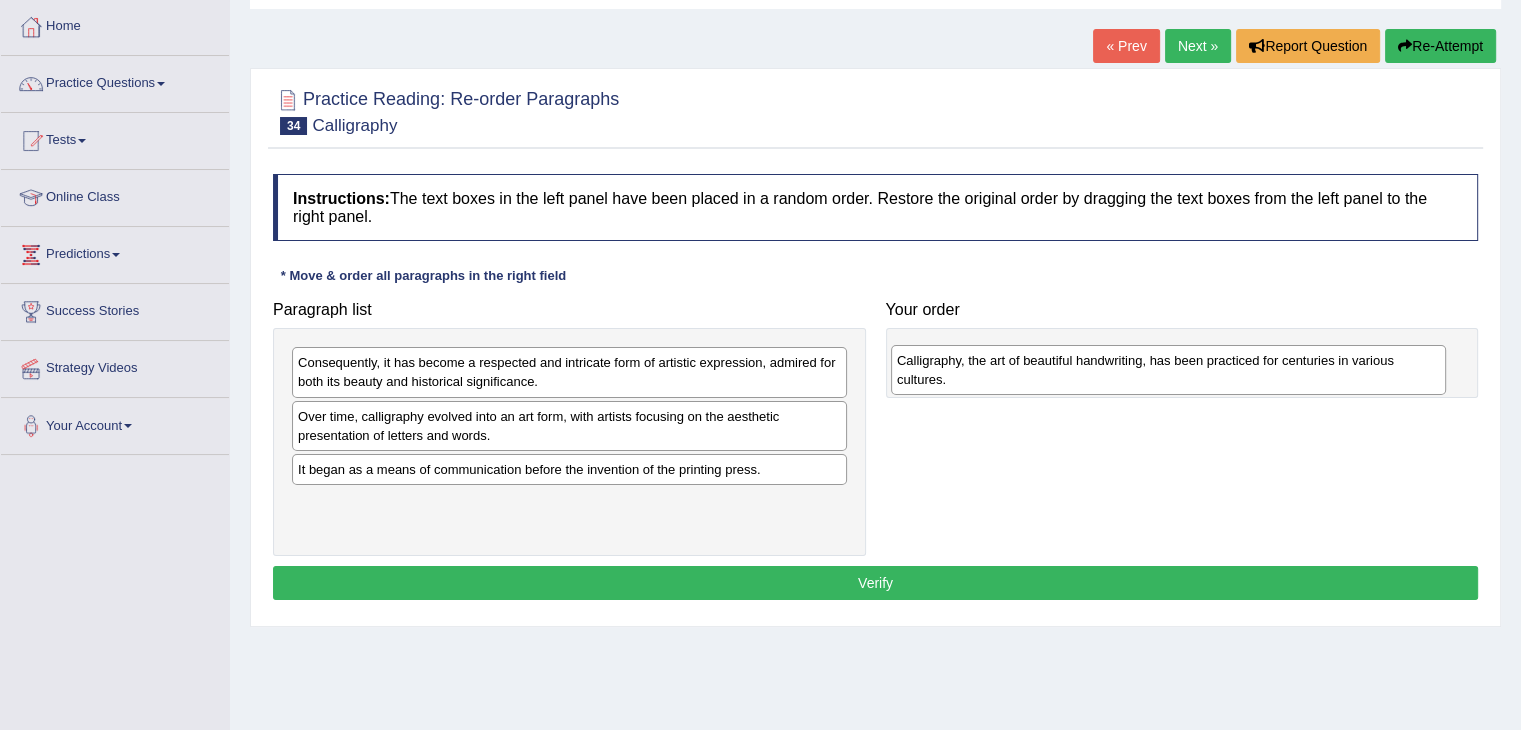 drag, startPoint x: 380, startPoint y: 427, endPoint x: 979, endPoint y: 372, distance: 601.5197 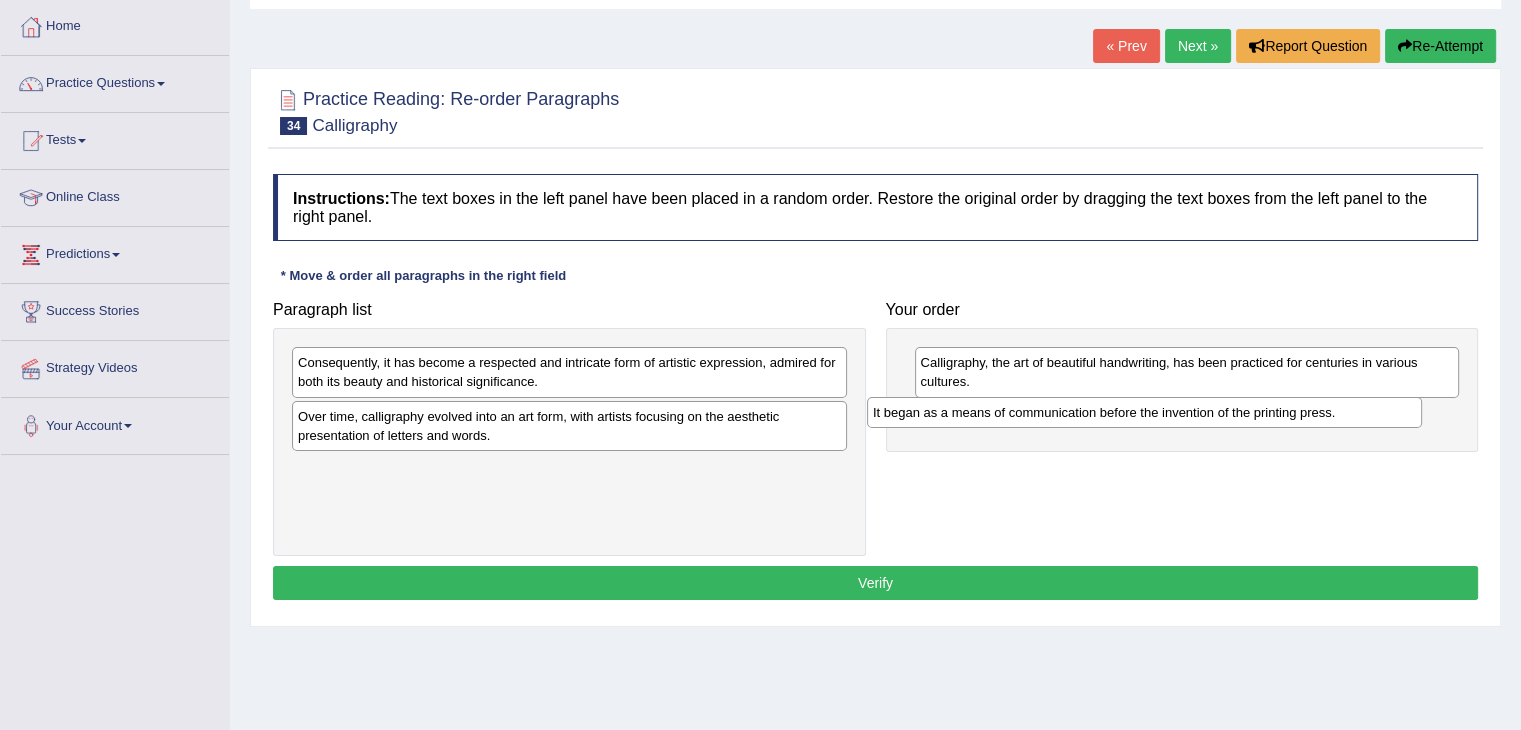 drag, startPoint x: 588, startPoint y: 473, endPoint x: 1163, endPoint y: 417, distance: 577.7205 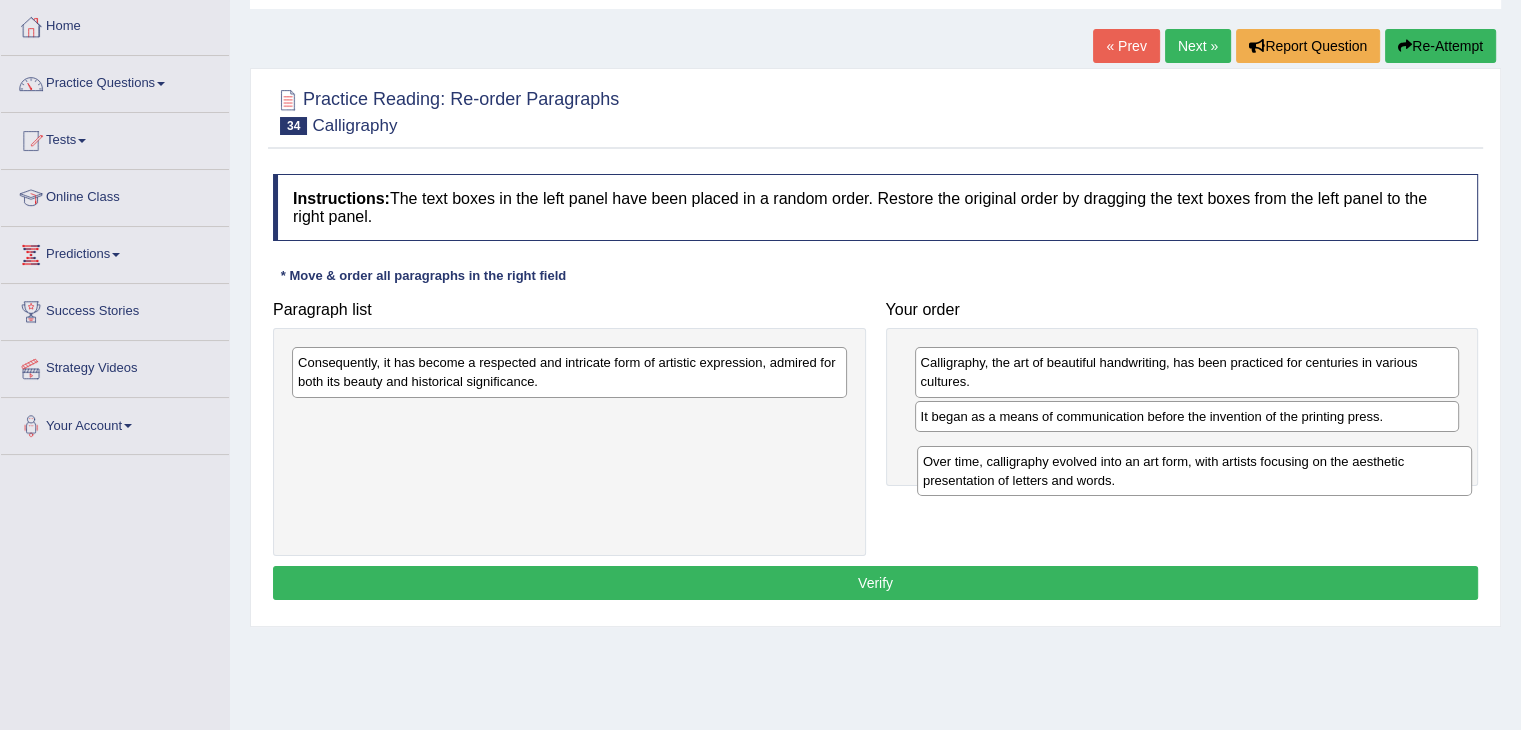 drag, startPoint x: 615, startPoint y: 423, endPoint x: 1240, endPoint y: 469, distance: 626.6905 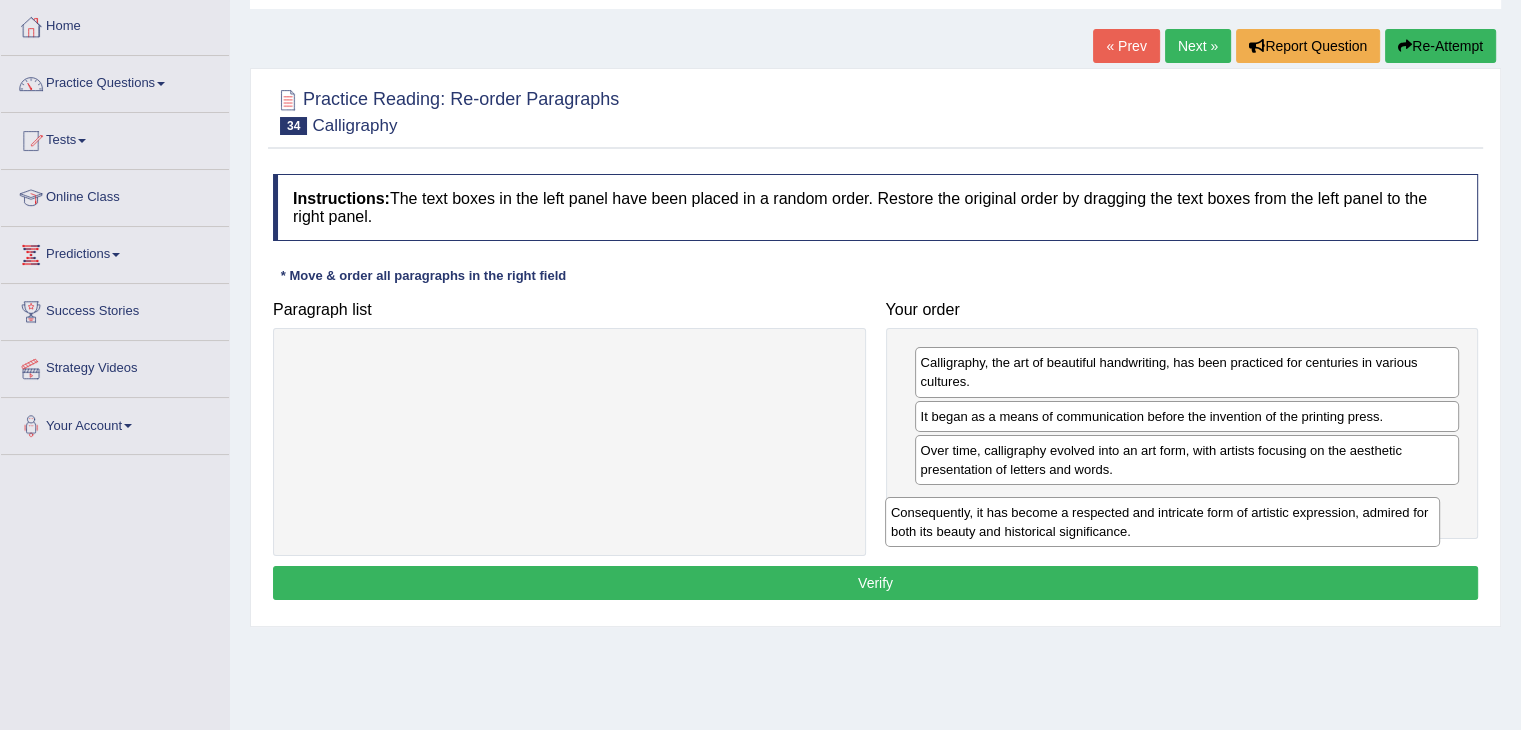 drag, startPoint x: 563, startPoint y: 353, endPoint x: 1156, endPoint y: 503, distance: 611.6772 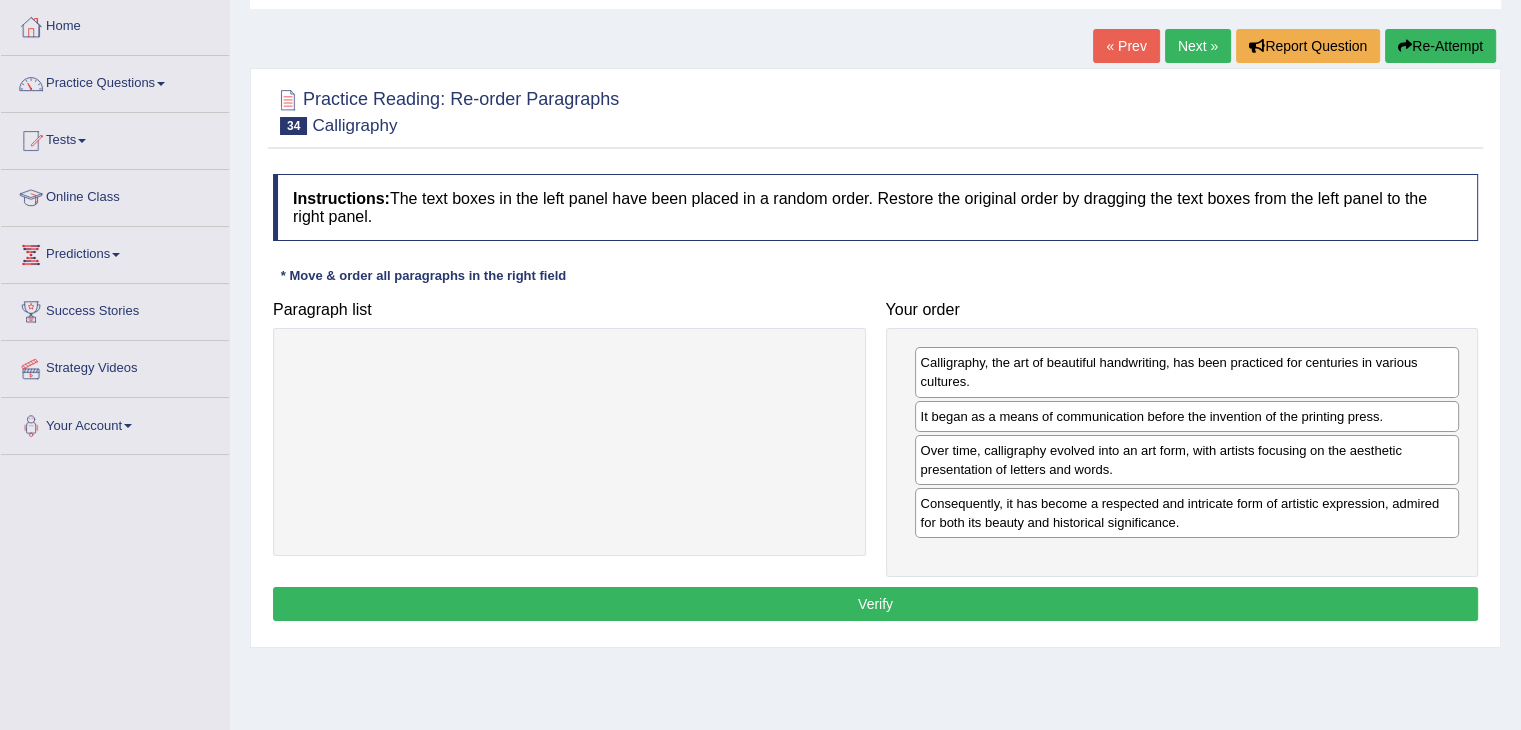click on "Verify" at bounding box center [875, 604] 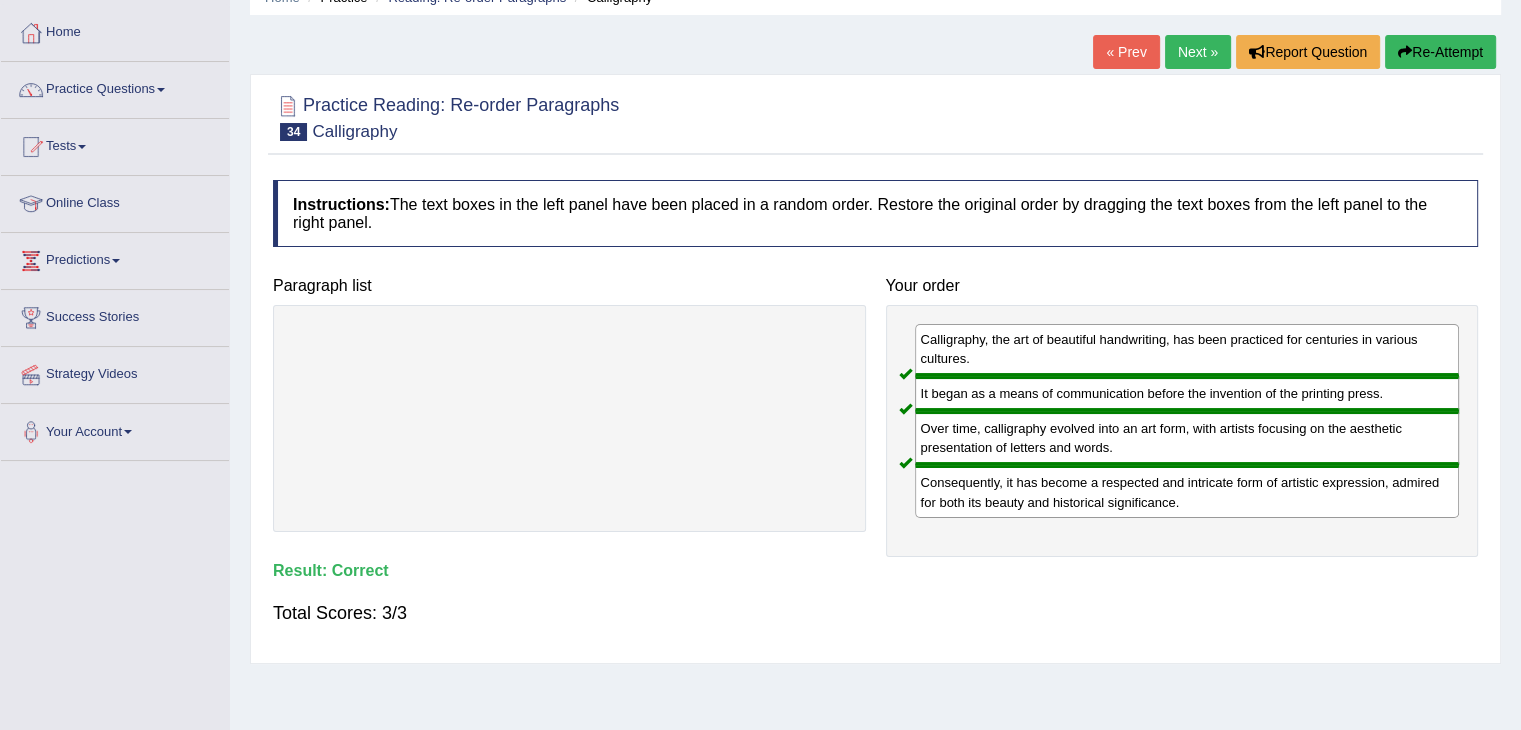 scroll, scrollTop: 87, scrollLeft: 0, axis: vertical 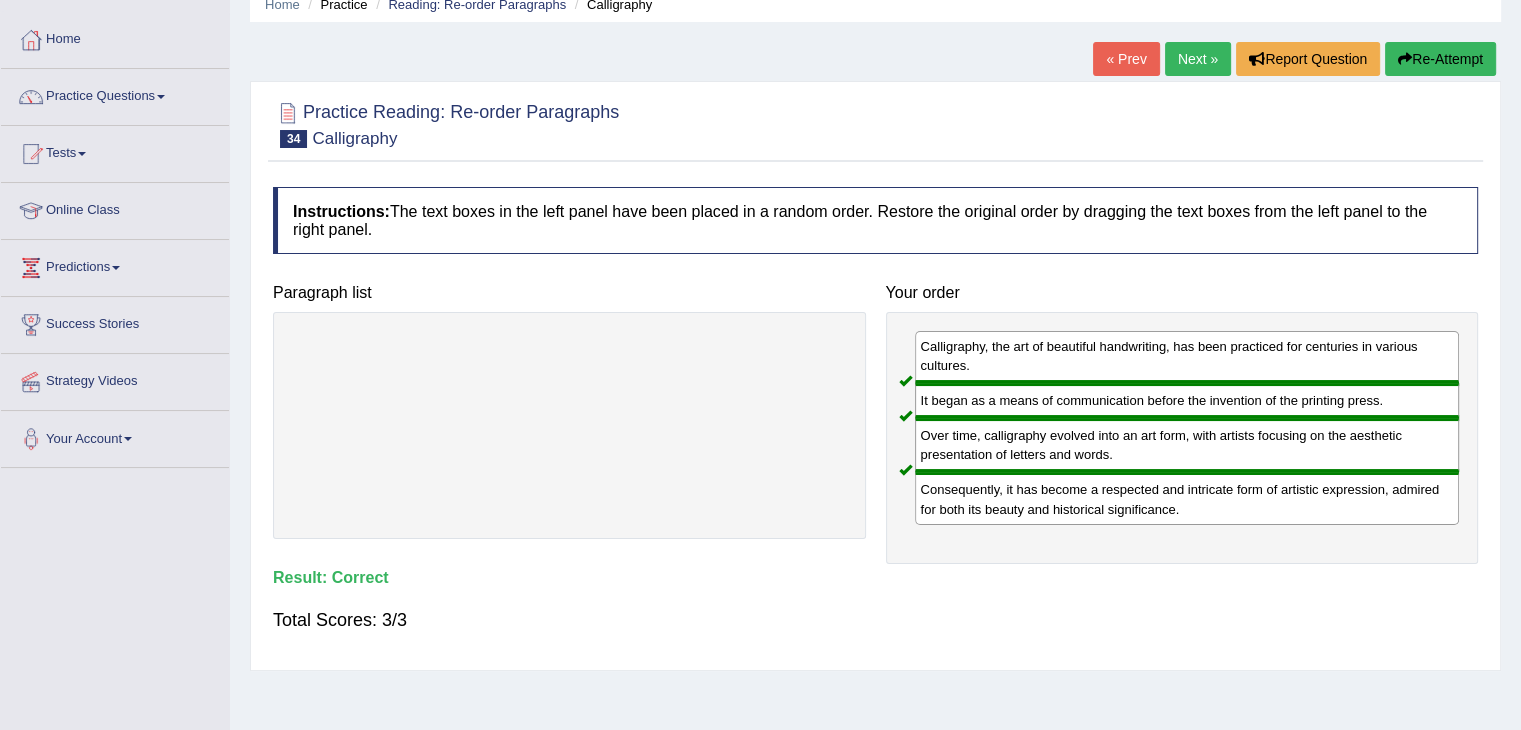 click on "Next »" at bounding box center [1198, 59] 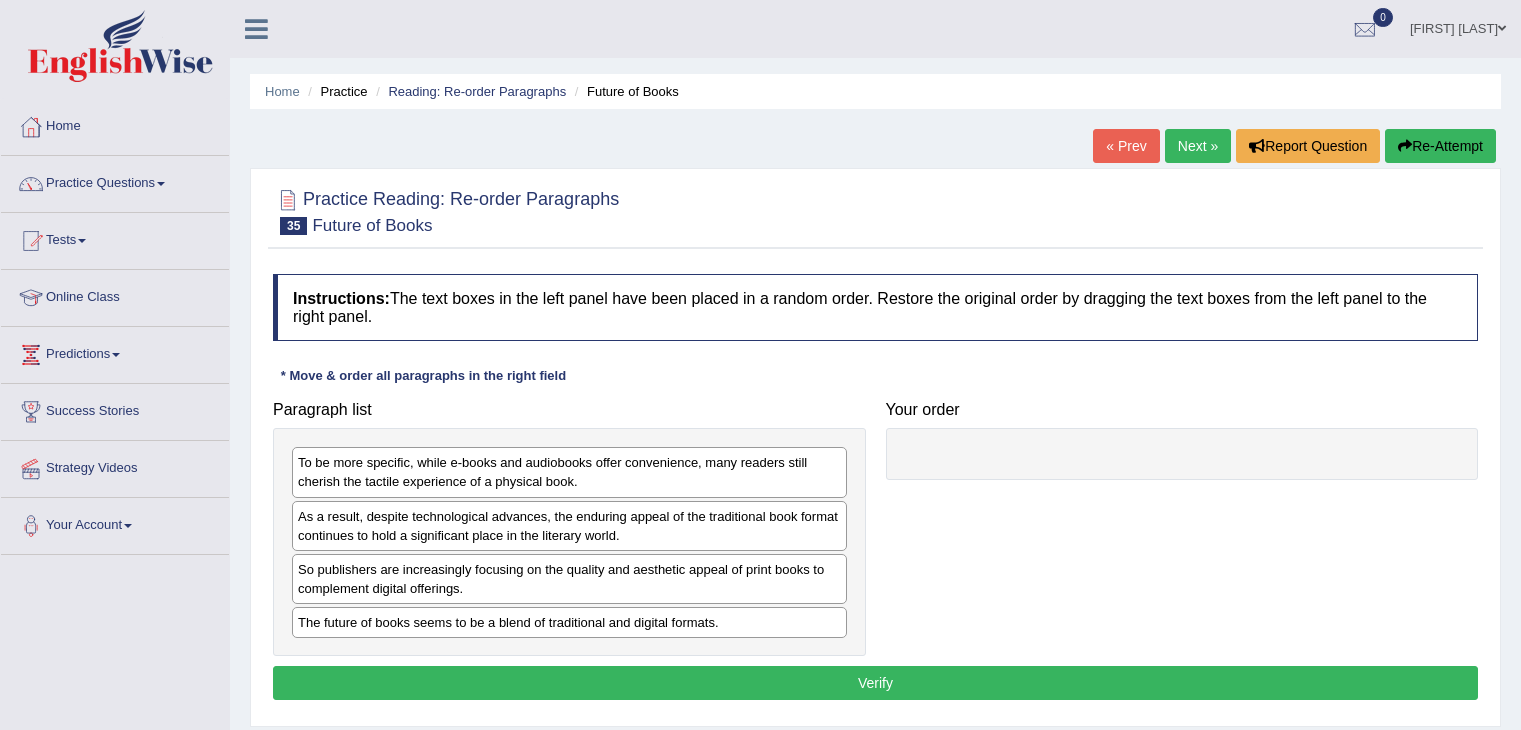 scroll, scrollTop: 0, scrollLeft: 0, axis: both 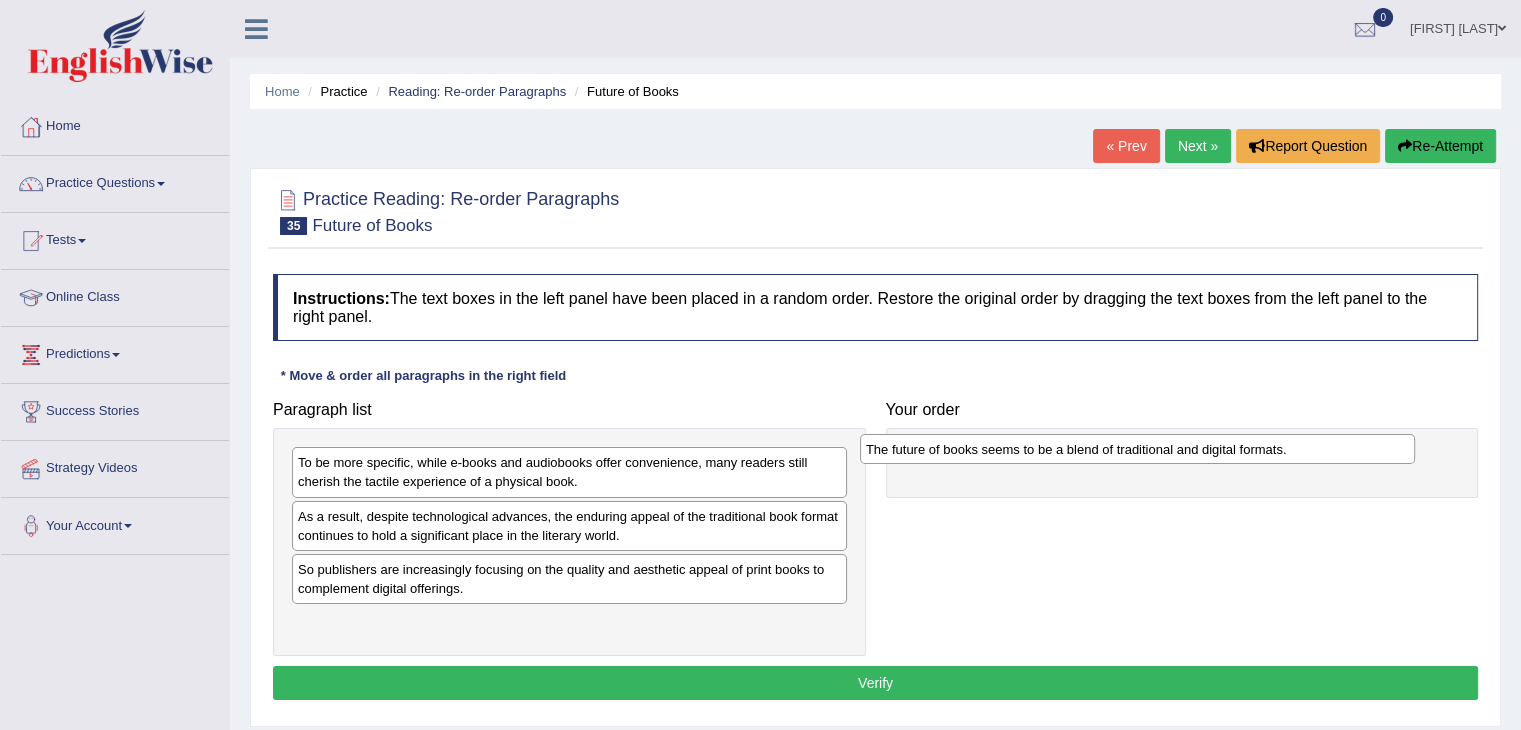 drag, startPoint x: 467, startPoint y: 628, endPoint x: 1035, endPoint y: 456, distance: 593.4711 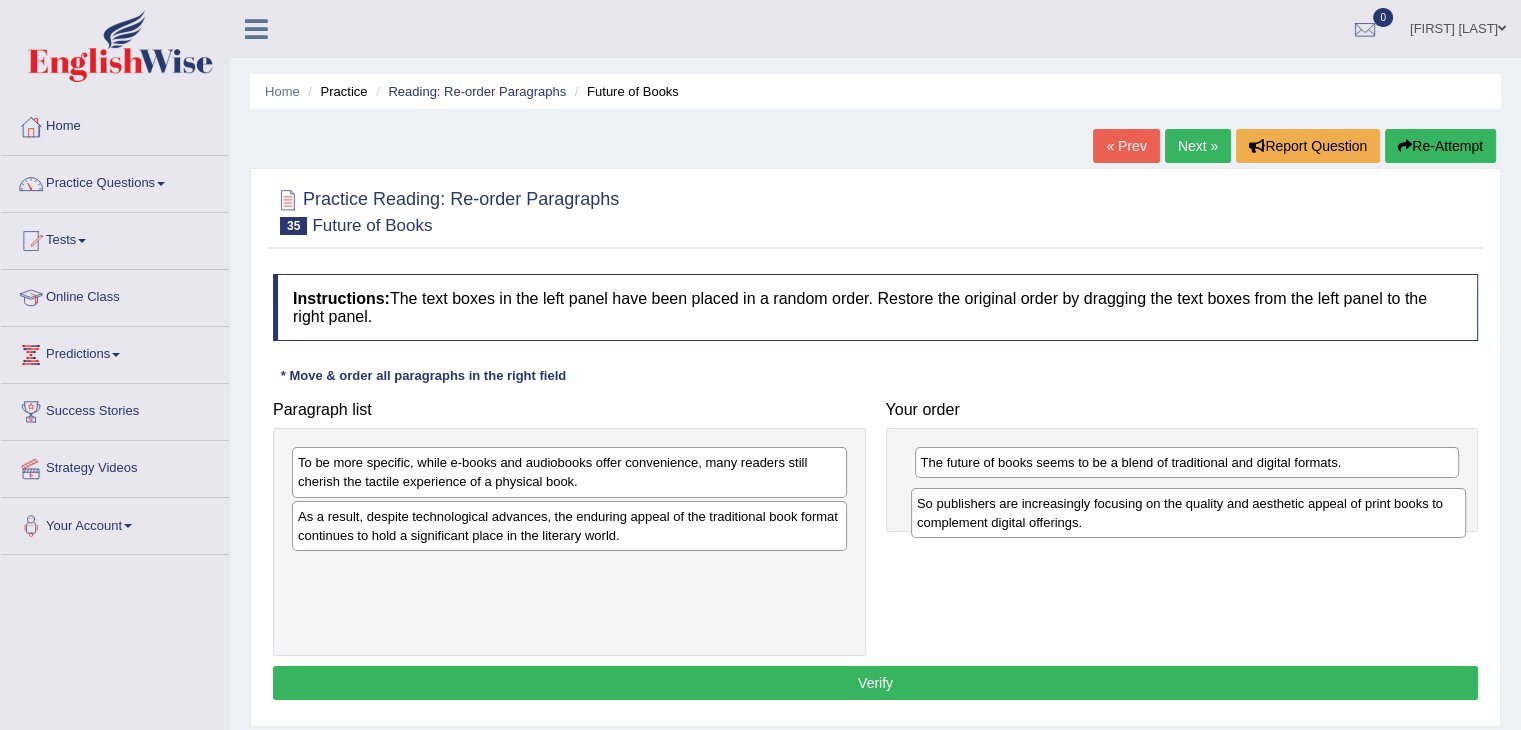 drag, startPoint x: 631, startPoint y: 580, endPoint x: 1212, endPoint y: 502, distance: 586.2124 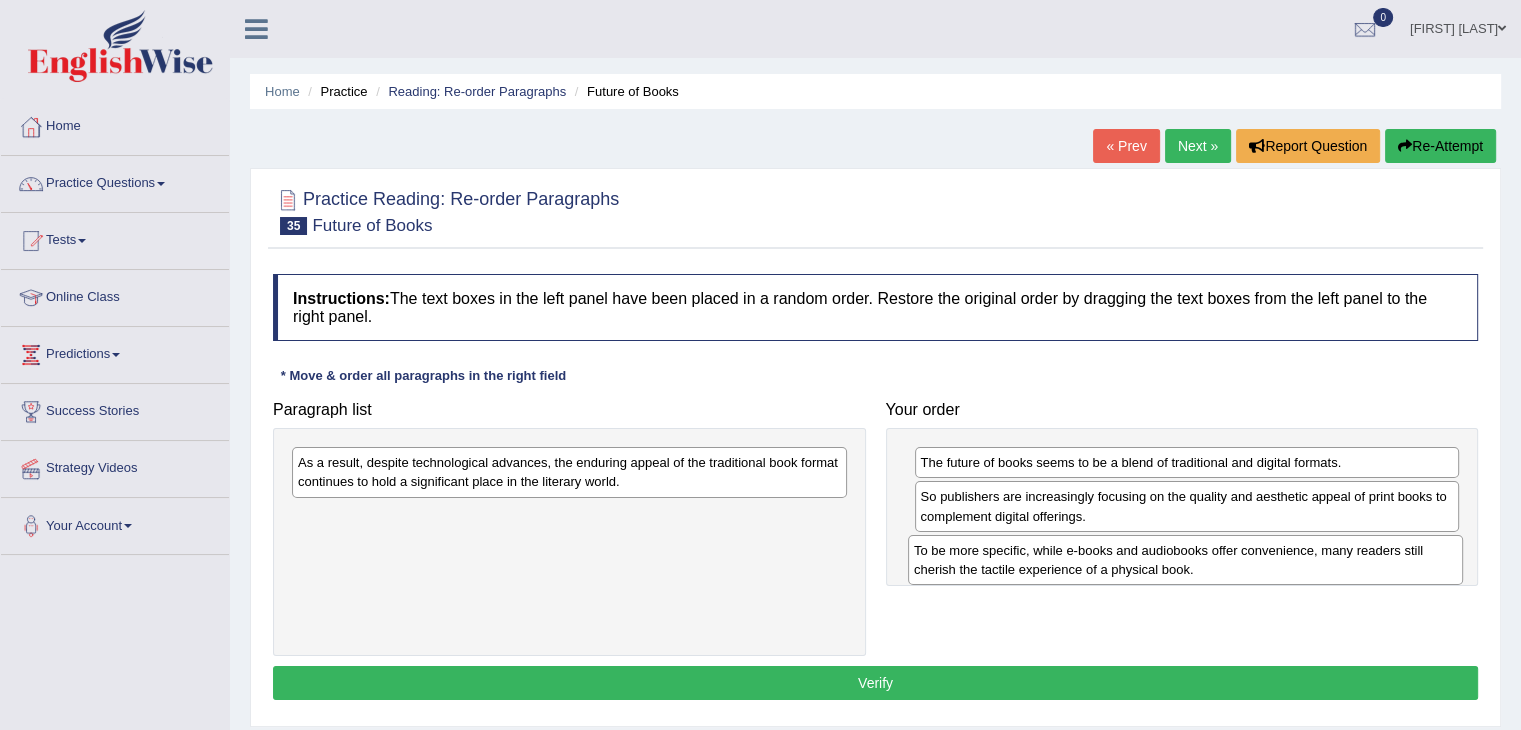 drag, startPoint x: 776, startPoint y: 473, endPoint x: 1392, endPoint y: 561, distance: 622.25397 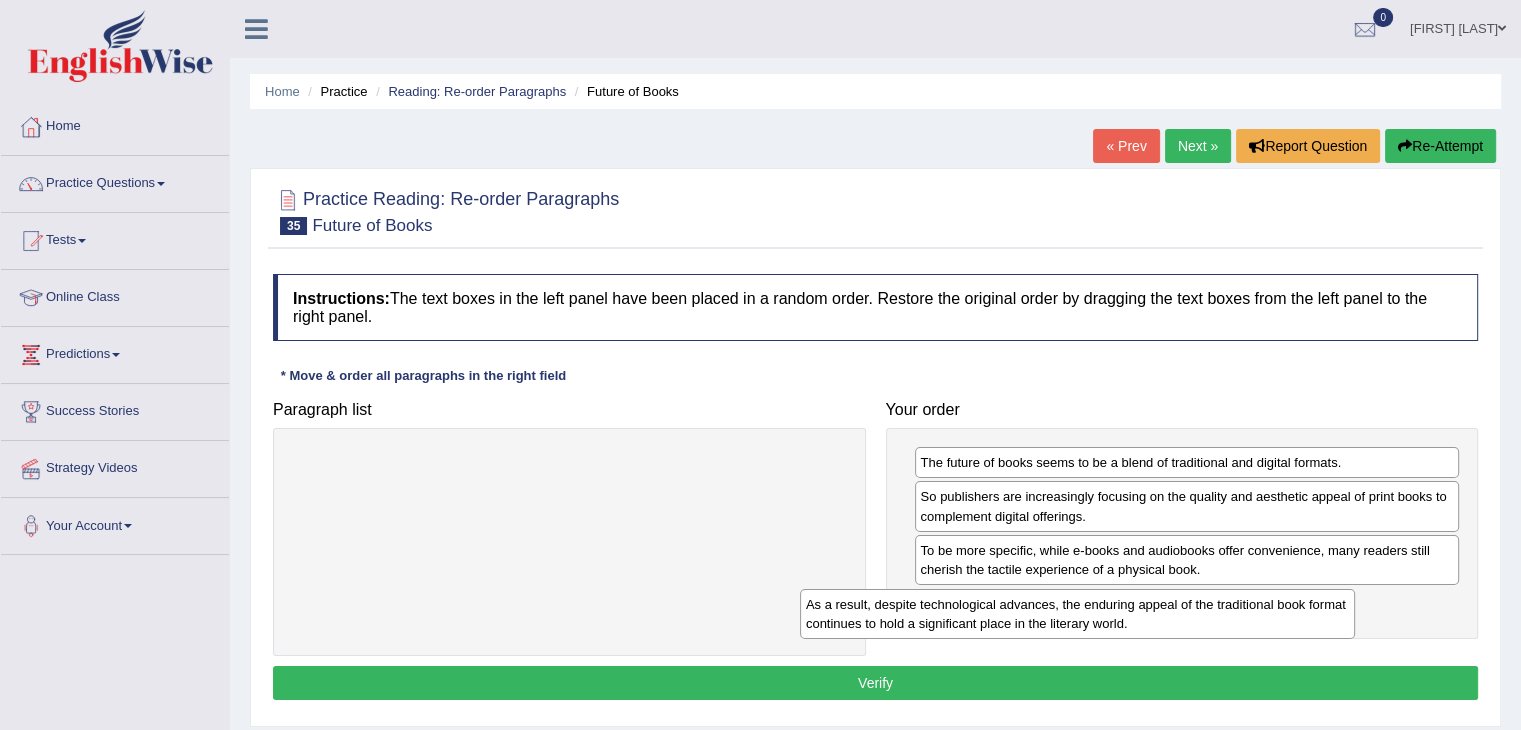 drag, startPoint x: 656, startPoint y: 470, endPoint x: 1167, endPoint y: 611, distance: 530.0962 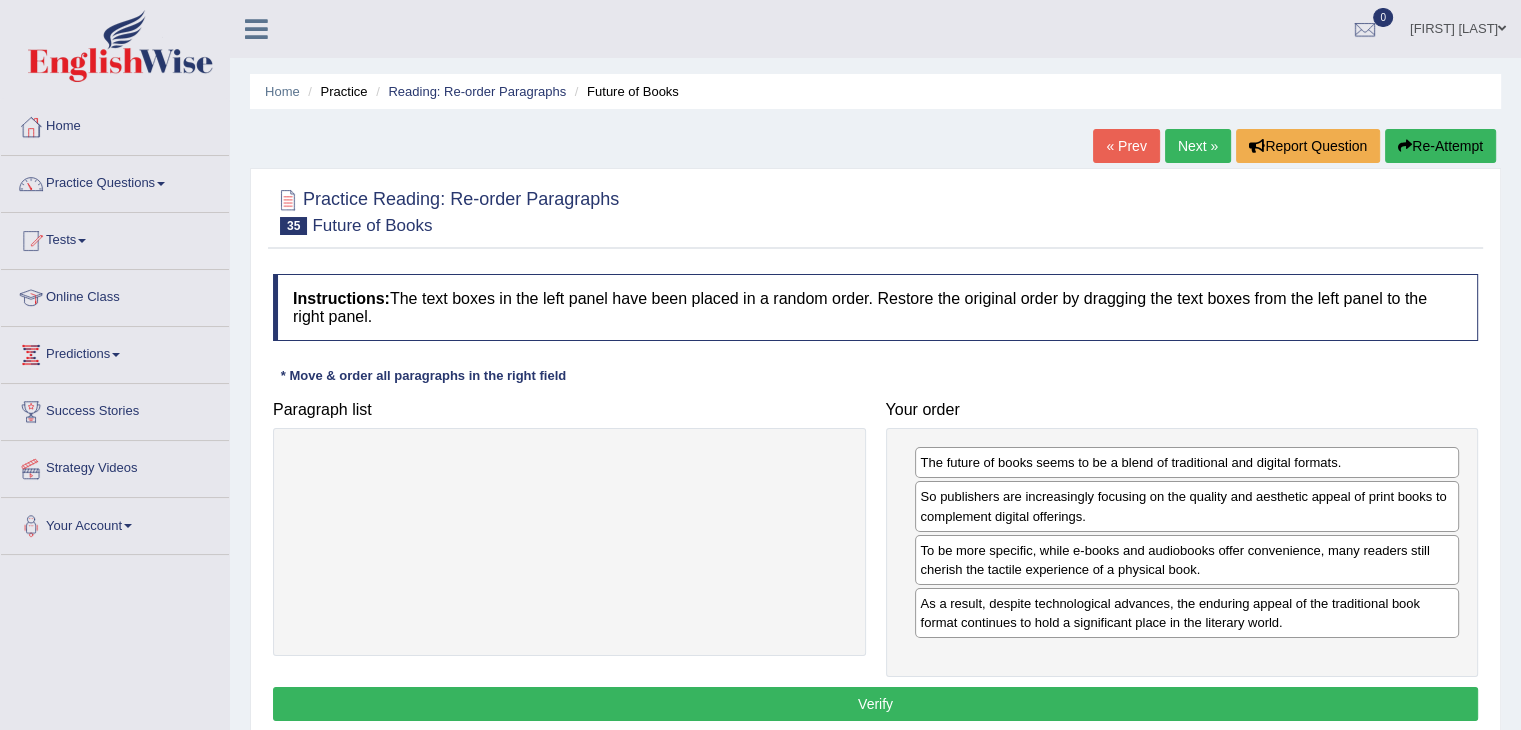 click on "Instructions:  The text boxes in the left panel have been placed in a random order. Restore the original order by dragging the text boxes from the left panel to the right panel.
* Move & order all paragraphs in the right field
Paragraph list
Correct order
The future of books seems to be a blend of traditional and digital formats. To be more specific, while e-books and audiobooks offer convenience, many readers still cherish the tactile
experience of a physical book. So publishers are increasingly focusing on the quality and aesthetic appeal of print books to complement digital
offerings. As a result, despite technological advances, the enduring appeal of the traditional book format continues to hold
a significant place in the literary world.
Your order
The future of books seems to be a blend of traditional and digital formats.
Result:  Verify" at bounding box center (875, 500) 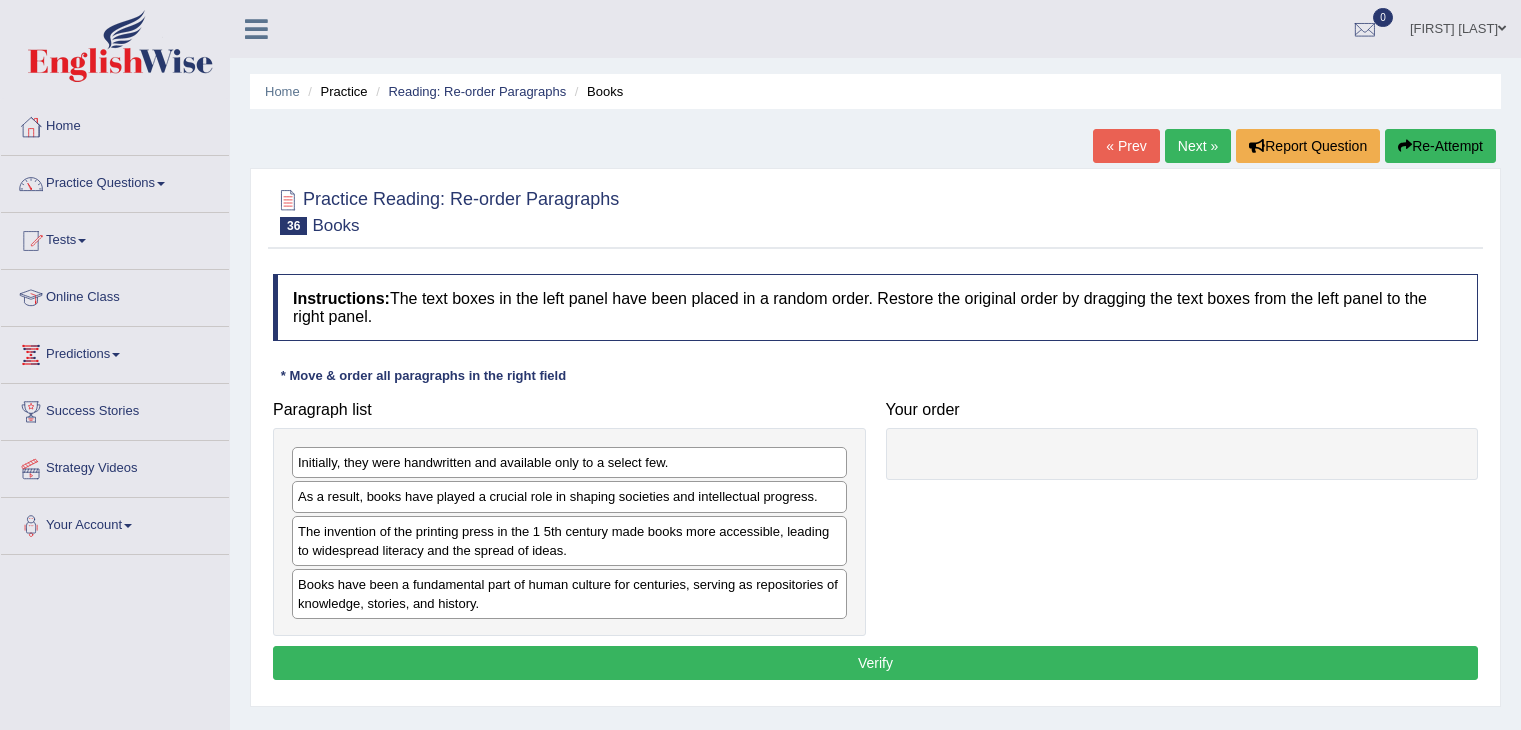scroll, scrollTop: 0, scrollLeft: 0, axis: both 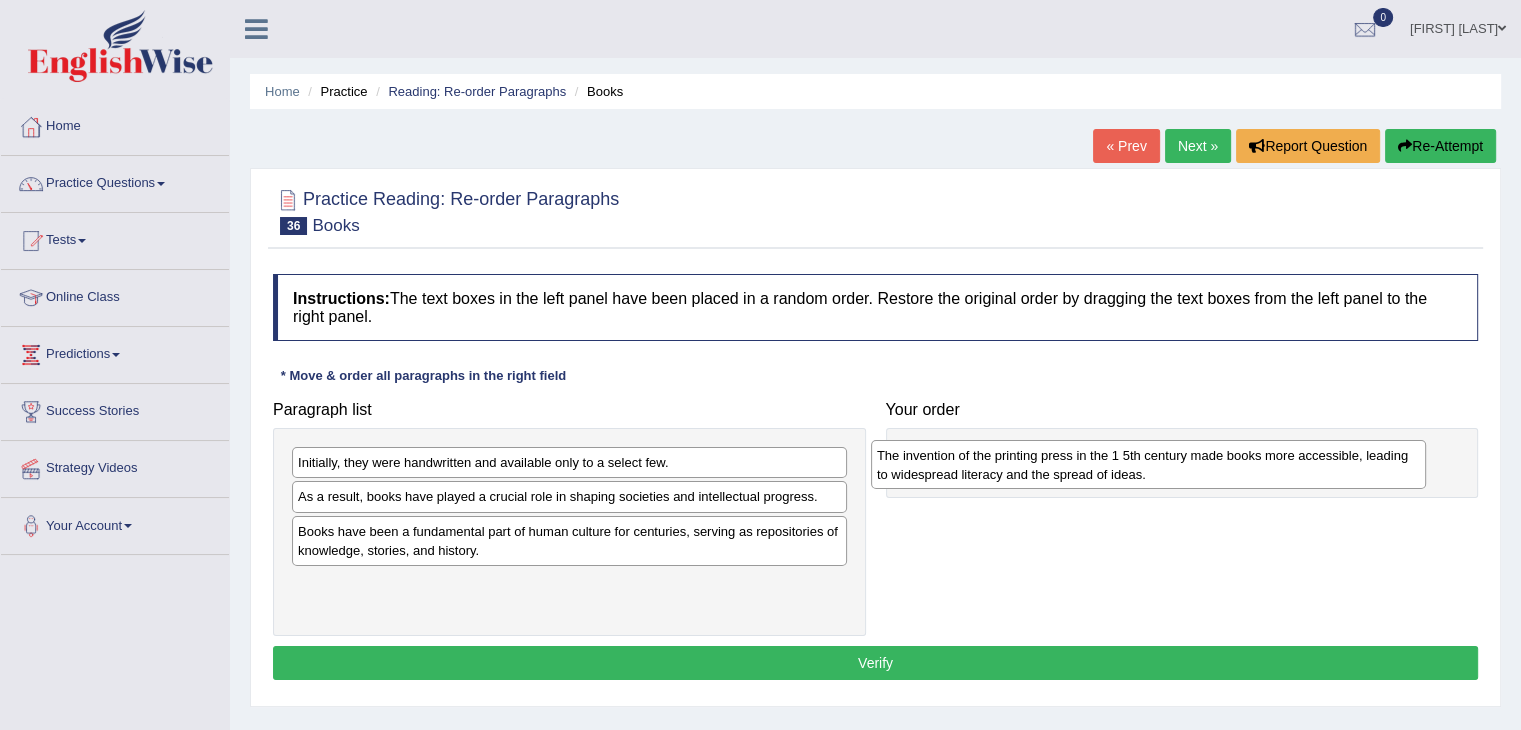 drag, startPoint x: 415, startPoint y: 554, endPoint x: 994, endPoint y: 479, distance: 583.8373 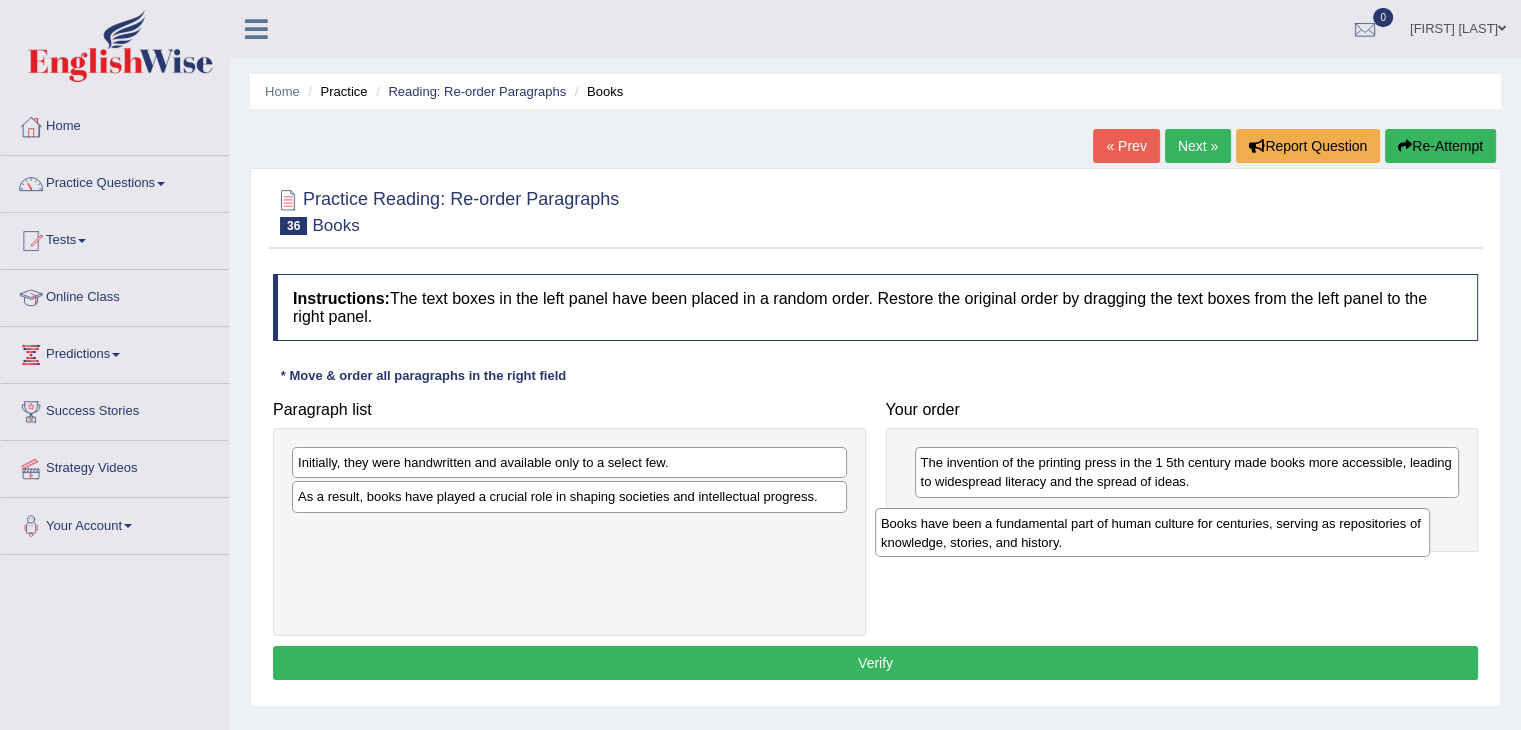 drag, startPoint x: 754, startPoint y: 578, endPoint x: 1092, endPoint y: 553, distance: 338.9233 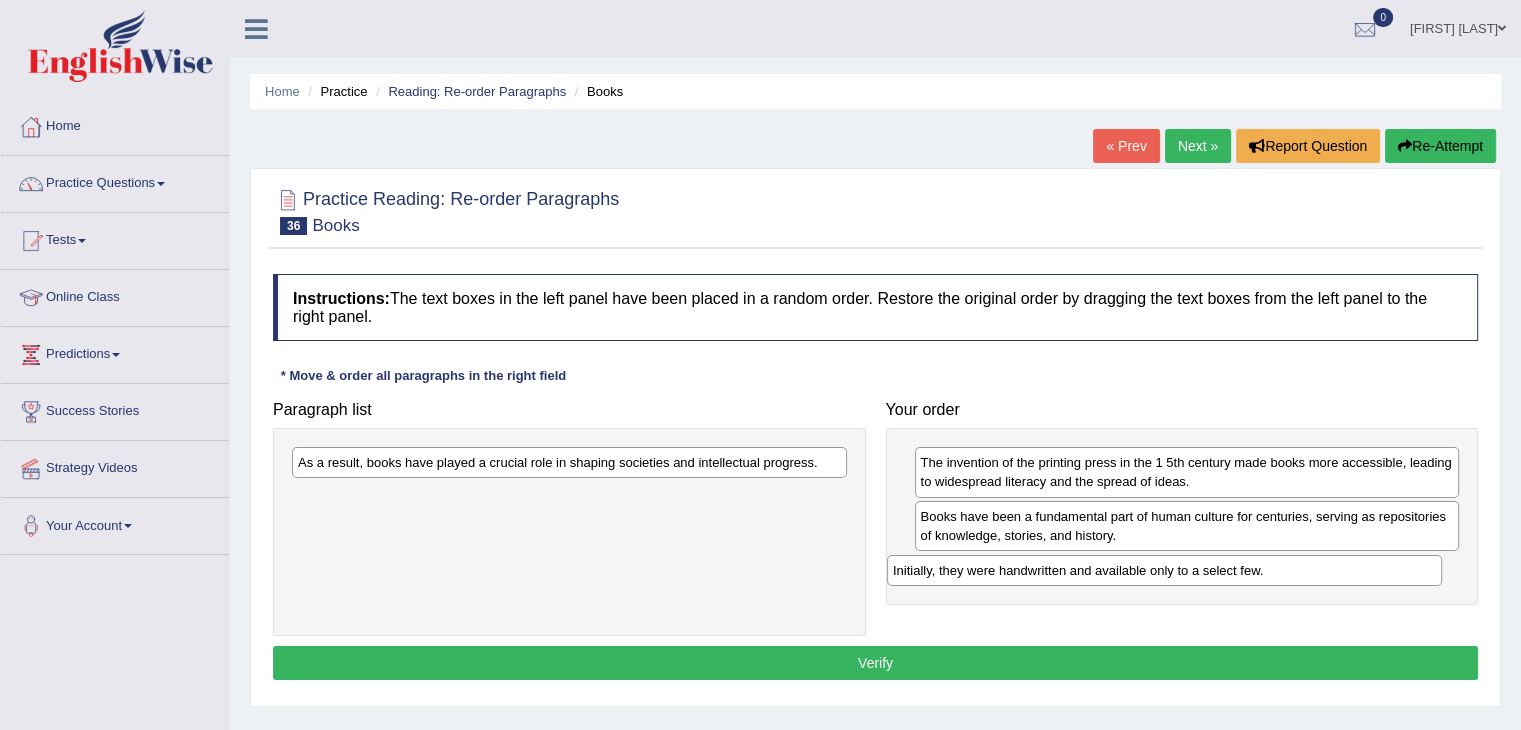 drag, startPoint x: 531, startPoint y: 459, endPoint x: 1126, endPoint y: 567, distance: 604.7222 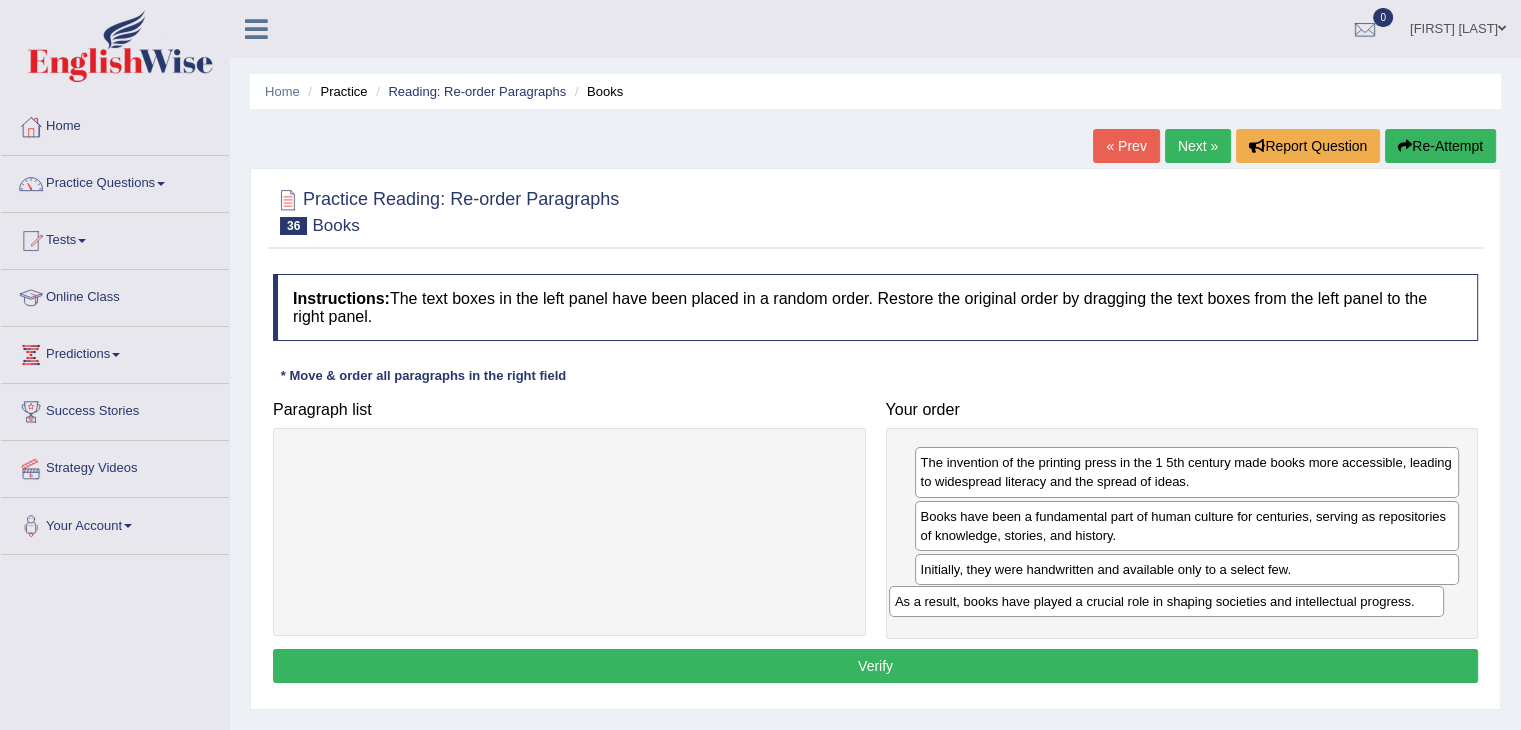 drag, startPoint x: 728, startPoint y: 470, endPoint x: 1325, endPoint y: 609, distance: 612.9682 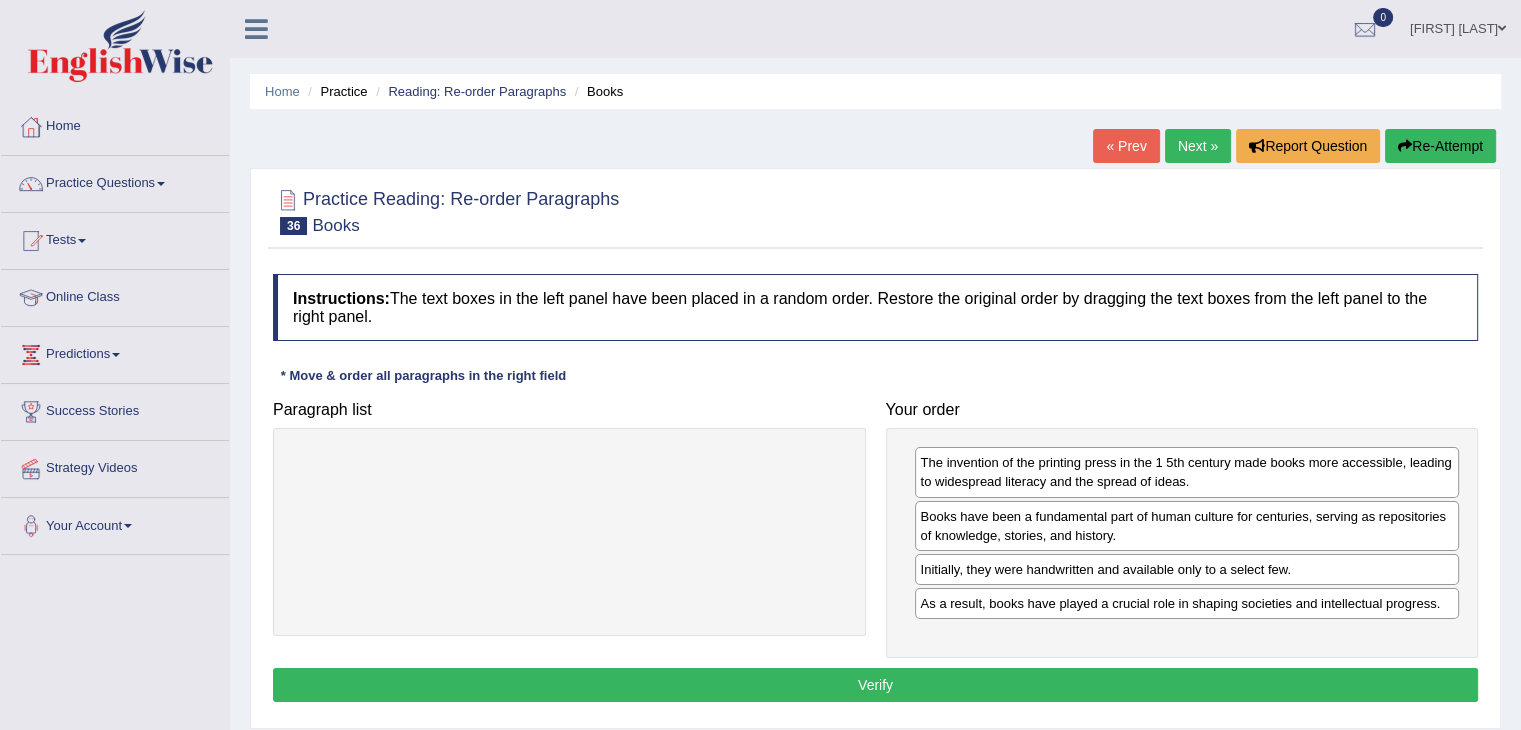 click on "Verify" at bounding box center (875, 685) 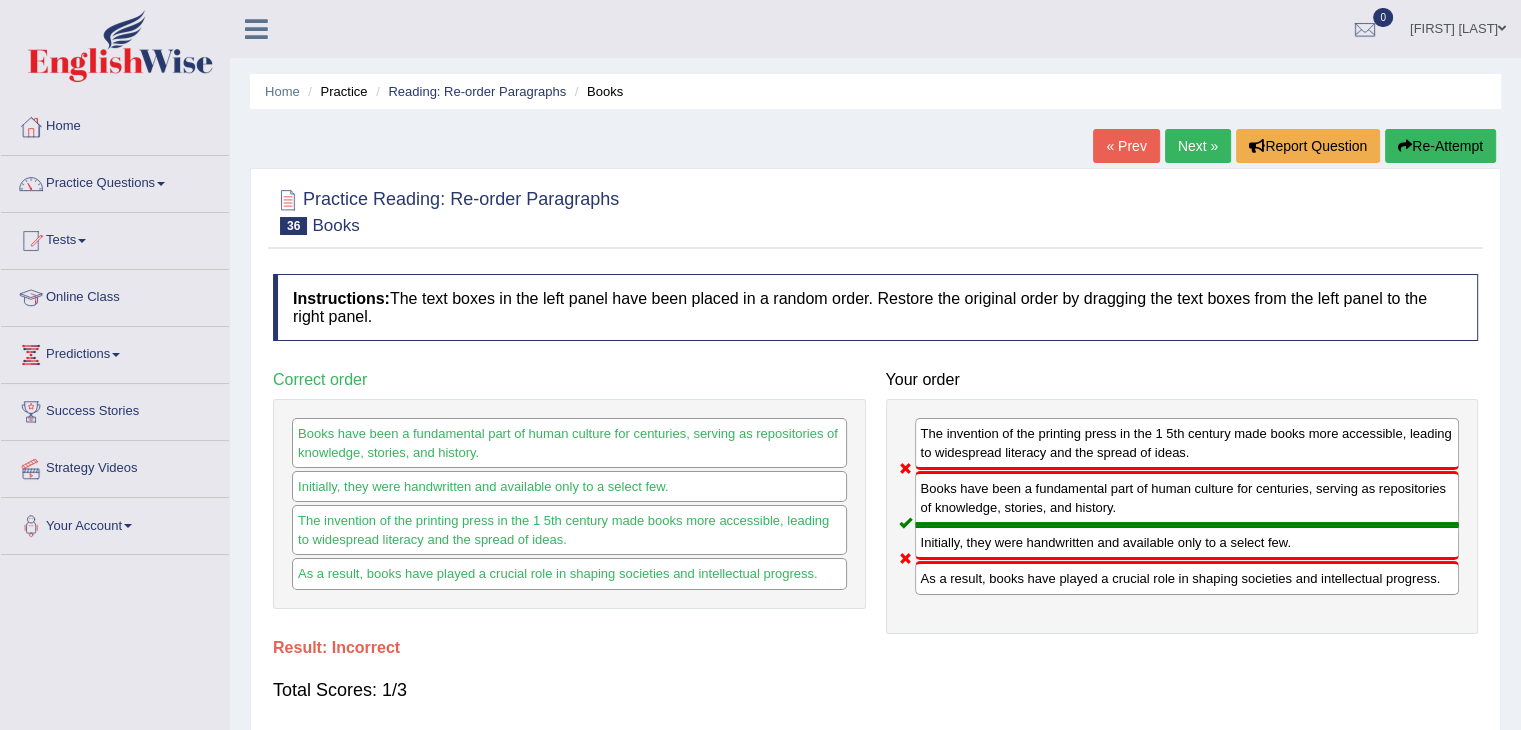 click on "Next »" at bounding box center (1198, 146) 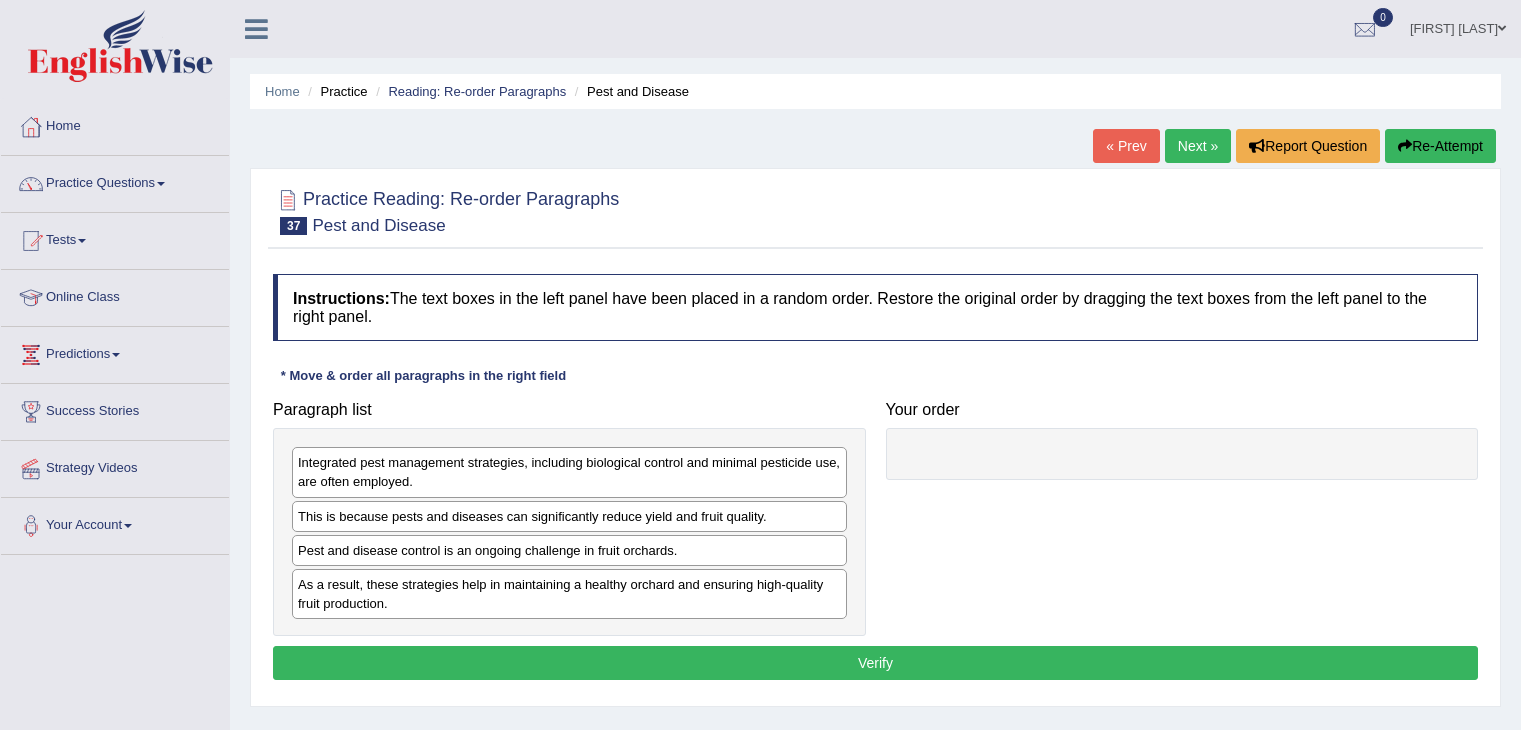 scroll, scrollTop: 0, scrollLeft: 0, axis: both 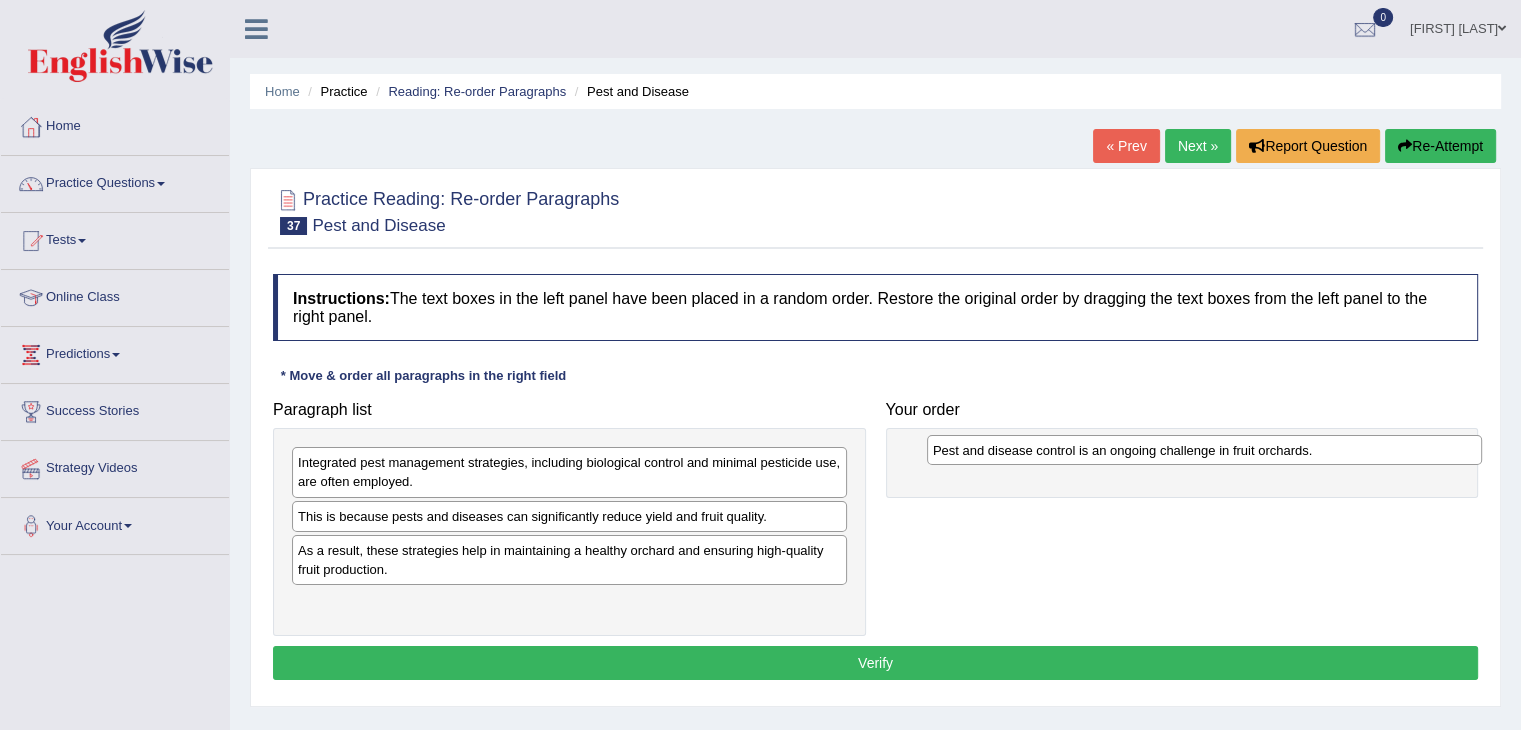 drag, startPoint x: 380, startPoint y: 558, endPoint x: 1009, endPoint y: 460, distance: 636.58856 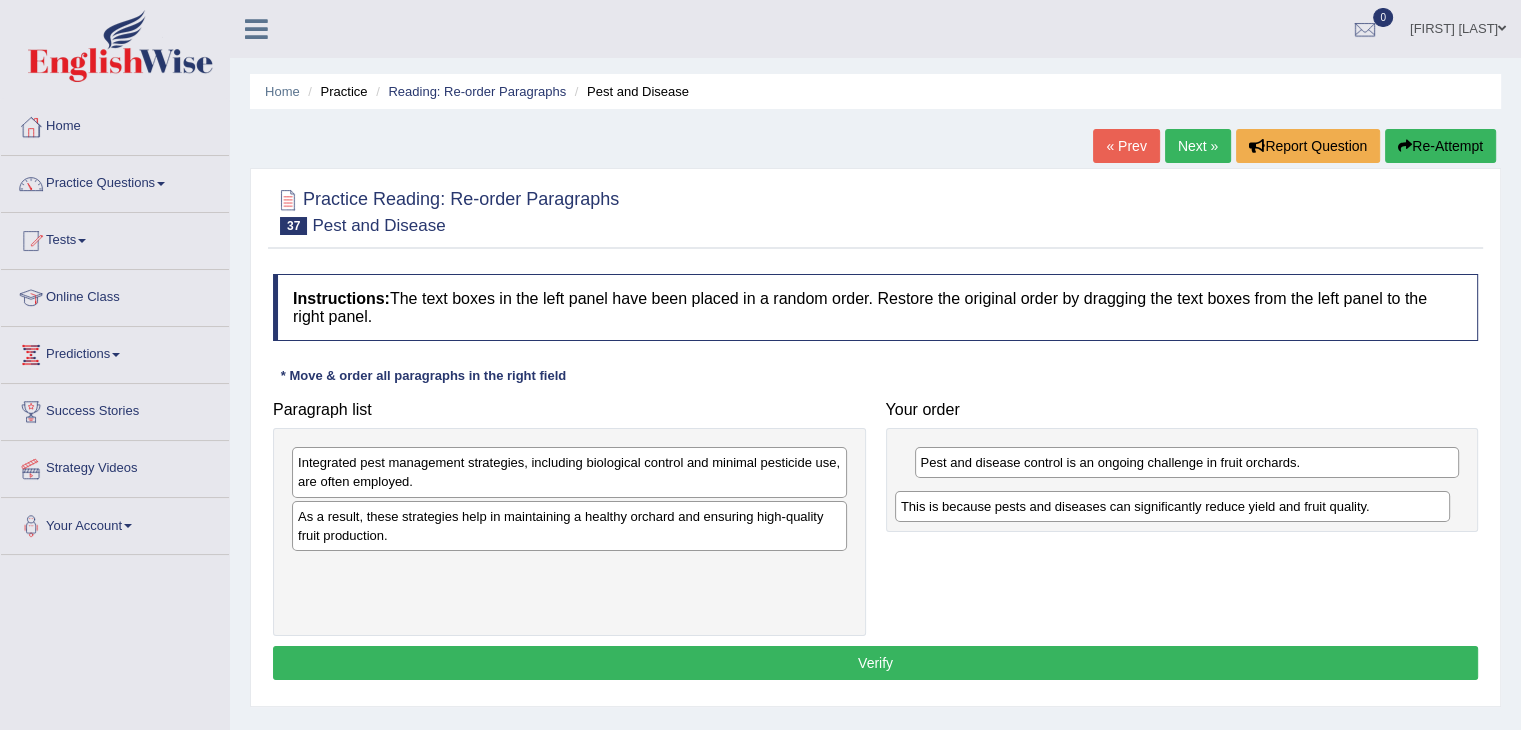 drag, startPoint x: 455, startPoint y: 523, endPoint x: 1058, endPoint y: 514, distance: 603.06714 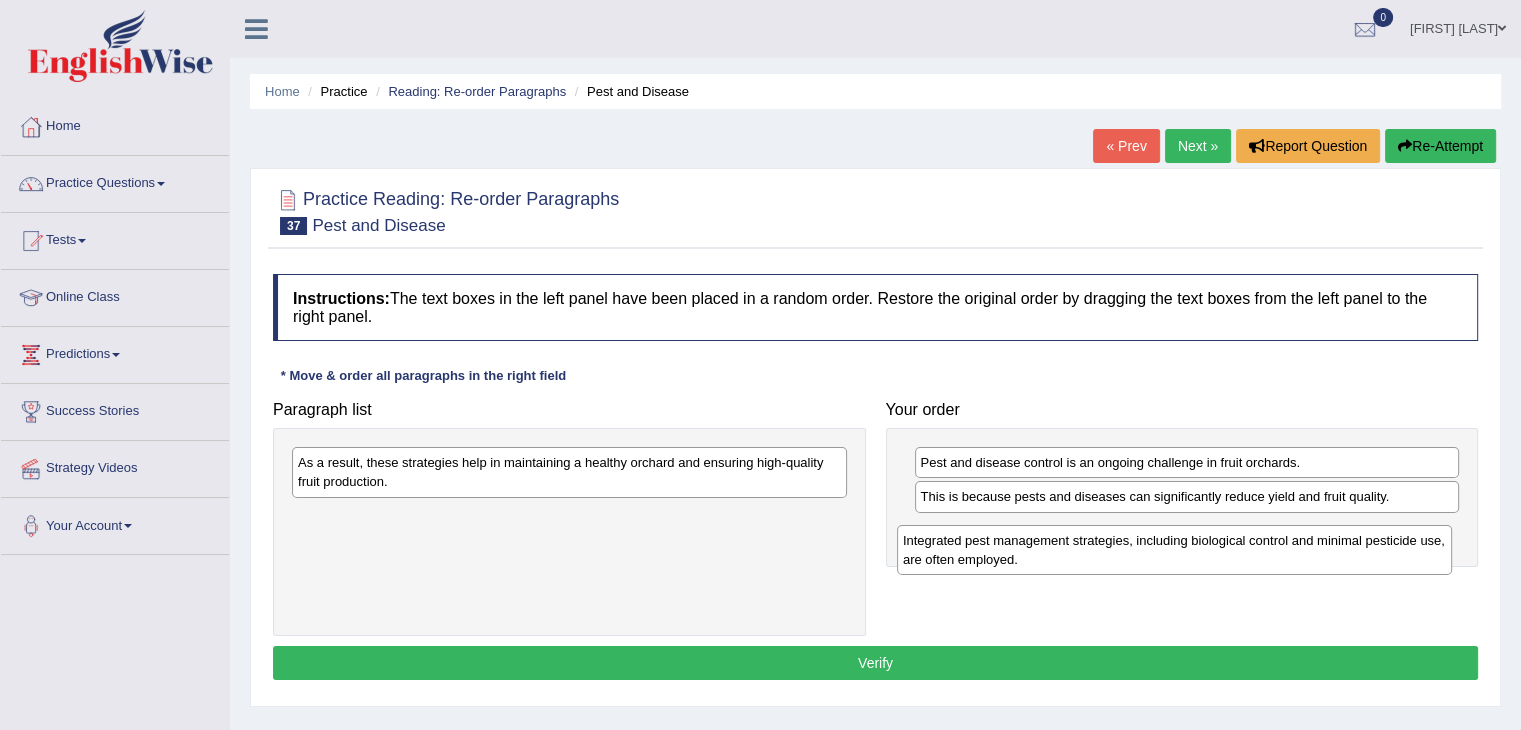 drag, startPoint x: 620, startPoint y: 481, endPoint x: 1225, endPoint y: 559, distance: 610.0074 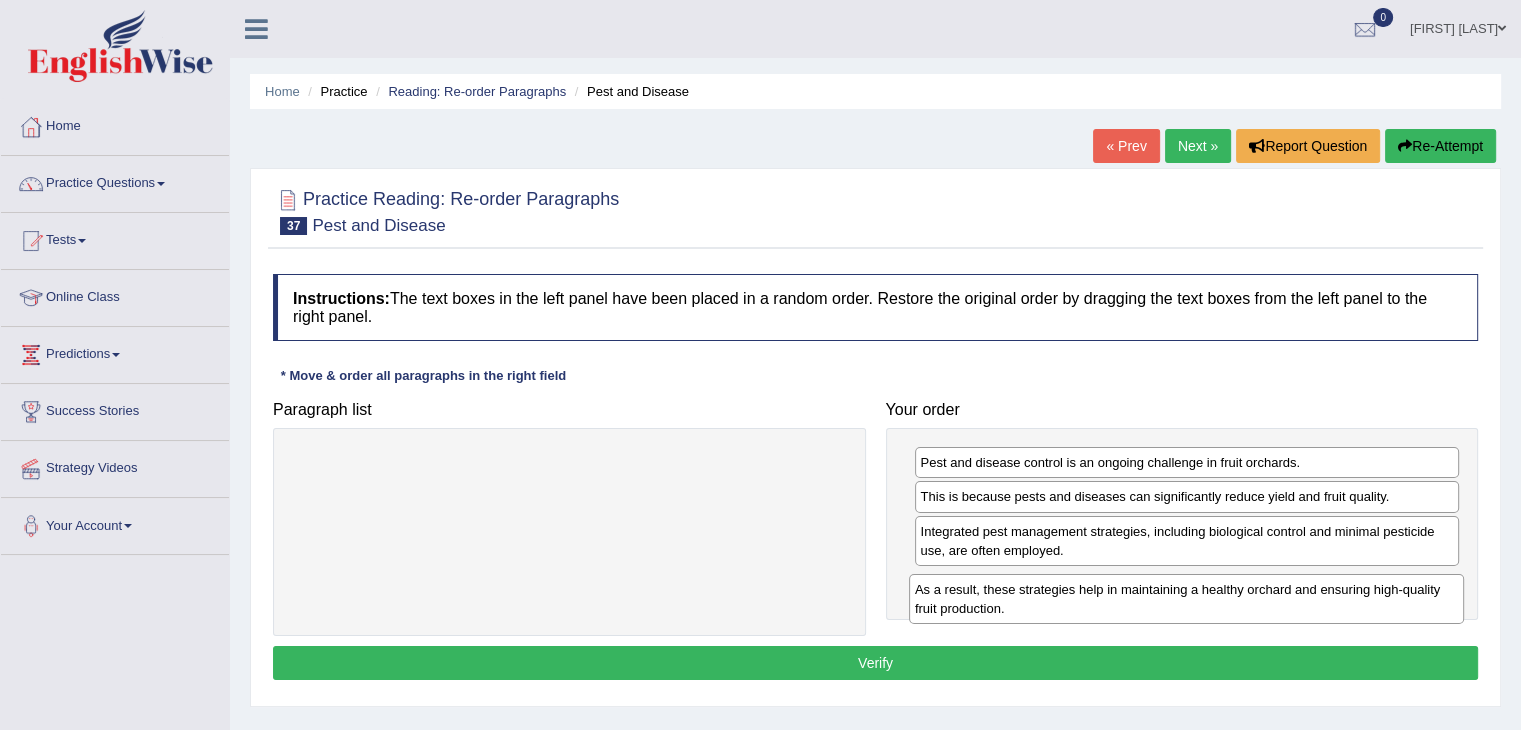 drag, startPoint x: 626, startPoint y: 479, endPoint x: 1243, endPoint y: 606, distance: 629.93494 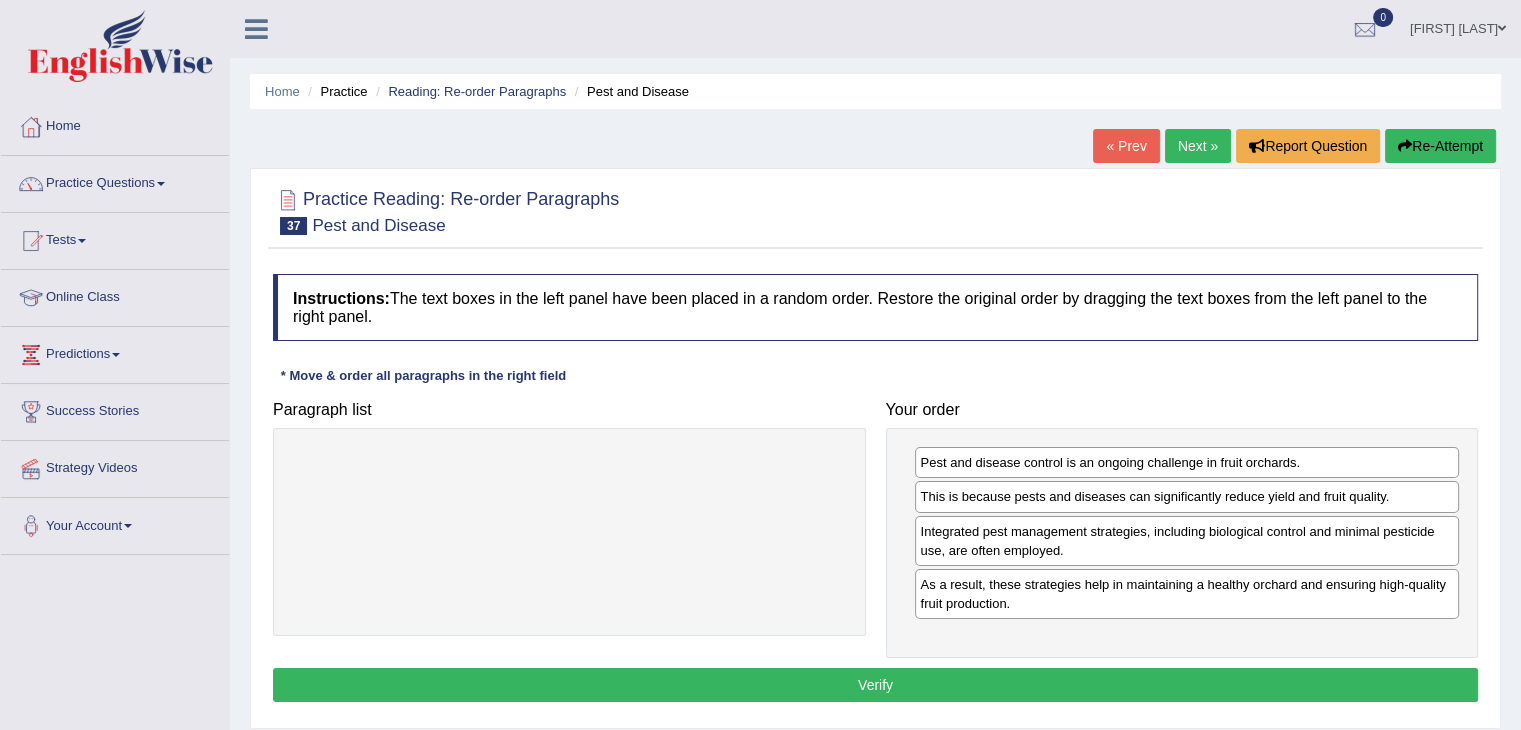 click on "Verify" at bounding box center [875, 685] 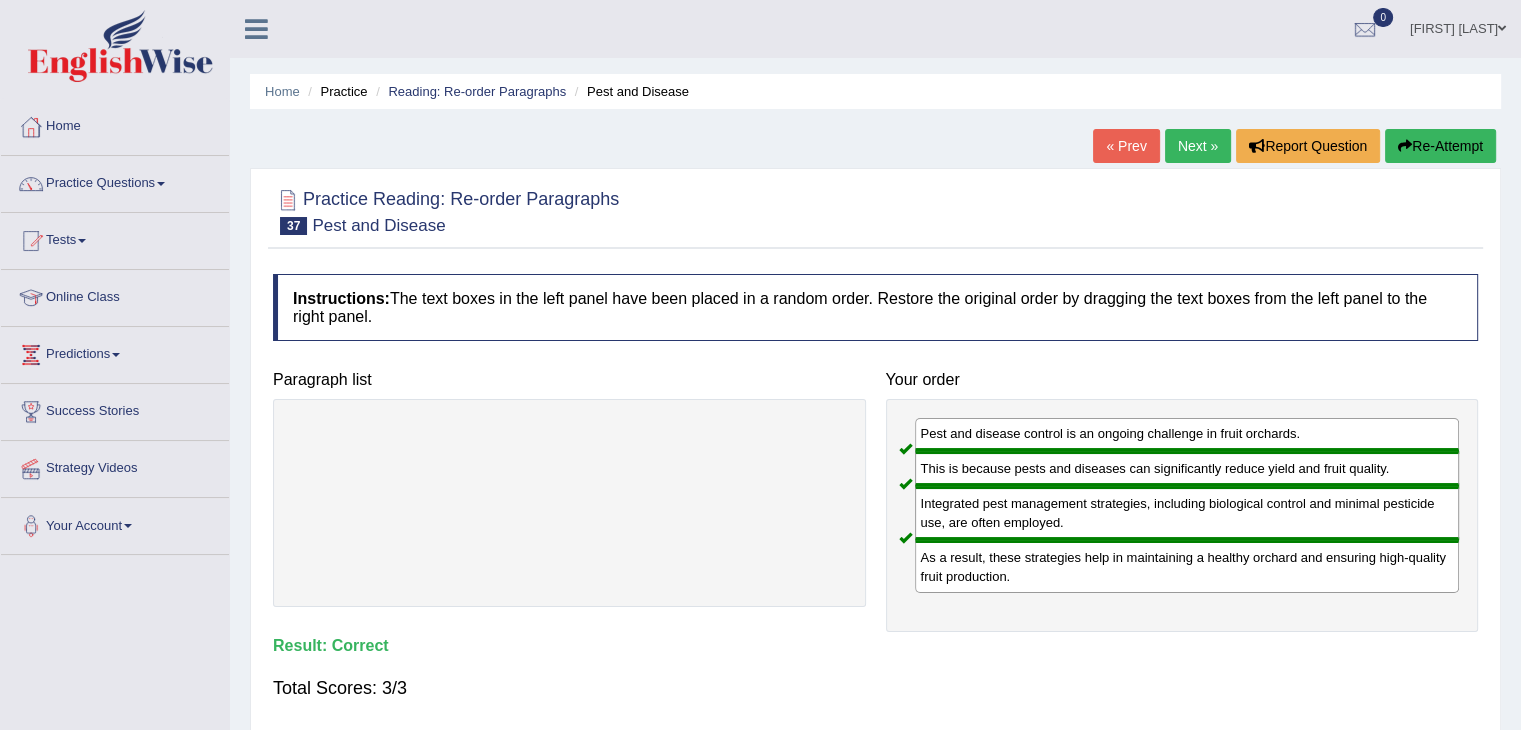 click on "Next »" at bounding box center [1198, 146] 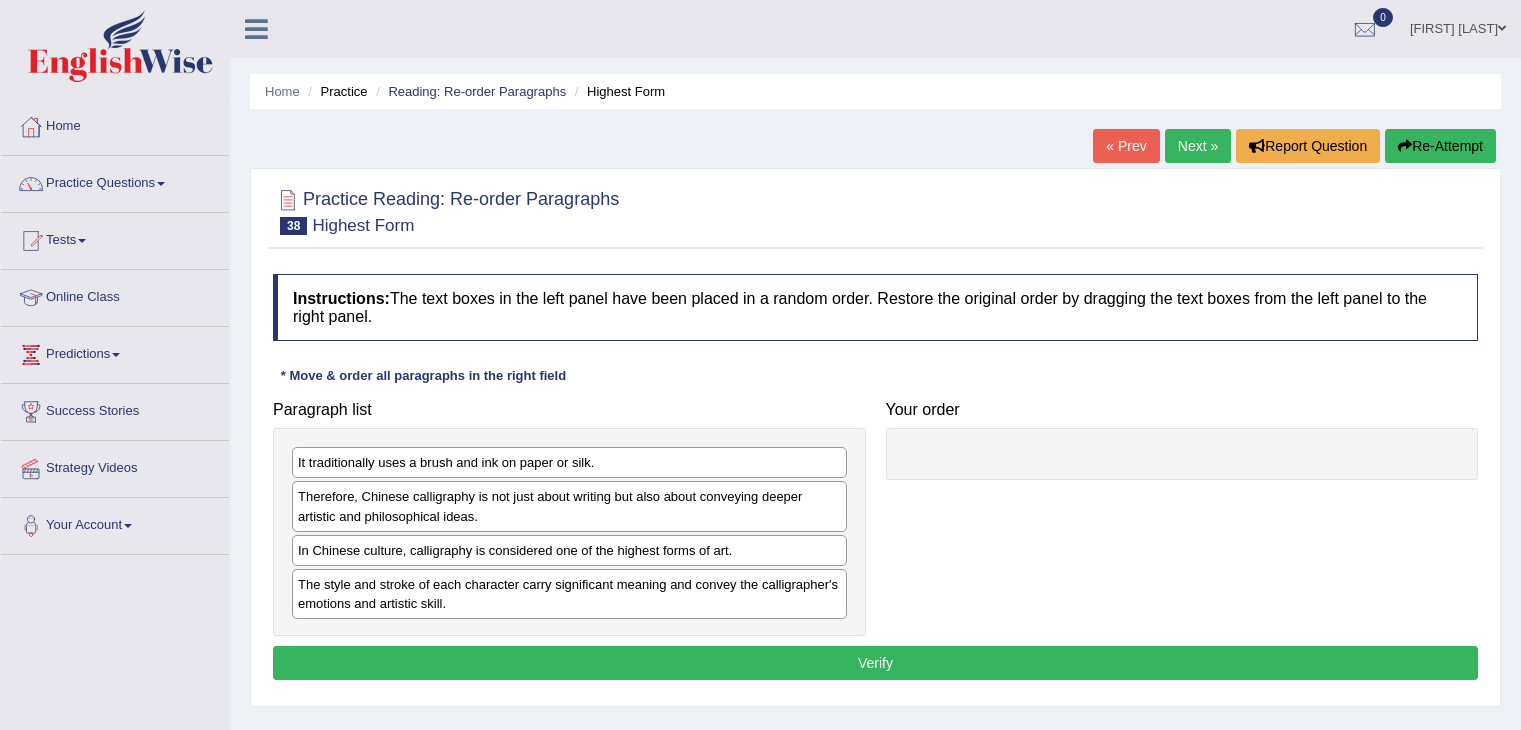 scroll, scrollTop: 0, scrollLeft: 0, axis: both 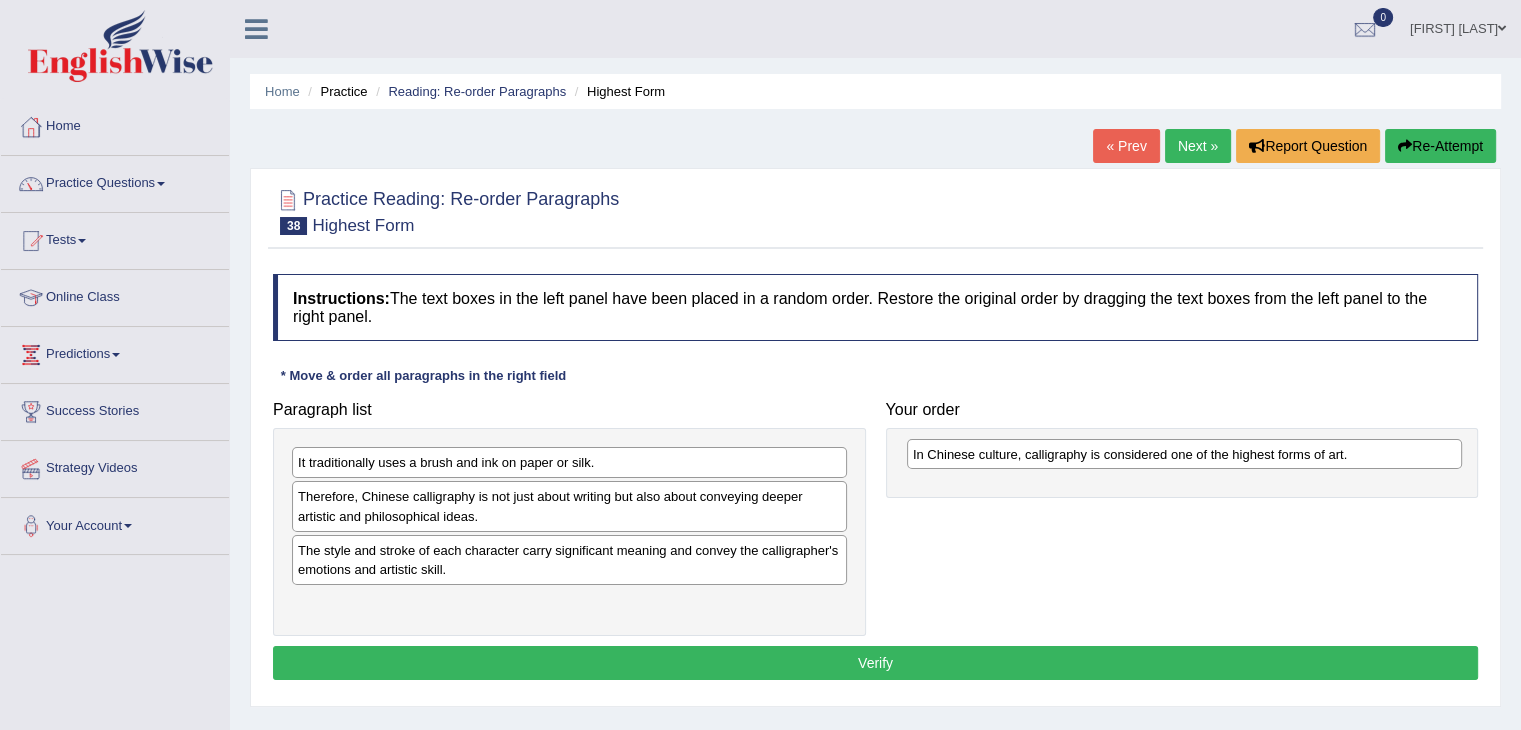 drag, startPoint x: 505, startPoint y: 554, endPoint x: 1120, endPoint y: 459, distance: 622.2941 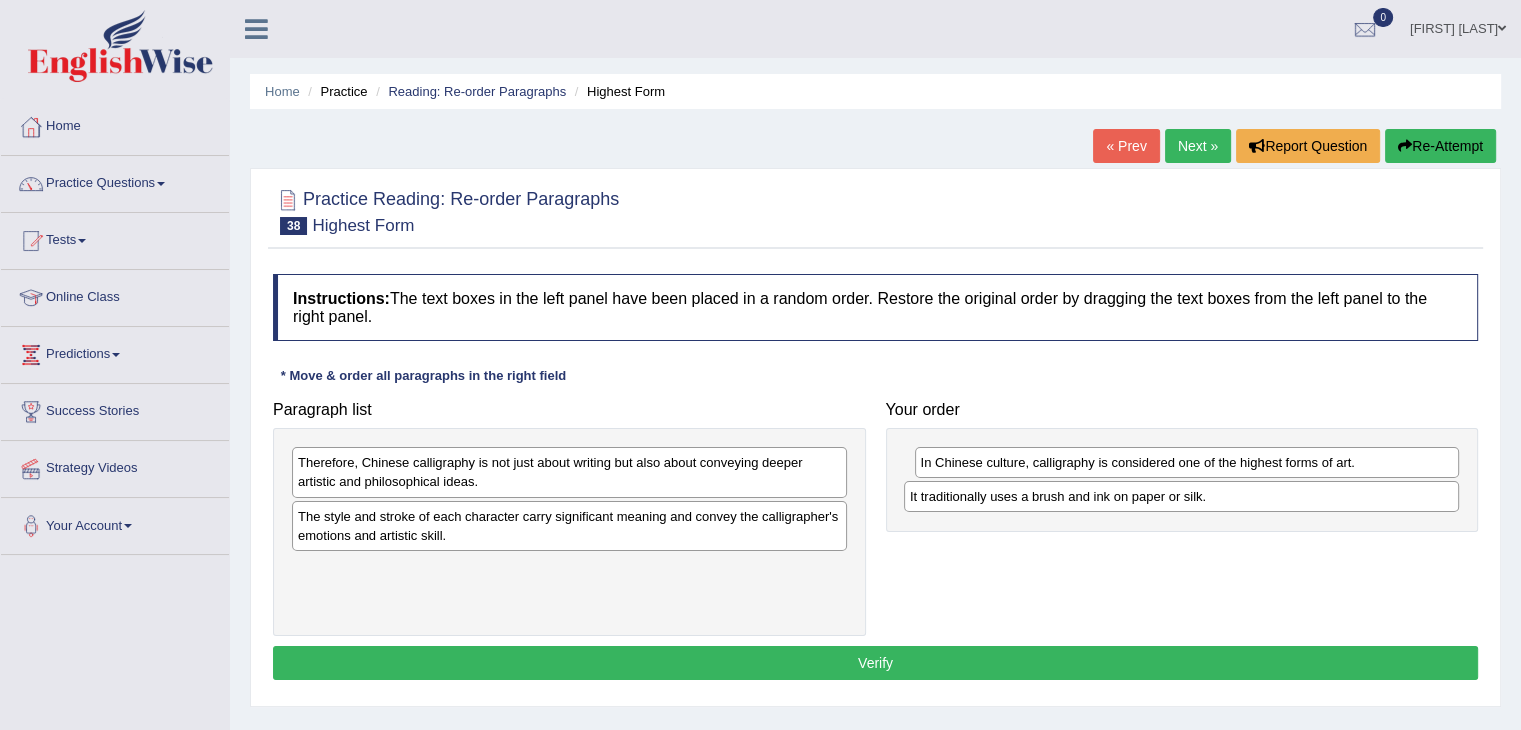 drag, startPoint x: 383, startPoint y: 468, endPoint x: 994, endPoint y: 502, distance: 611.94525 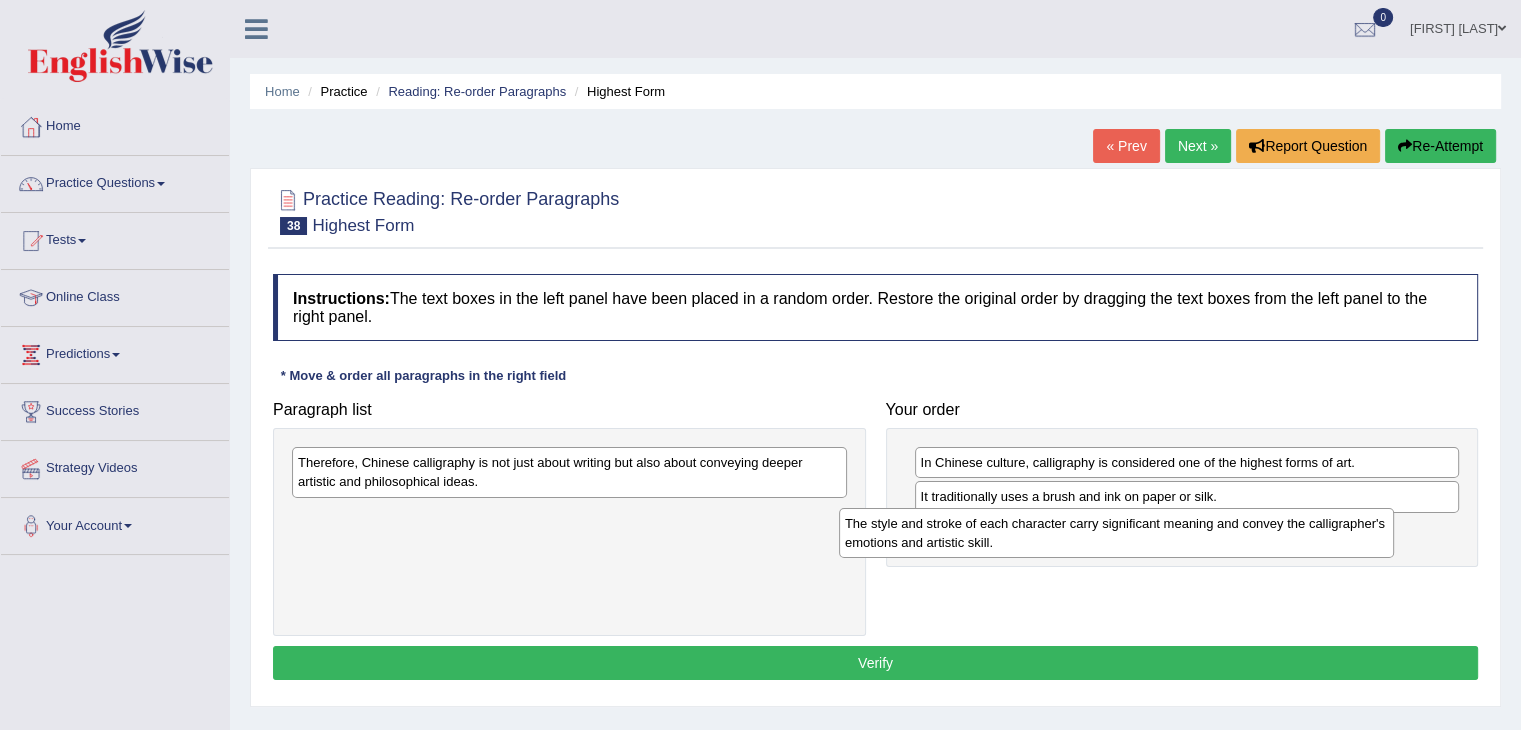 drag, startPoint x: 559, startPoint y: 535, endPoint x: 1105, endPoint y: 544, distance: 546.07416 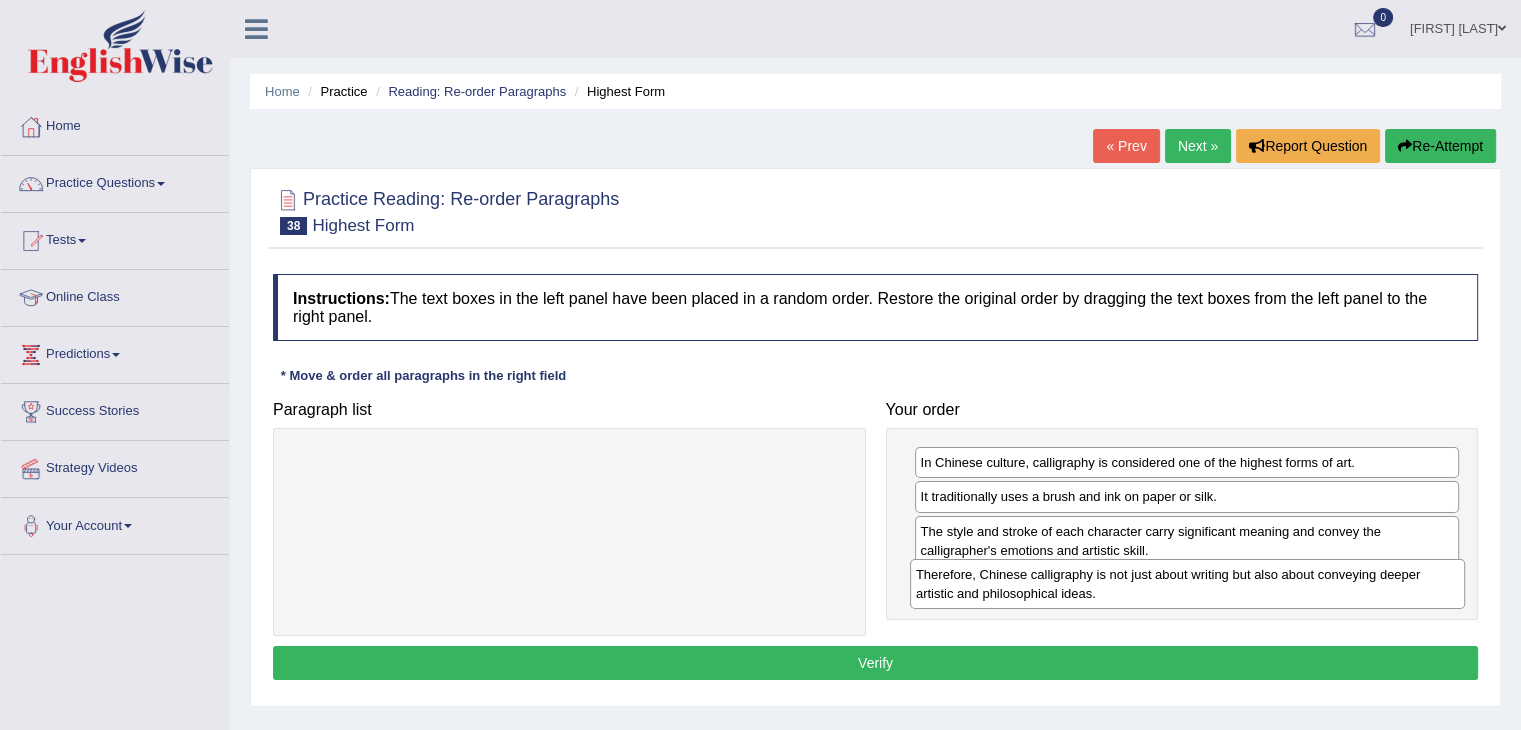 drag, startPoint x: 754, startPoint y: 461, endPoint x: 1372, endPoint y: 573, distance: 628.0669 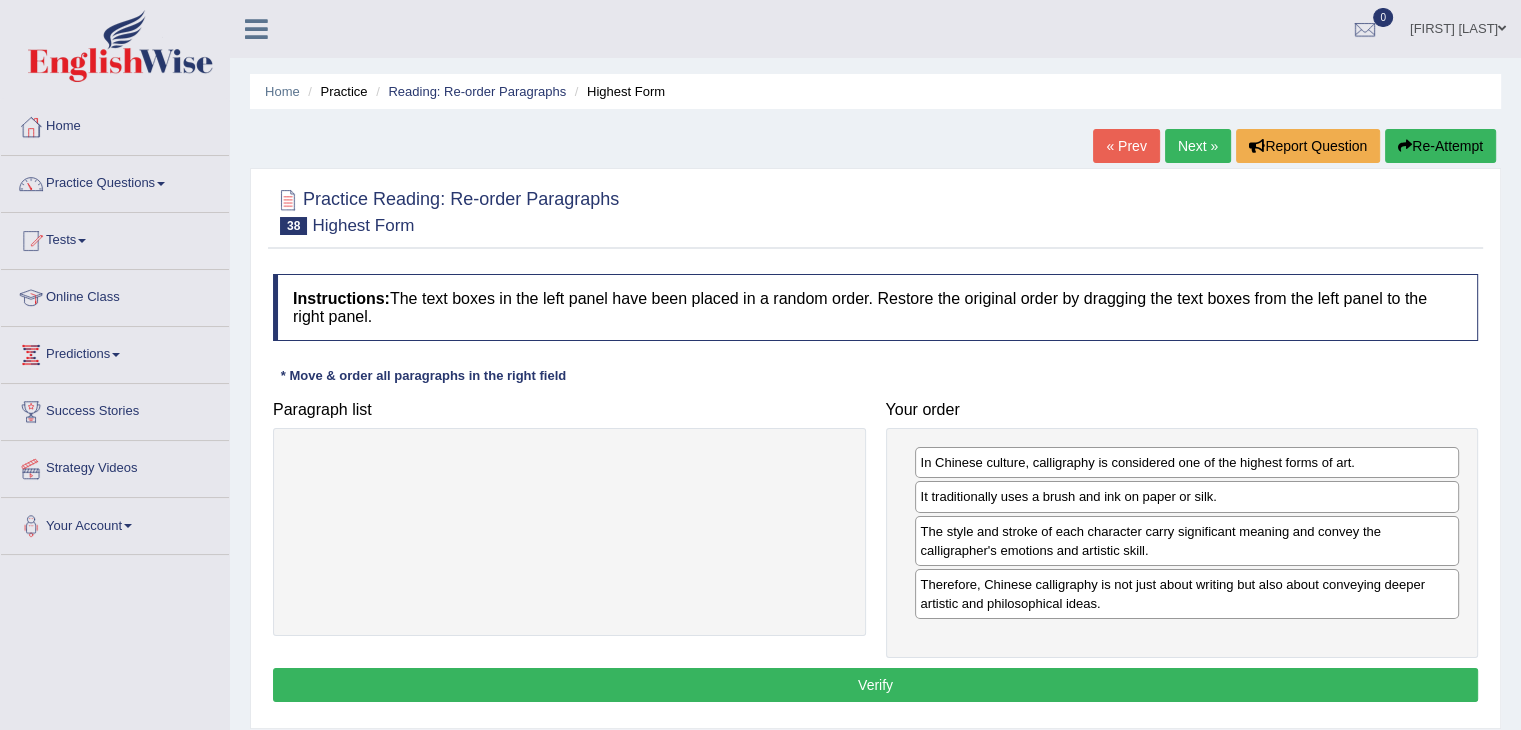 click on "Verify" at bounding box center [875, 685] 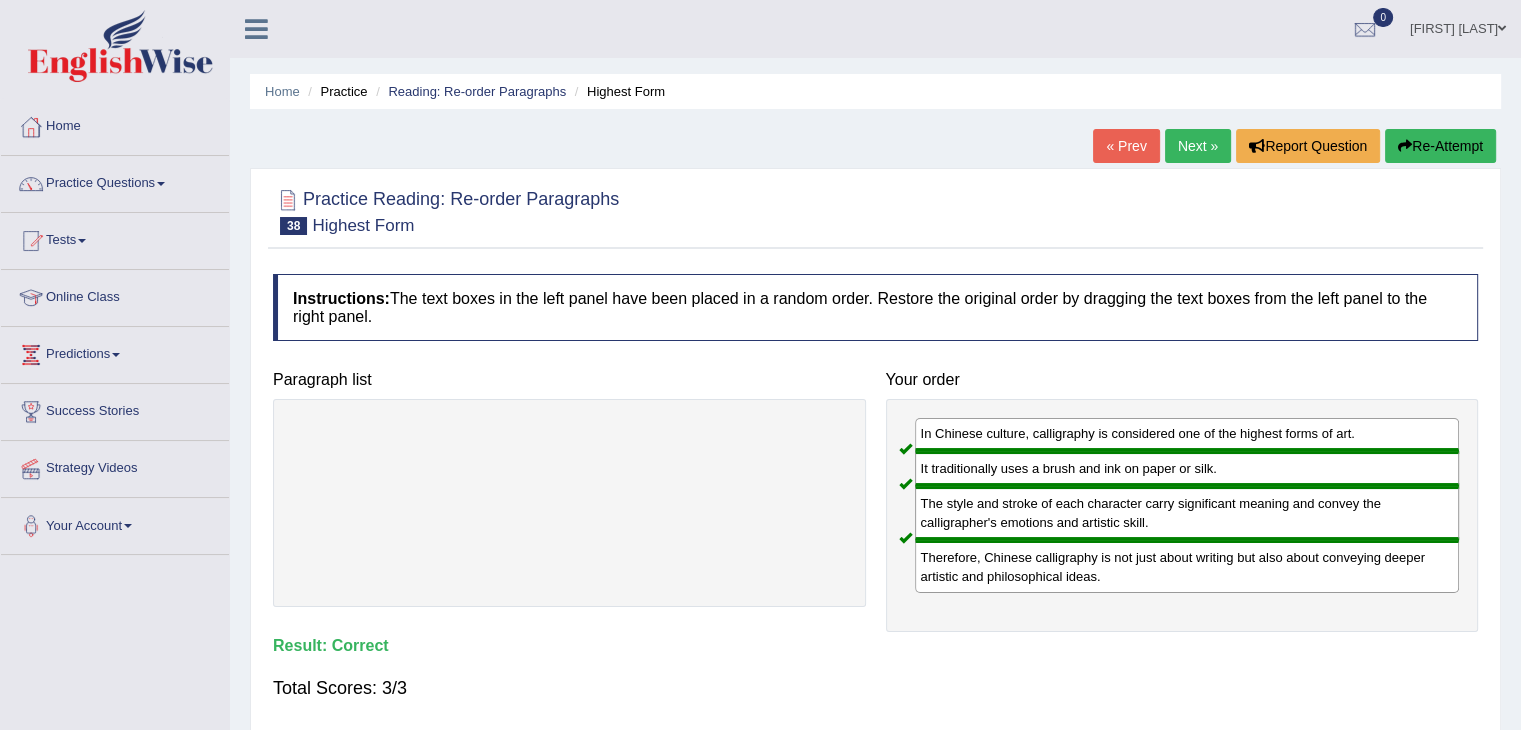 click on "Next »" at bounding box center (1198, 146) 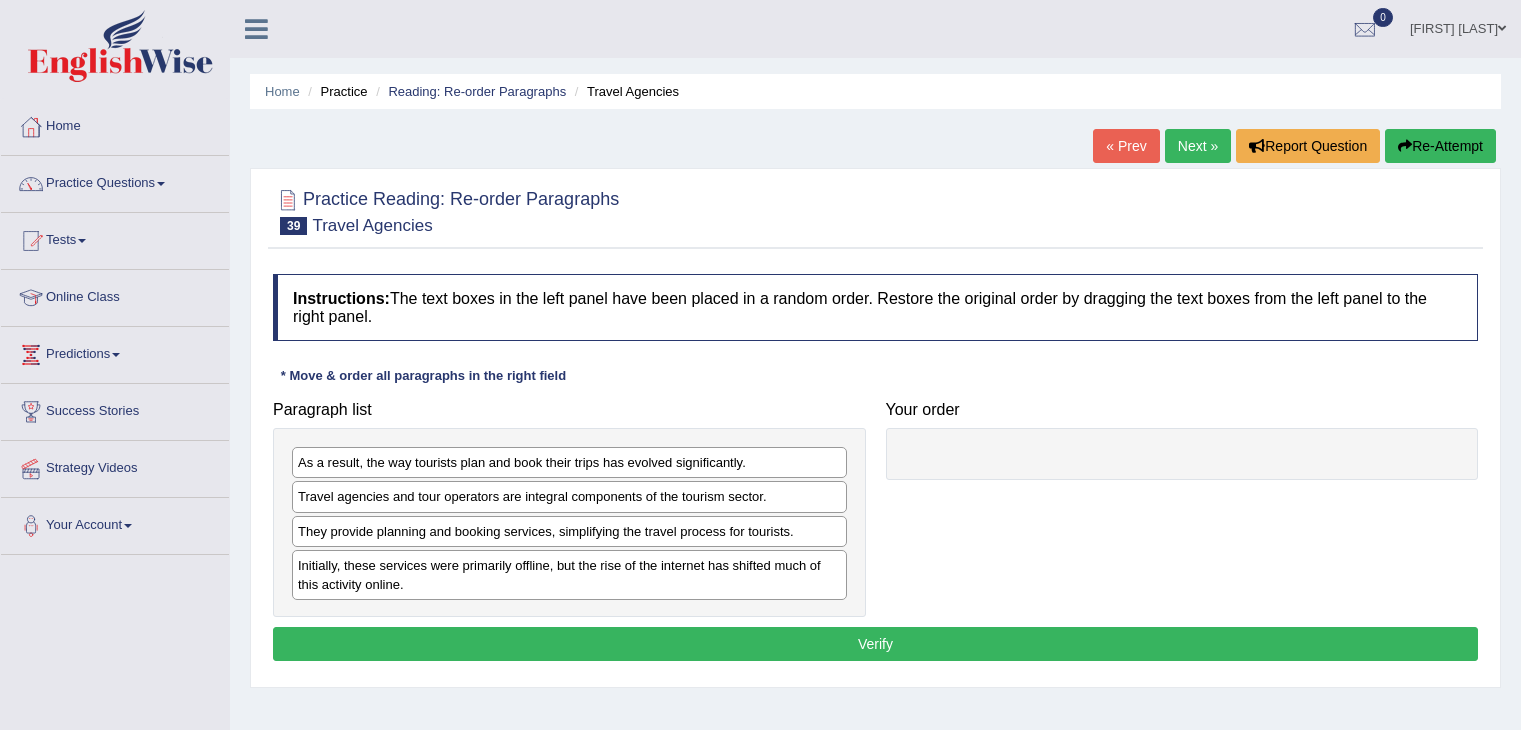 scroll, scrollTop: 0, scrollLeft: 0, axis: both 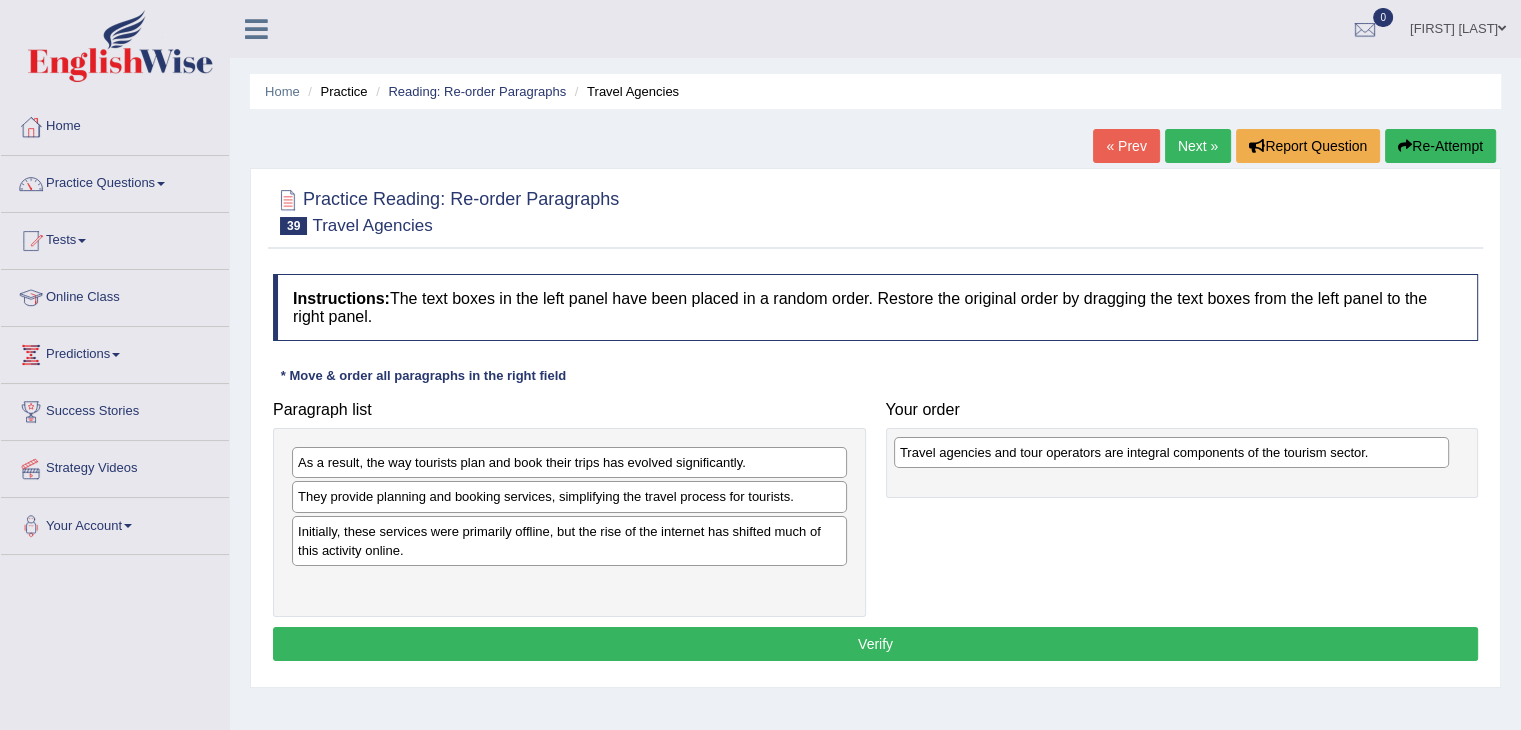drag, startPoint x: 416, startPoint y: 505, endPoint x: 1018, endPoint y: 461, distance: 603.60583 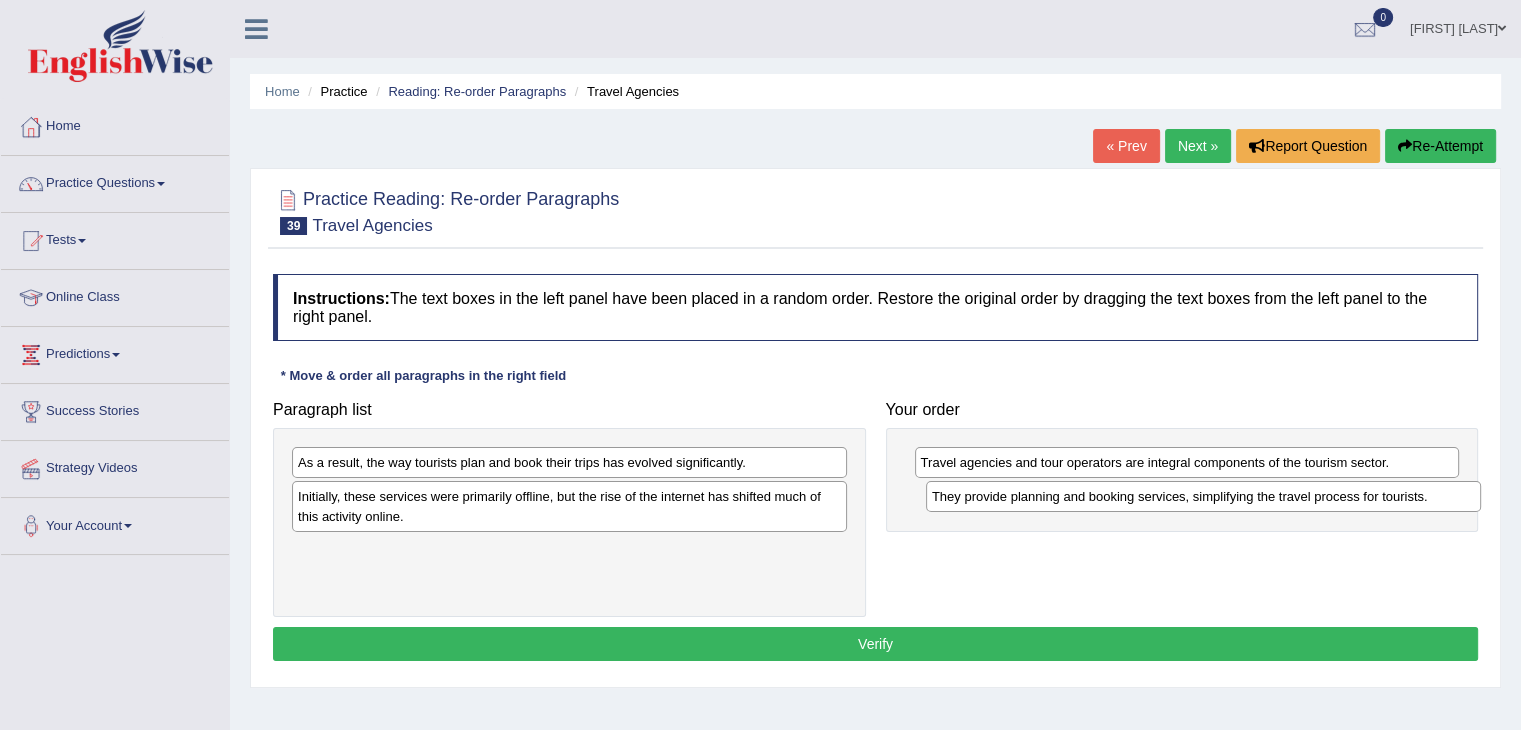 drag, startPoint x: 452, startPoint y: 502, endPoint x: 1086, endPoint y: 502, distance: 634 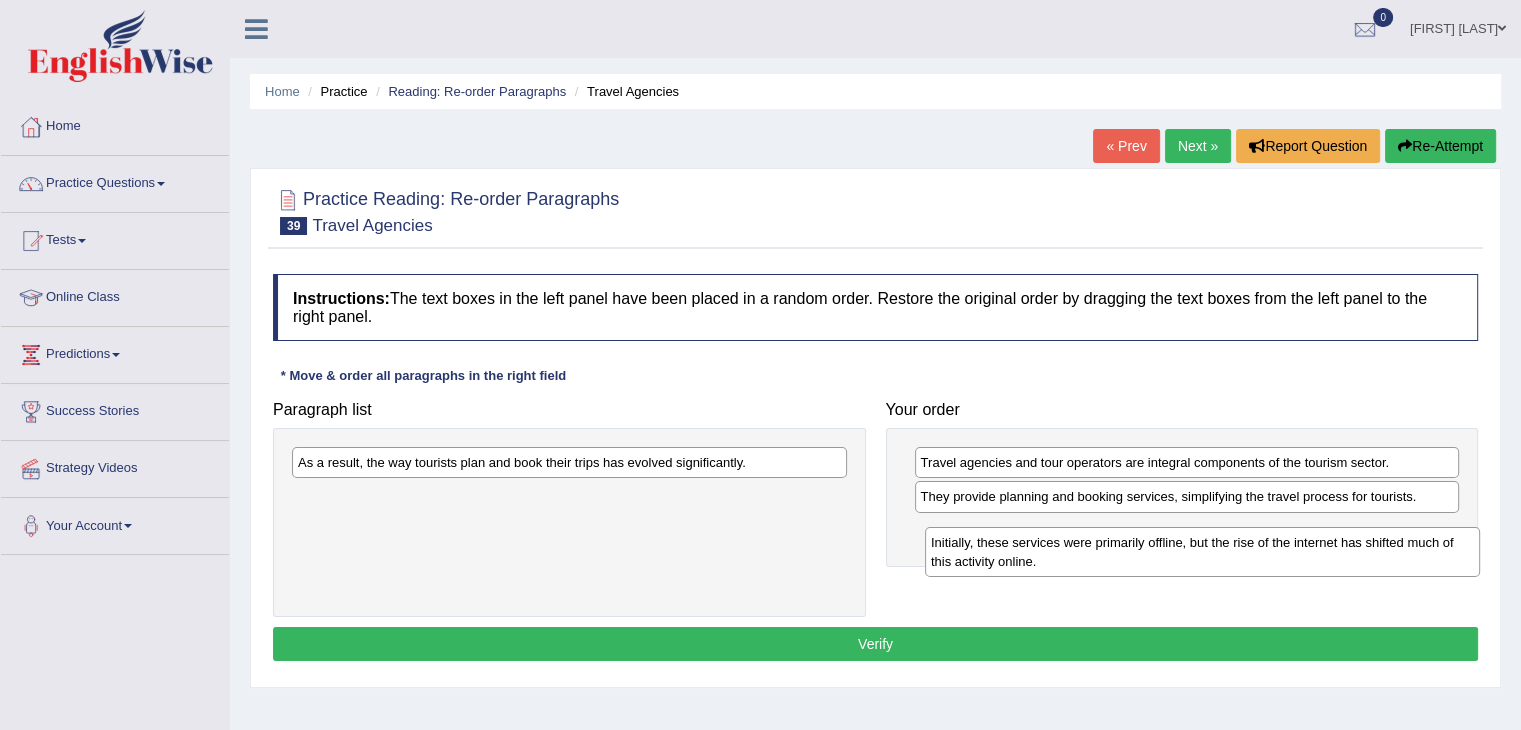 drag, startPoint x: 580, startPoint y: 506, endPoint x: 1213, endPoint y: 552, distance: 634.6692 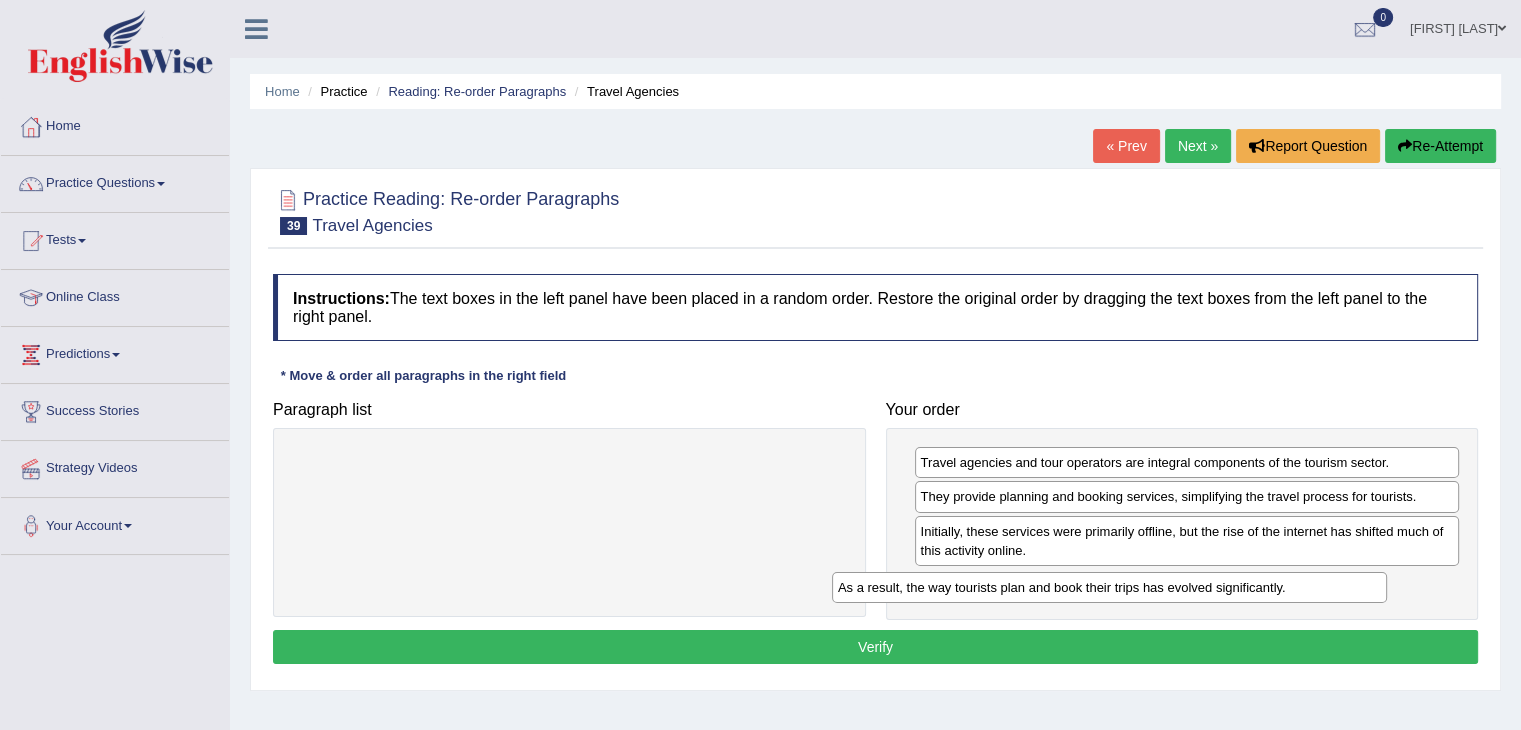 drag, startPoint x: 691, startPoint y: 509, endPoint x: 1196, endPoint y: 585, distance: 510.6868 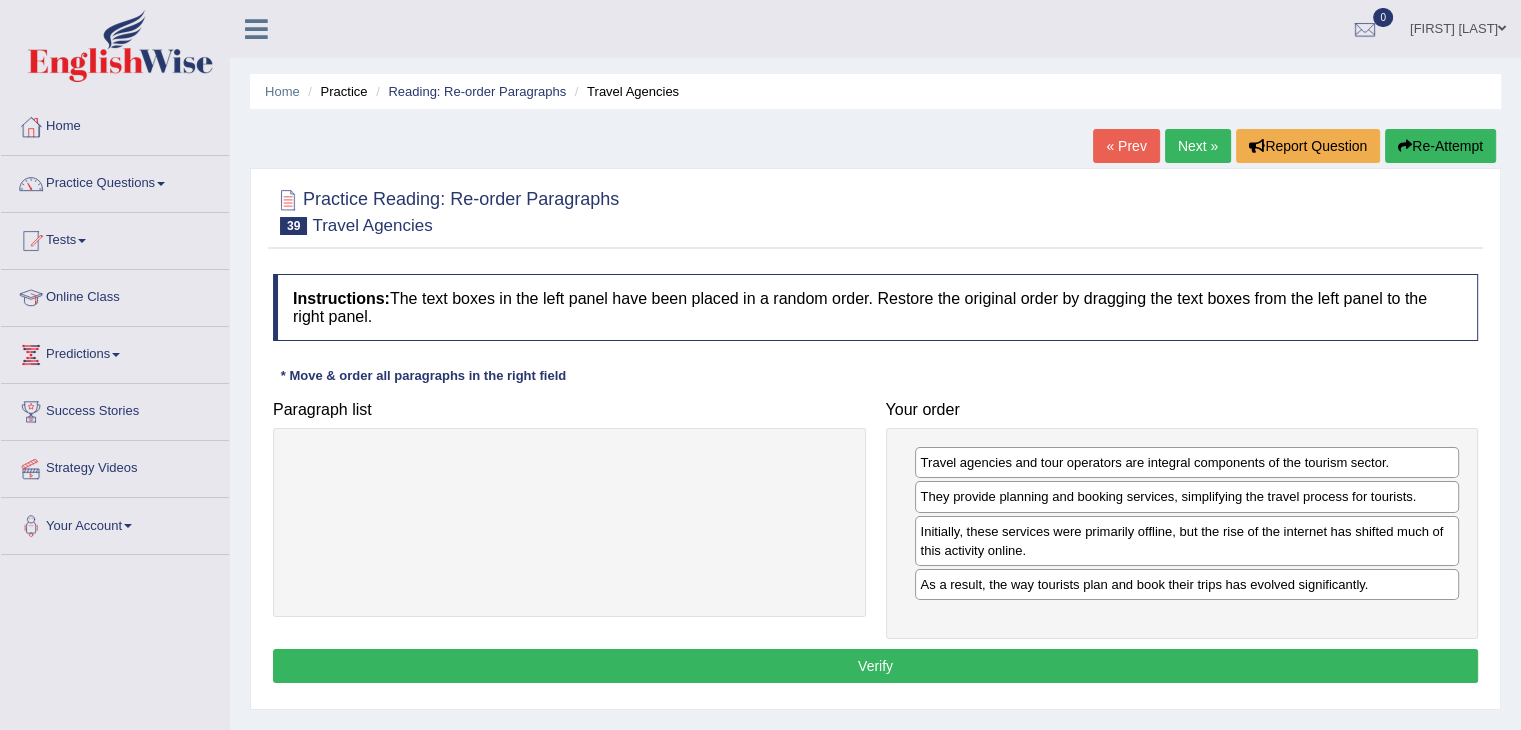 click on "Verify" at bounding box center [875, 666] 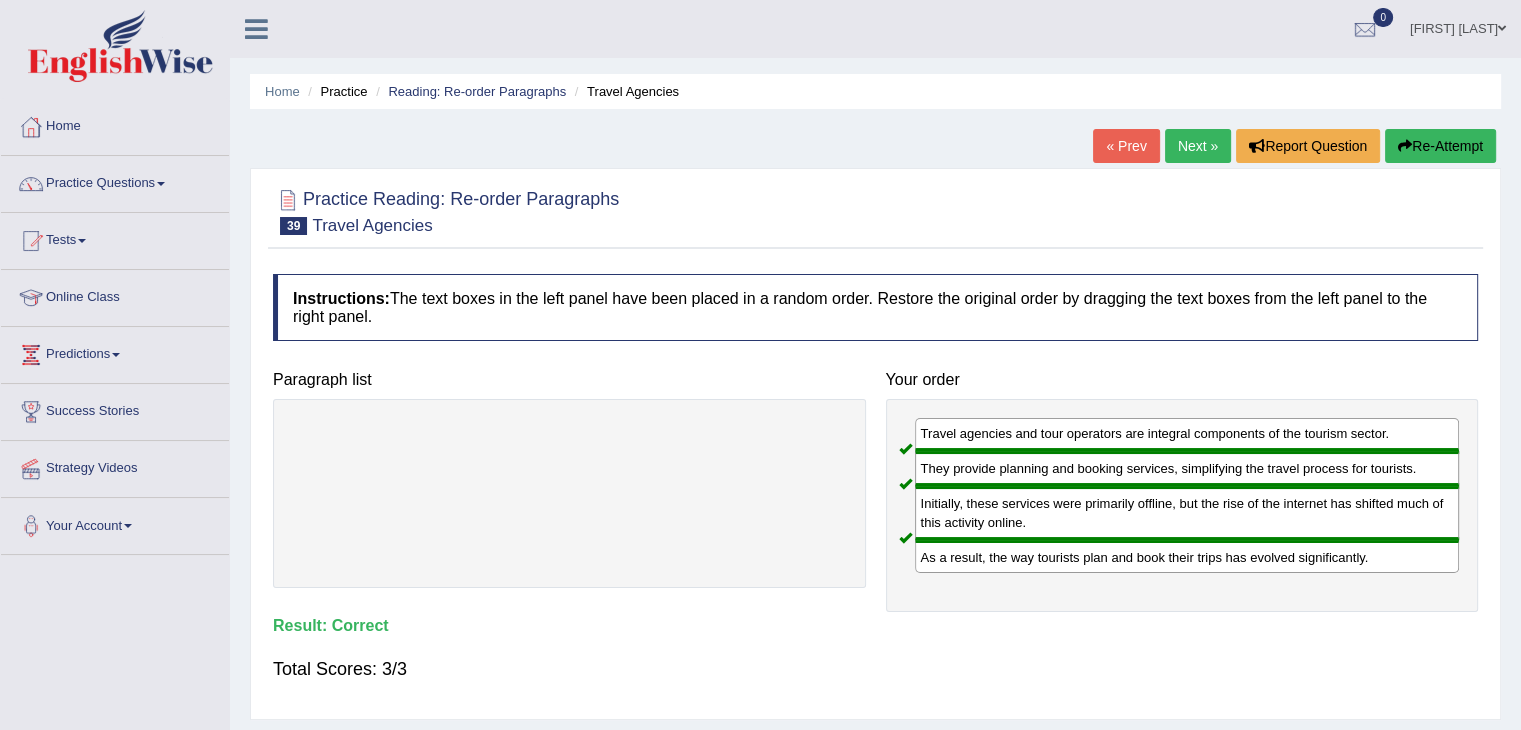 click on "Next »" at bounding box center [1198, 146] 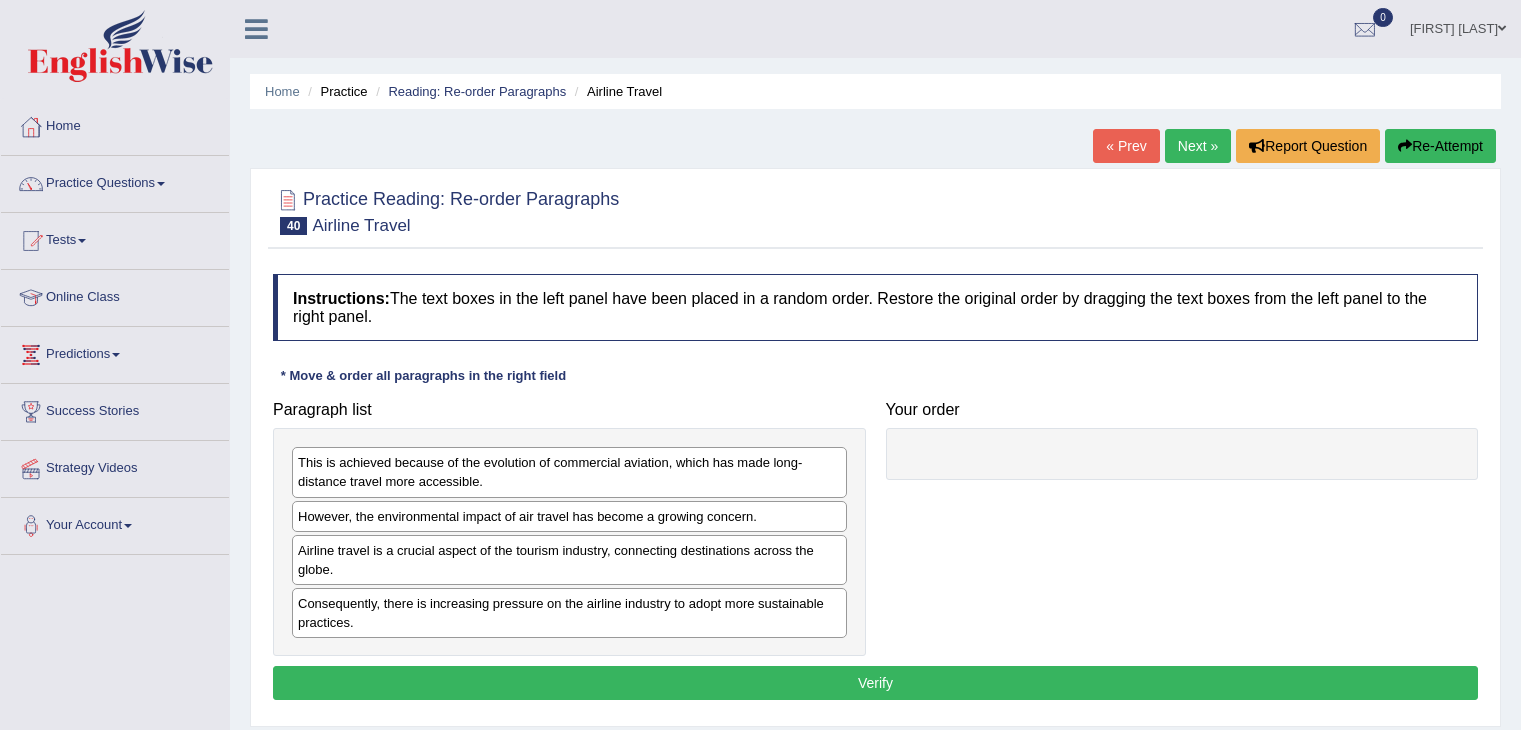 scroll, scrollTop: 0, scrollLeft: 0, axis: both 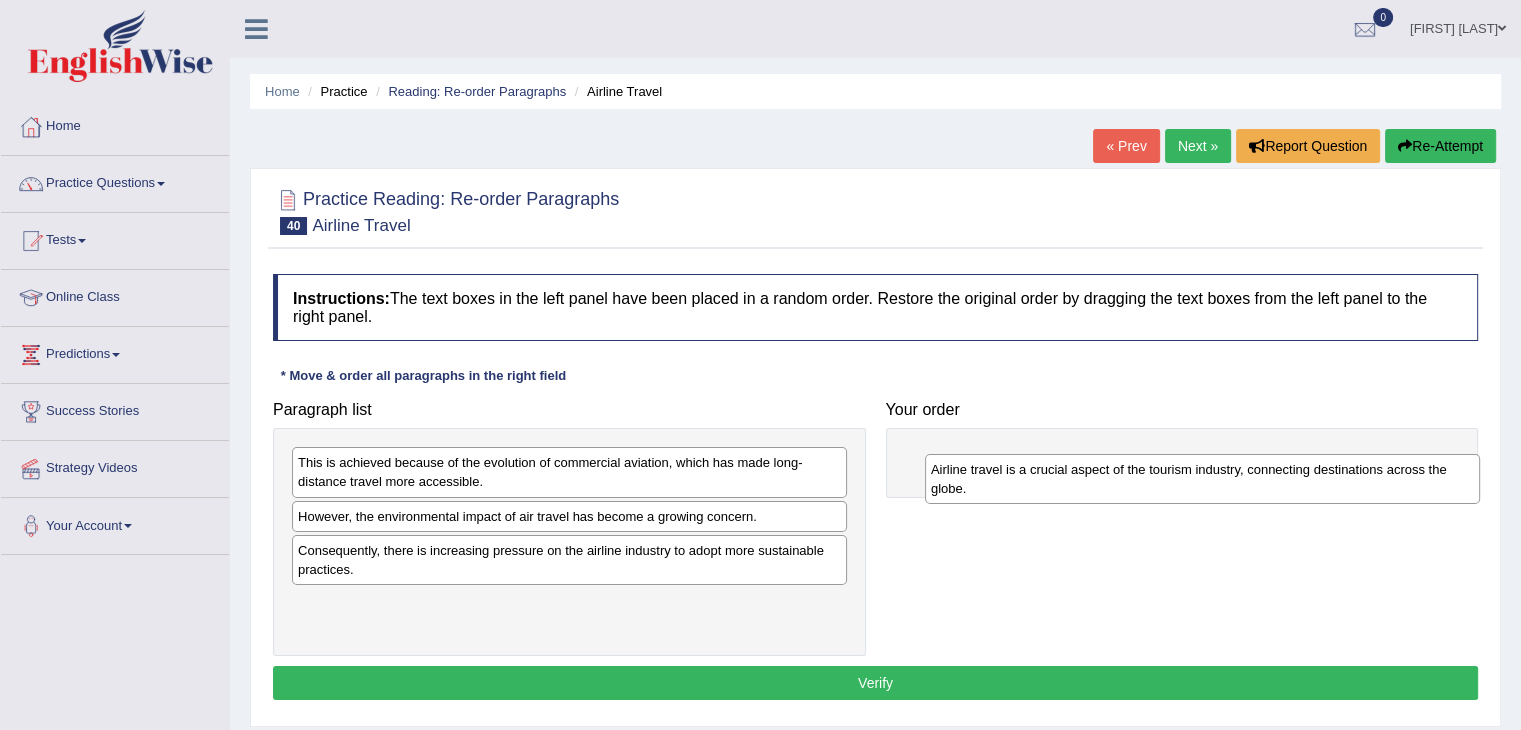 drag, startPoint x: 408, startPoint y: 561, endPoint x: 1041, endPoint y: 481, distance: 638.0353 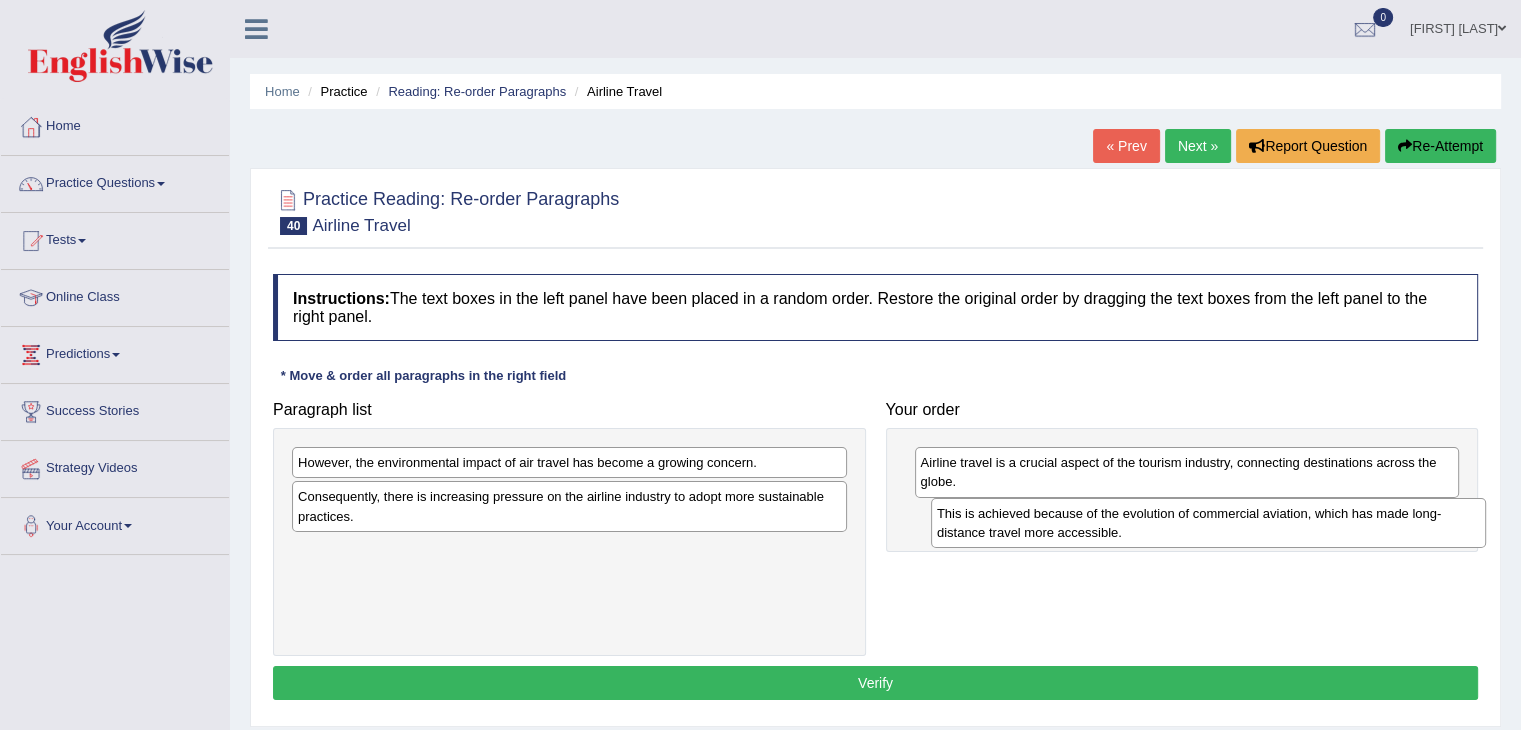 drag, startPoint x: 635, startPoint y: 469, endPoint x: 1274, endPoint y: 520, distance: 641.032 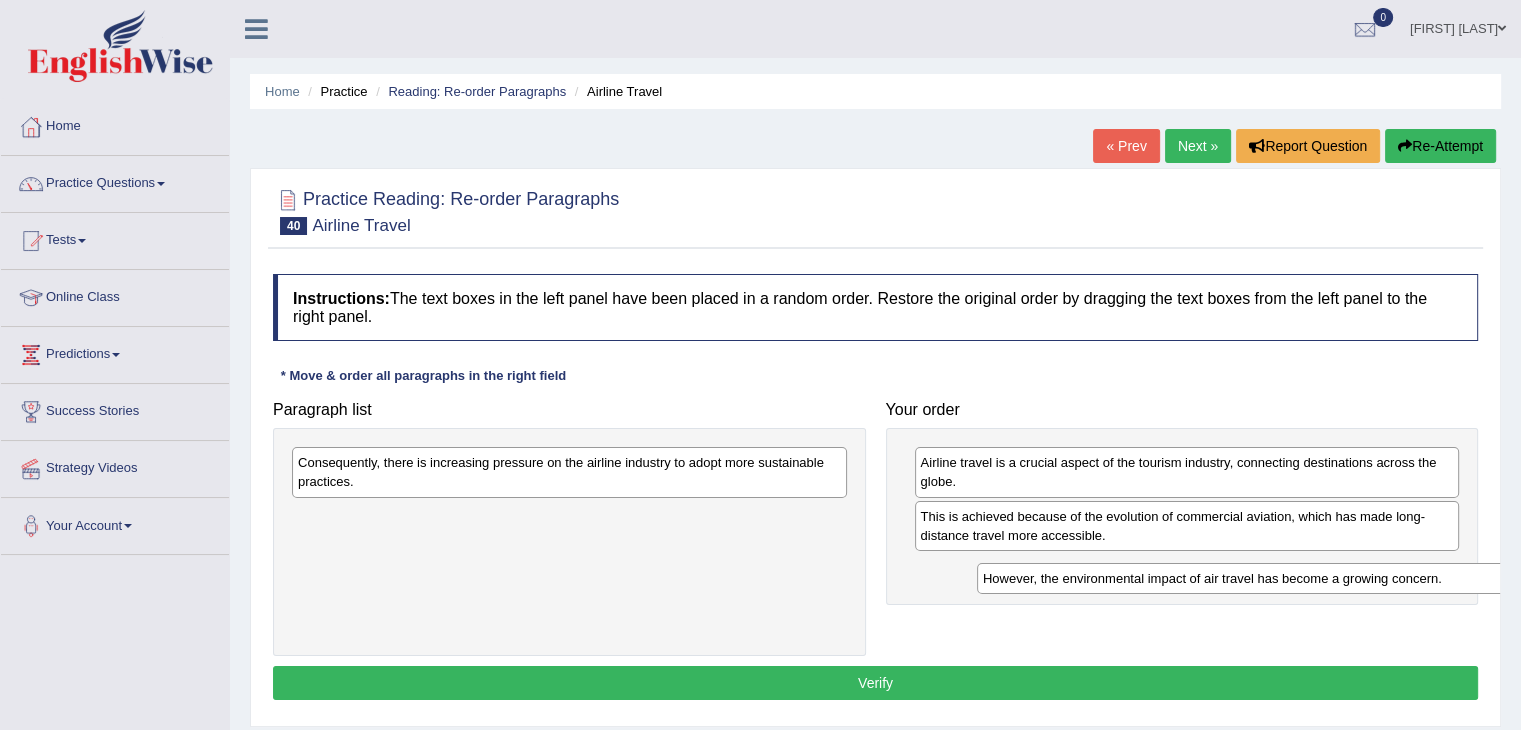 drag, startPoint x: 522, startPoint y: 469, endPoint x: 1173, endPoint y: 577, distance: 659.8977 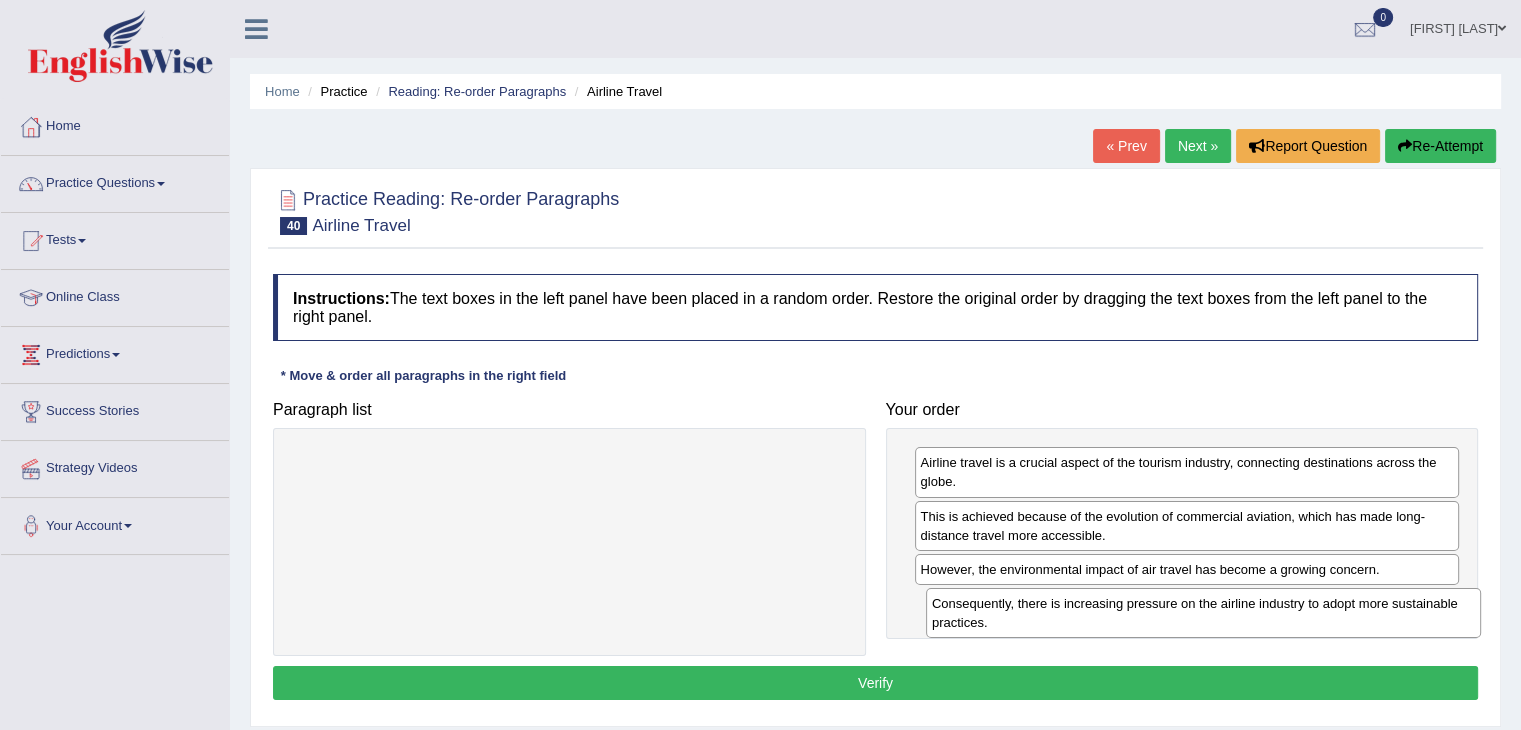 drag, startPoint x: 572, startPoint y: 480, endPoint x: 1206, endPoint y: 621, distance: 649.4898 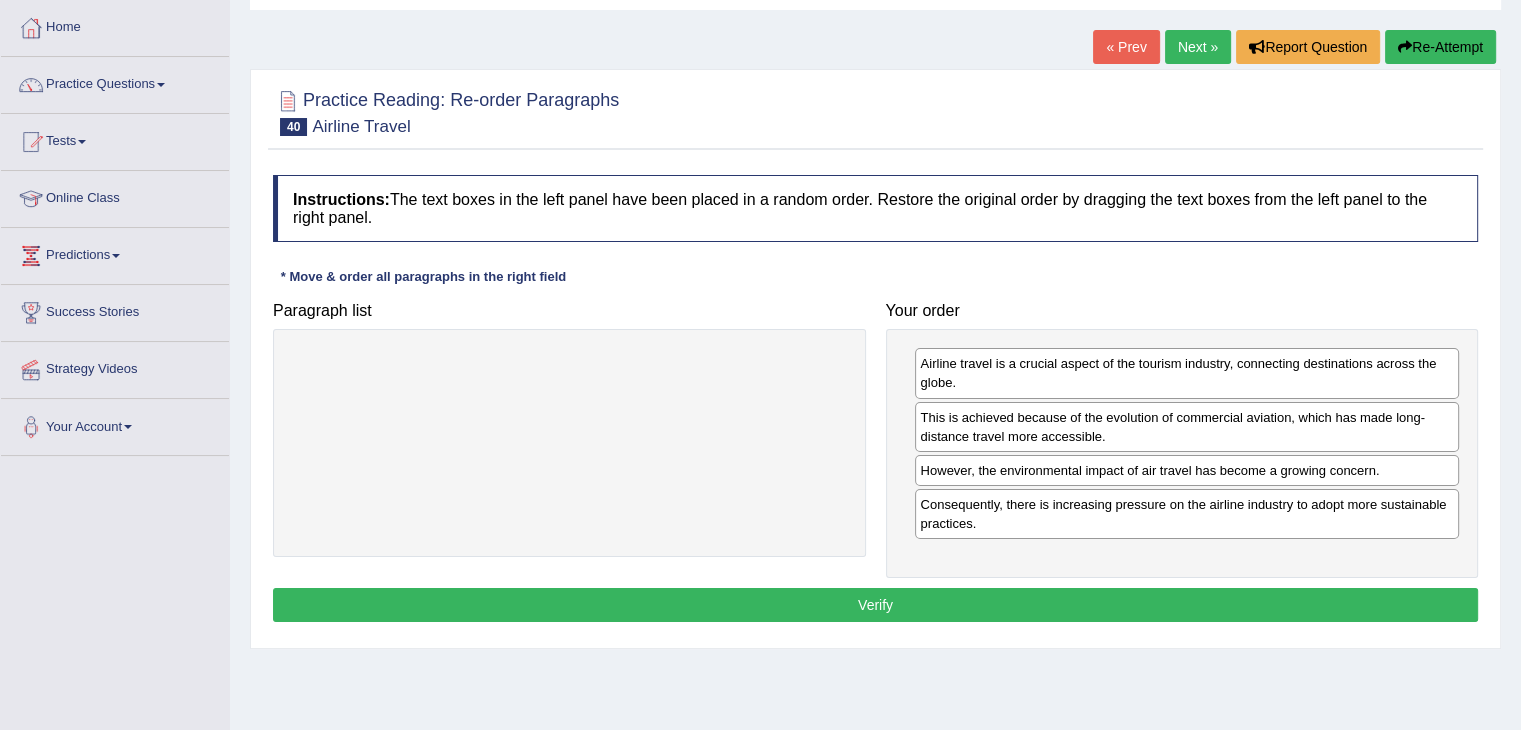 scroll, scrollTop: 100, scrollLeft: 0, axis: vertical 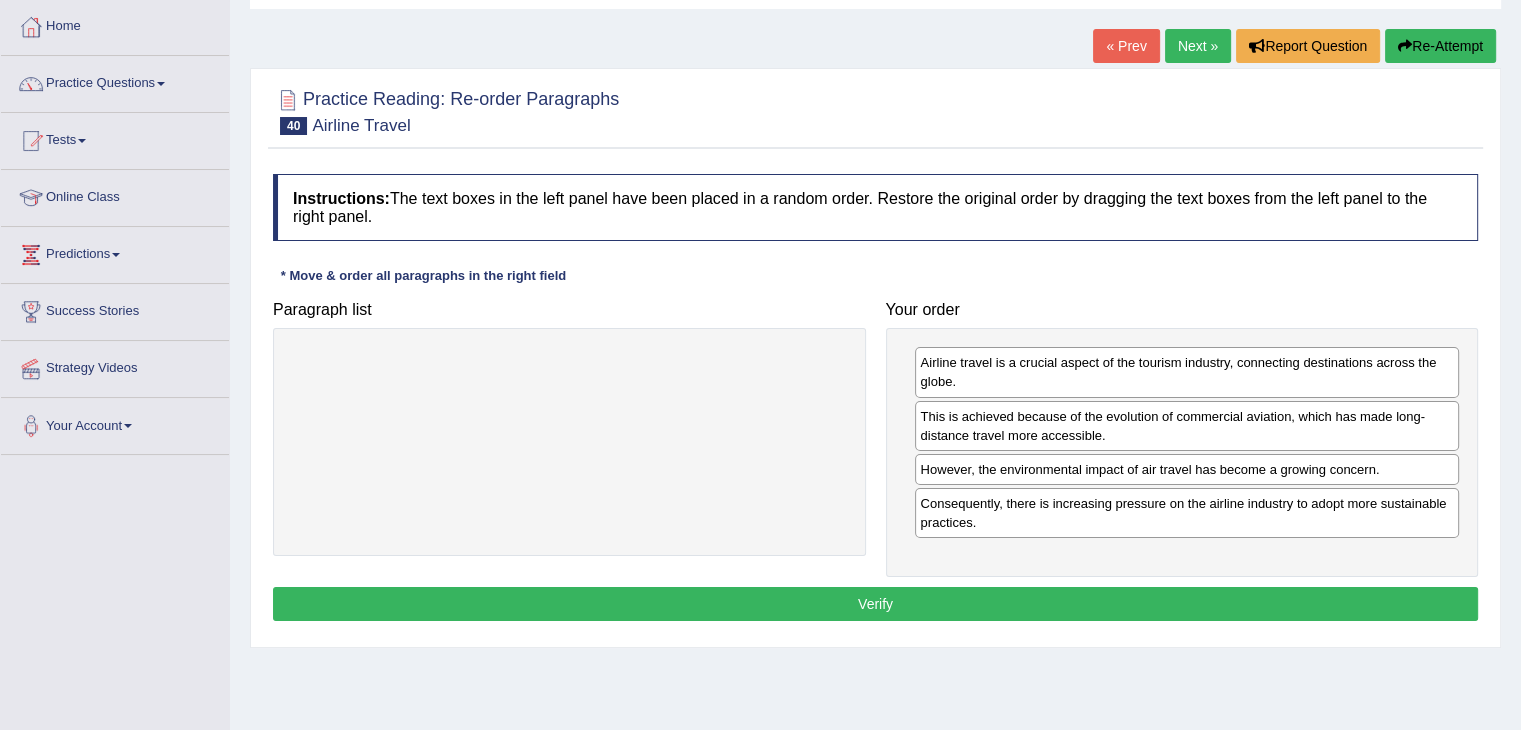 click on "Verify" at bounding box center (875, 604) 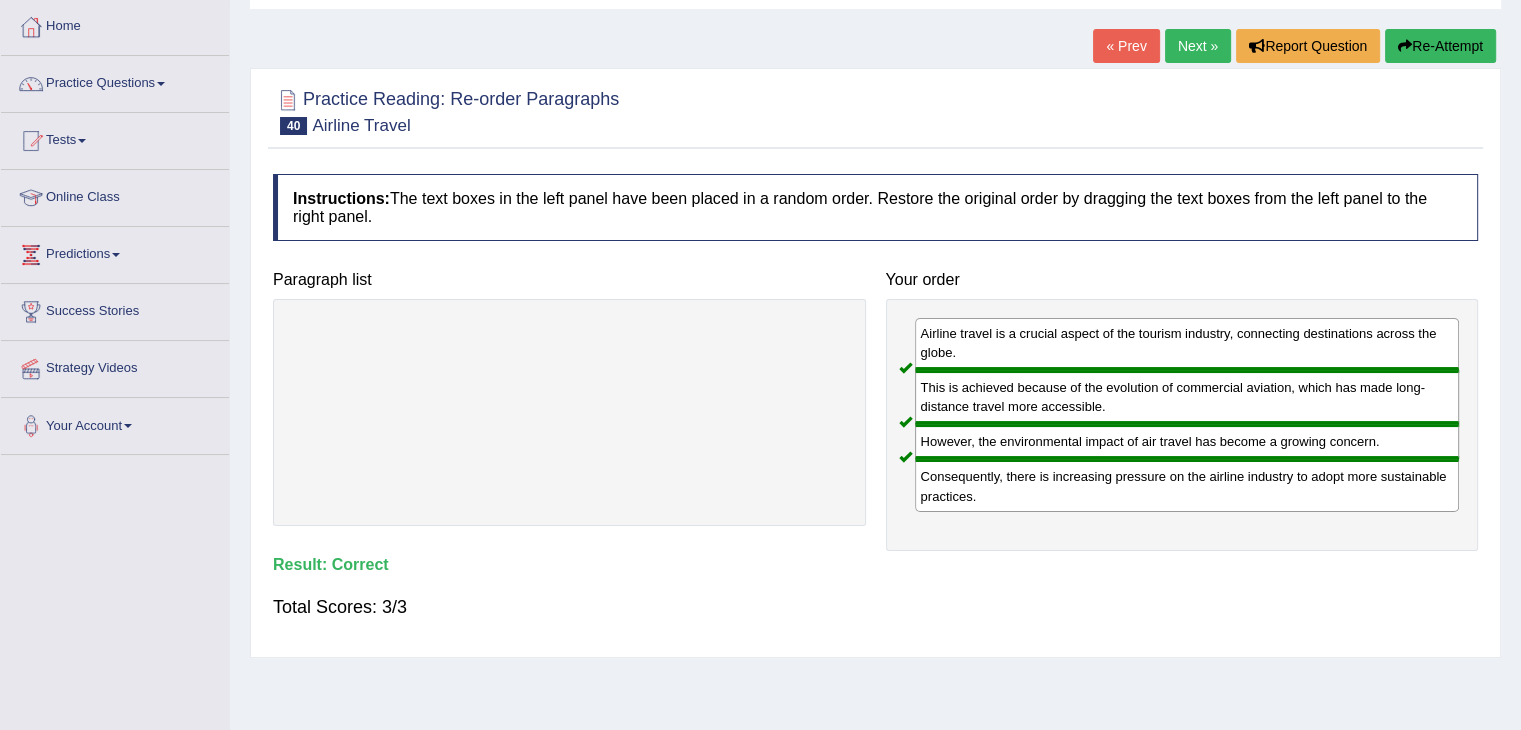 click on "Next »" at bounding box center (1198, 46) 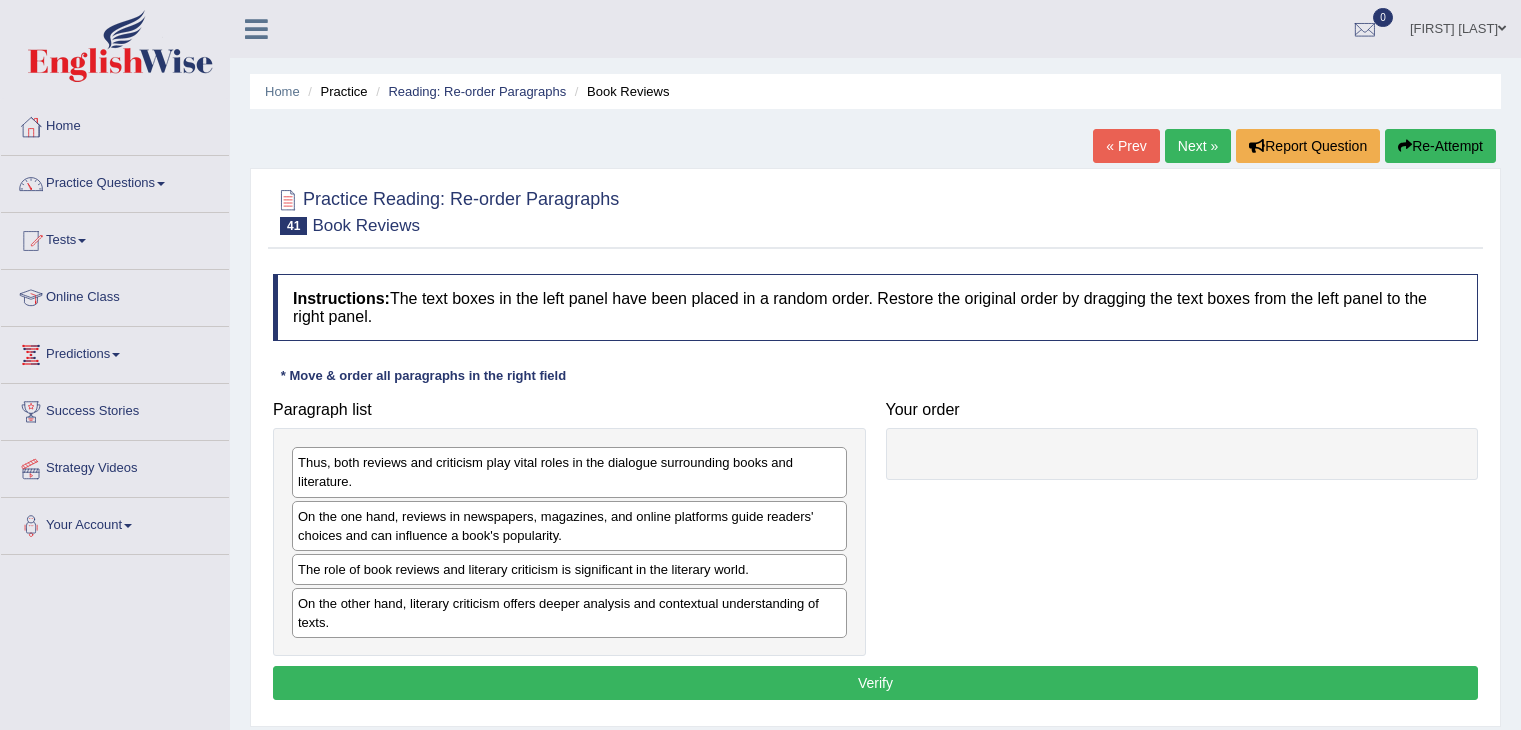 scroll, scrollTop: 0, scrollLeft: 0, axis: both 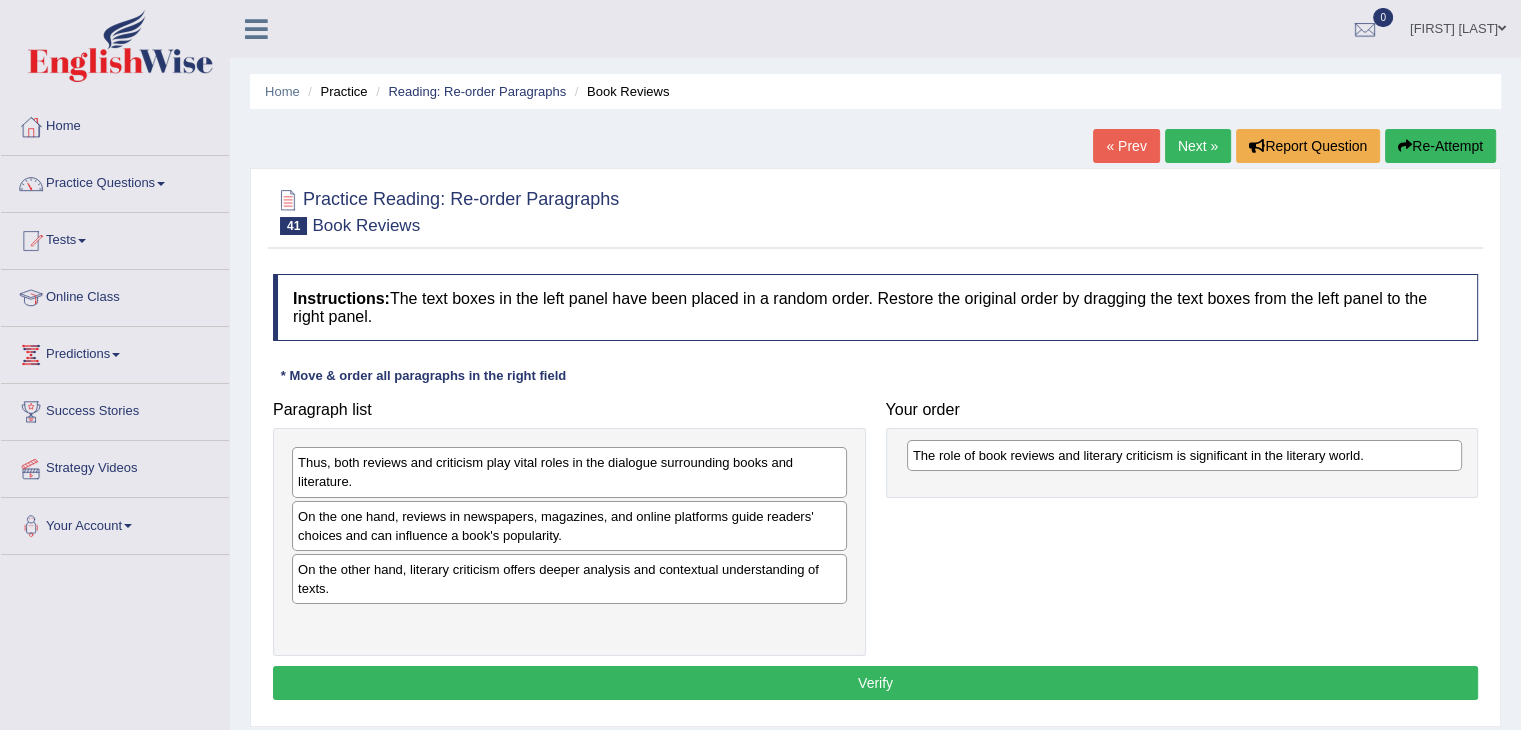 drag, startPoint x: 375, startPoint y: 576, endPoint x: 982, endPoint y: 464, distance: 617.2463 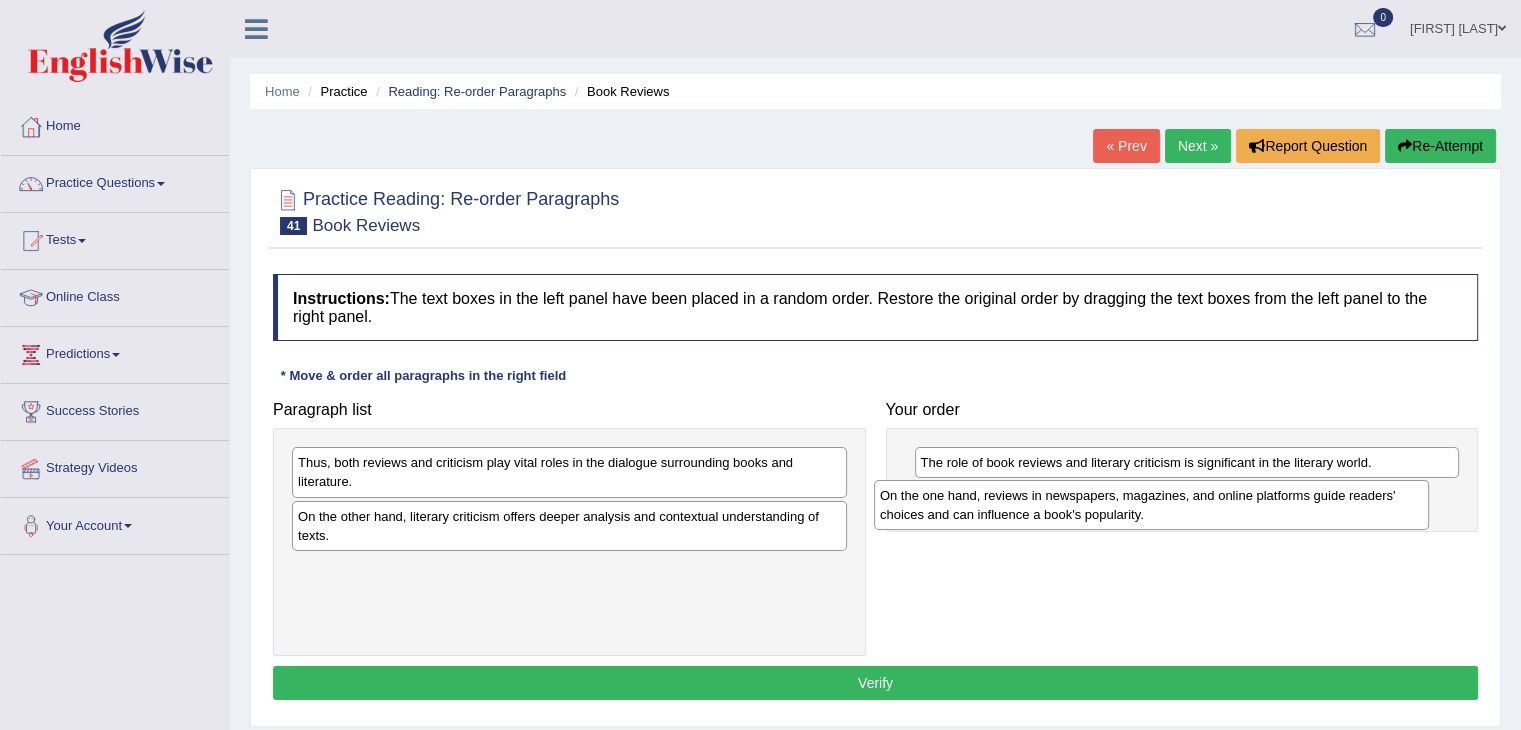 drag, startPoint x: 518, startPoint y: 530, endPoint x: 1064, endPoint y: 517, distance: 546.1547 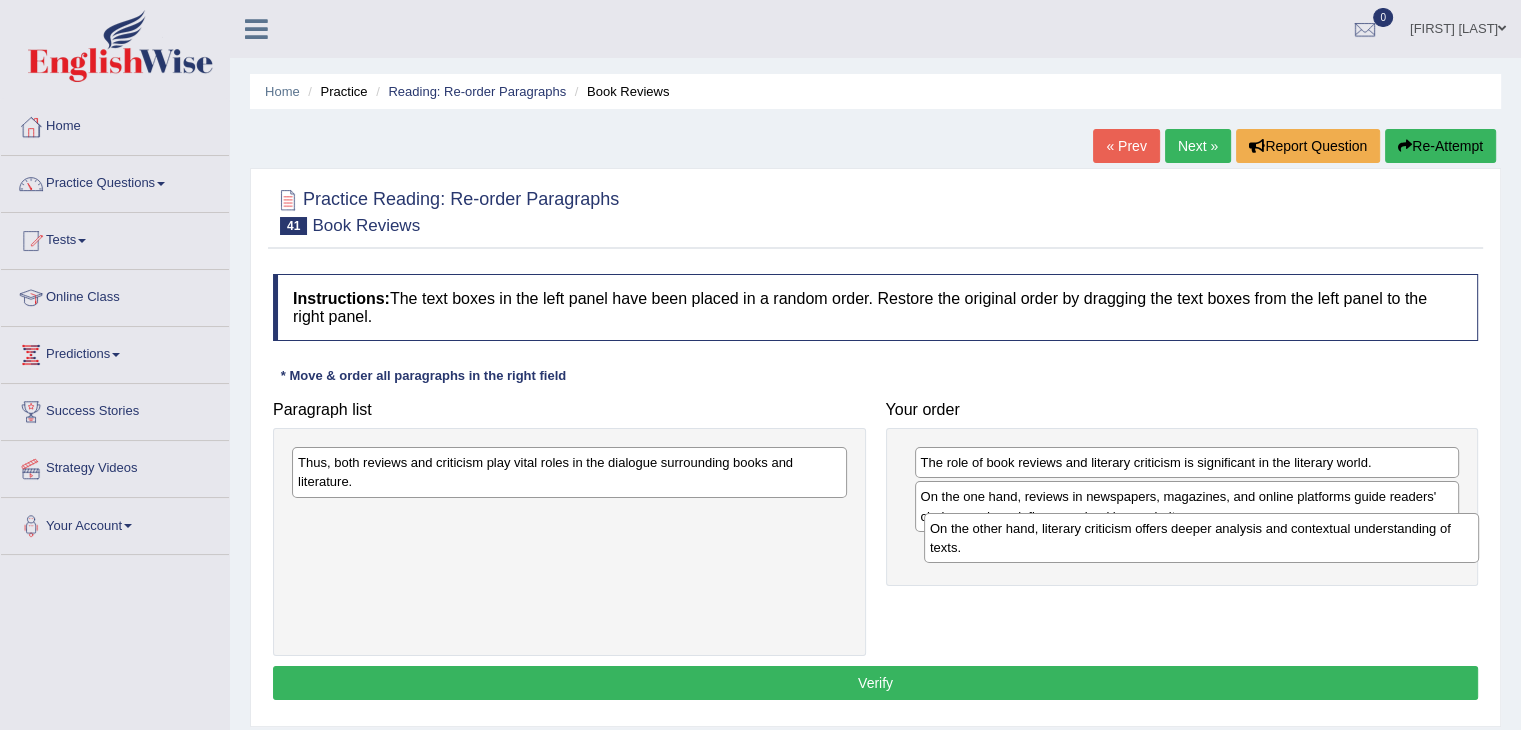 drag, startPoint x: 548, startPoint y: 526, endPoint x: 1180, endPoint y: 539, distance: 632.13367 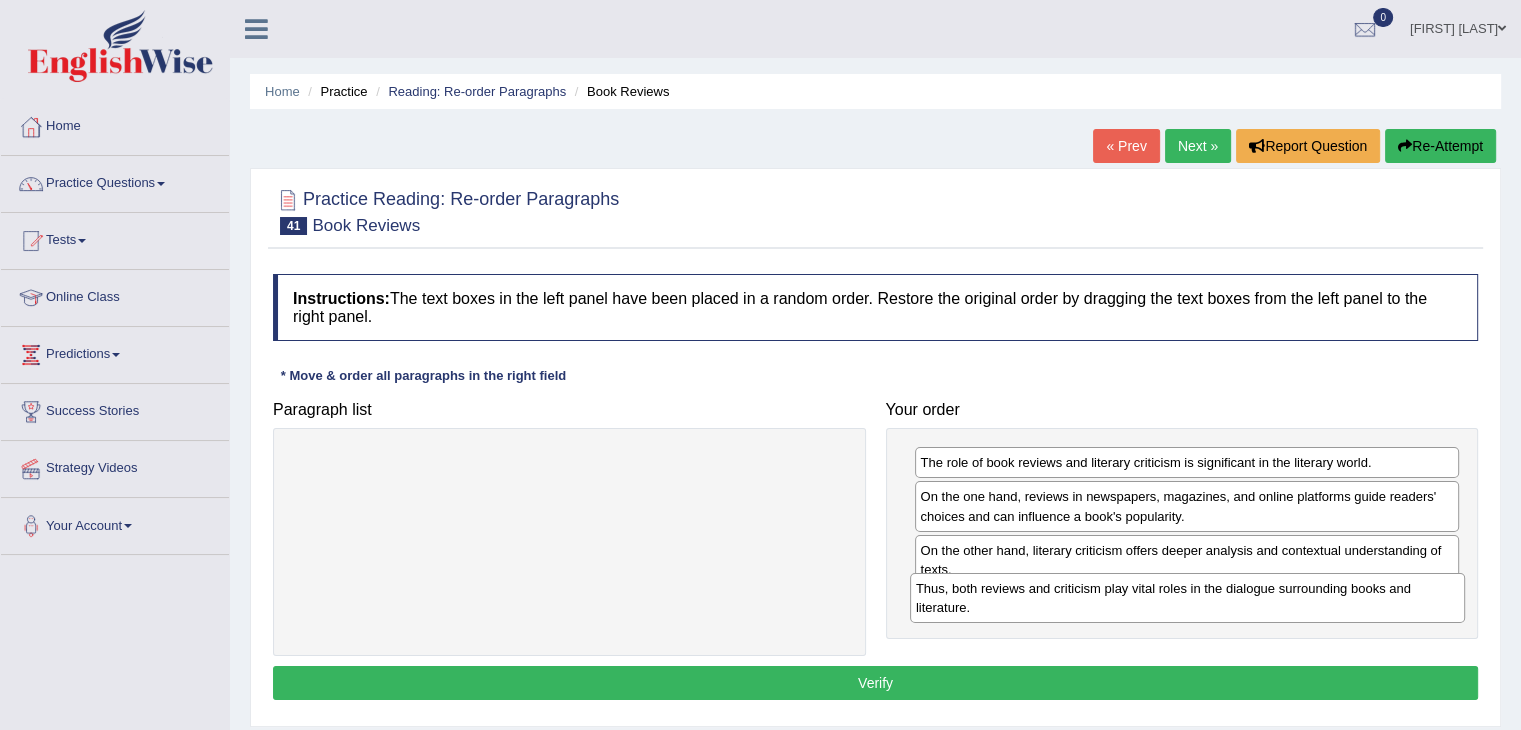drag, startPoint x: 520, startPoint y: 473, endPoint x: 1138, endPoint y: 599, distance: 630.71387 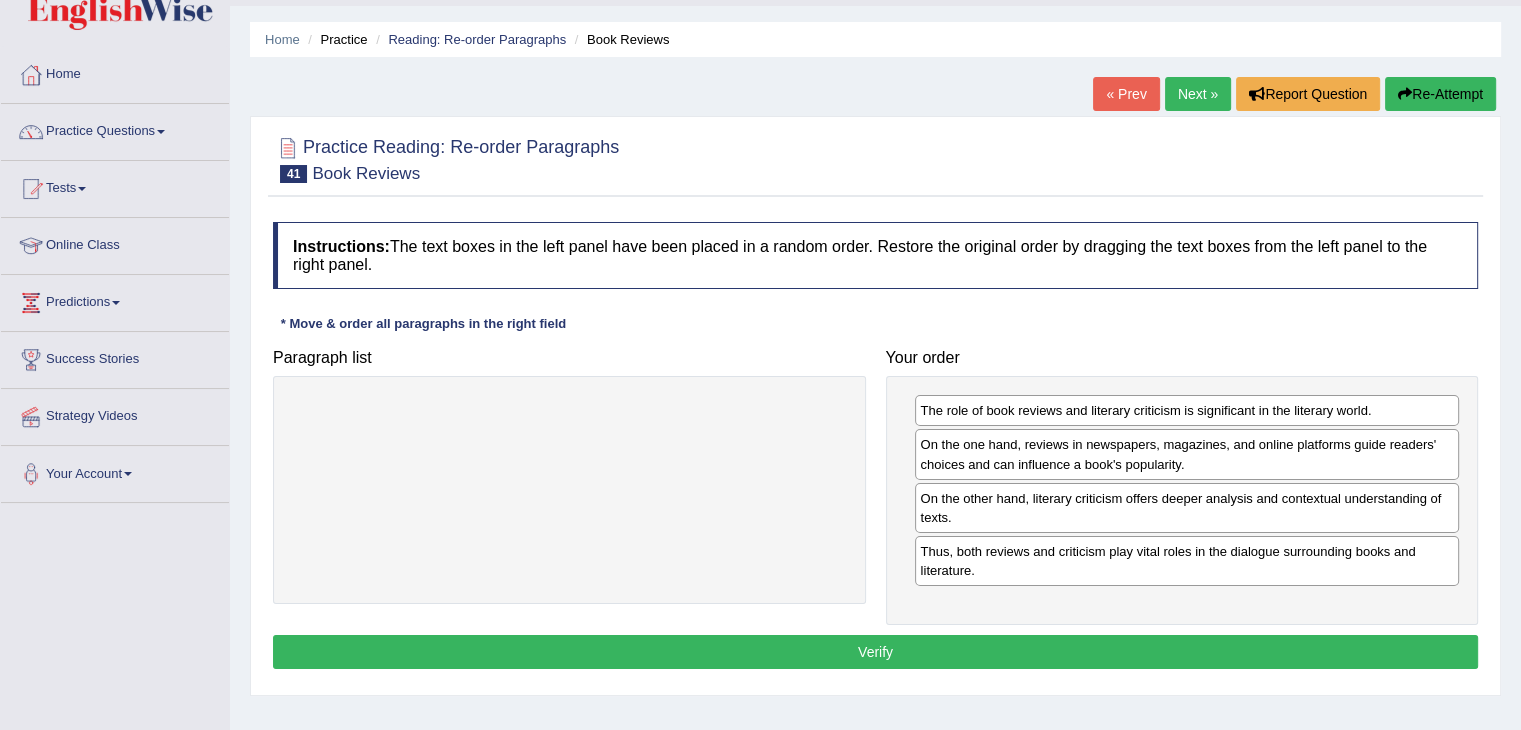 scroll, scrollTop: 100, scrollLeft: 0, axis: vertical 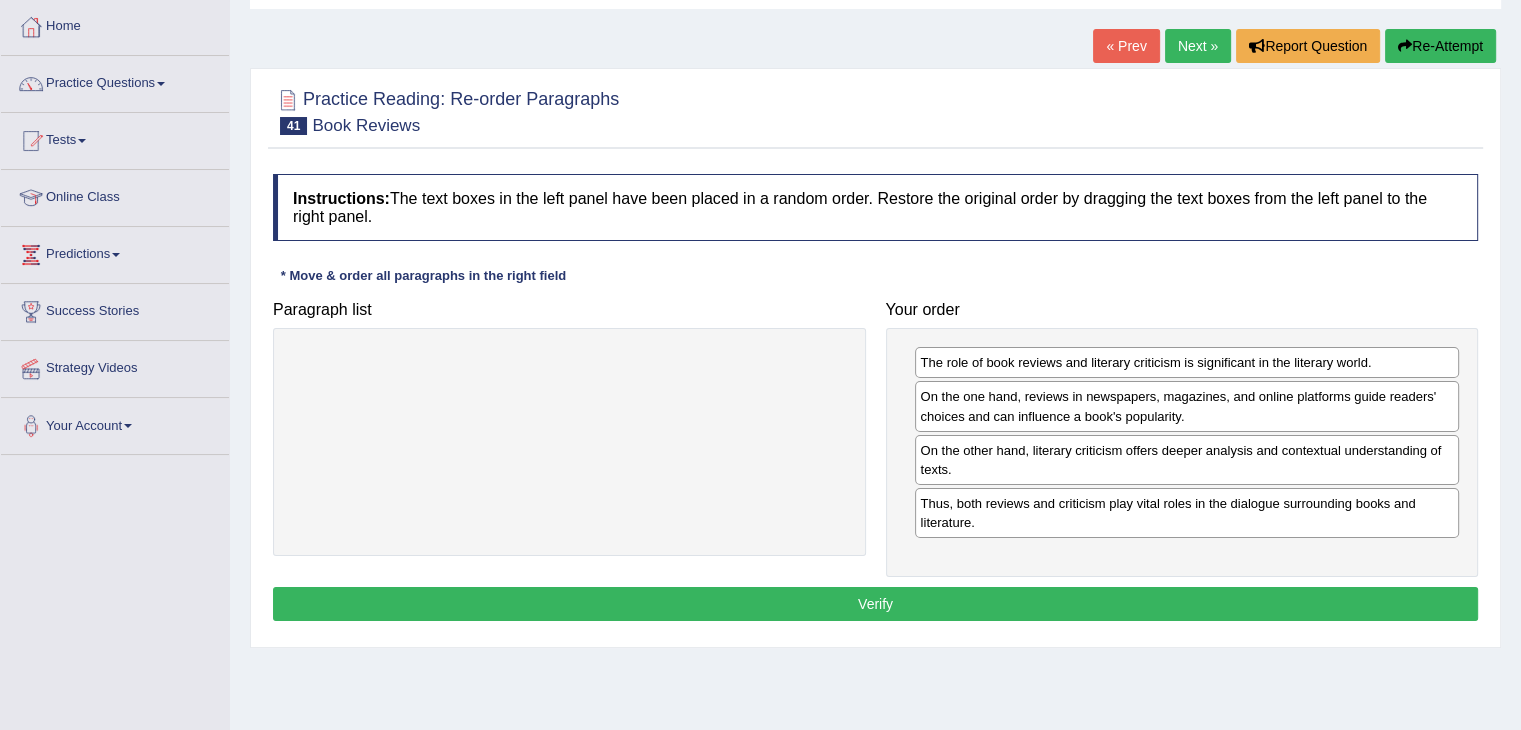 click on "Verify" at bounding box center [875, 604] 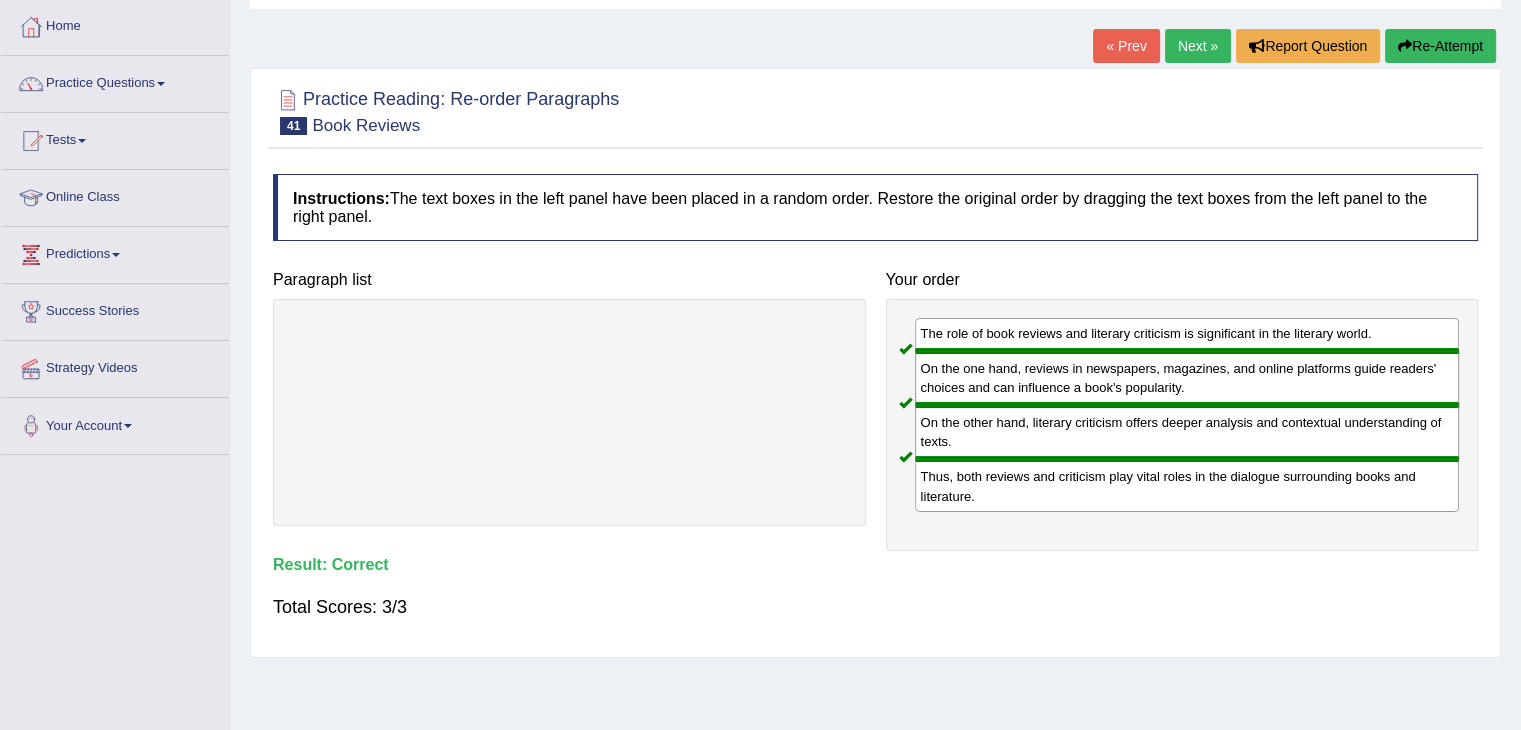 click on "Next »" at bounding box center [1198, 46] 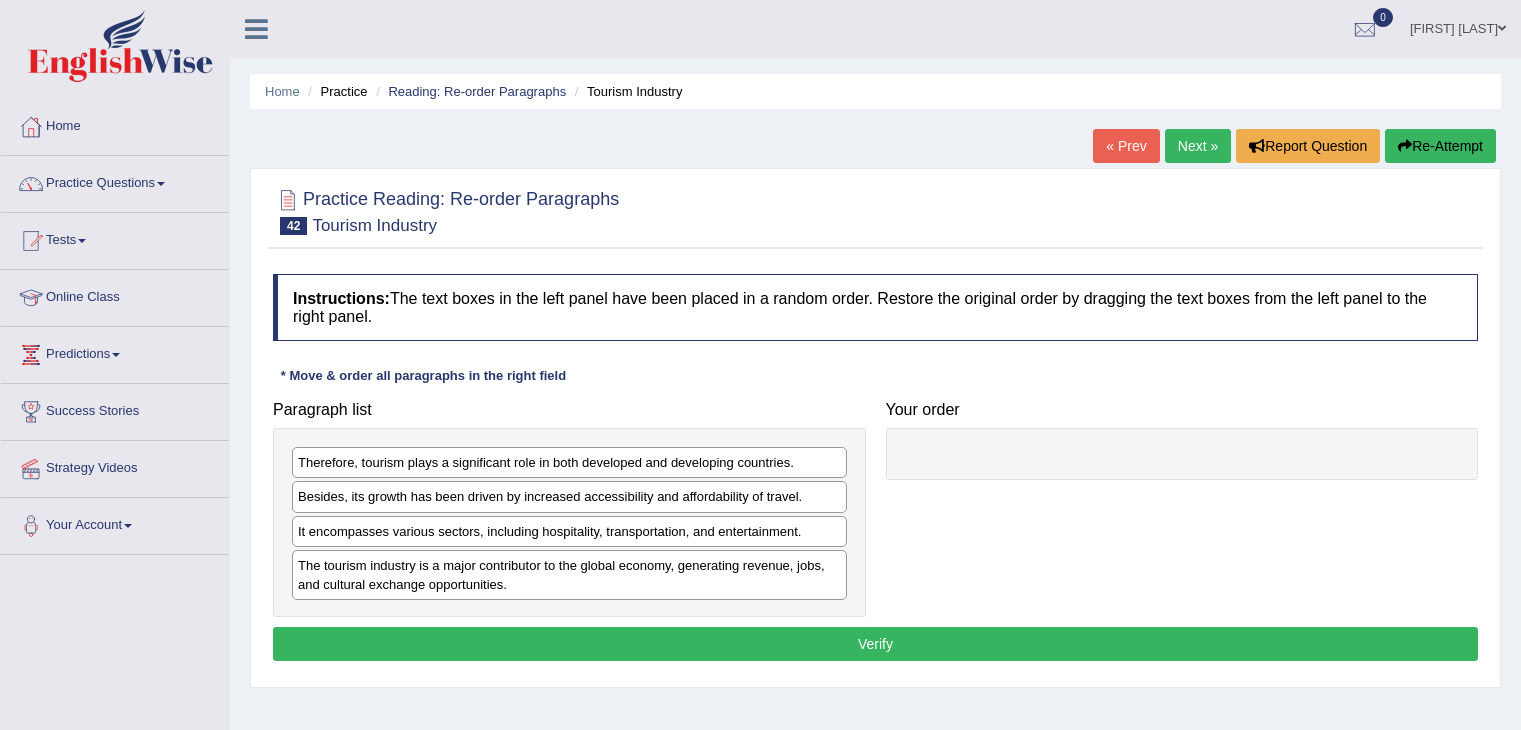 scroll, scrollTop: 0, scrollLeft: 0, axis: both 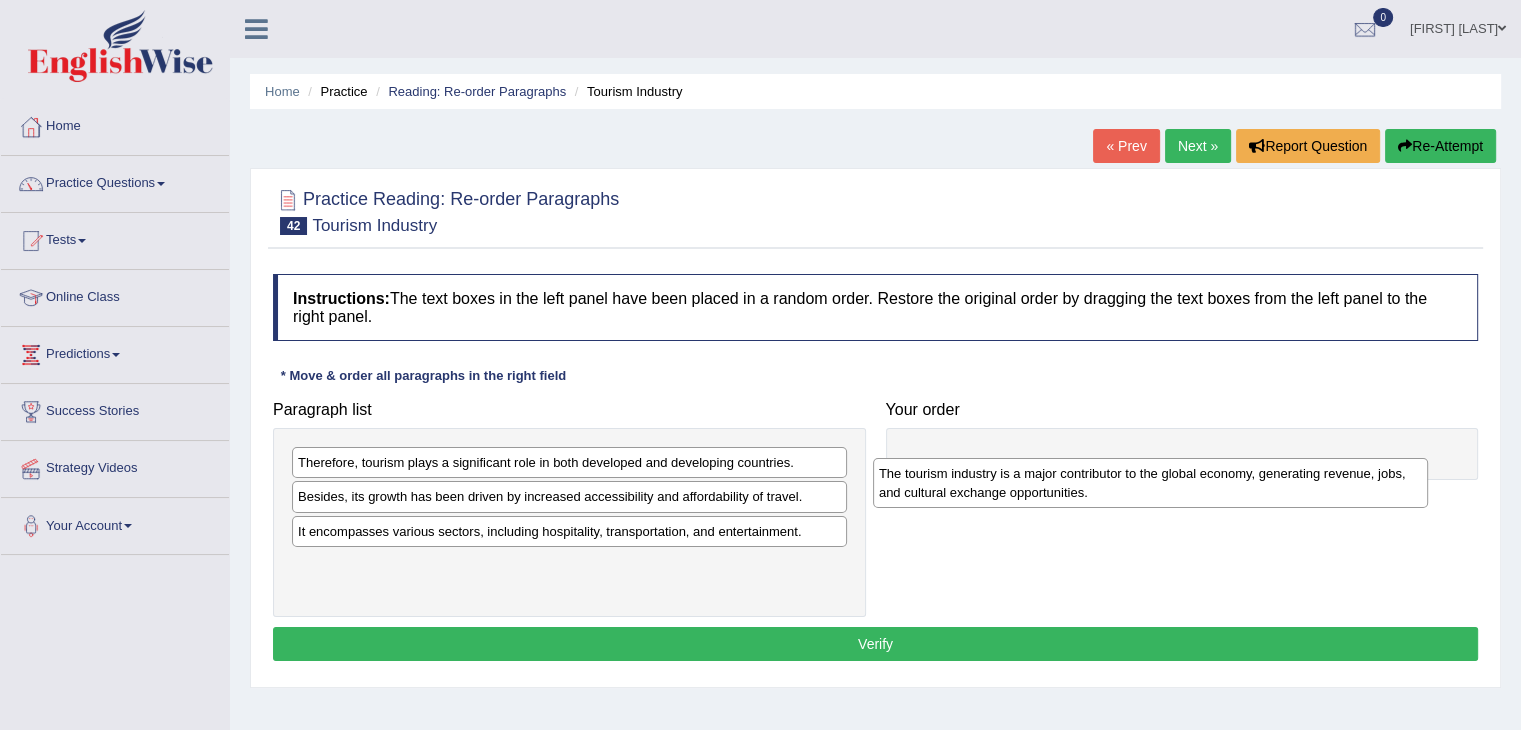 drag, startPoint x: 402, startPoint y: 579, endPoint x: 983, endPoint y: 489, distance: 587.92944 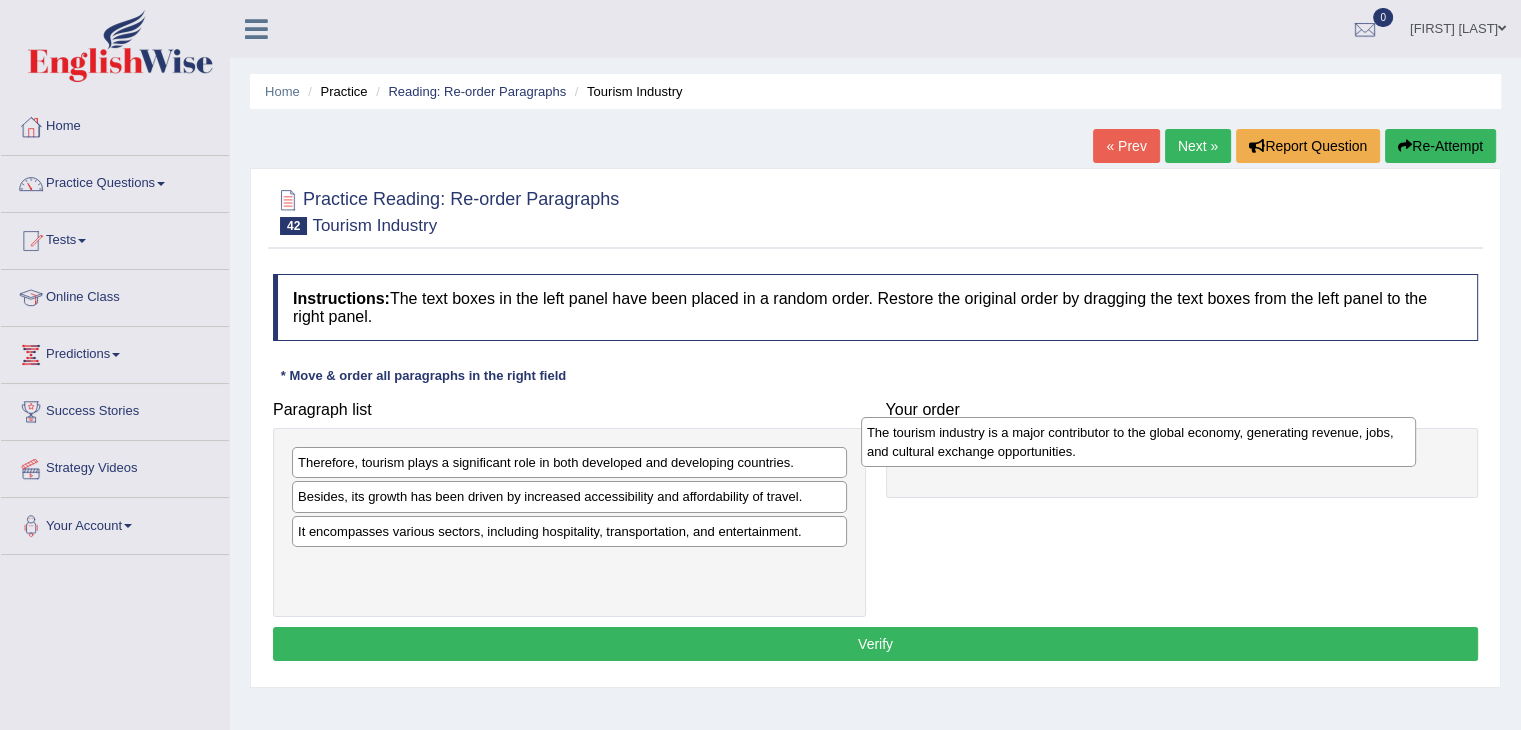drag, startPoint x: 584, startPoint y: 579, endPoint x: 1156, endPoint y: 449, distance: 586.58673 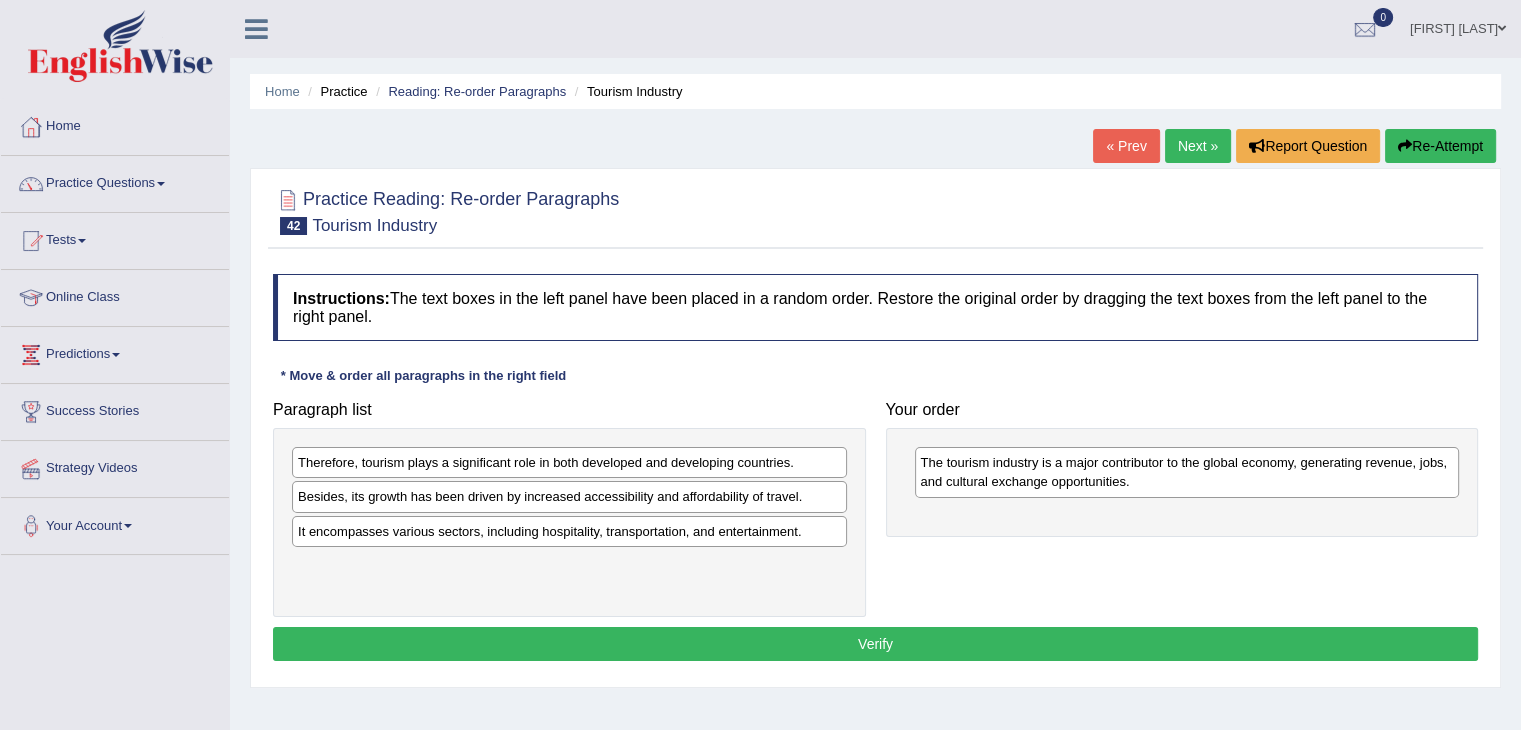 drag, startPoint x: 687, startPoint y: 508, endPoint x: 688, endPoint y: 522, distance: 14.035668 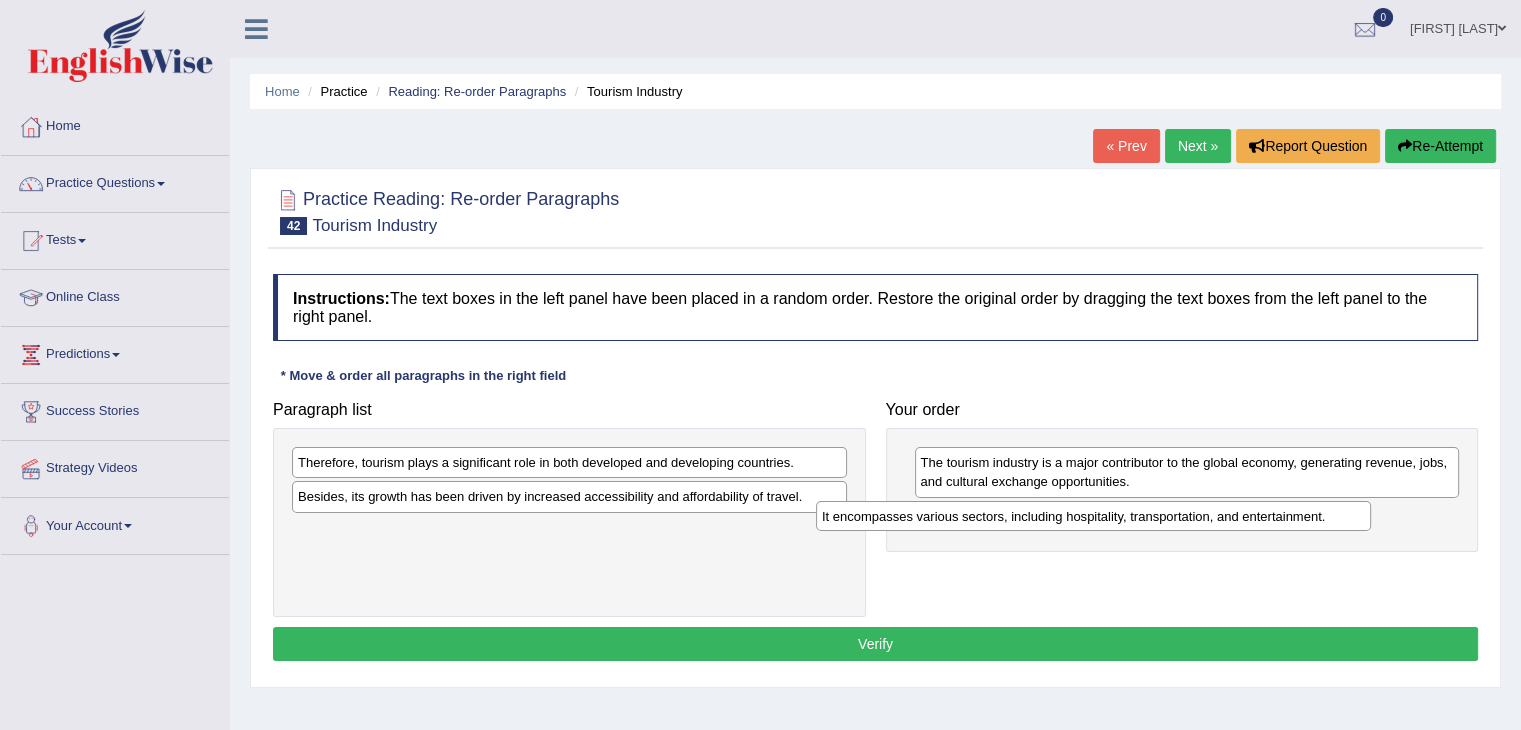 drag, startPoint x: 628, startPoint y: 531, endPoint x: 1152, endPoint y: 517, distance: 524.187 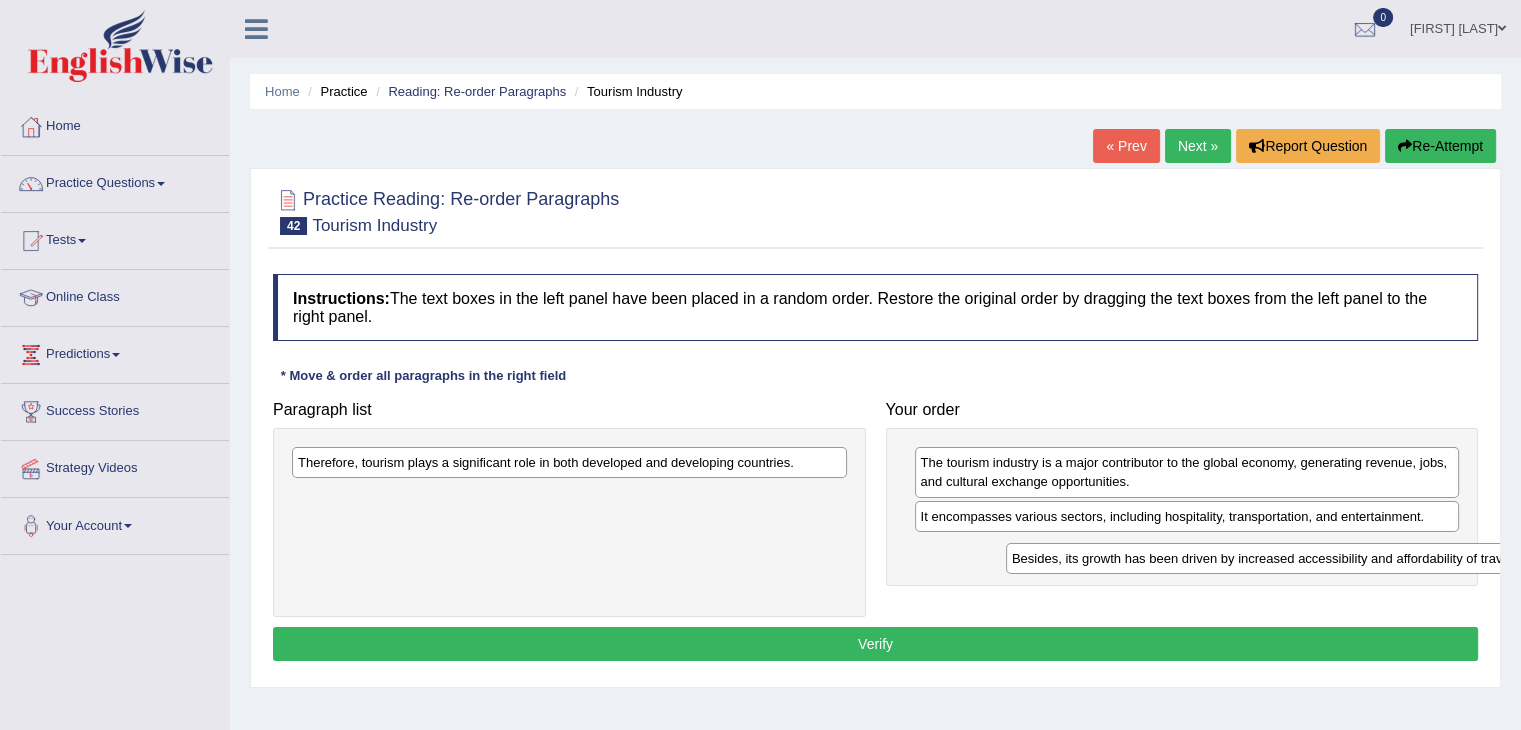 drag, startPoint x: 557, startPoint y: 499, endPoint x: 1218, endPoint y: 555, distance: 663.3679 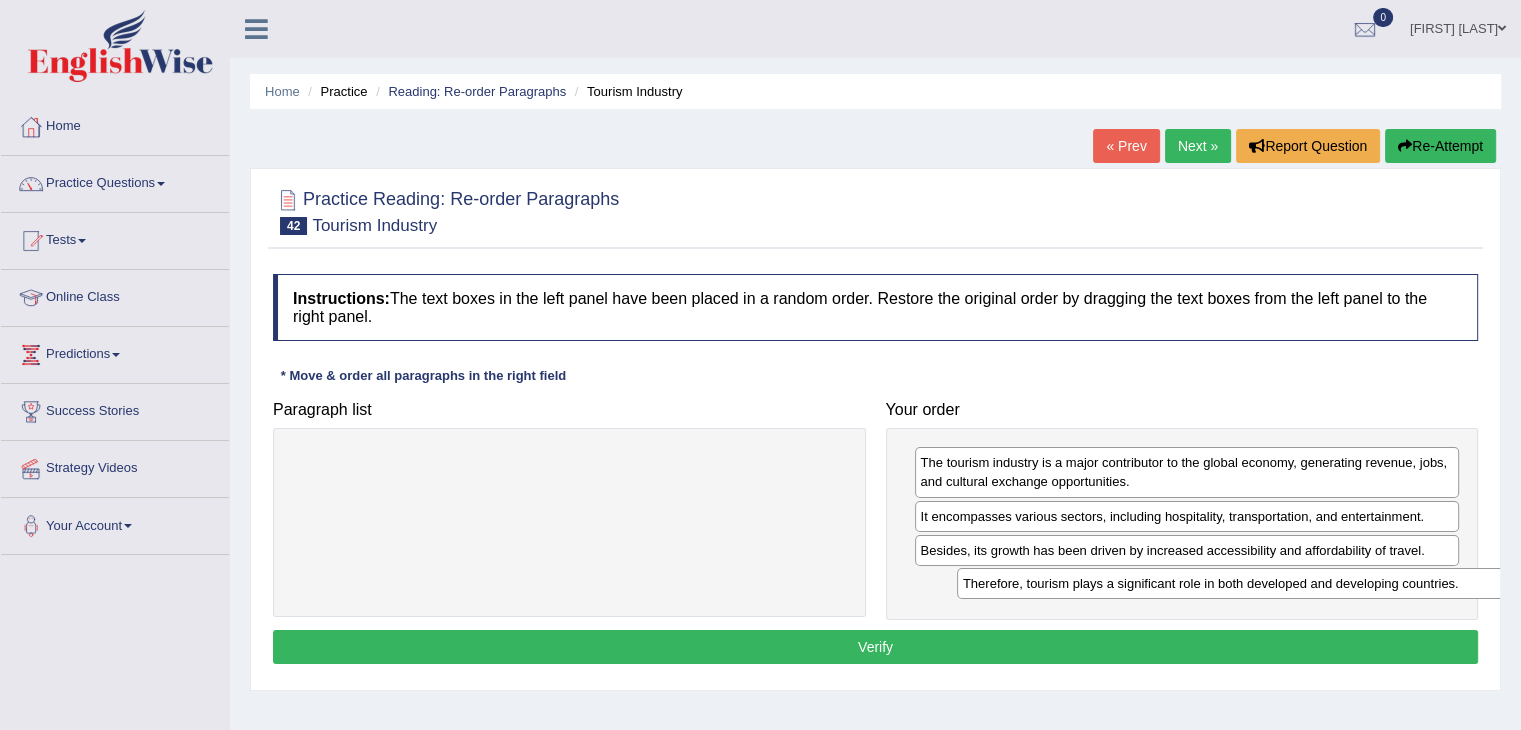 drag, startPoint x: 711, startPoint y: 456, endPoint x: 1376, endPoint y: 577, distance: 675.91864 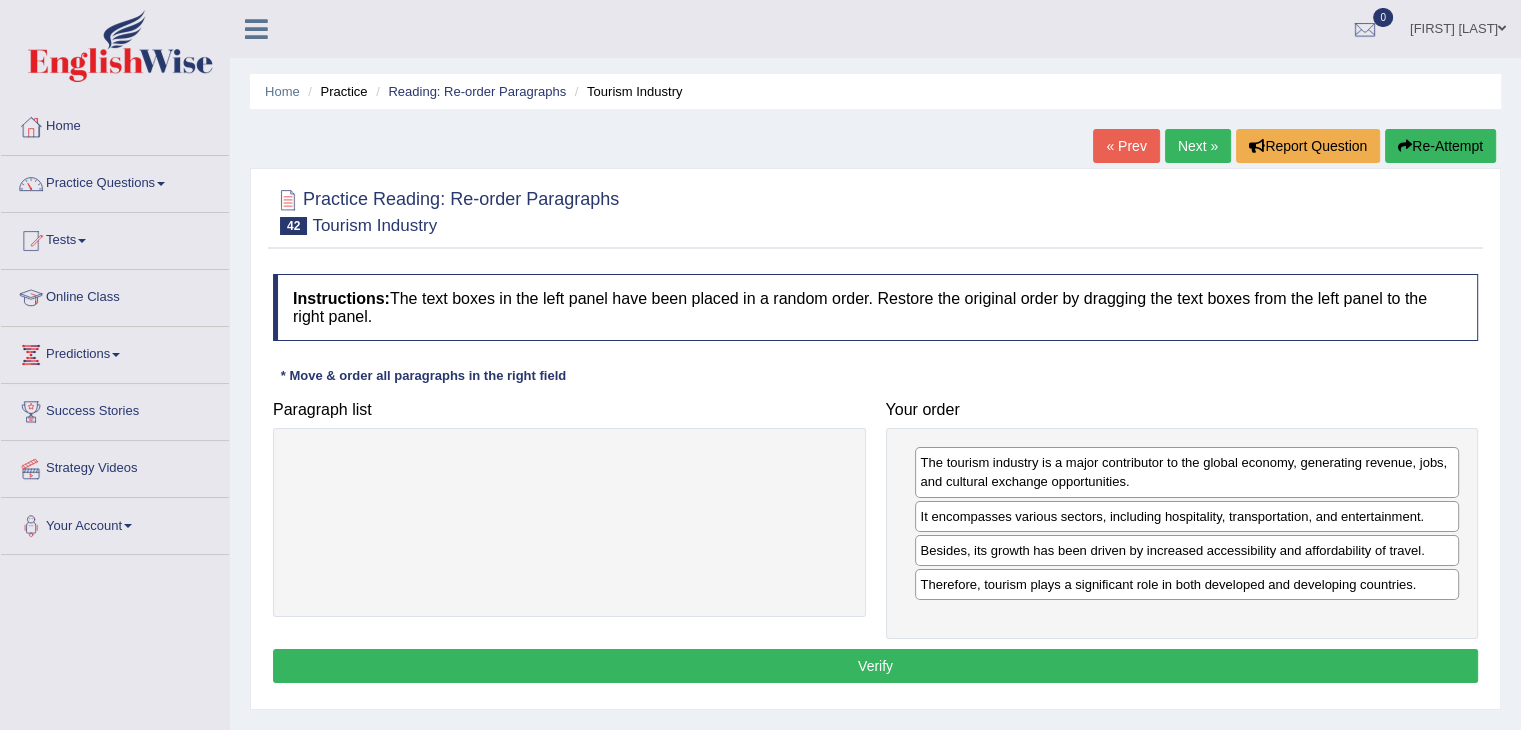 click on "Verify" at bounding box center [875, 666] 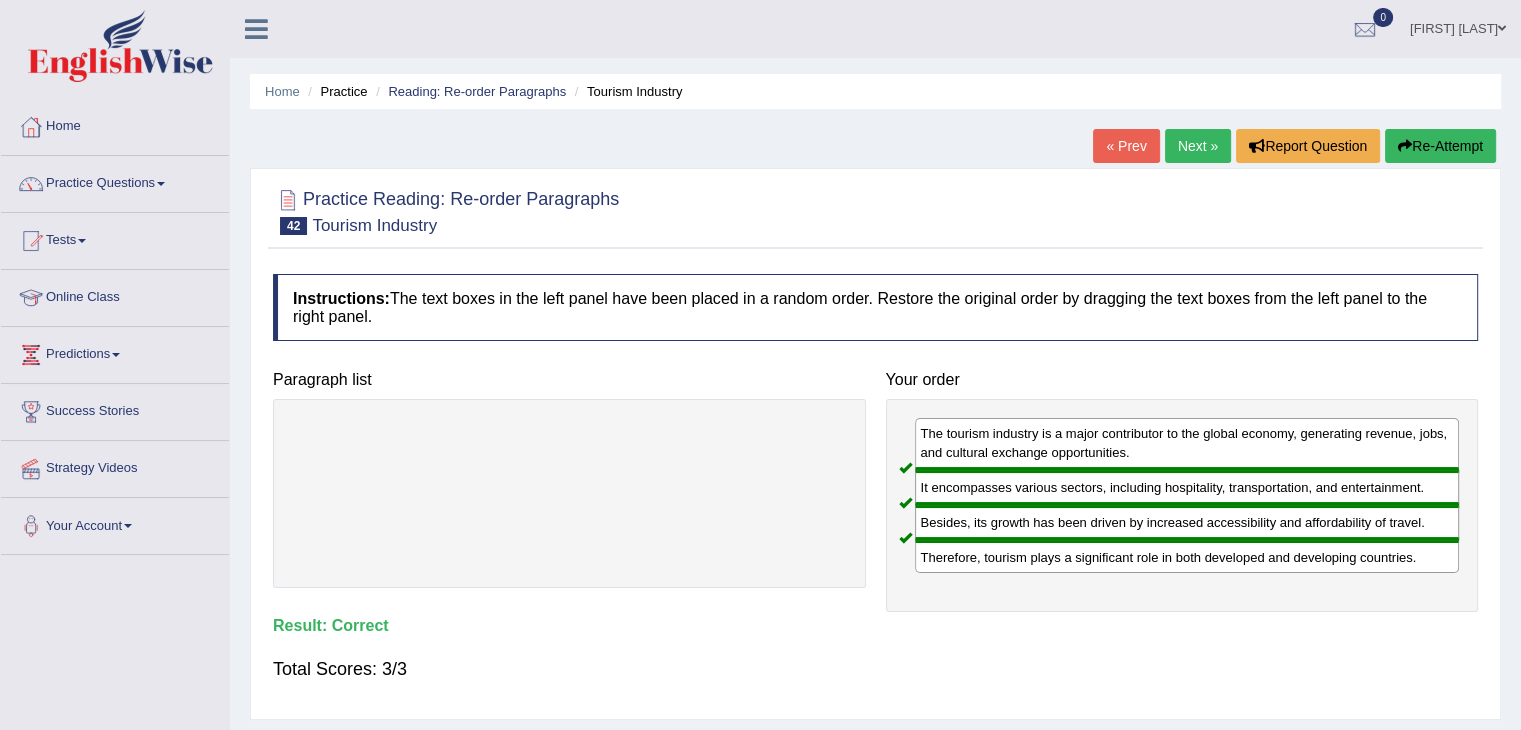 click on "Next »" at bounding box center (1198, 146) 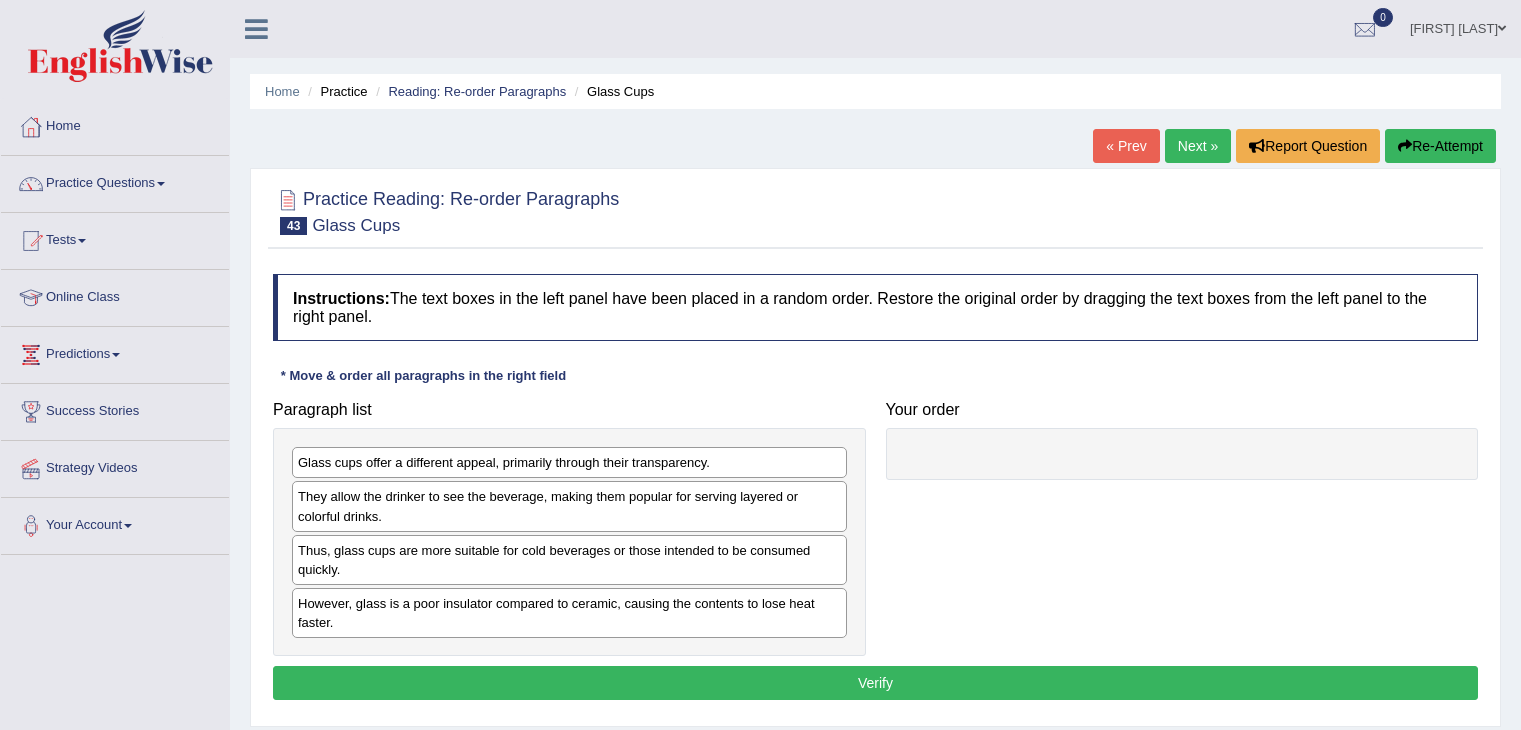 scroll, scrollTop: 0, scrollLeft: 0, axis: both 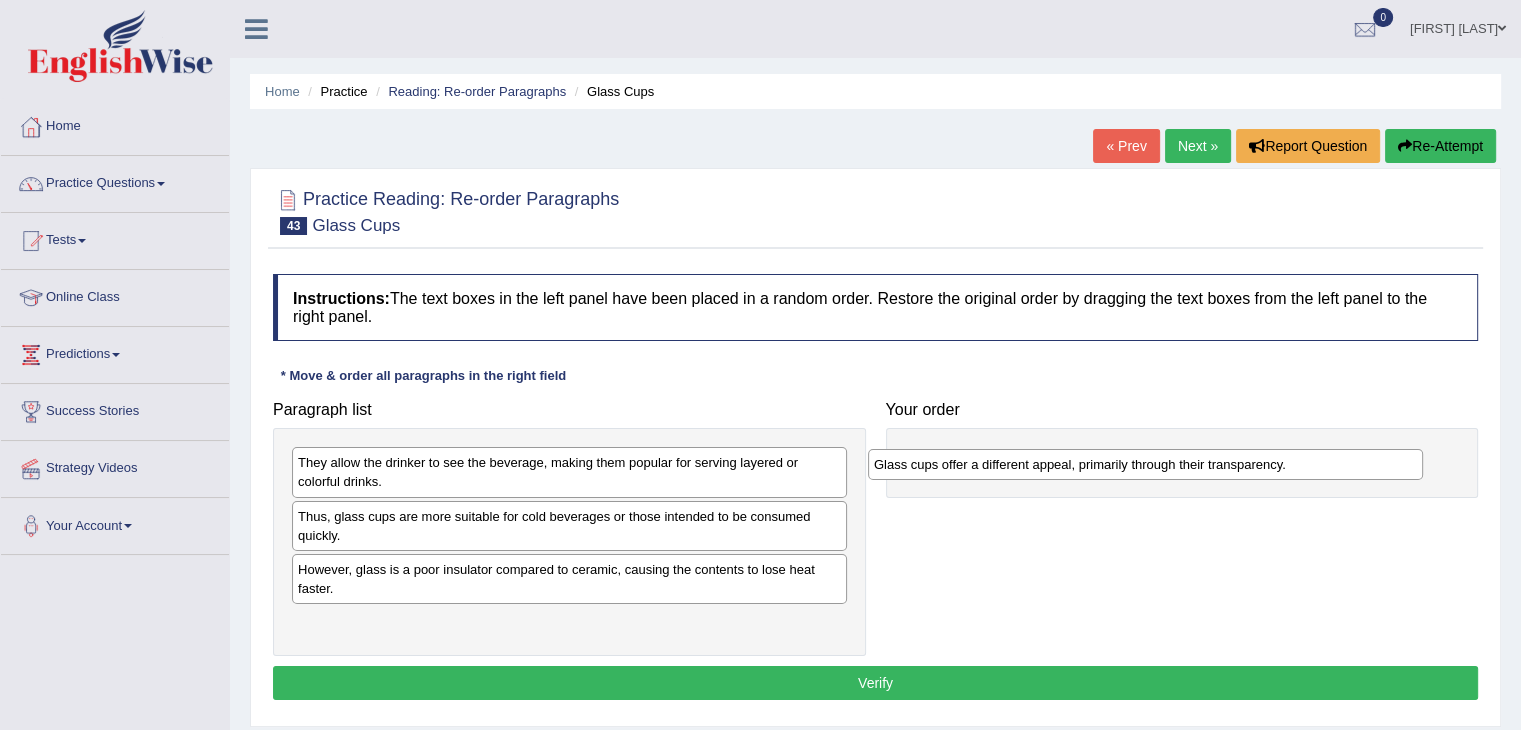 drag, startPoint x: 384, startPoint y: 461, endPoint x: 960, endPoint y: 463, distance: 576.0035 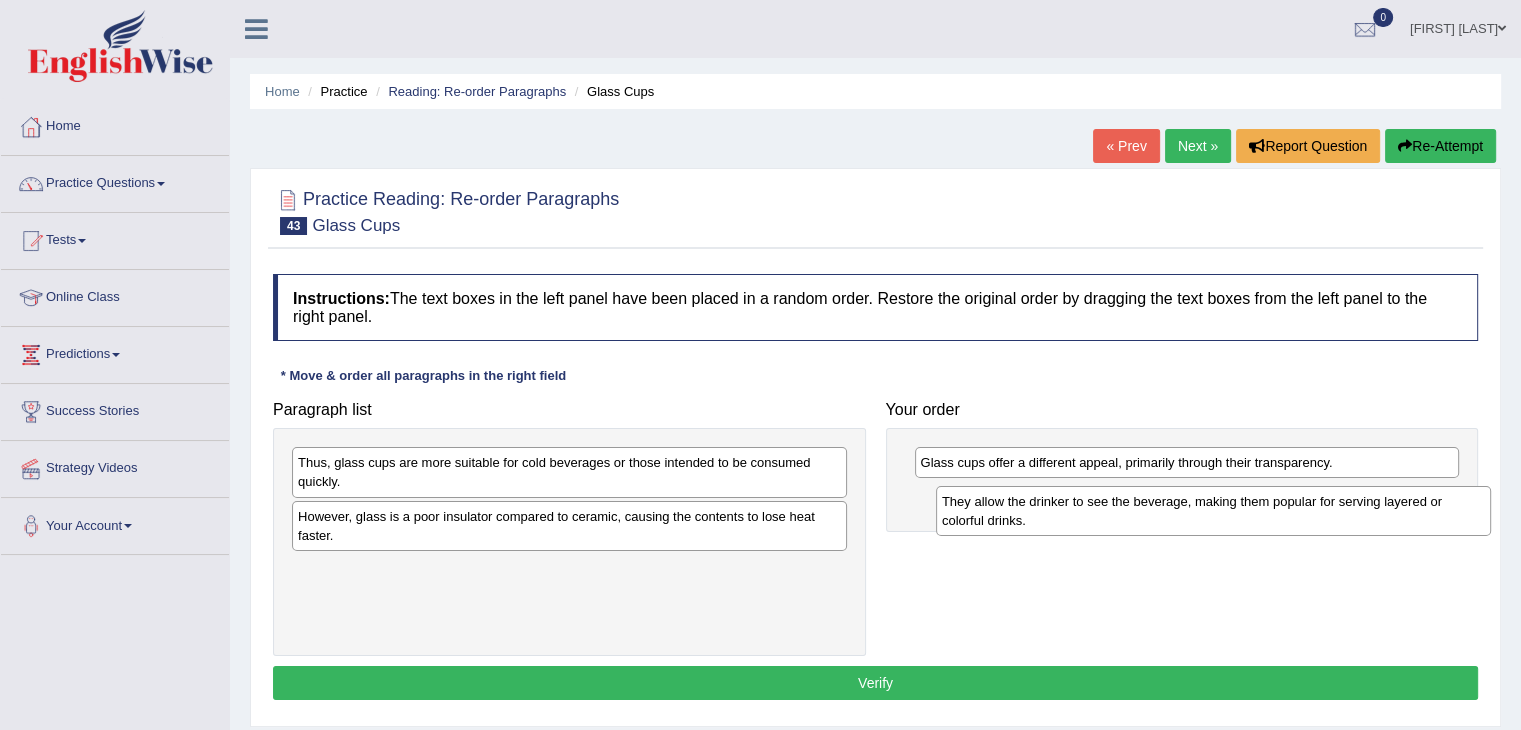 drag, startPoint x: 408, startPoint y: 466, endPoint x: 1052, endPoint y: 505, distance: 645.1798 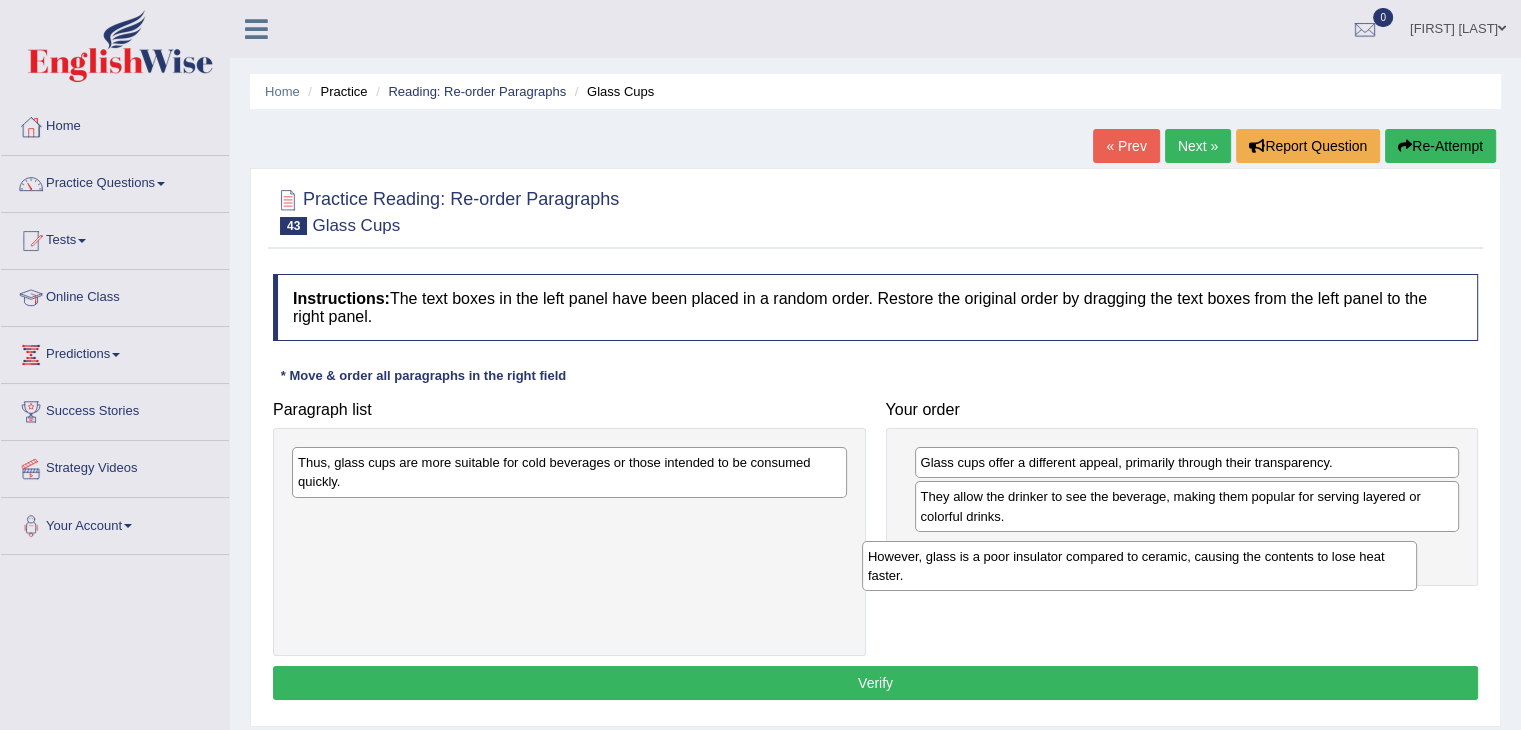 drag, startPoint x: 582, startPoint y: 528, endPoint x: 1152, endPoint y: 569, distance: 571.47266 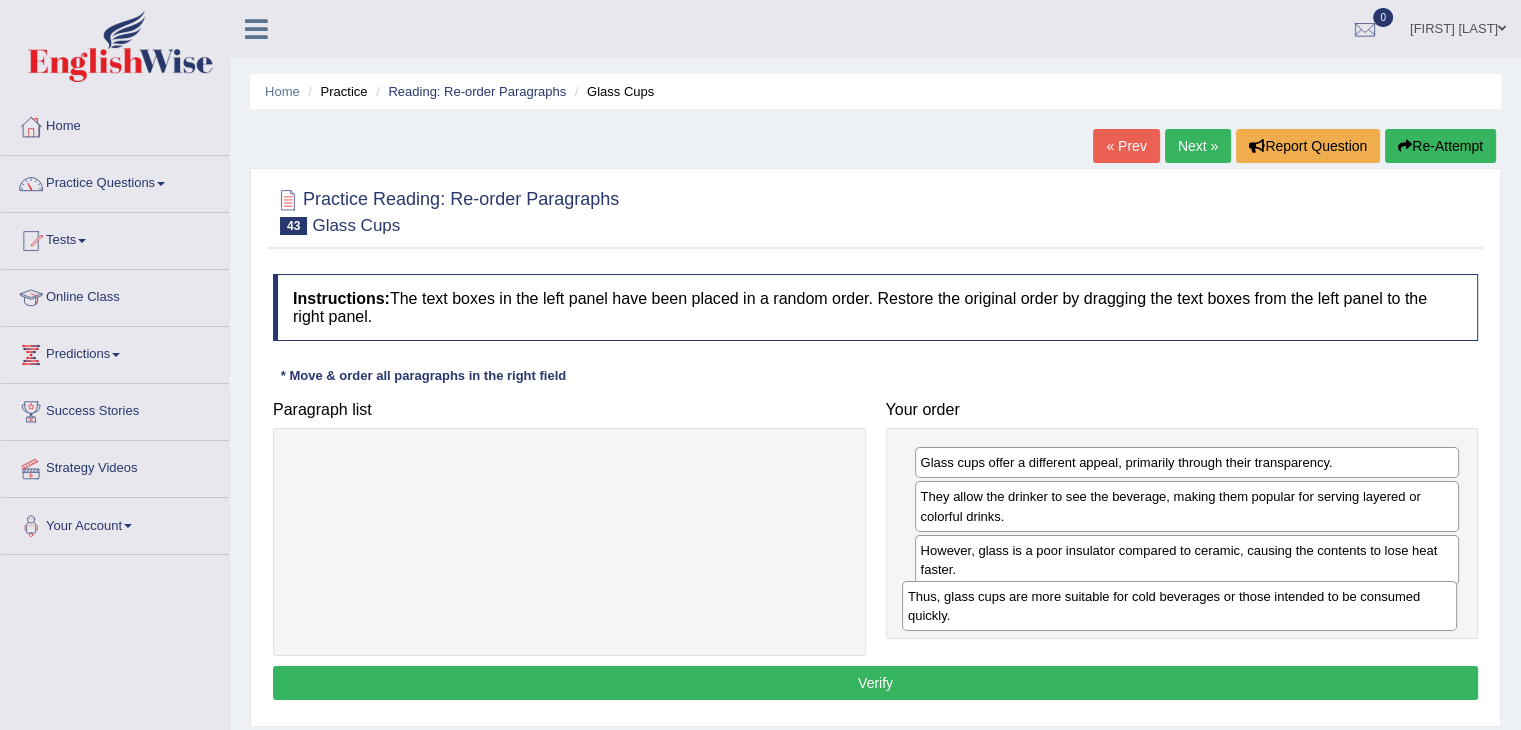 drag, startPoint x: 641, startPoint y: 476, endPoint x: 1251, endPoint y: 610, distance: 624.5446 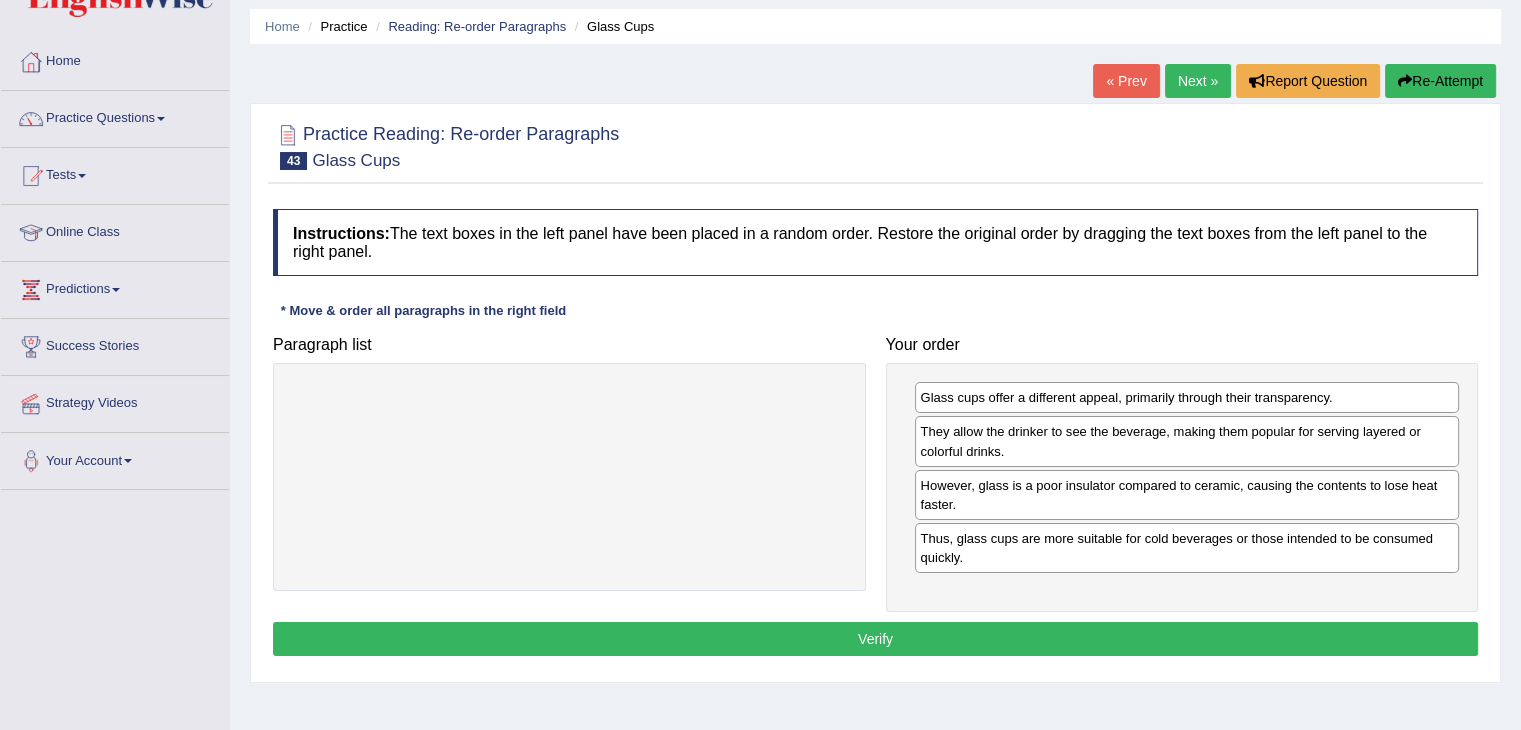 scroll, scrollTop: 100, scrollLeft: 0, axis: vertical 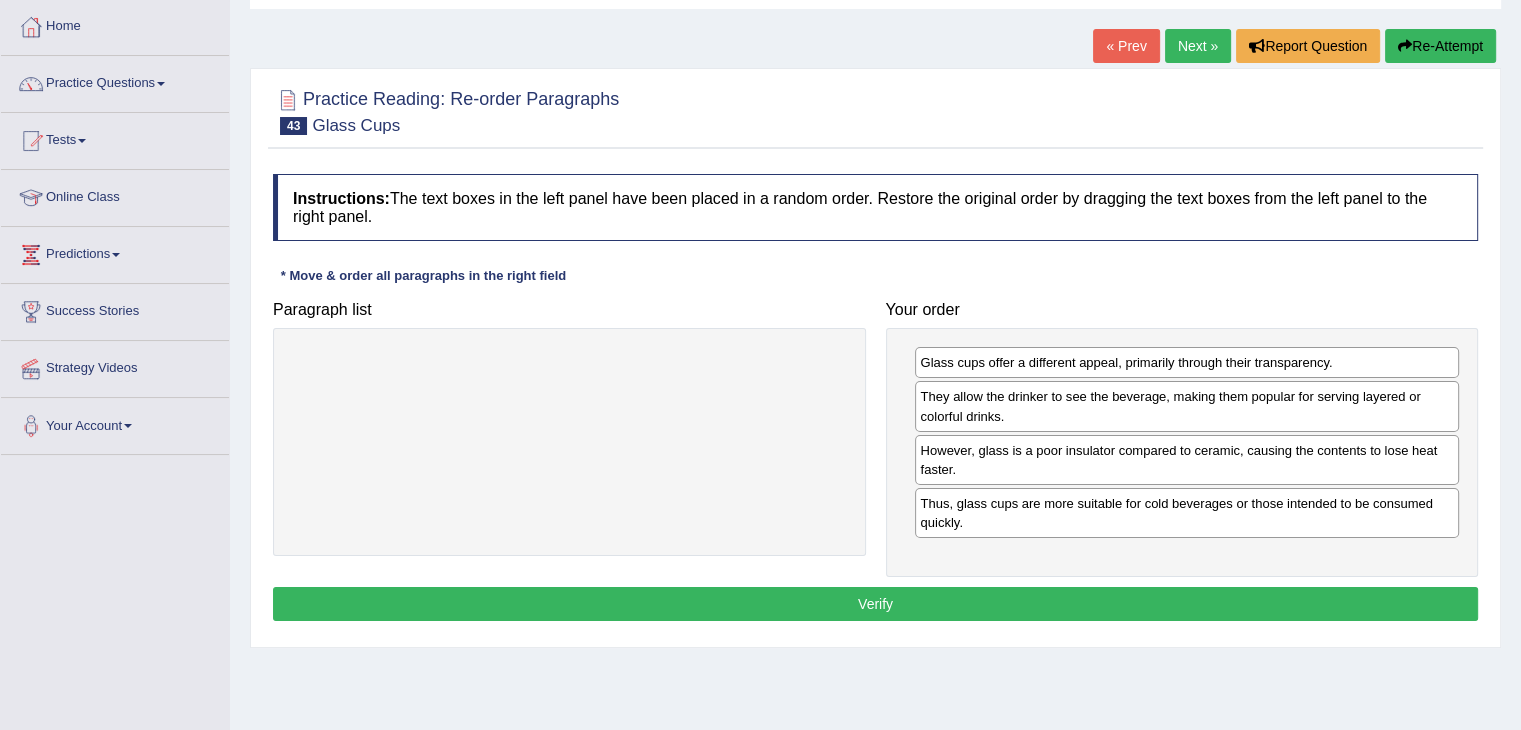 click on "Verify" at bounding box center (875, 604) 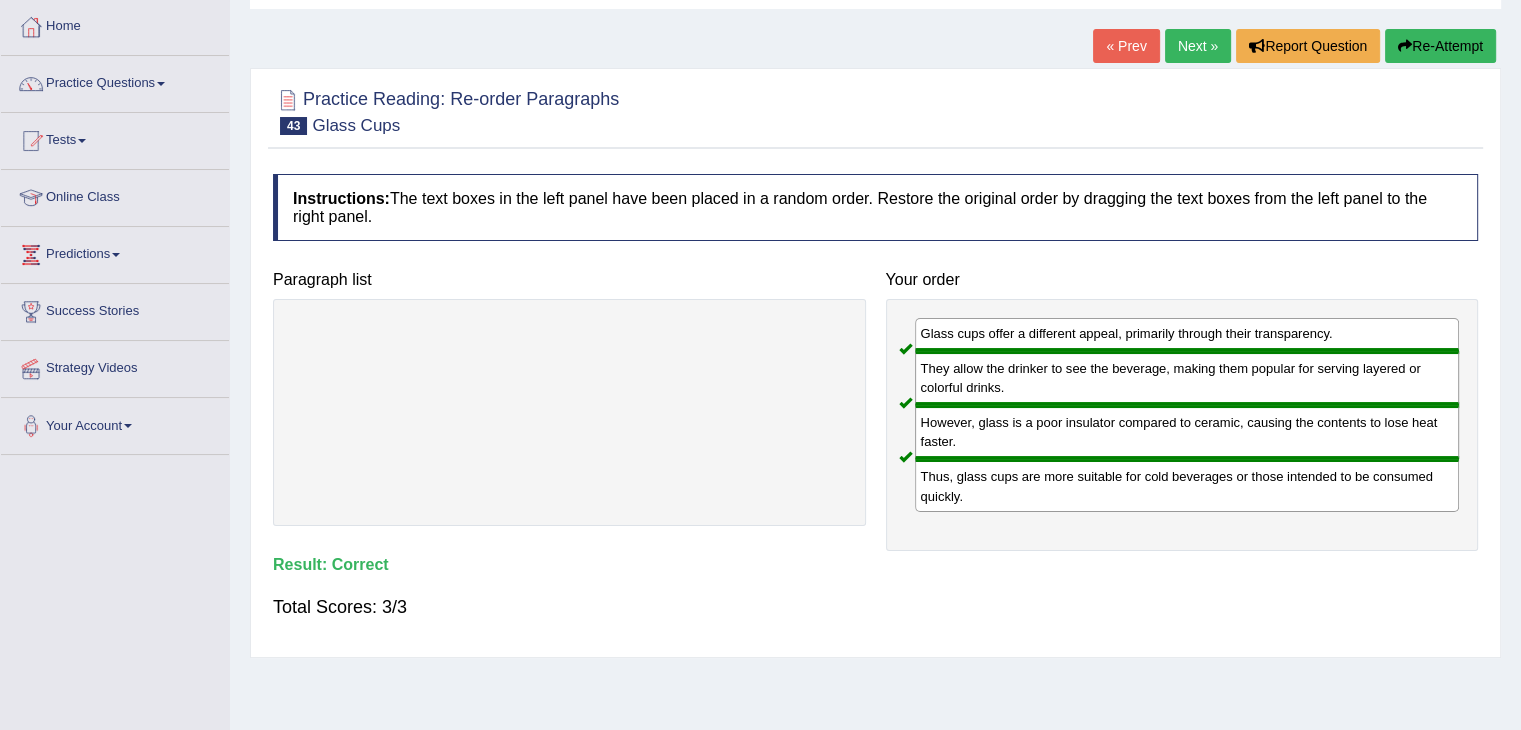 click on "Next »" at bounding box center (1198, 46) 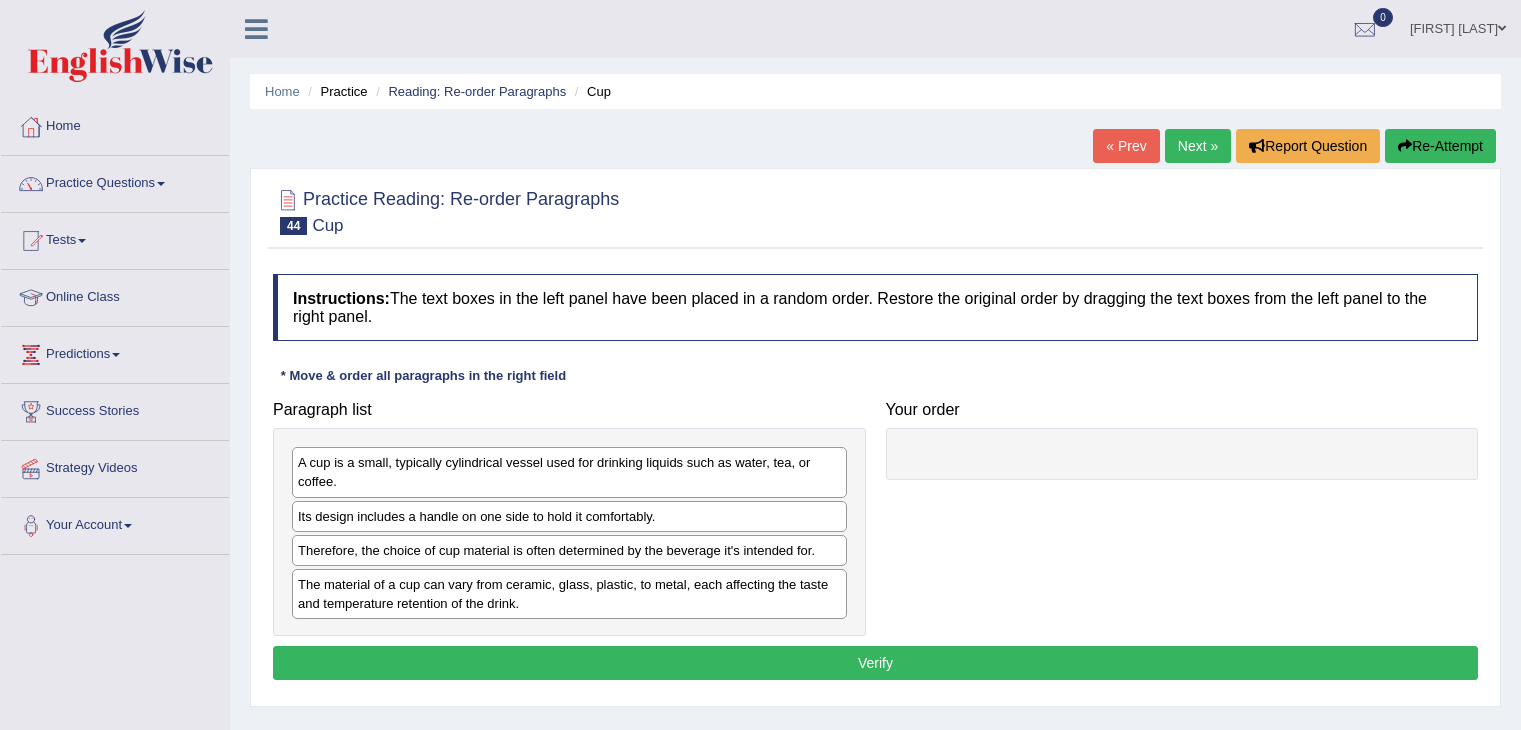 scroll, scrollTop: 0, scrollLeft: 0, axis: both 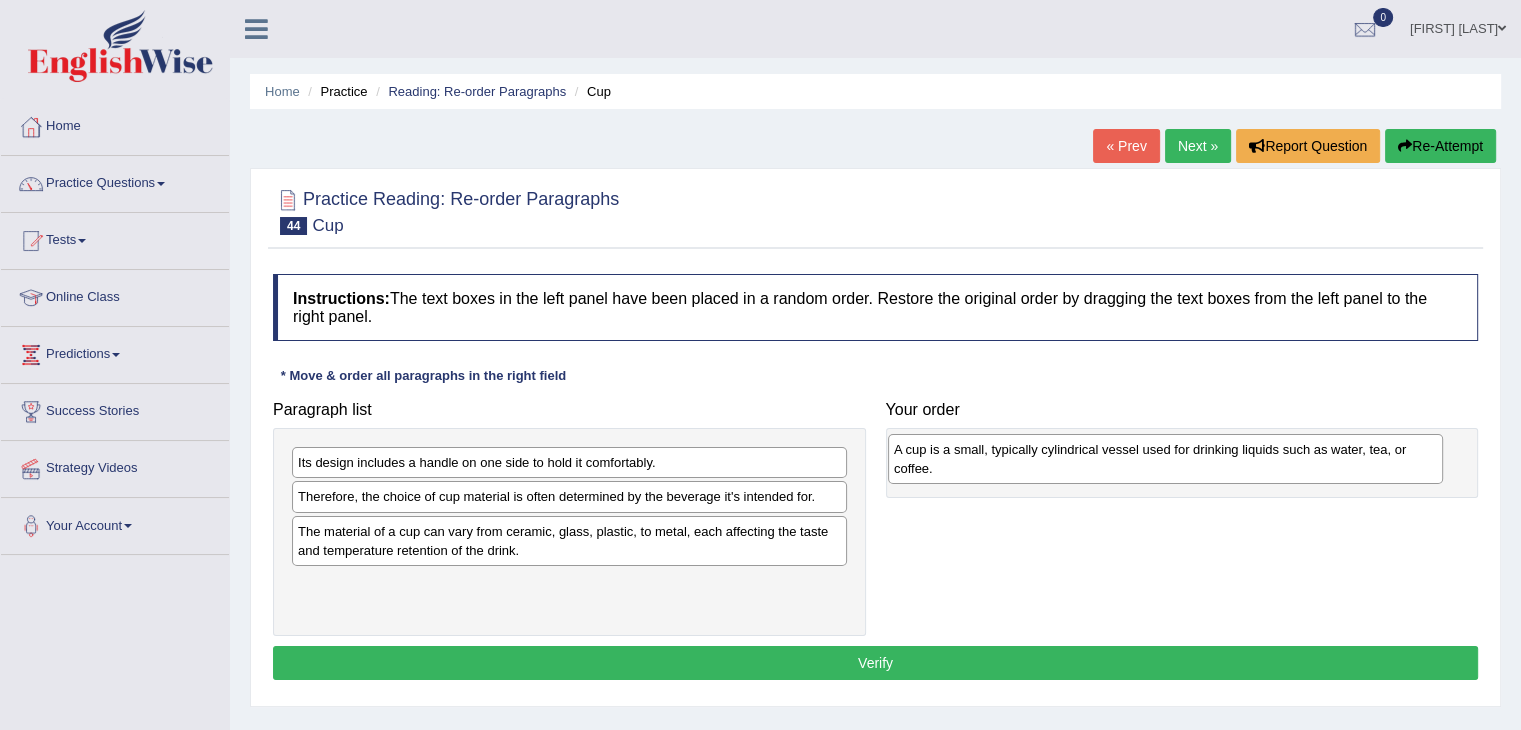drag, startPoint x: 390, startPoint y: 469, endPoint x: 986, endPoint y: 456, distance: 596.1418 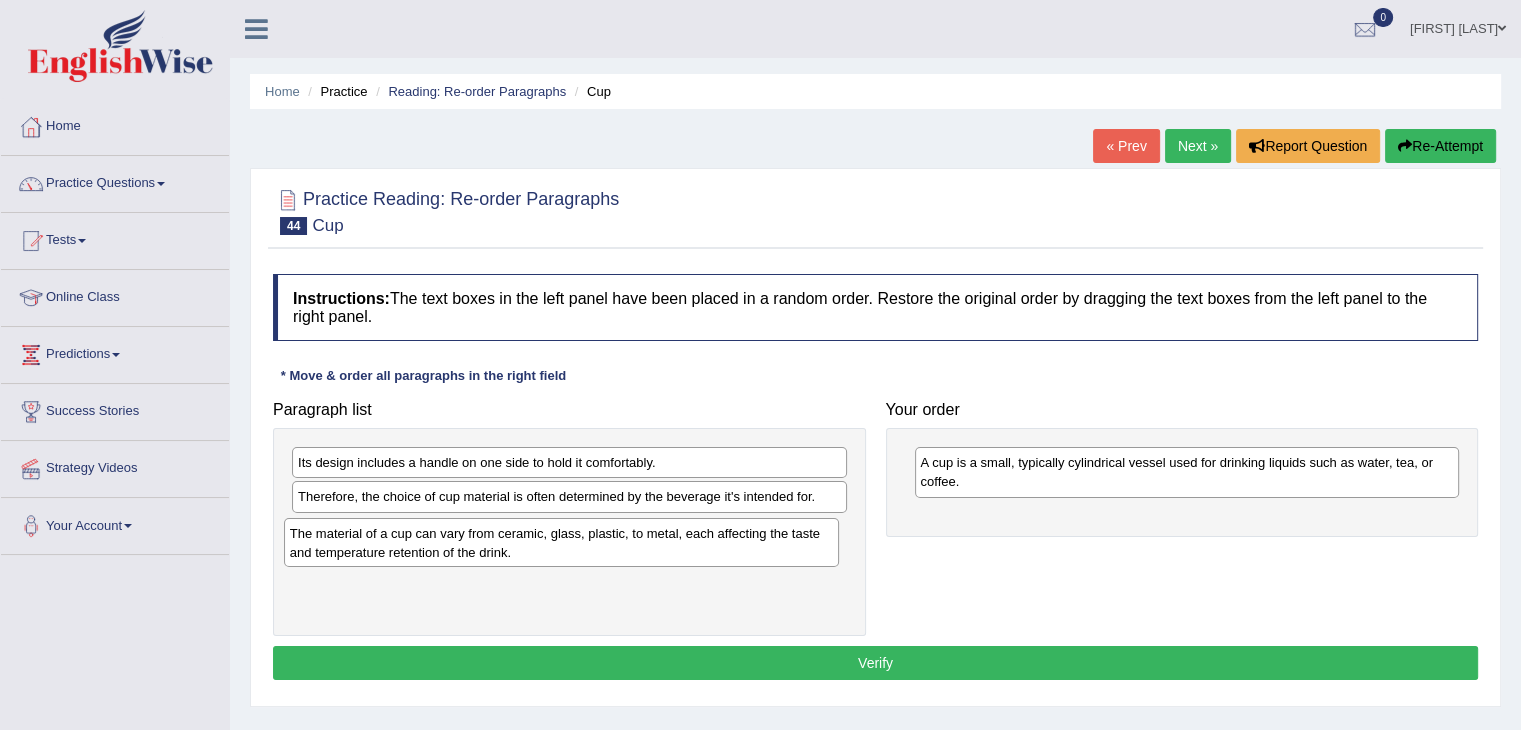 click on "The material of a cup can vary from ceramic, glass, plastic, to metal, each affecting the taste and temperature
retention of the drink." at bounding box center (561, 543) 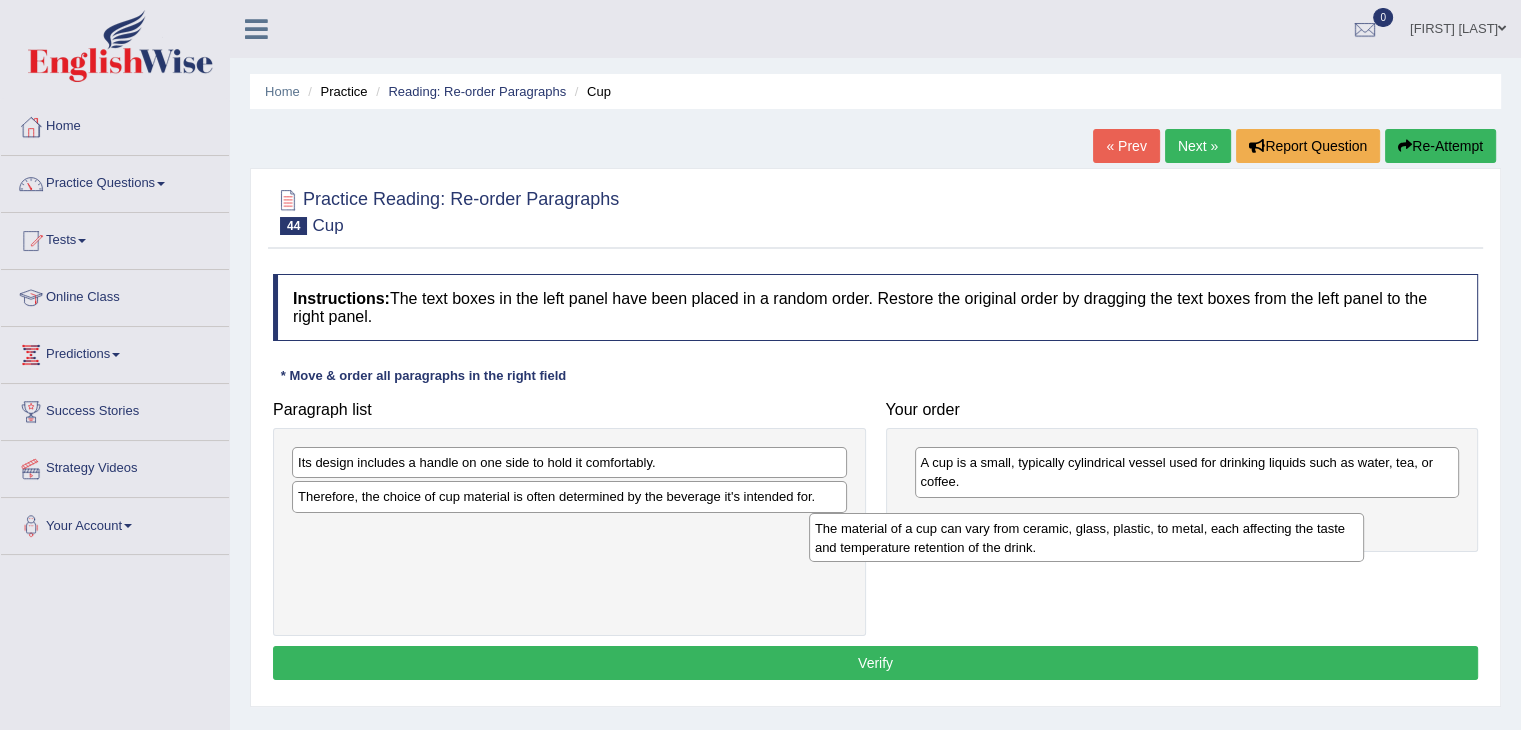 drag, startPoint x: 494, startPoint y: 543, endPoint x: 1011, endPoint y: 541, distance: 517.00385 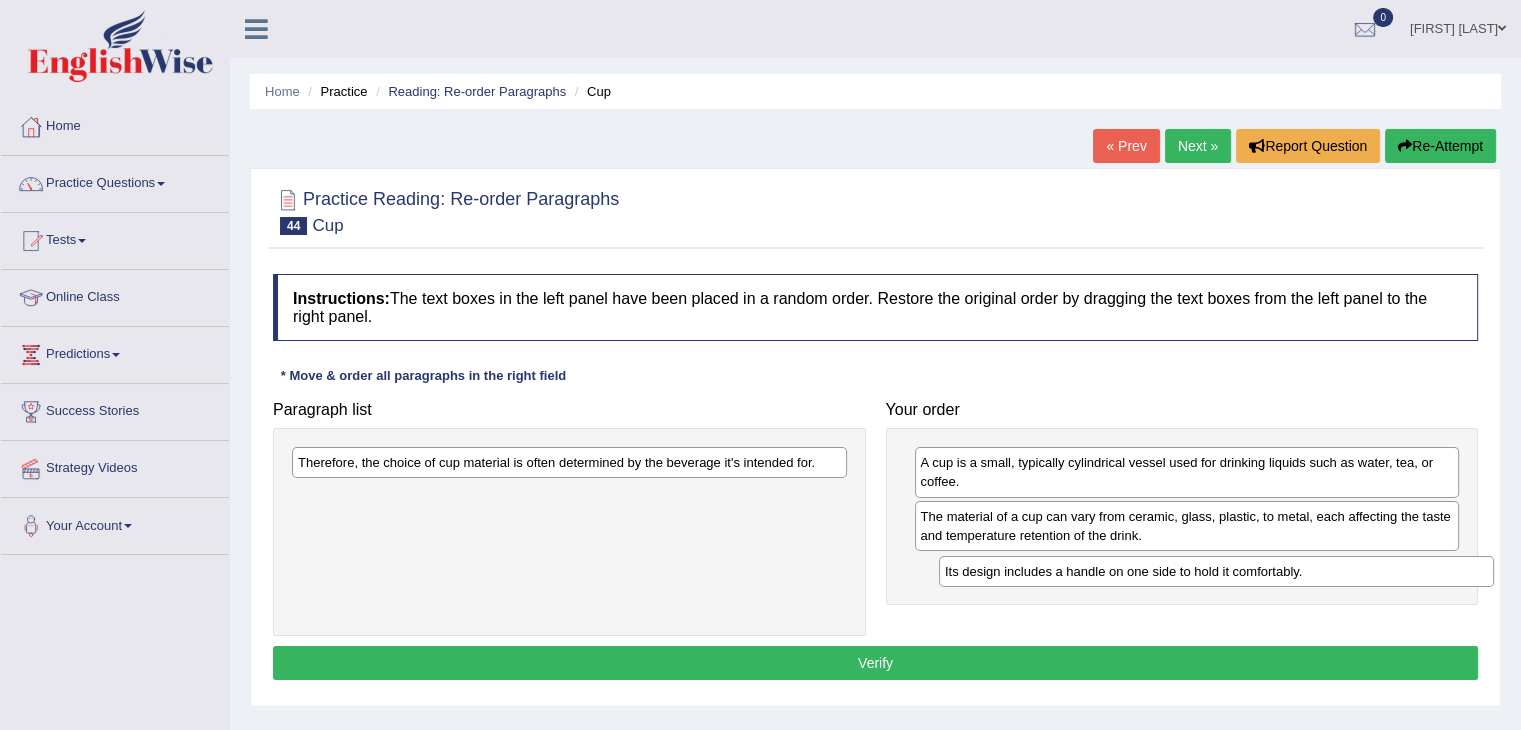 drag, startPoint x: 672, startPoint y: 461, endPoint x: 1319, endPoint y: 570, distance: 656.1174 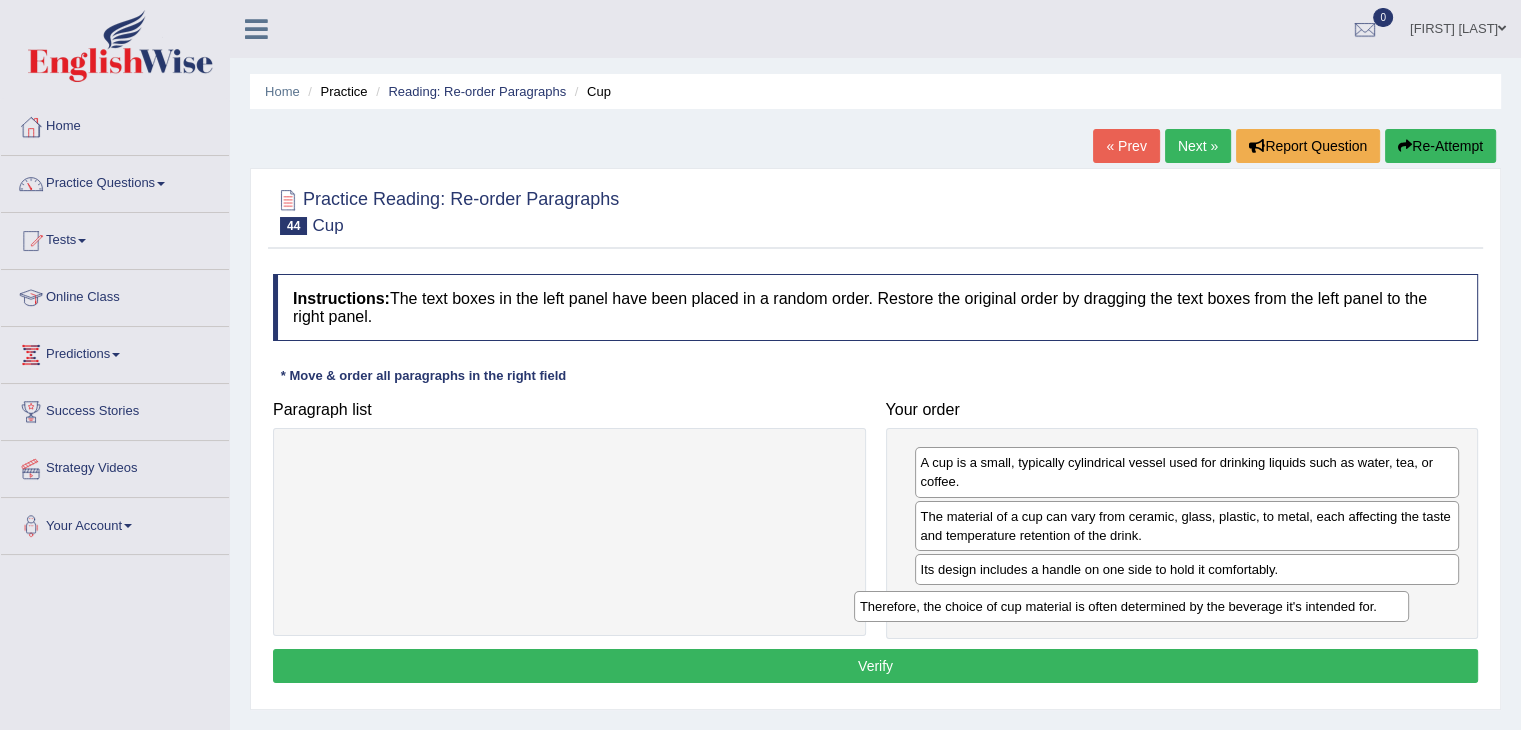 drag, startPoint x: 632, startPoint y: 467, endPoint x: 1212, endPoint y: 606, distance: 596.4235 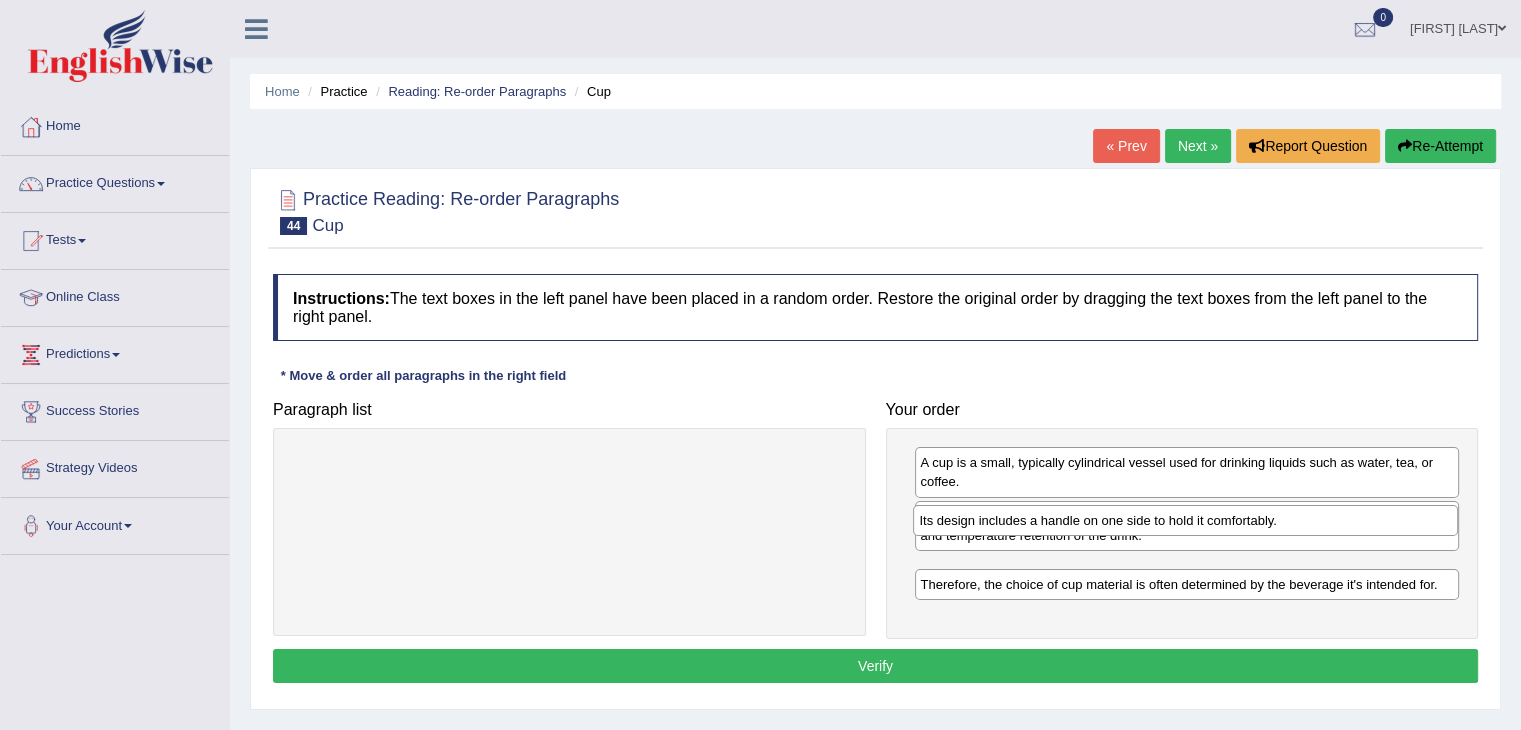 drag, startPoint x: 1048, startPoint y: 573, endPoint x: 1047, endPoint y: 523, distance: 50.01 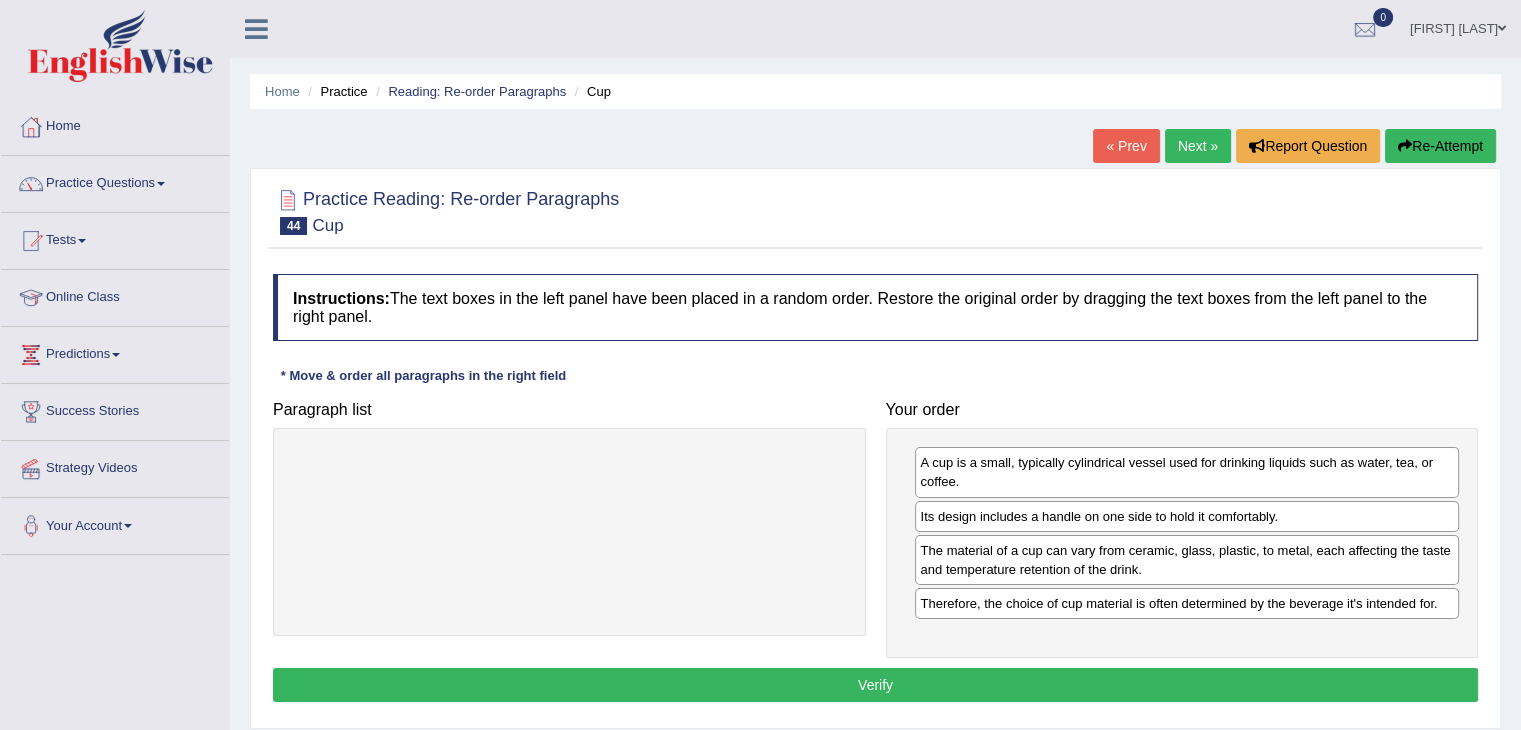 click on "Verify" at bounding box center (875, 685) 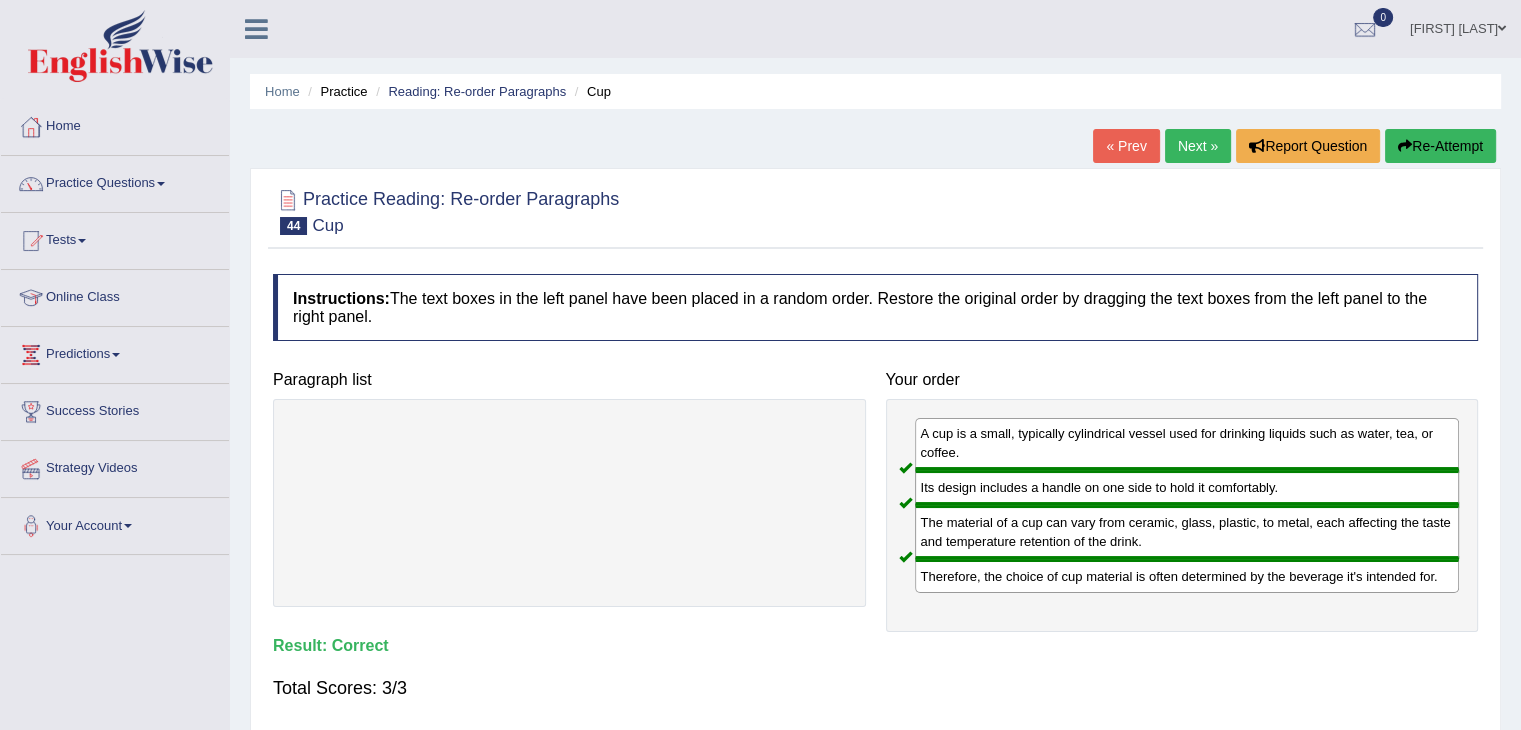 click on "Next »" at bounding box center (1198, 146) 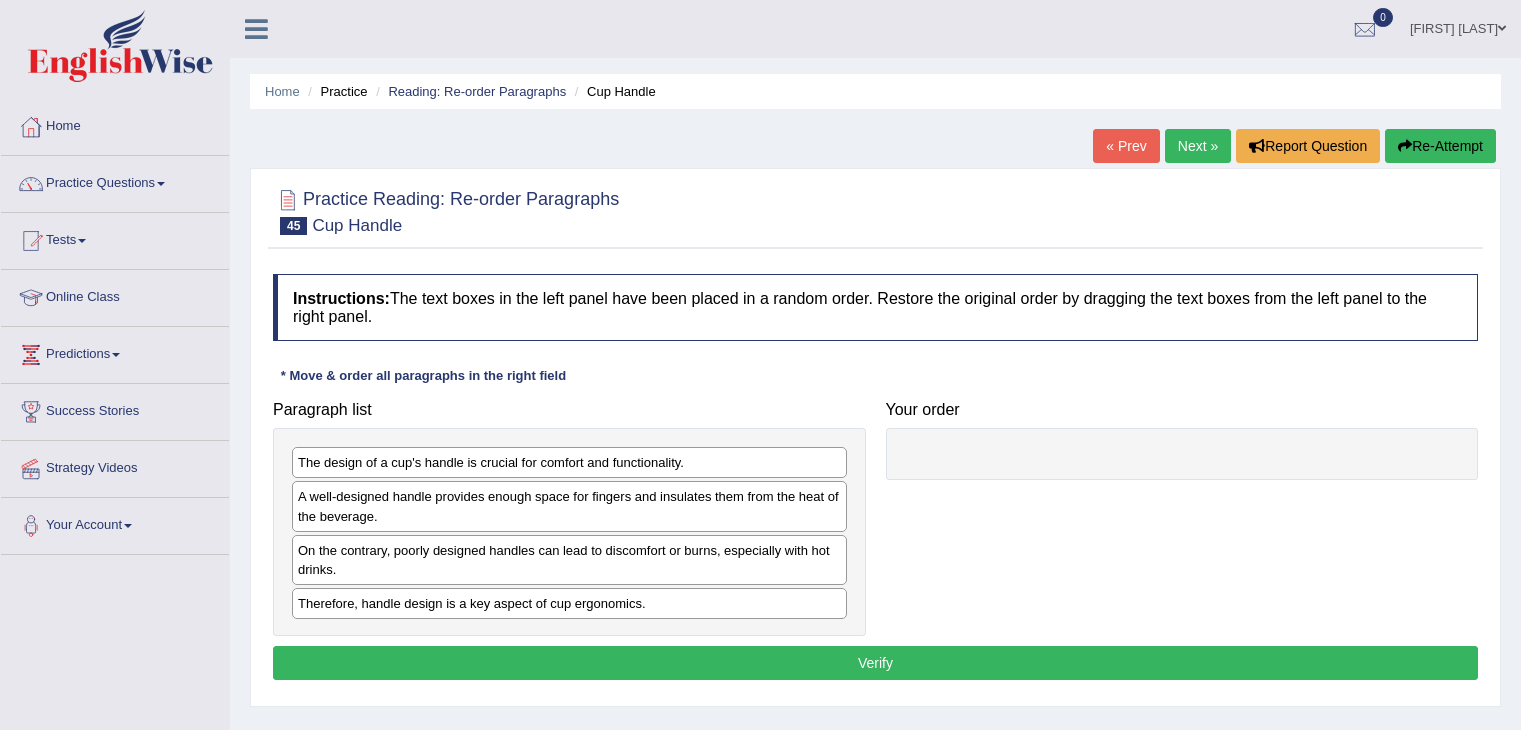 scroll, scrollTop: 0, scrollLeft: 0, axis: both 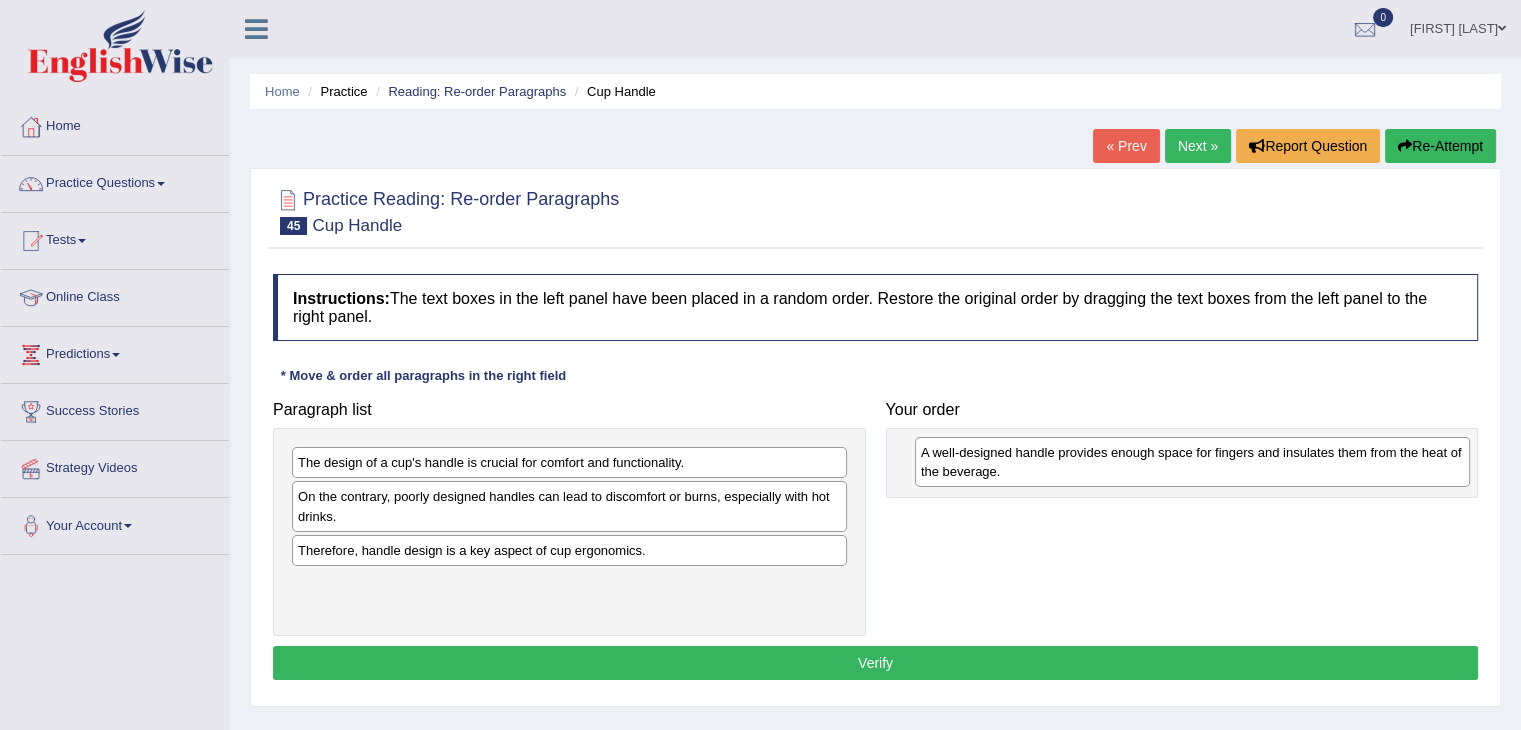 drag, startPoint x: 384, startPoint y: 501, endPoint x: 1007, endPoint y: 457, distance: 624.5518 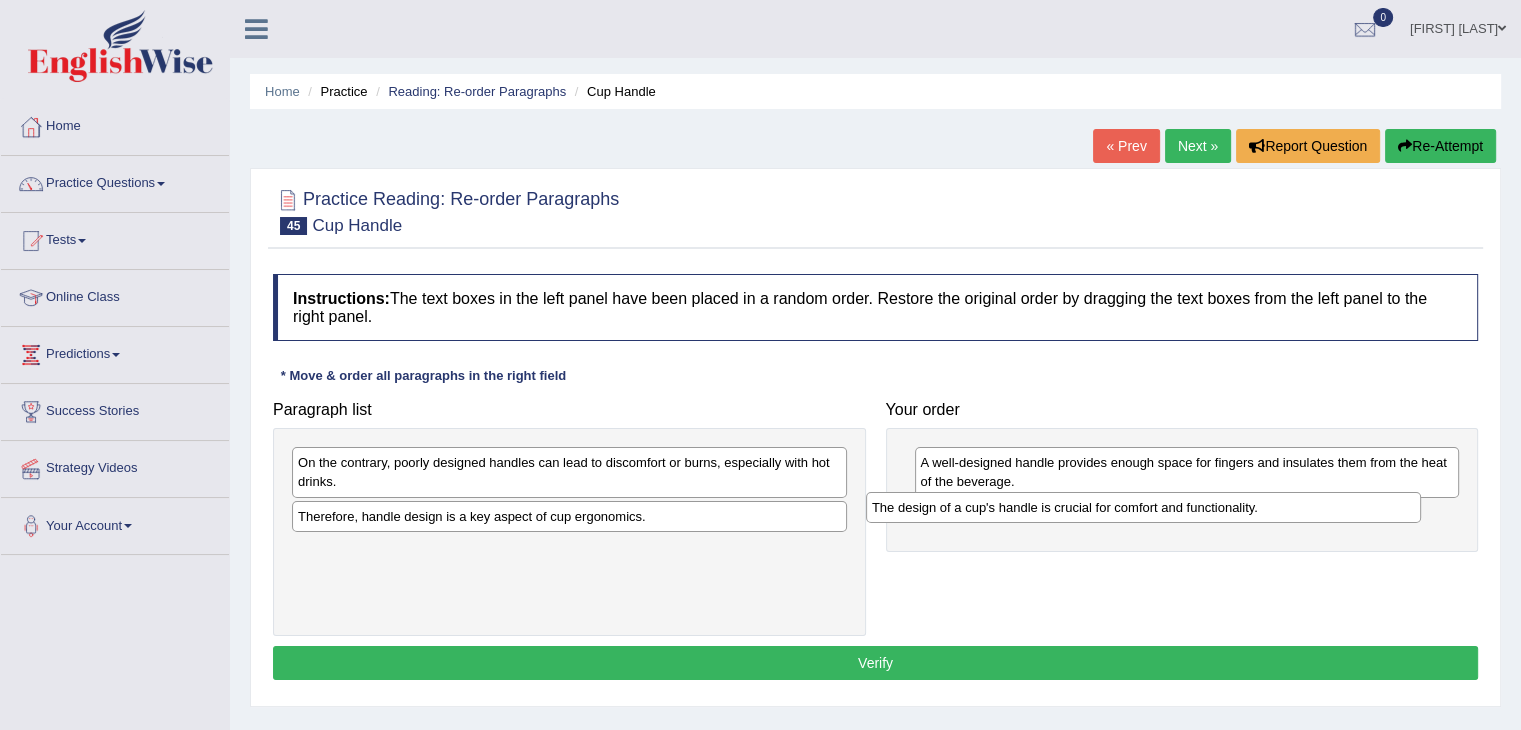 drag, startPoint x: 712, startPoint y: 464, endPoint x: 1286, endPoint y: 509, distance: 575.7612 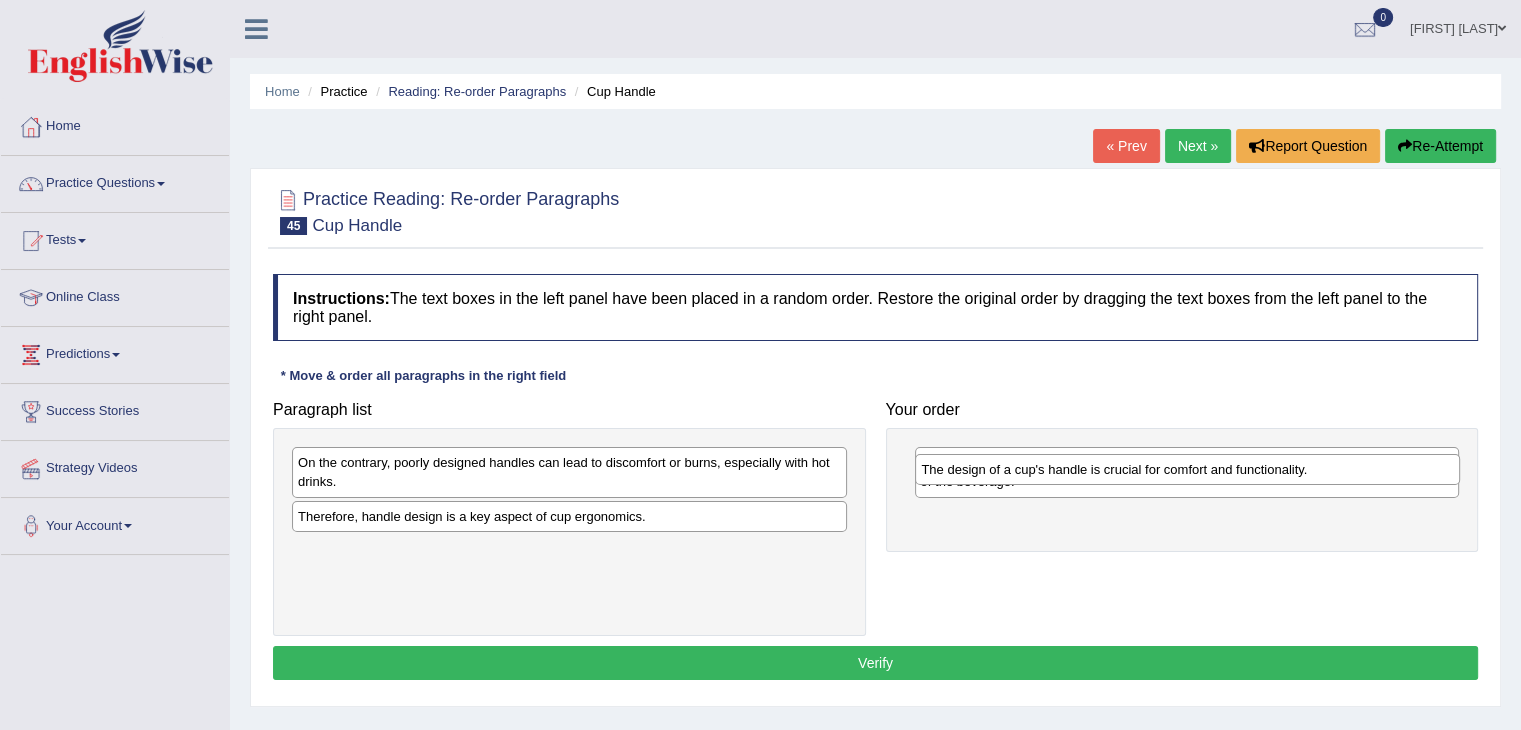 drag, startPoint x: 1174, startPoint y: 518, endPoint x: 1176, endPoint y: 461, distance: 57.035076 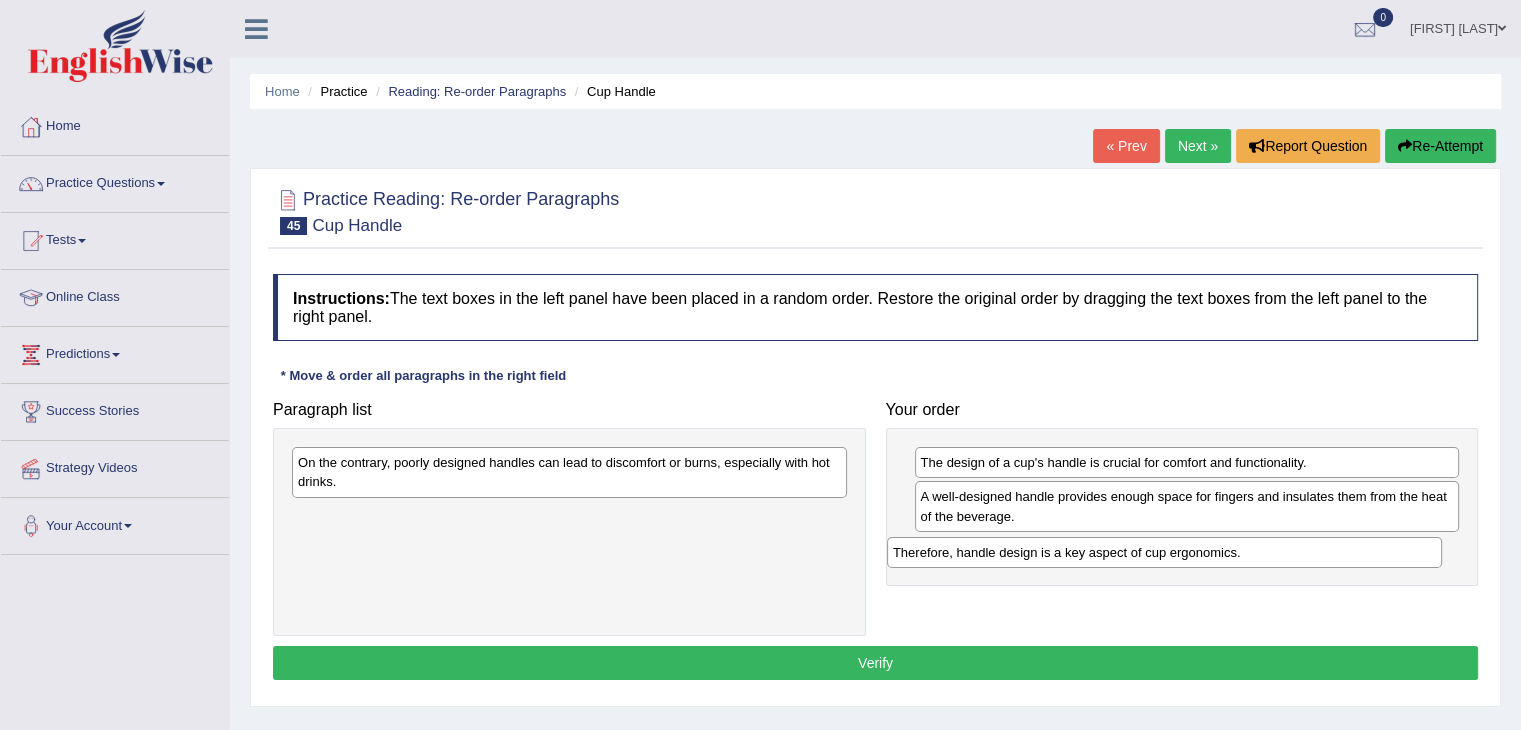 drag, startPoint x: 644, startPoint y: 521, endPoint x: 1239, endPoint y: 558, distance: 596.1493 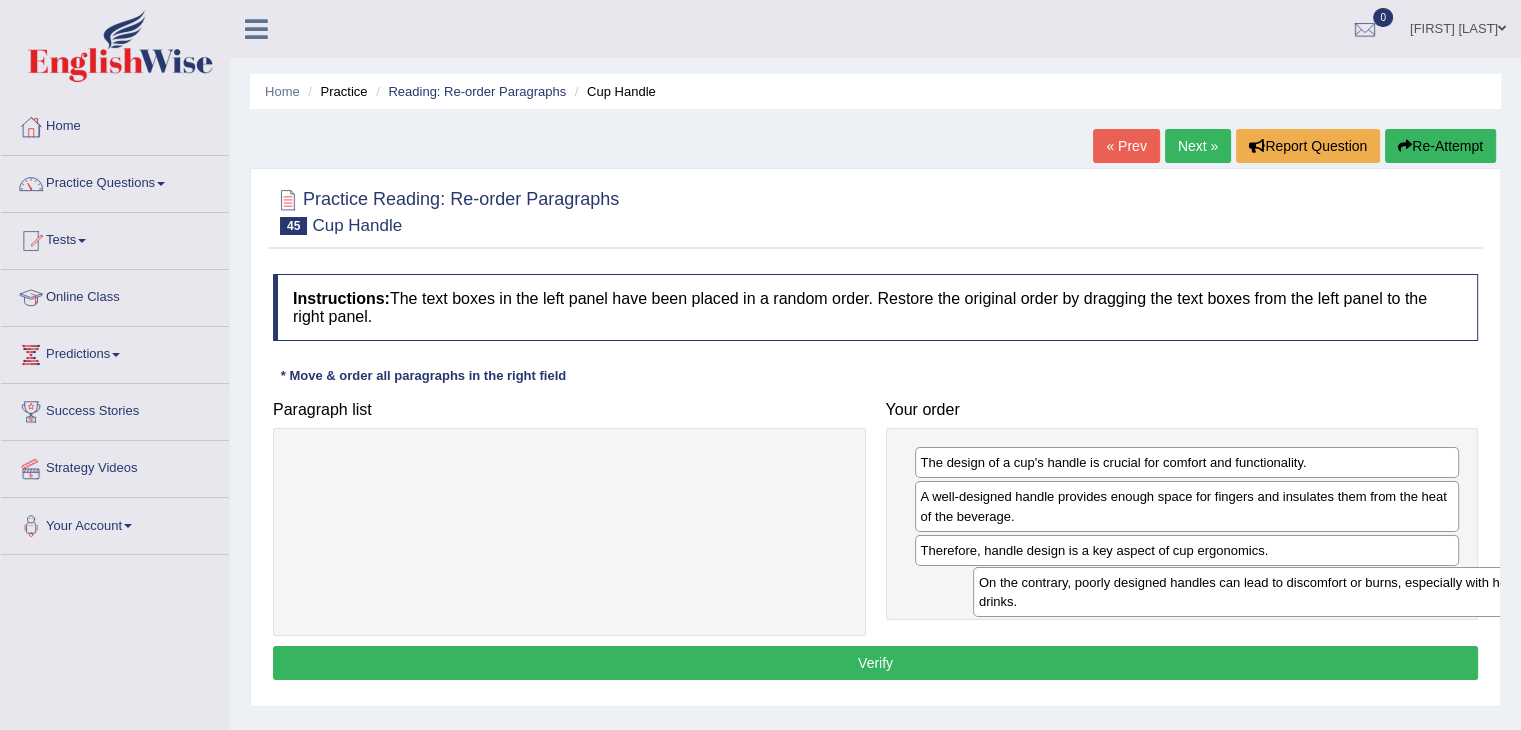 drag, startPoint x: 740, startPoint y: 466, endPoint x: 1421, endPoint y: 586, distance: 691.4919 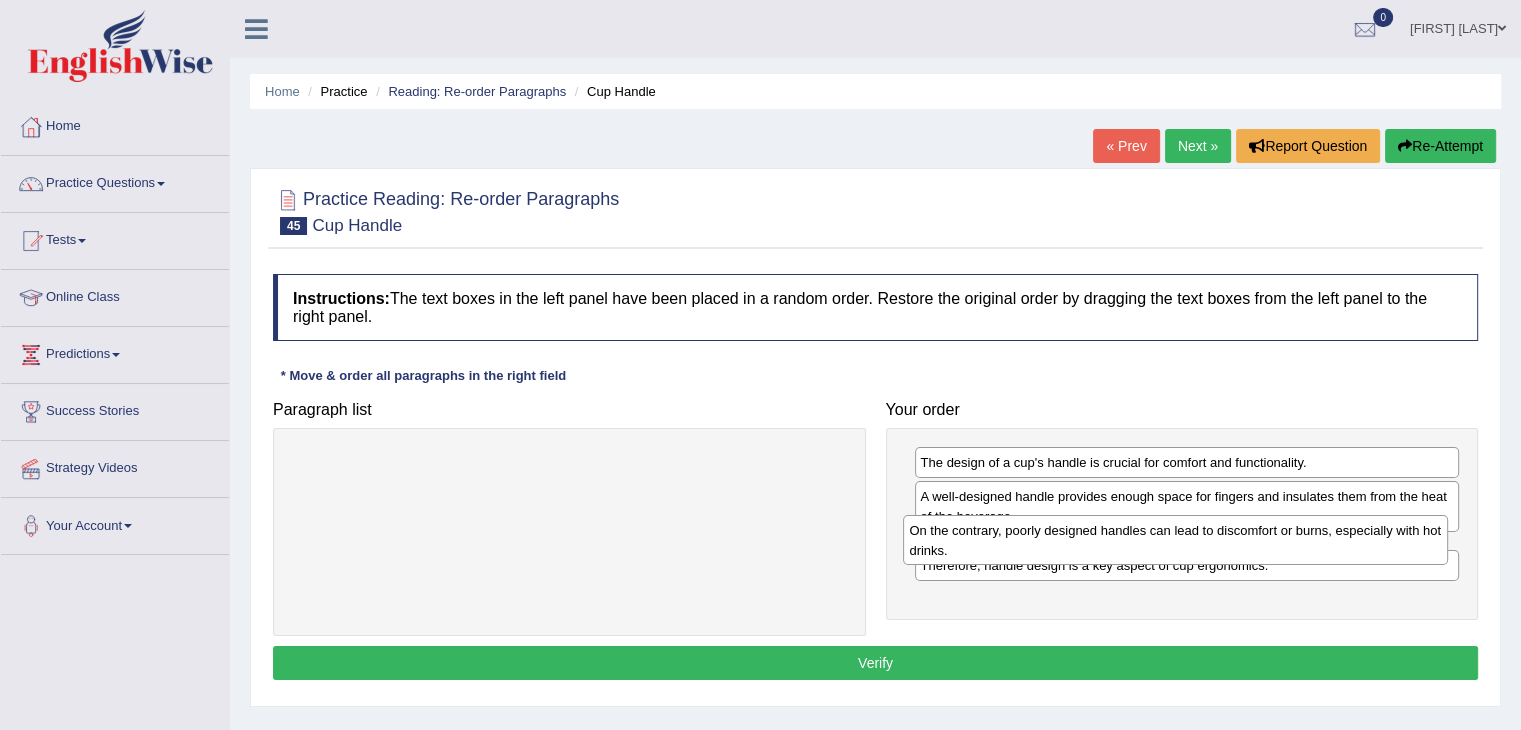 drag, startPoint x: 1166, startPoint y: 597, endPoint x: 1156, endPoint y: 533, distance: 64.77654 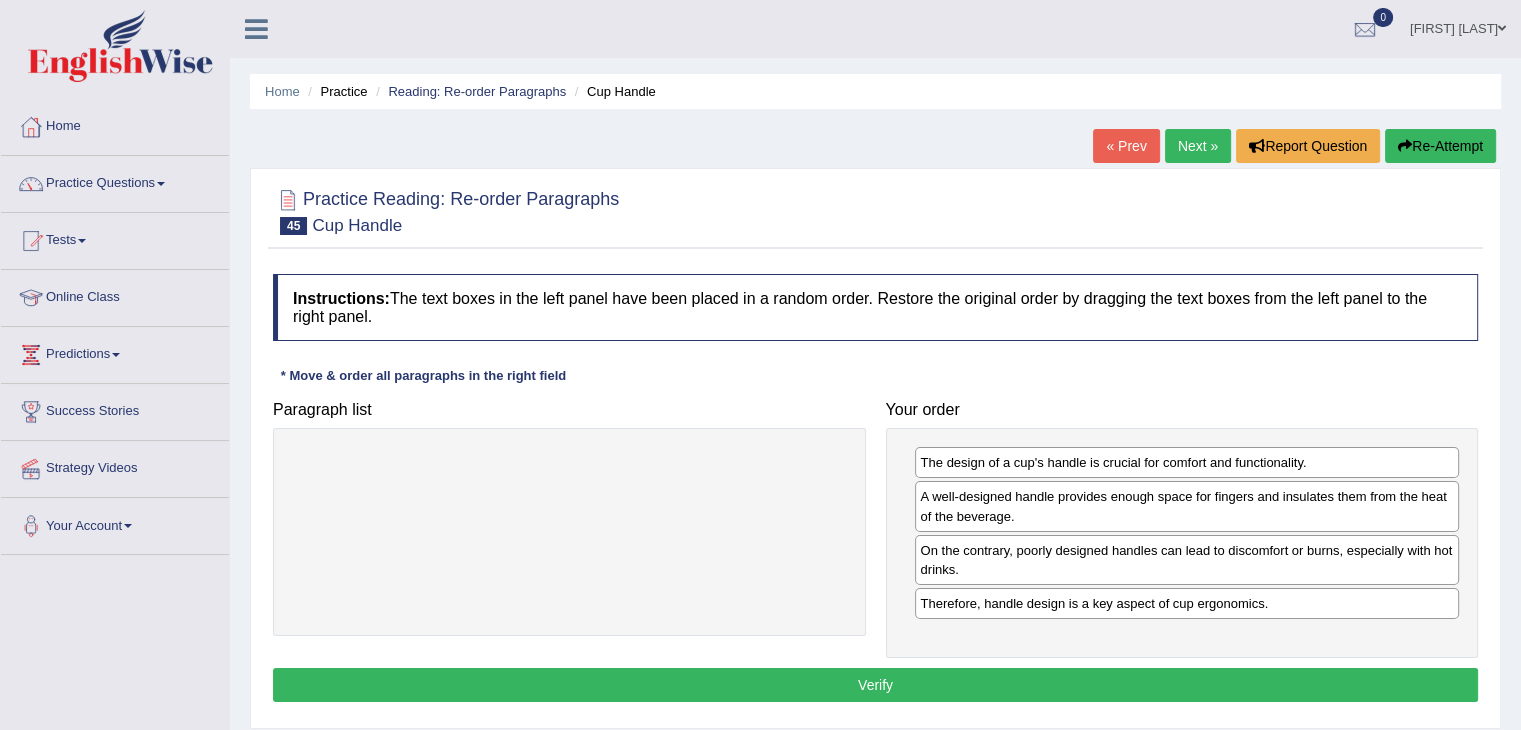 click on "Verify" at bounding box center (875, 685) 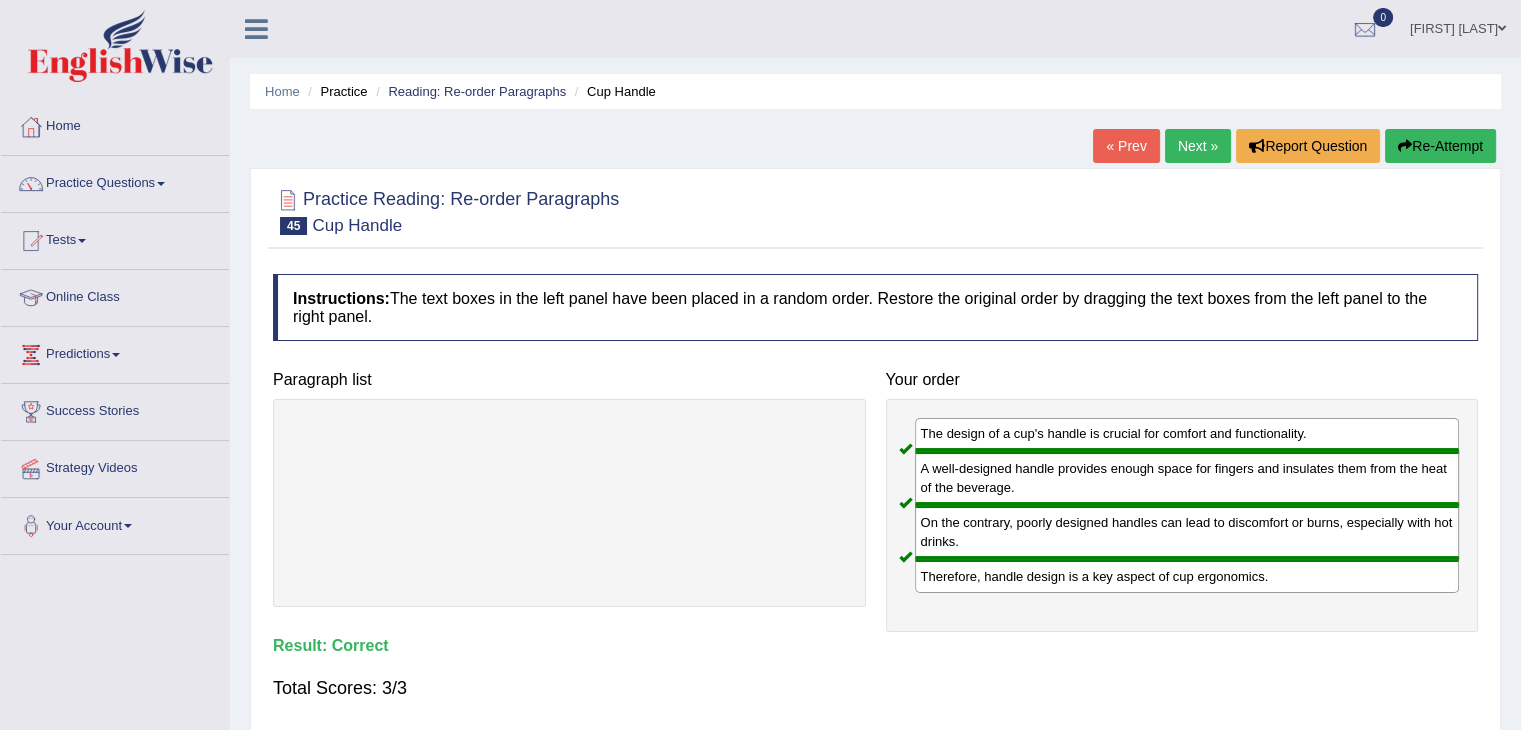 click on "Next »" at bounding box center [1198, 146] 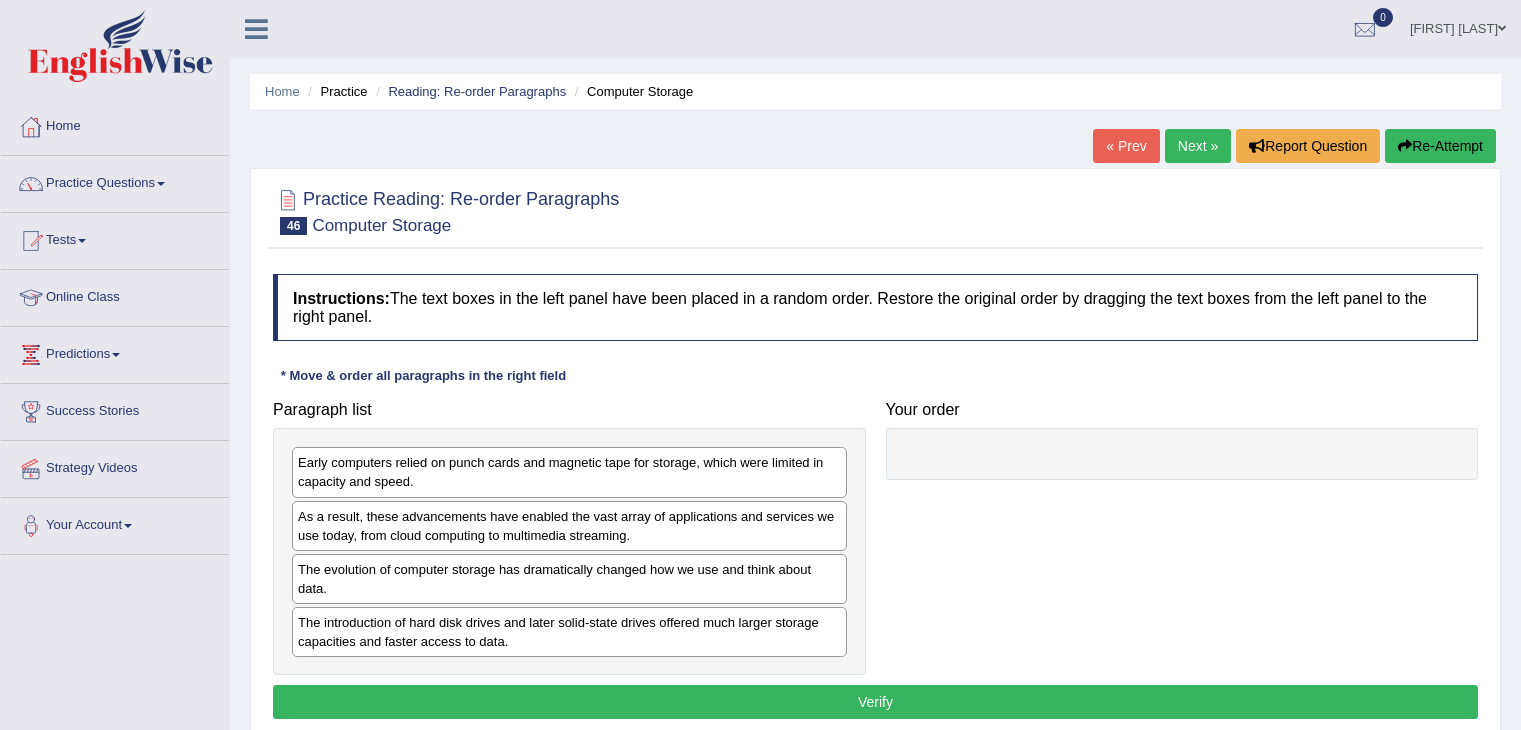 scroll, scrollTop: 0, scrollLeft: 0, axis: both 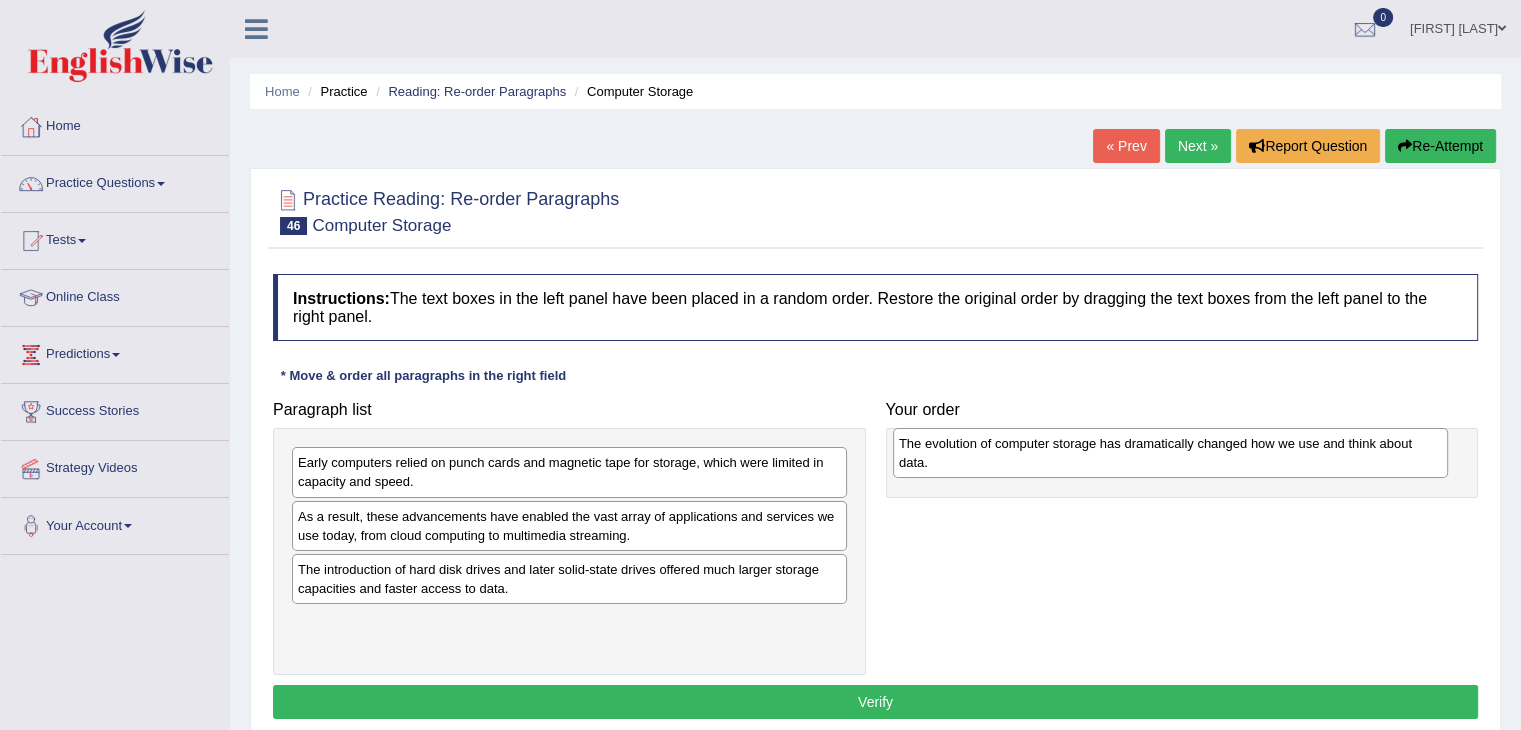 drag, startPoint x: 417, startPoint y: 580, endPoint x: 1017, endPoint y: 450, distance: 613.9218 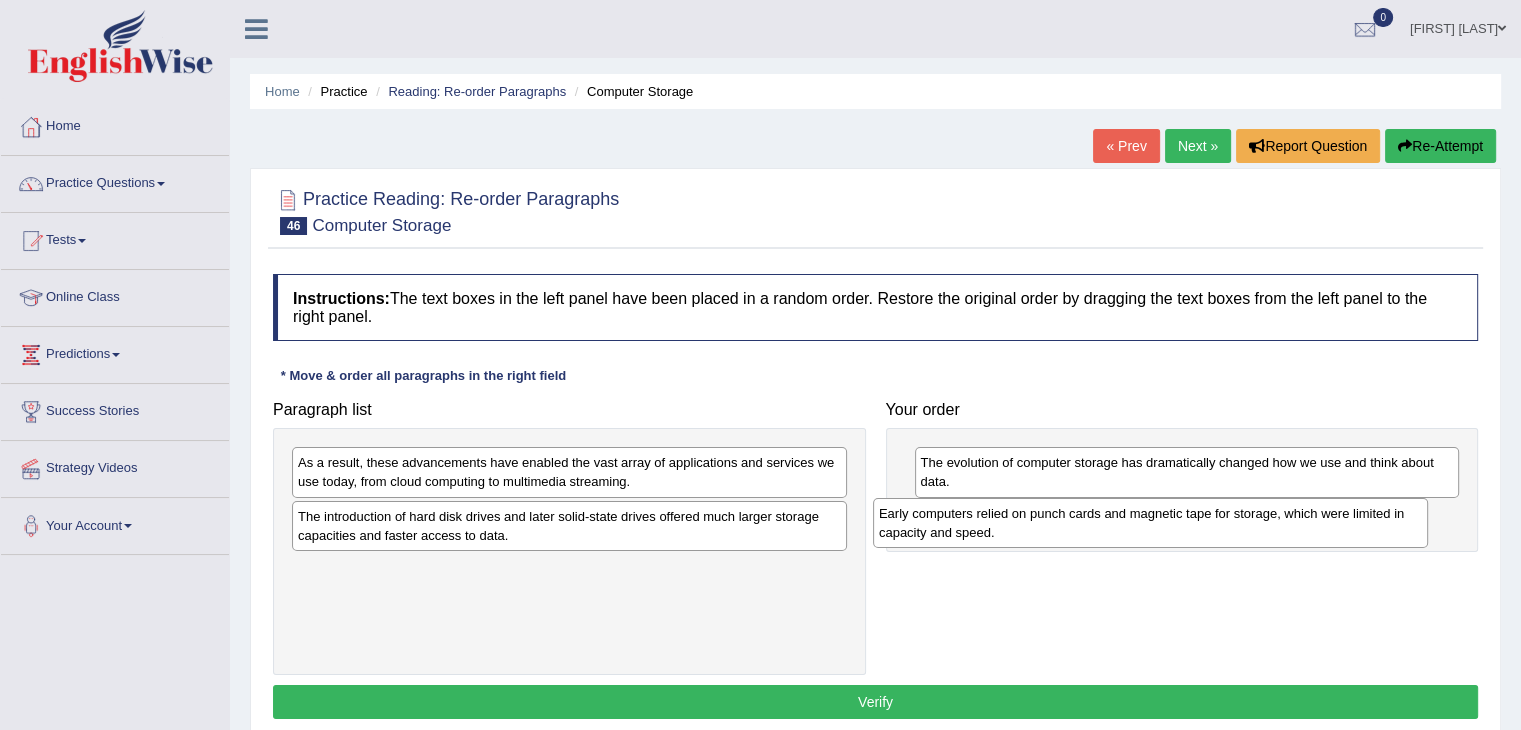 drag, startPoint x: 640, startPoint y: 475, endPoint x: 1221, endPoint y: 526, distance: 583.2341 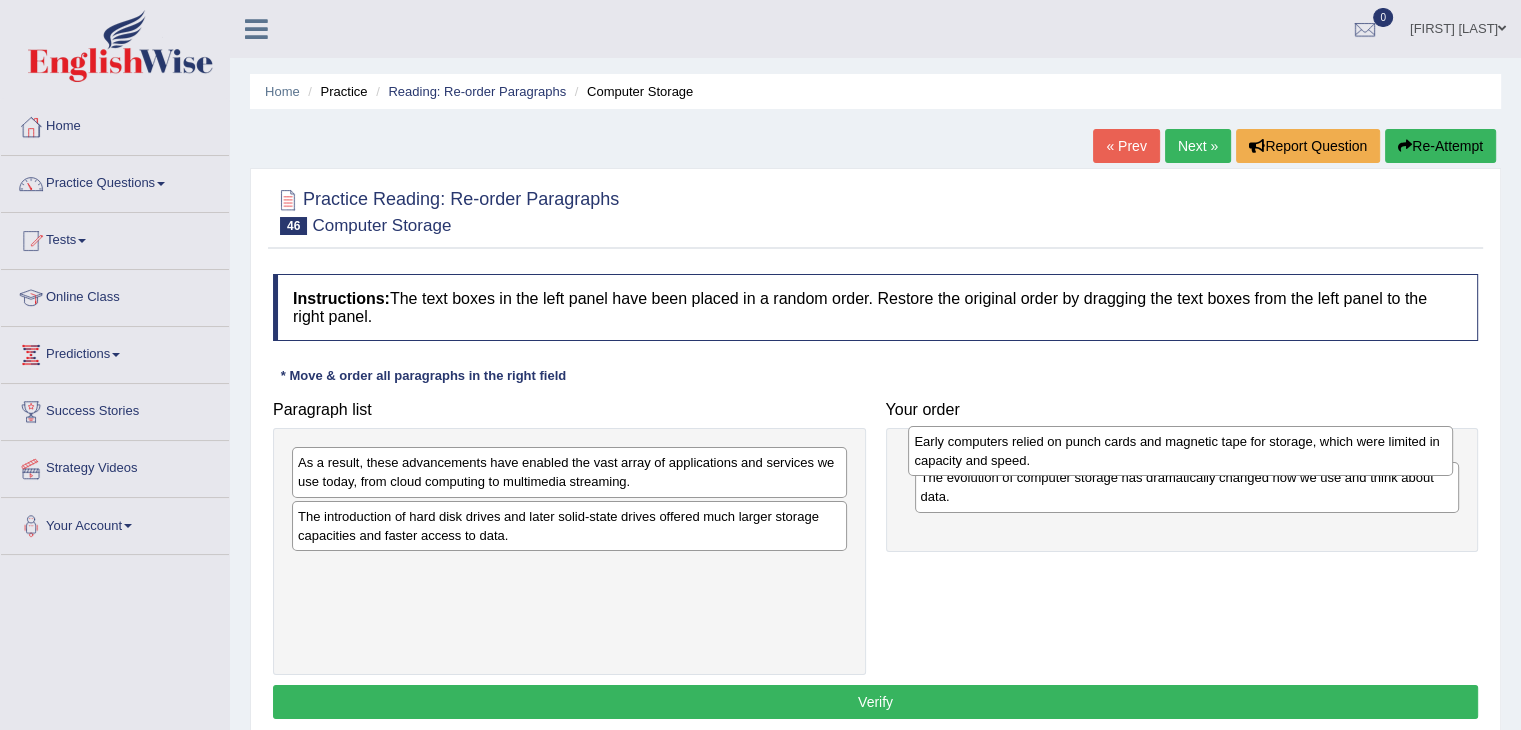 drag, startPoint x: 1070, startPoint y: 531, endPoint x: 1064, endPoint y: 457, distance: 74.24284 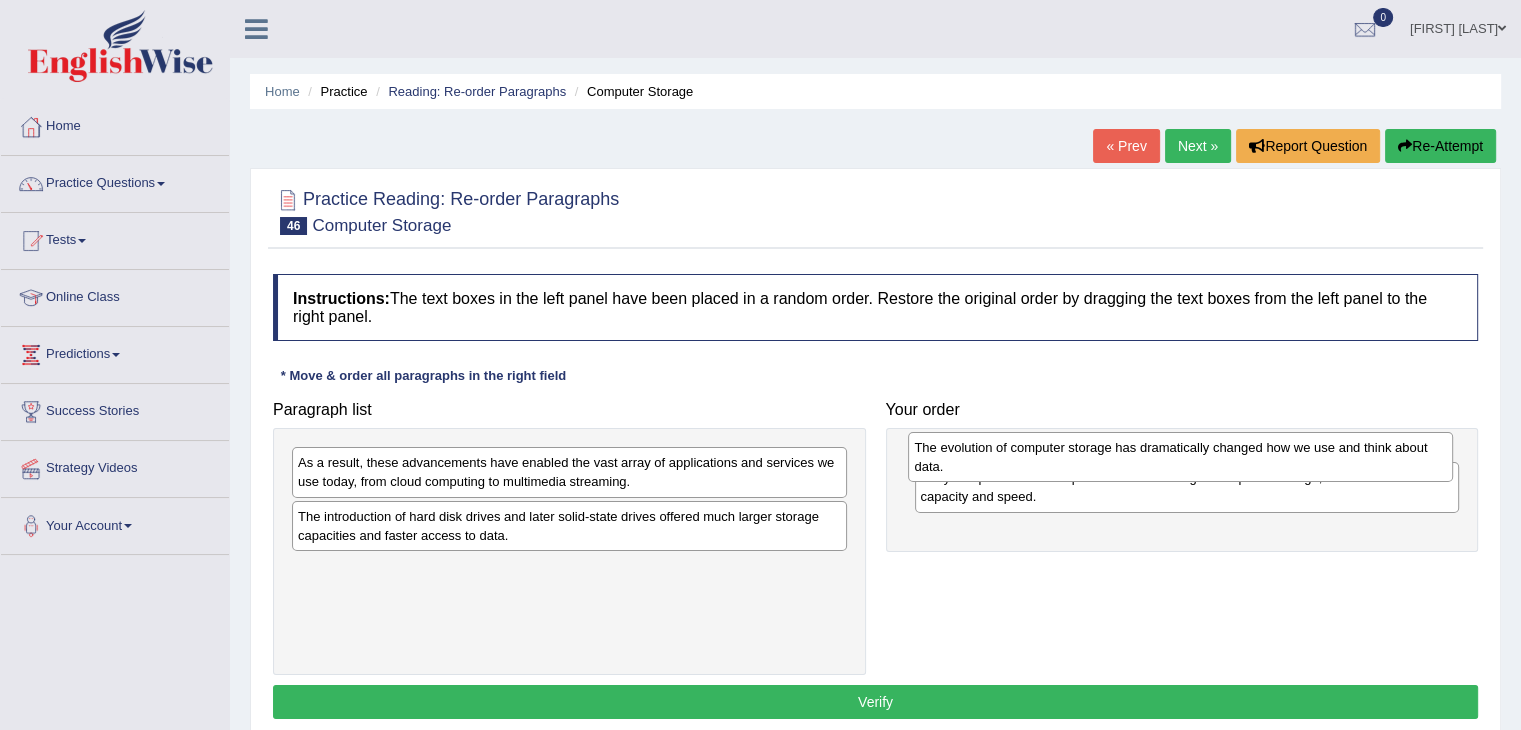 drag, startPoint x: 1112, startPoint y: 530, endPoint x: 1106, endPoint y: 462, distance: 68.26419 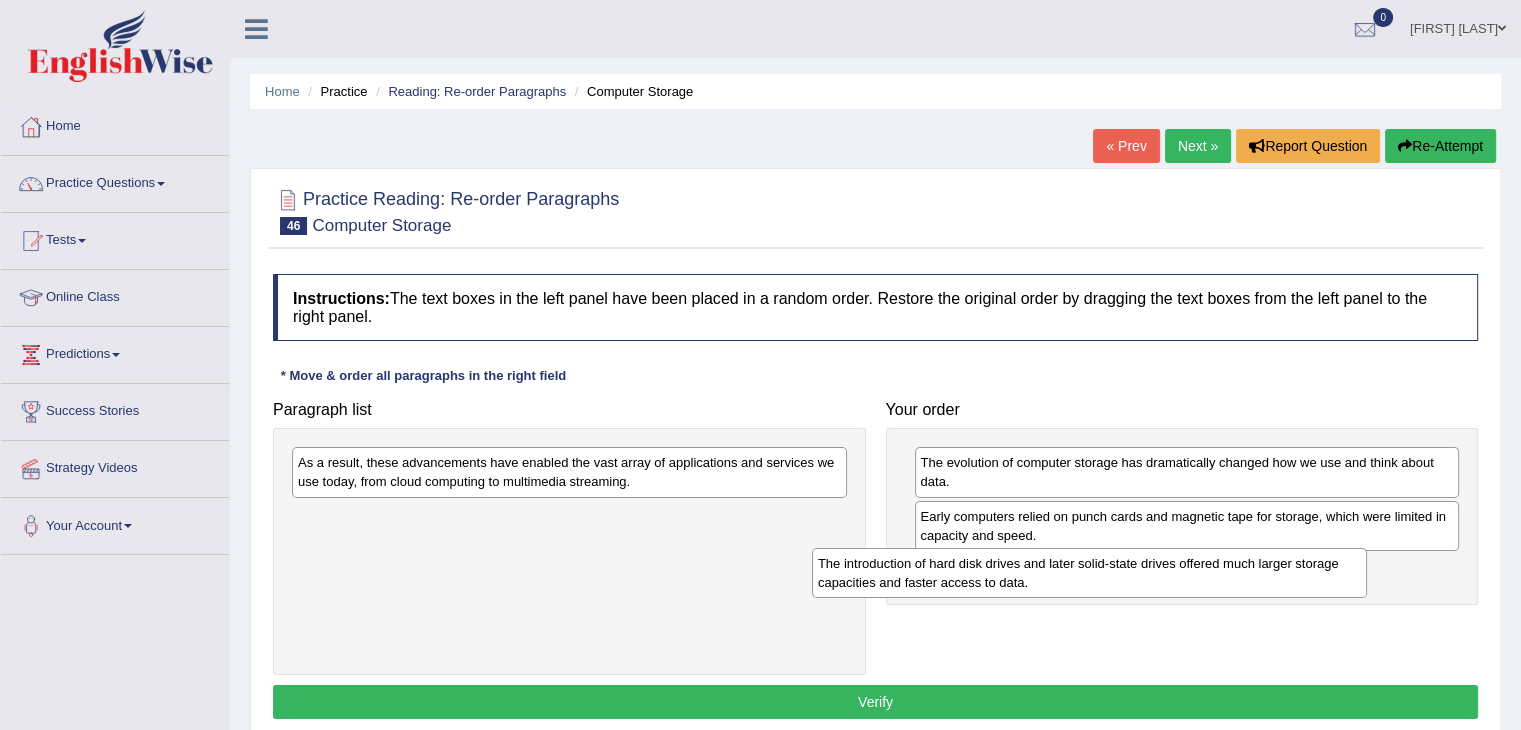 drag, startPoint x: 531, startPoint y: 535, endPoint x: 1051, endPoint y: 583, distance: 522.2107 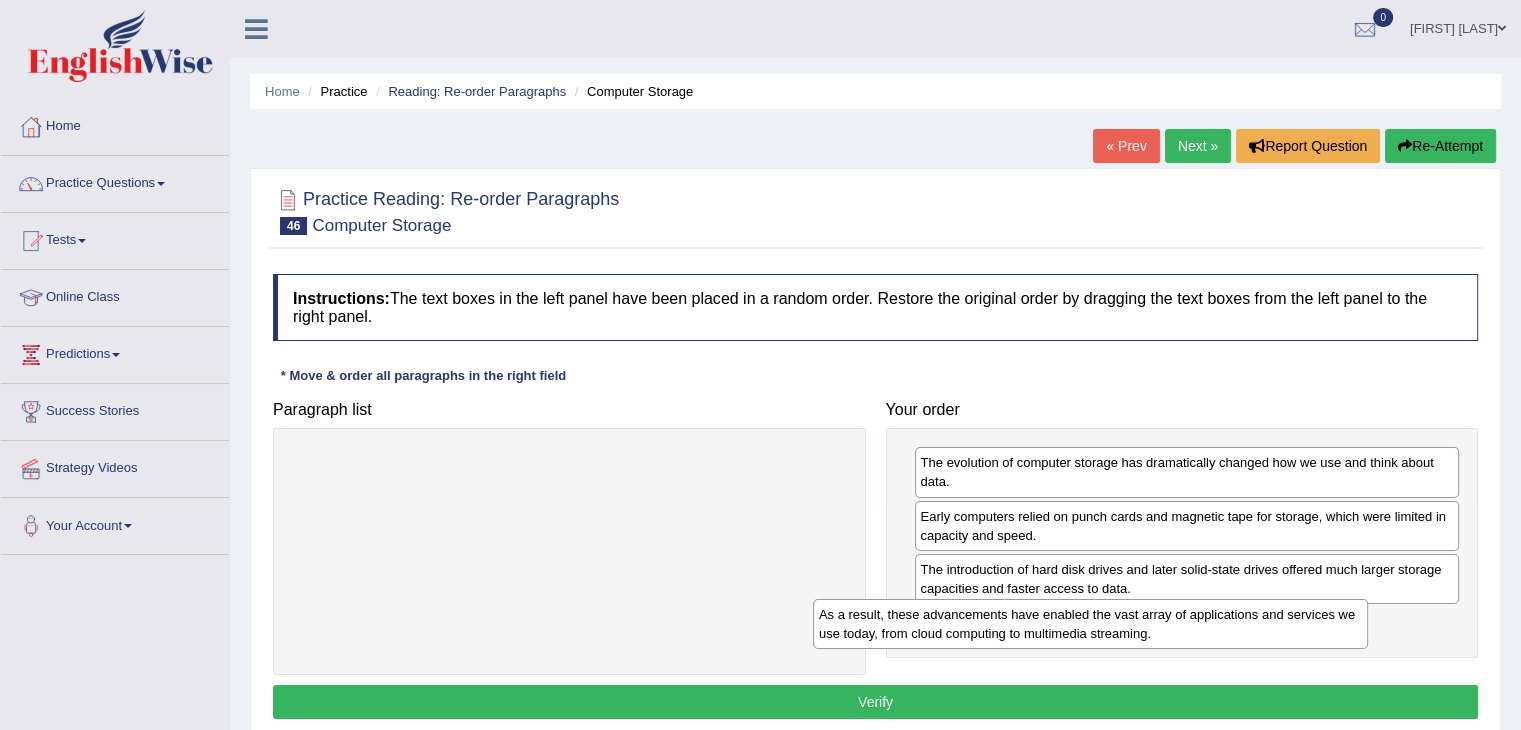 drag, startPoint x: 667, startPoint y: 472, endPoint x: 1188, endPoint y: 624, distance: 542.72003 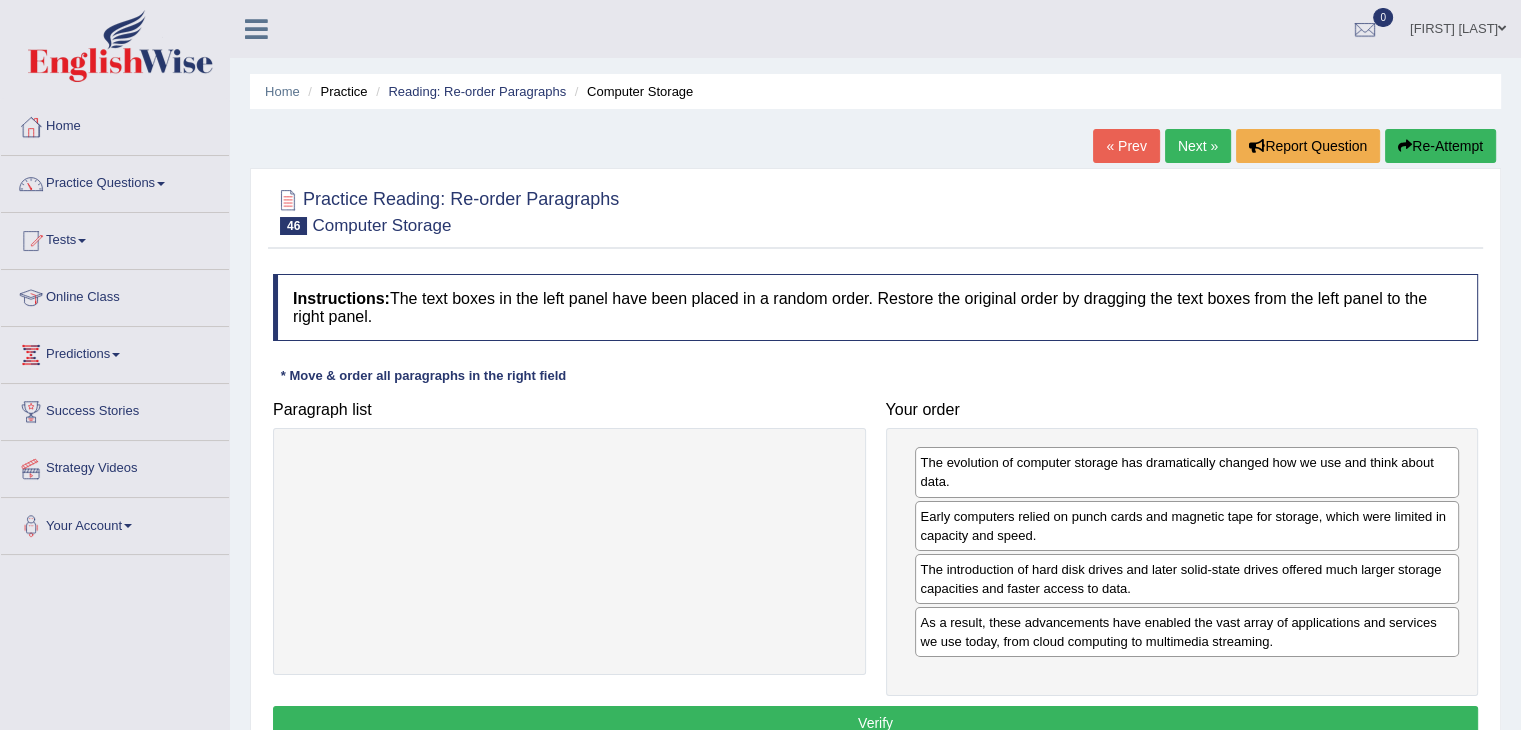 click on "Verify" at bounding box center [875, 723] 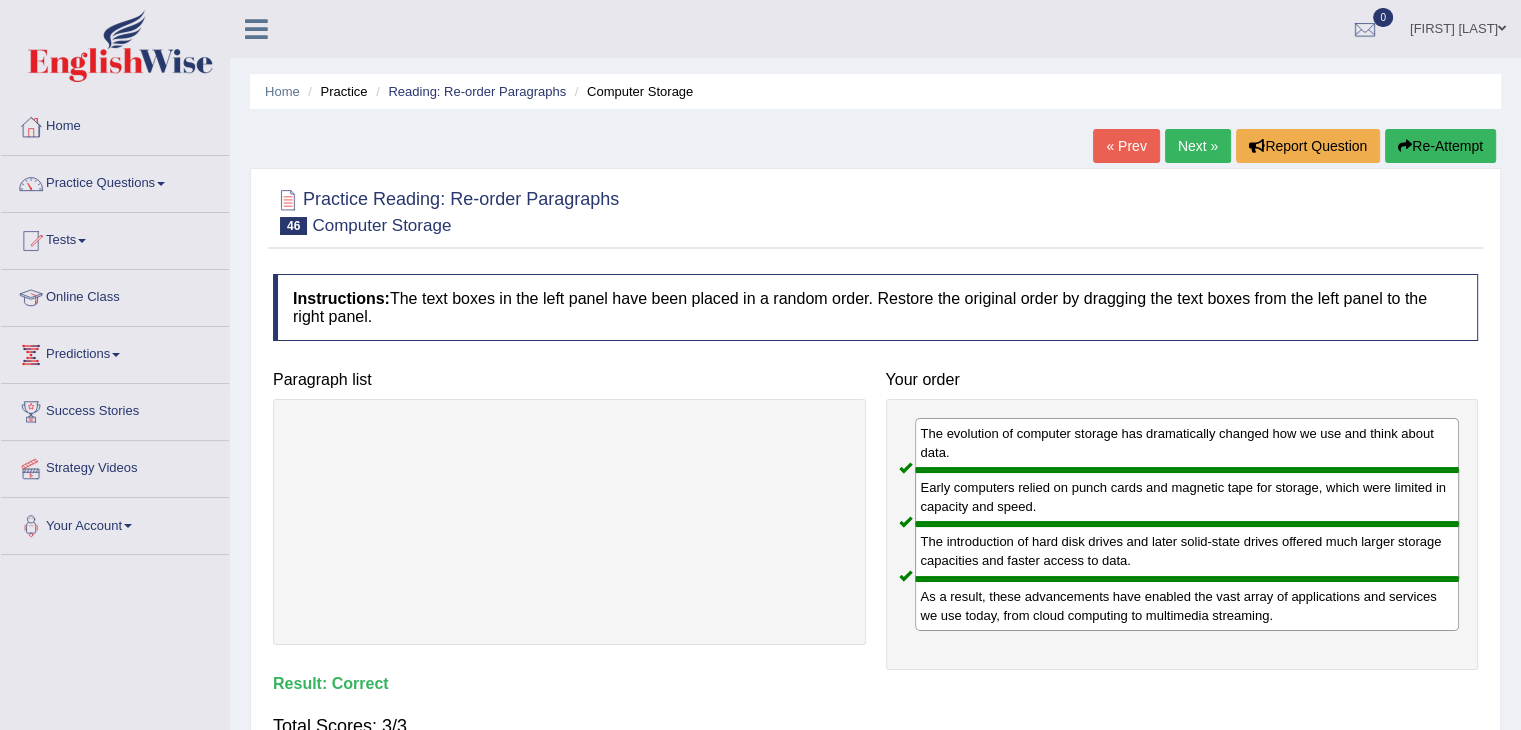 click on "Next »" at bounding box center (1198, 146) 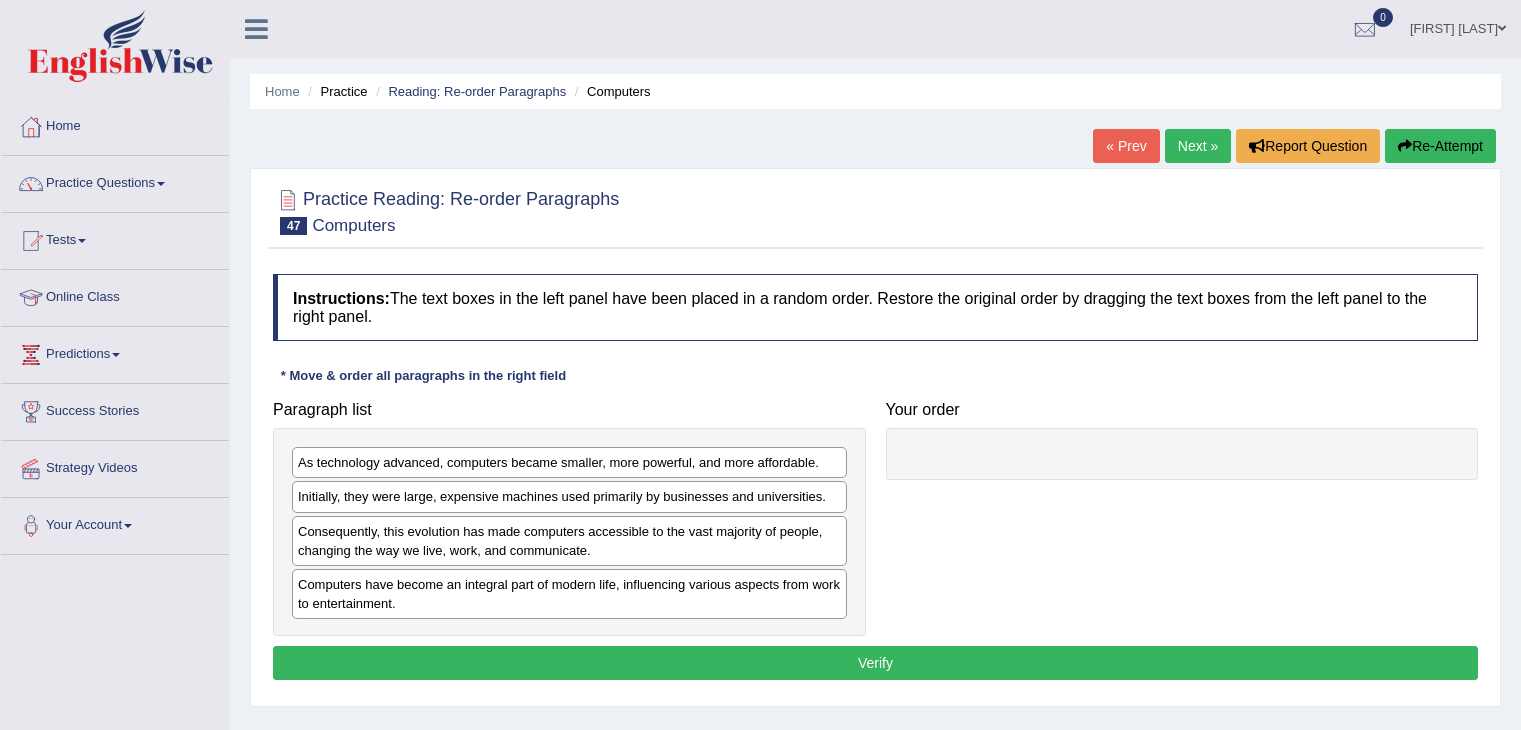 scroll, scrollTop: 0, scrollLeft: 0, axis: both 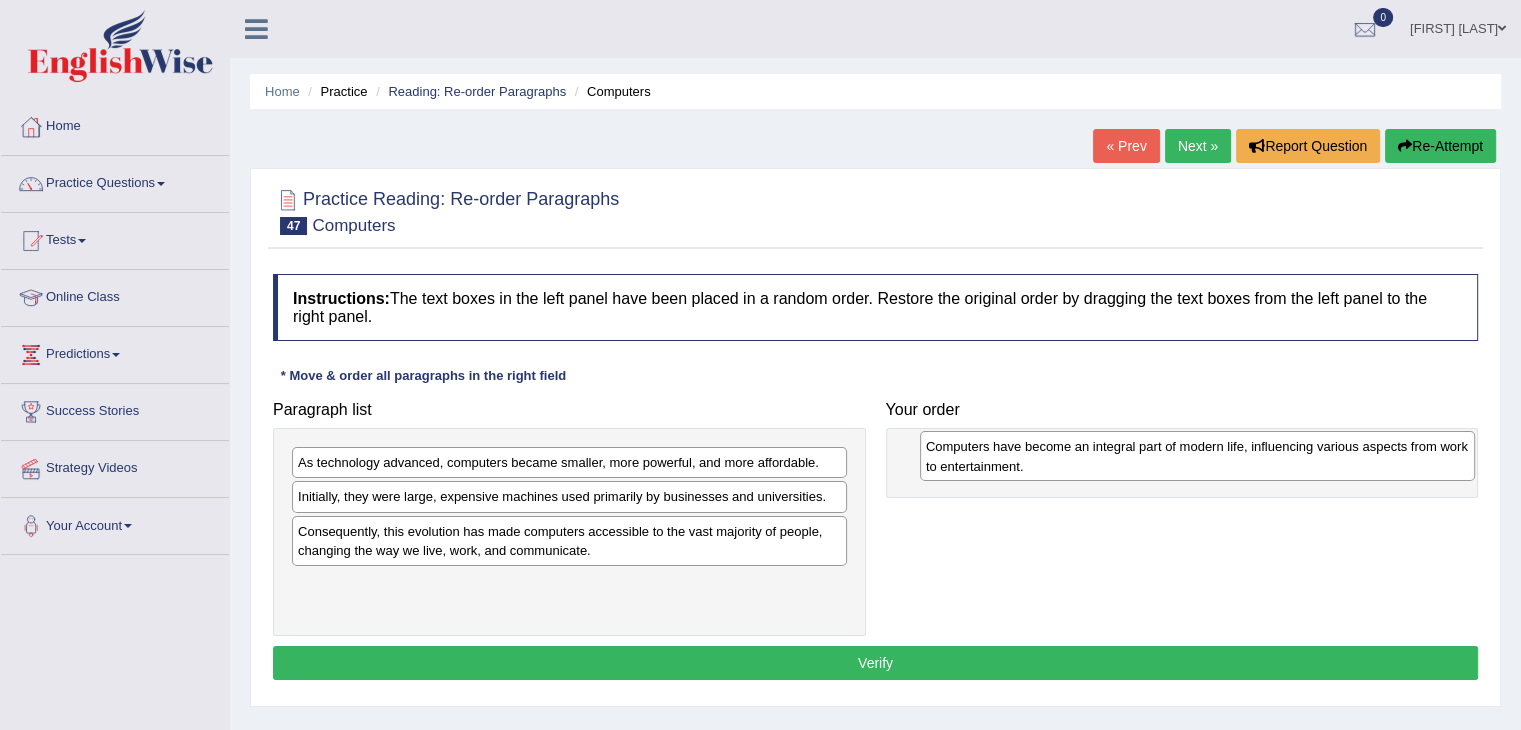 drag, startPoint x: 468, startPoint y: 589, endPoint x: 1096, endPoint y: 453, distance: 642.5574 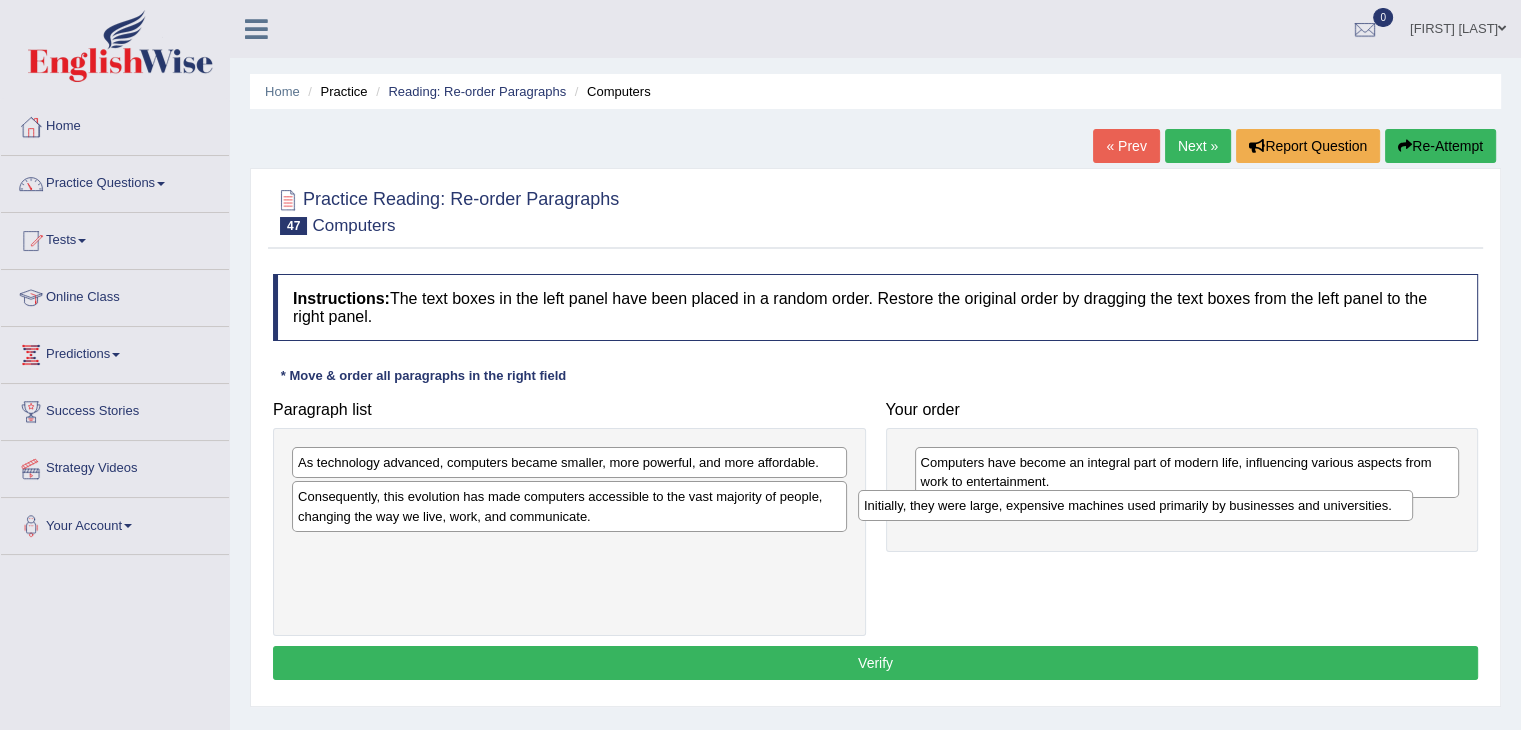 drag, startPoint x: 704, startPoint y: 505, endPoint x: 1270, endPoint y: 514, distance: 566.07153 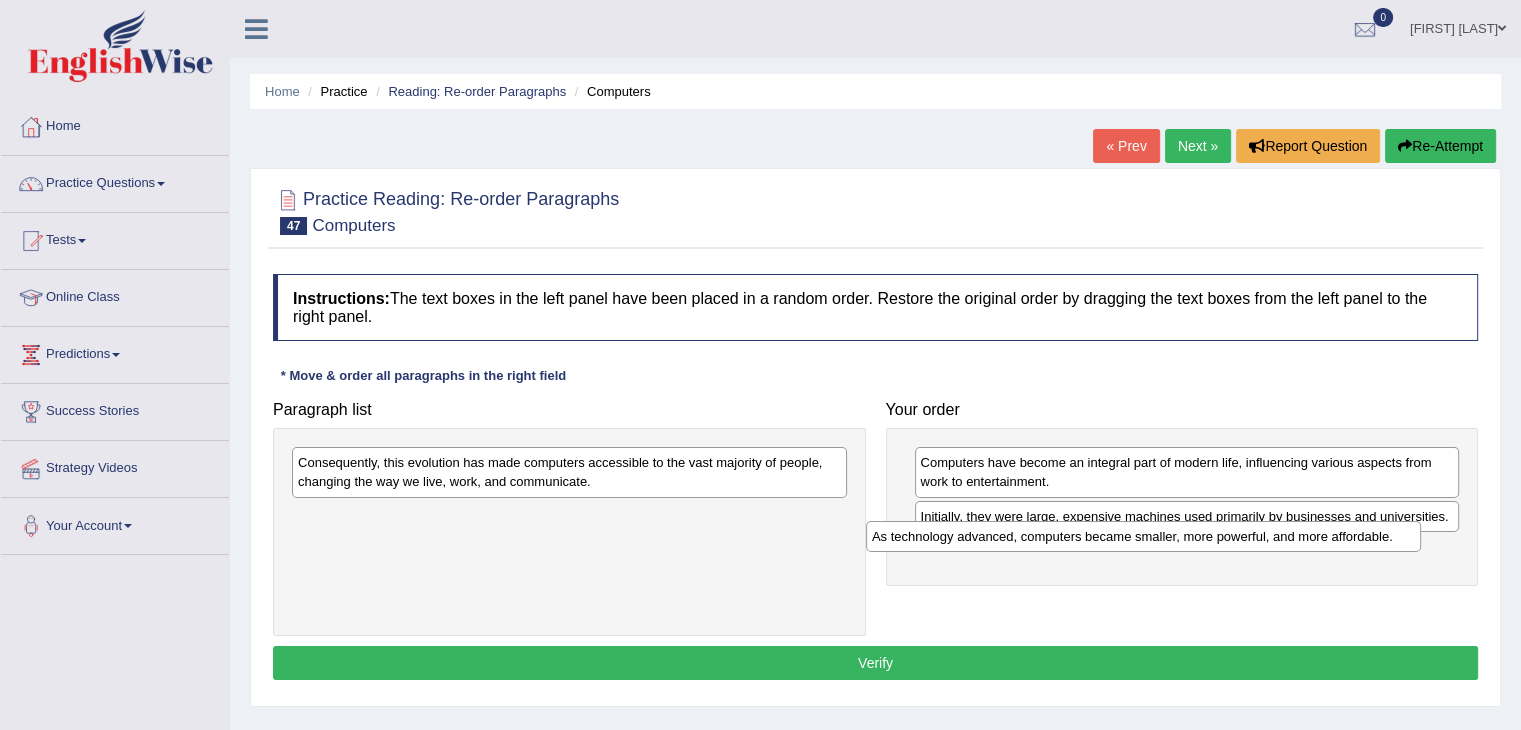 drag, startPoint x: 650, startPoint y: 473, endPoint x: 1224, endPoint y: 547, distance: 578.75037 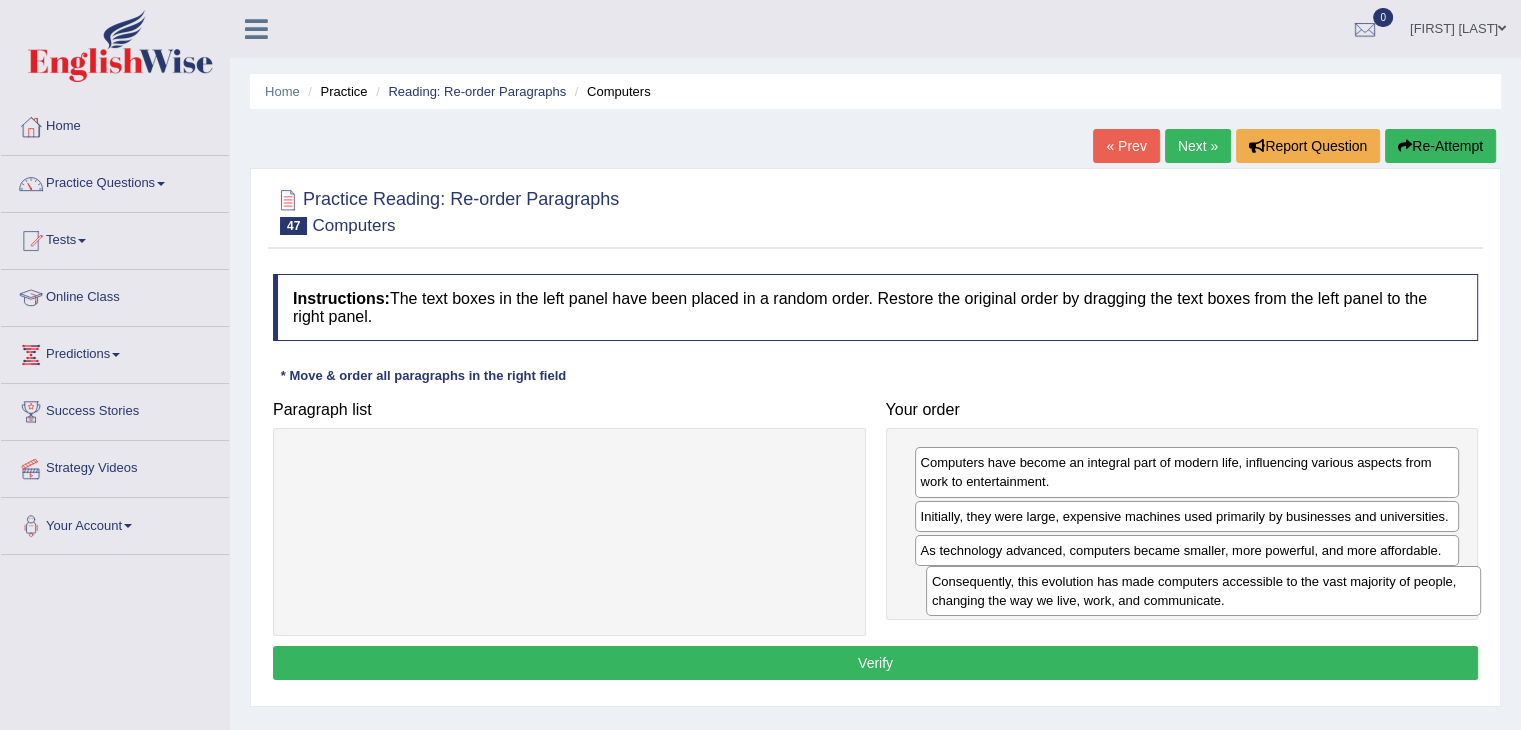 drag, startPoint x: 651, startPoint y: 482, endPoint x: 1280, endPoint y: 601, distance: 640.1578 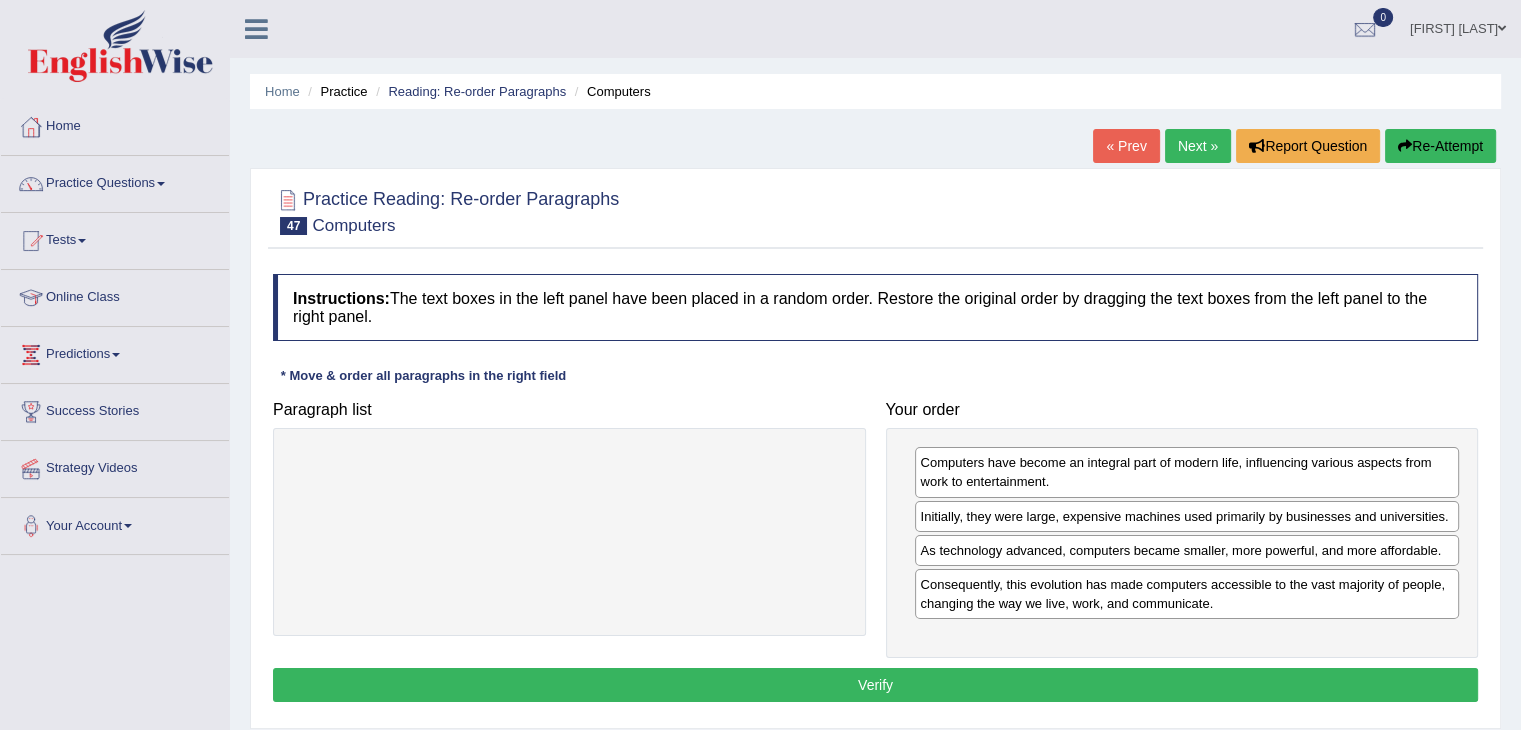 click on "Verify" at bounding box center (875, 685) 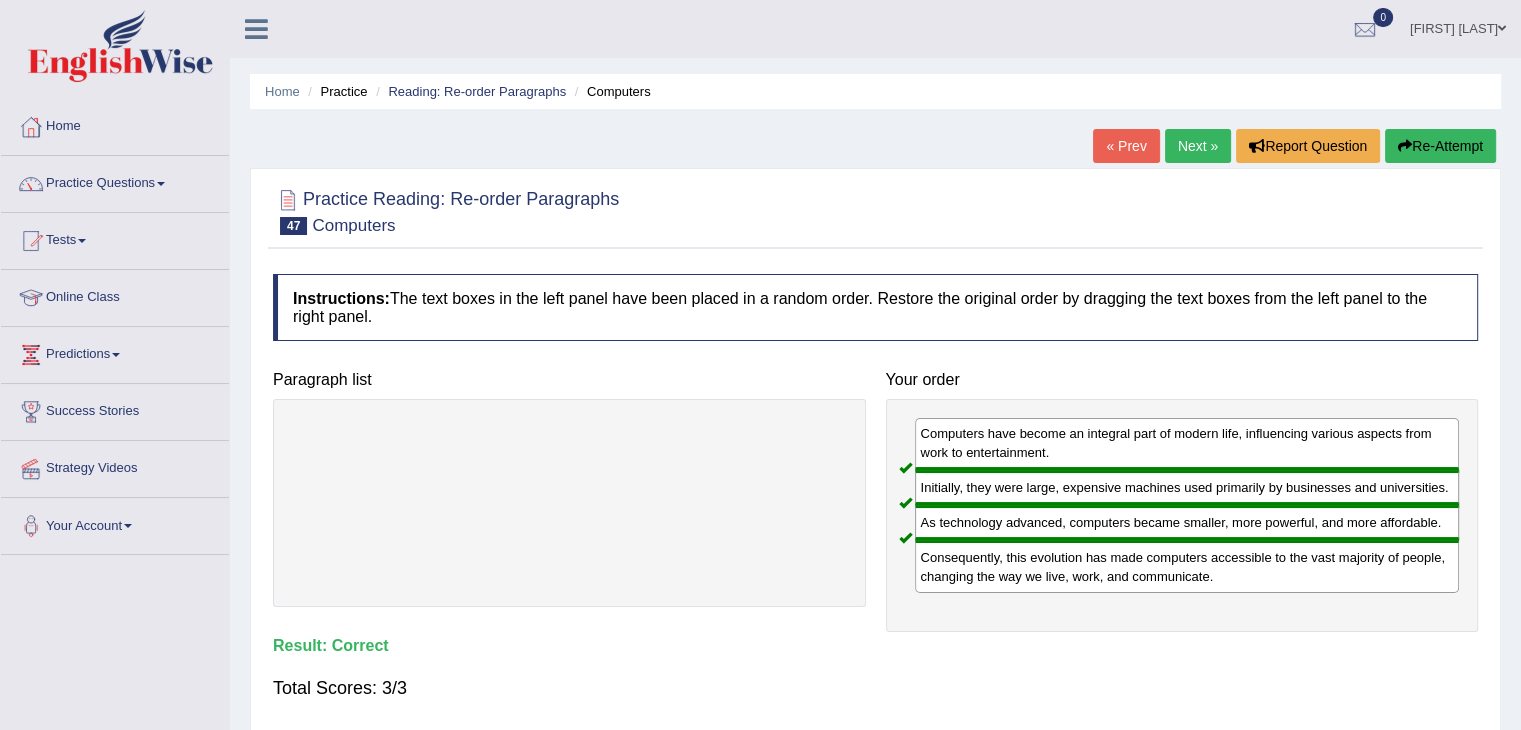 click on "Next »" at bounding box center [1198, 146] 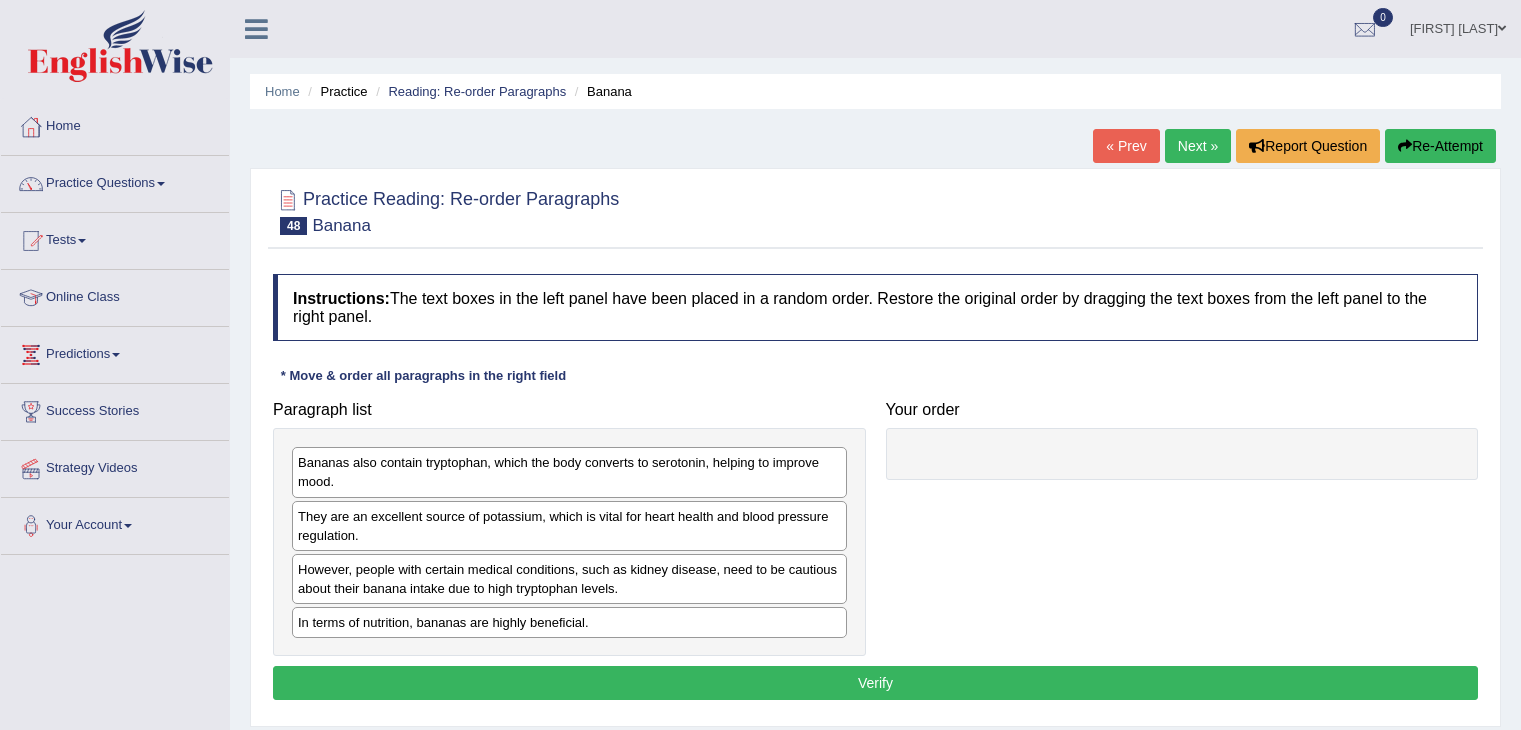 scroll, scrollTop: 0, scrollLeft: 0, axis: both 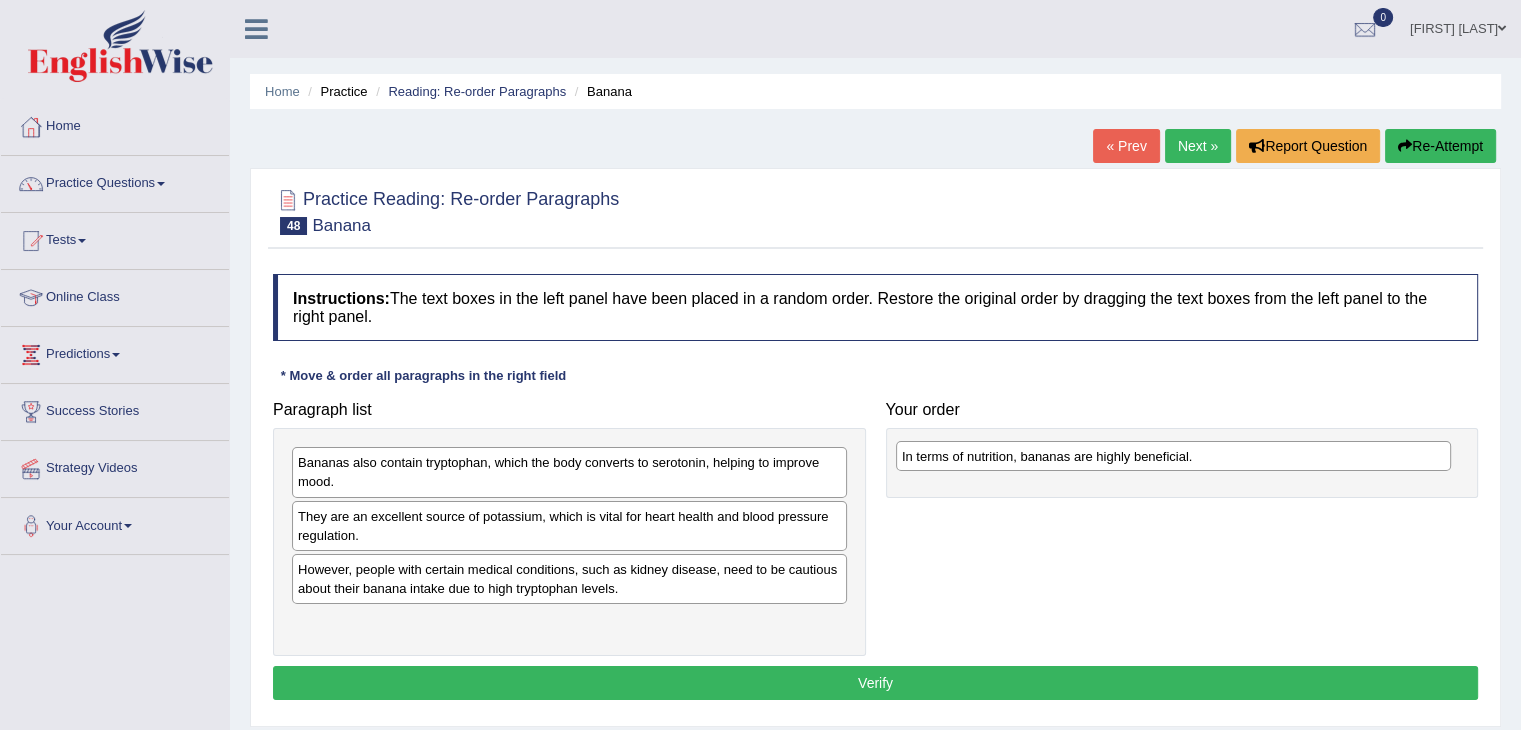 drag, startPoint x: 520, startPoint y: 626, endPoint x: 1124, endPoint y: 461, distance: 626.1318 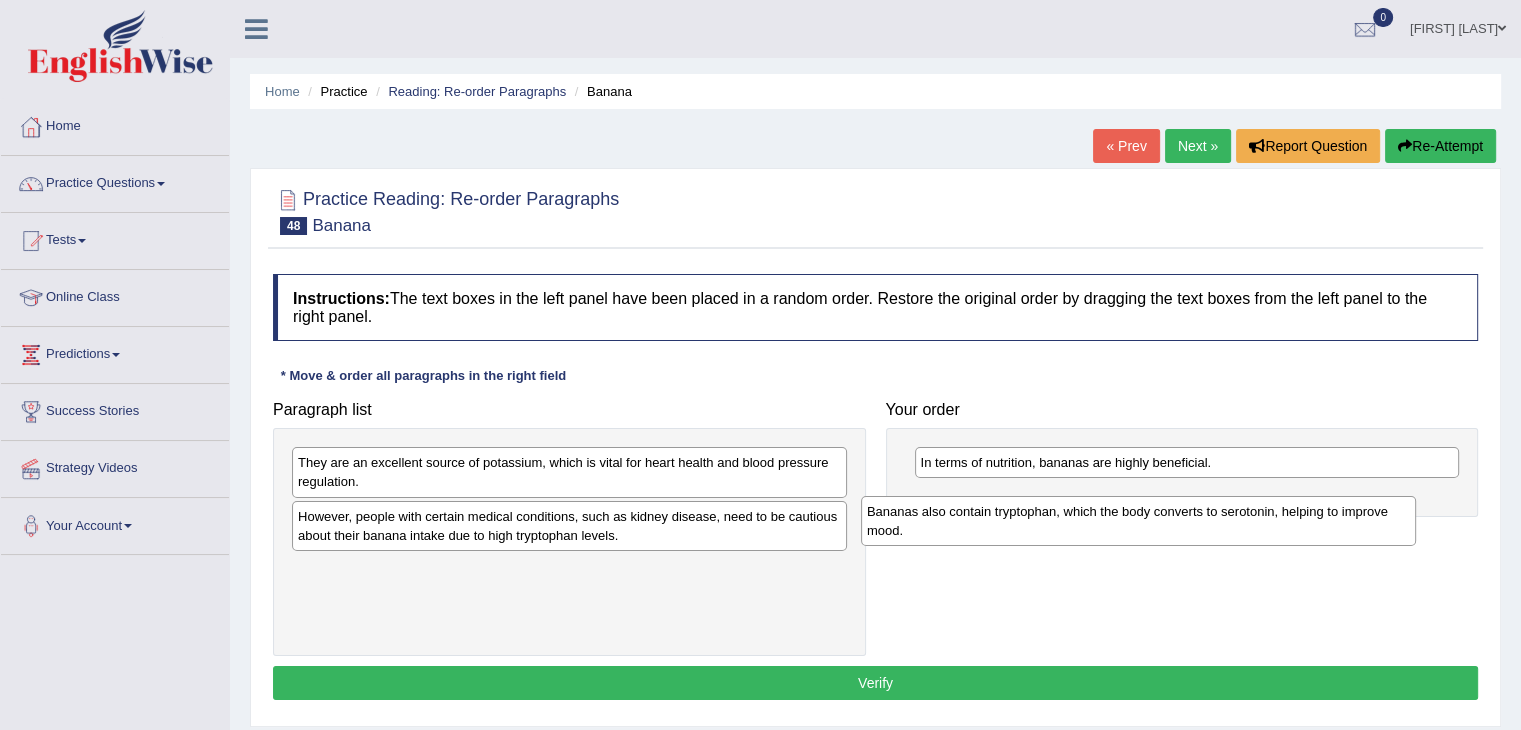 drag, startPoint x: 724, startPoint y: 472, endPoint x: 1297, endPoint y: 515, distance: 574.61115 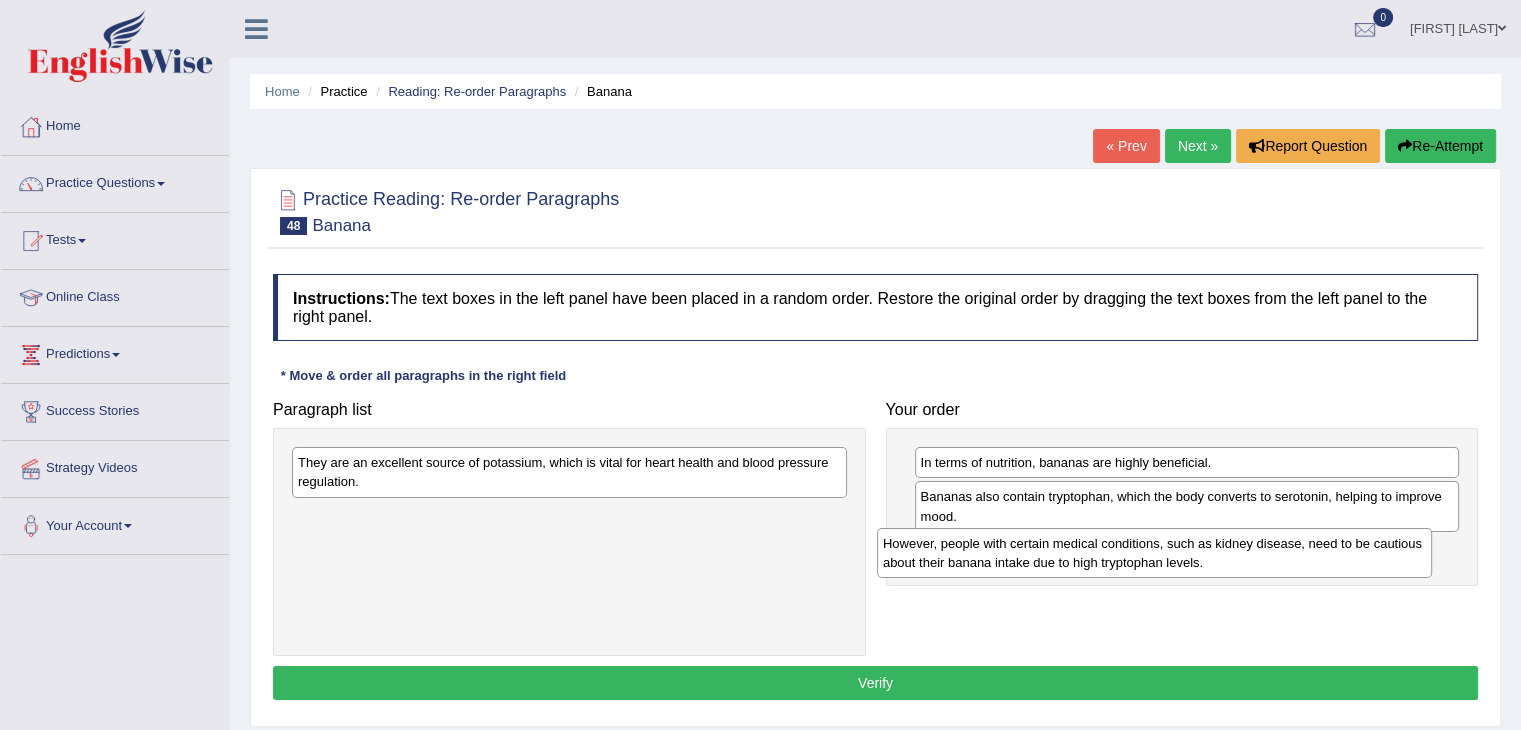 drag, startPoint x: 618, startPoint y: 531, endPoint x: 1204, endPoint y: 559, distance: 586.6686 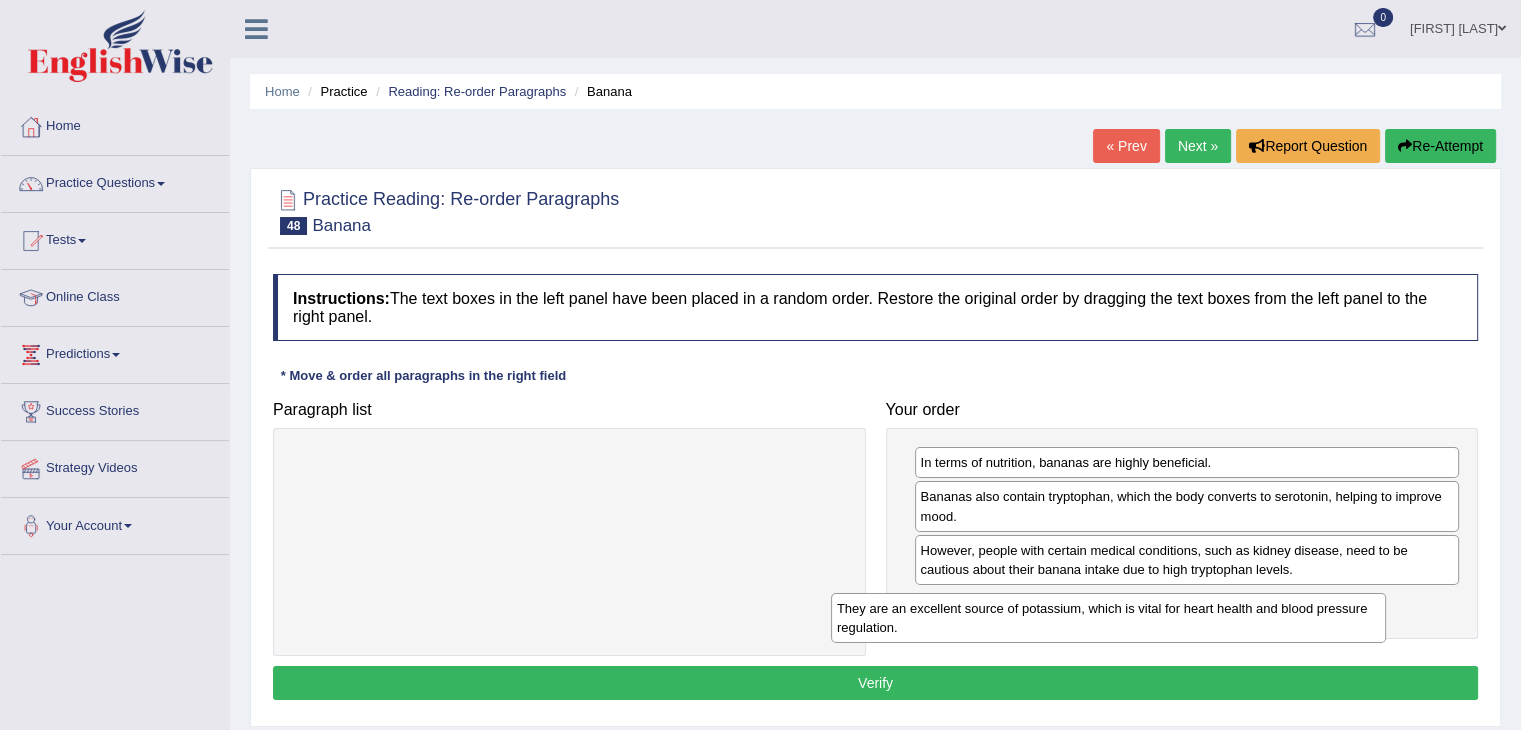 drag, startPoint x: 701, startPoint y: 476, endPoint x: 1245, endPoint y: 621, distance: 562.9929 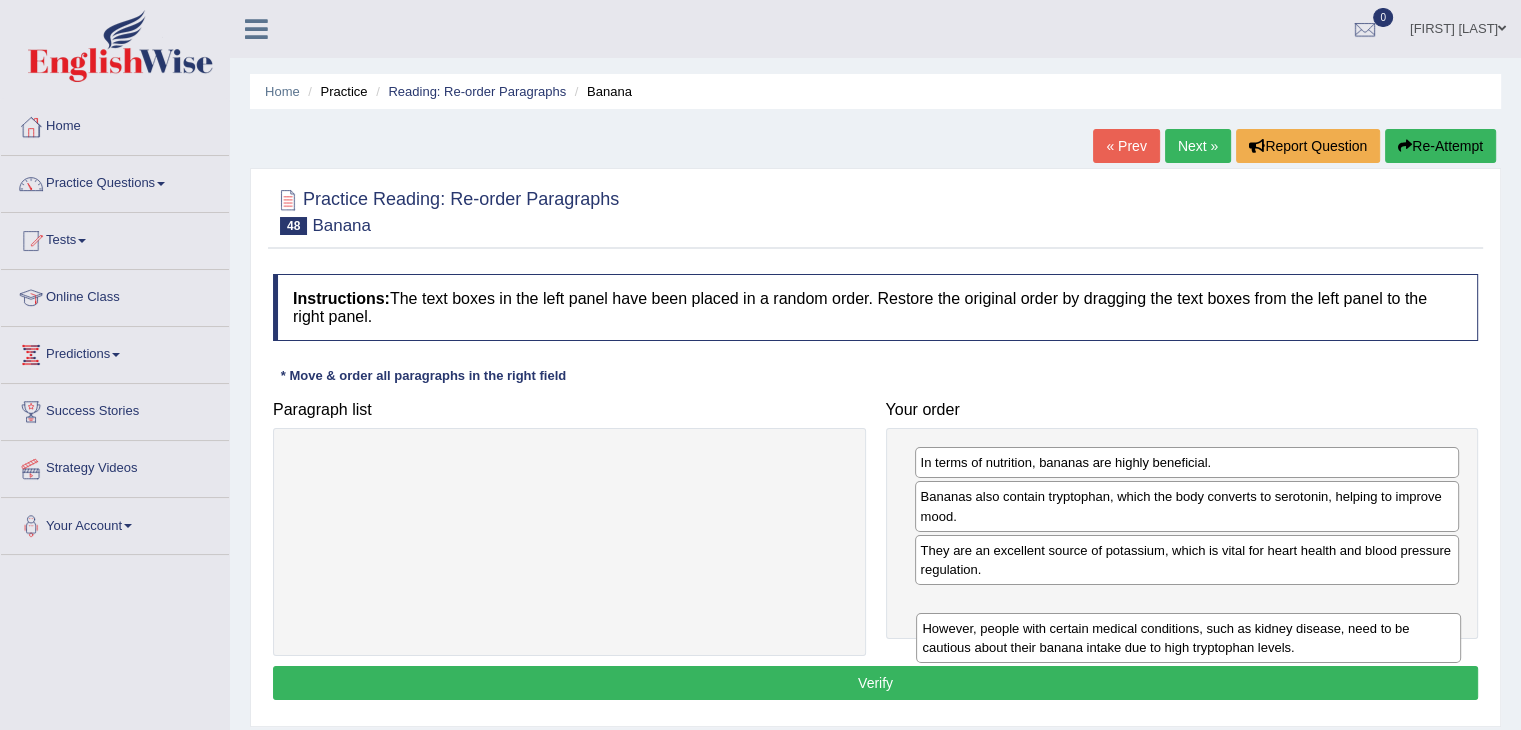 drag, startPoint x: 1078, startPoint y: 559, endPoint x: 1076, endPoint y: 606, distance: 47.042534 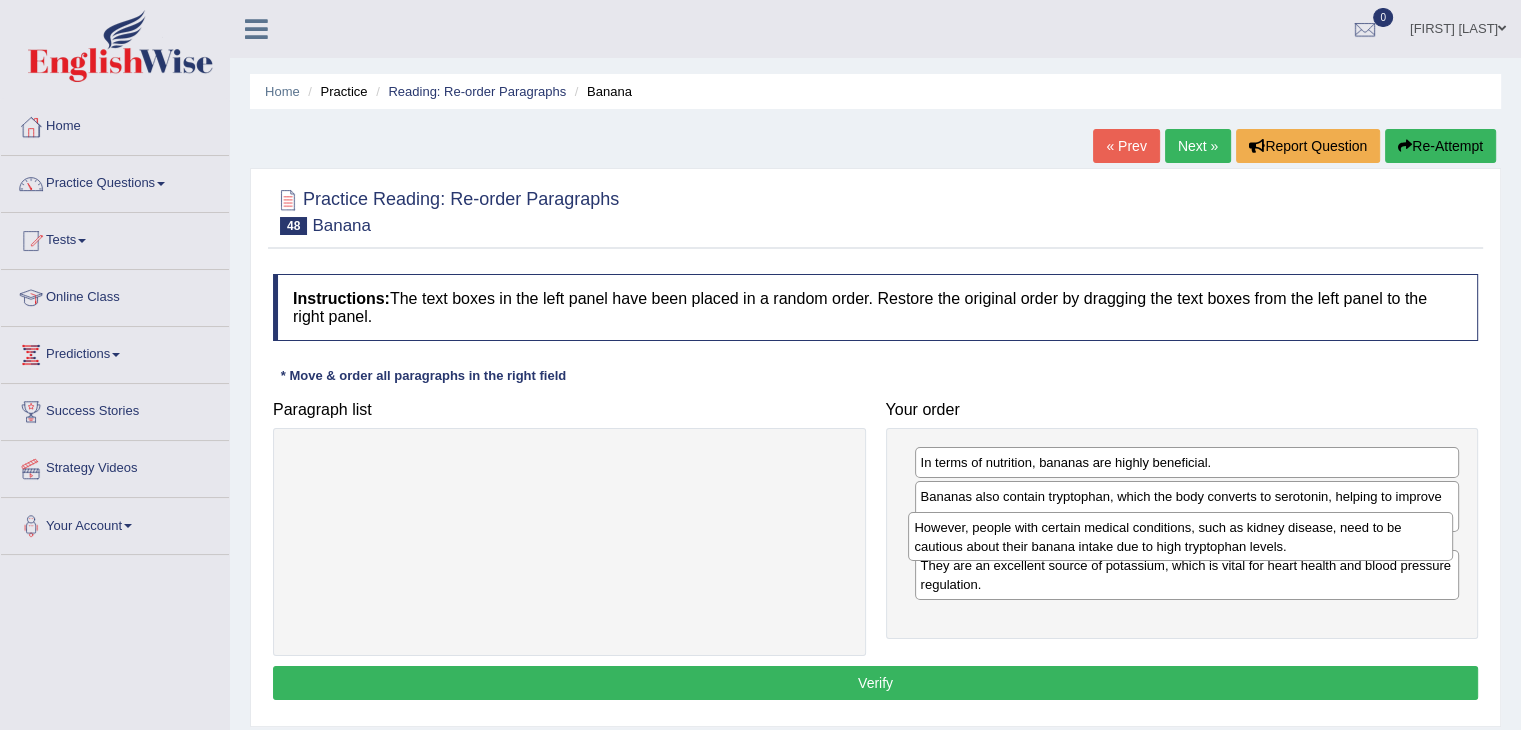 drag, startPoint x: 1116, startPoint y: 627, endPoint x: 1110, endPoint y: 550, distance: 77.23341 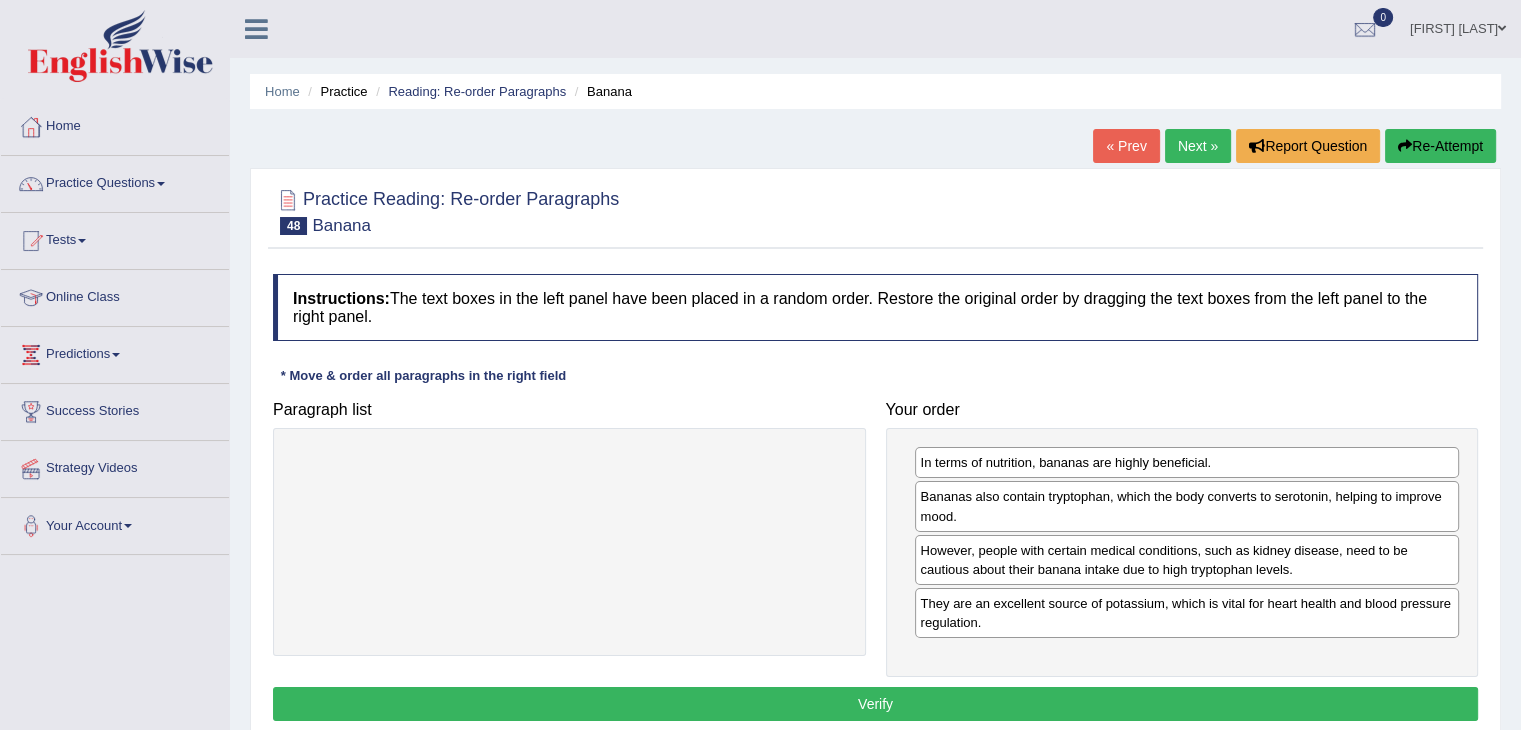 click on "Verify" at bounding box center (875, 704) 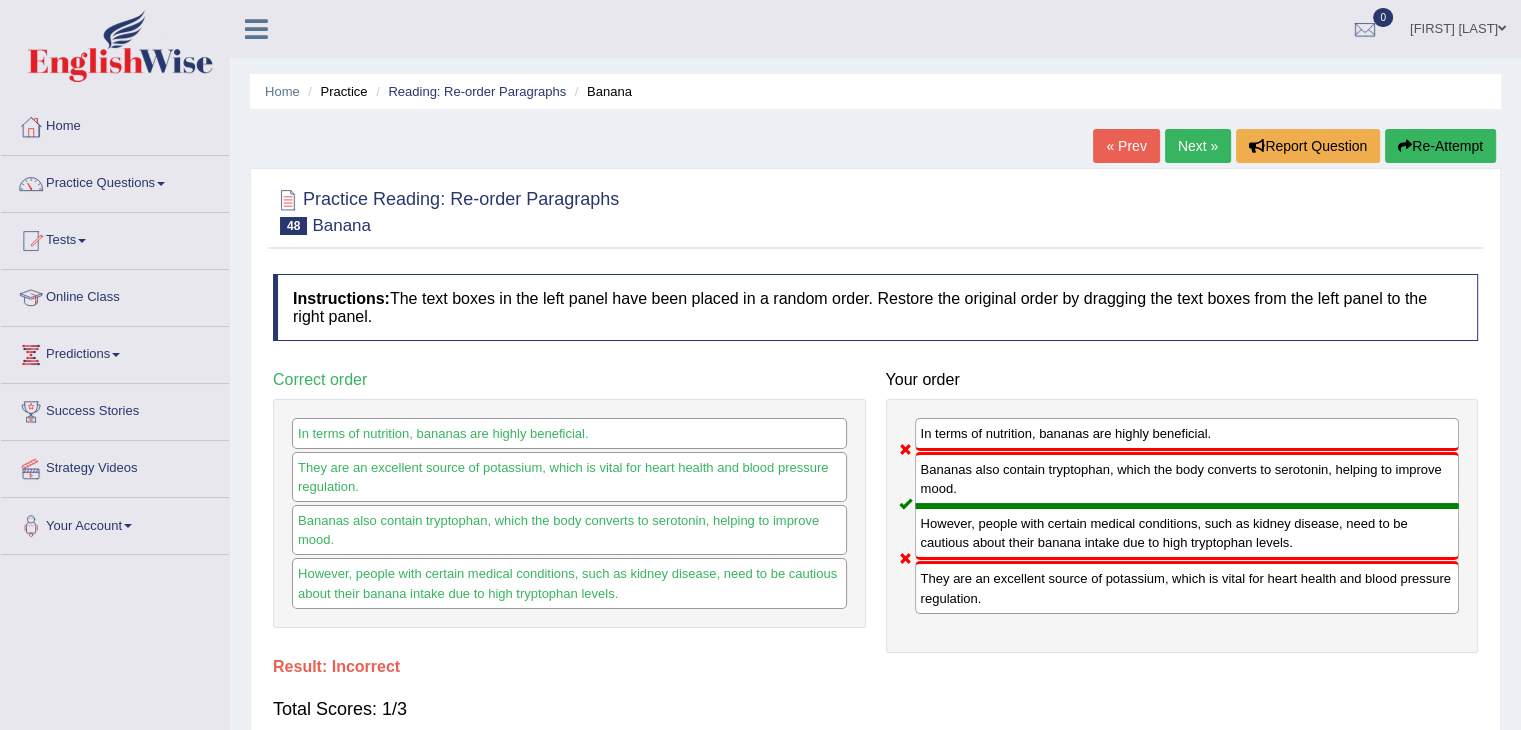 click on "Next »" at bounding box center (1198, 146) 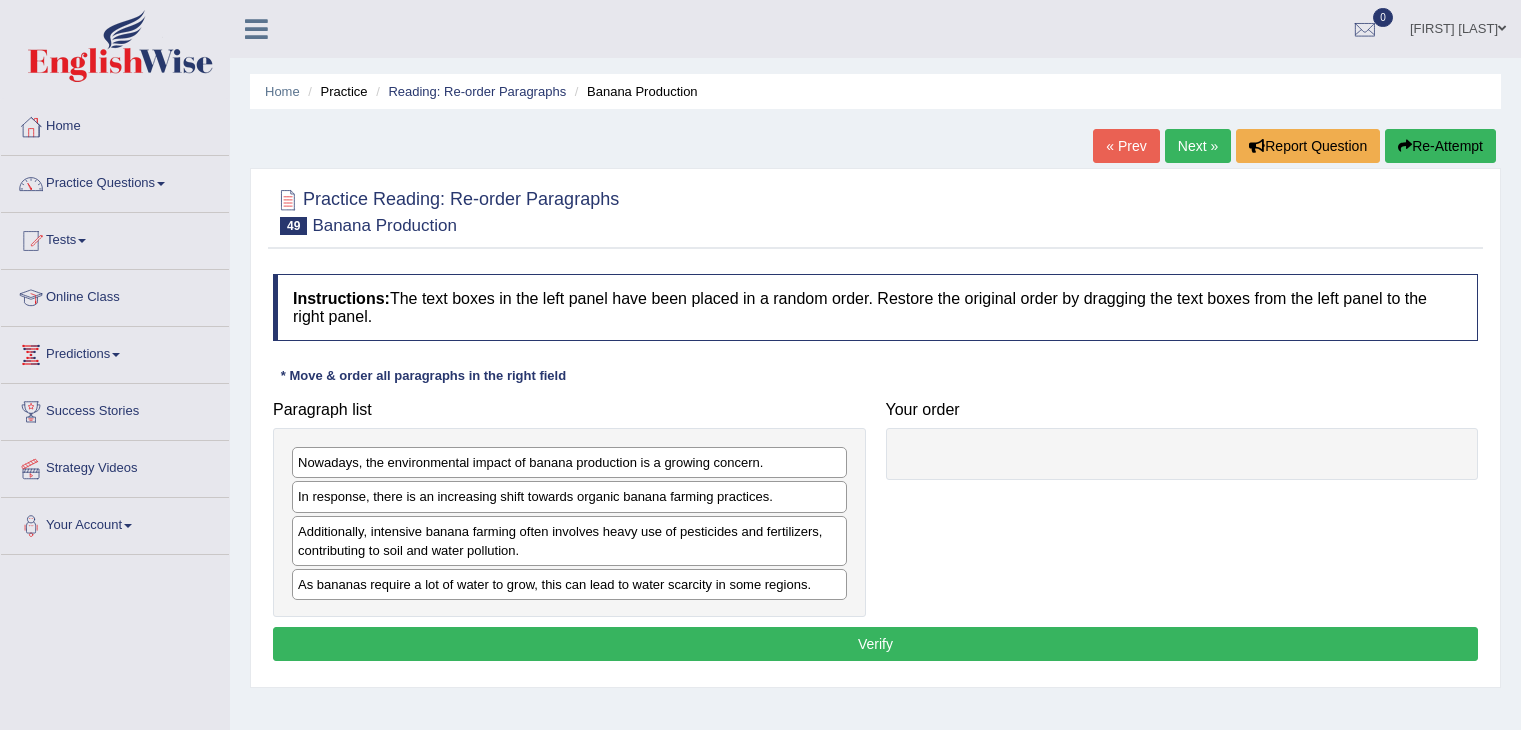 scroll, scrollTop: 0, scrollLeft: 0, axis: both 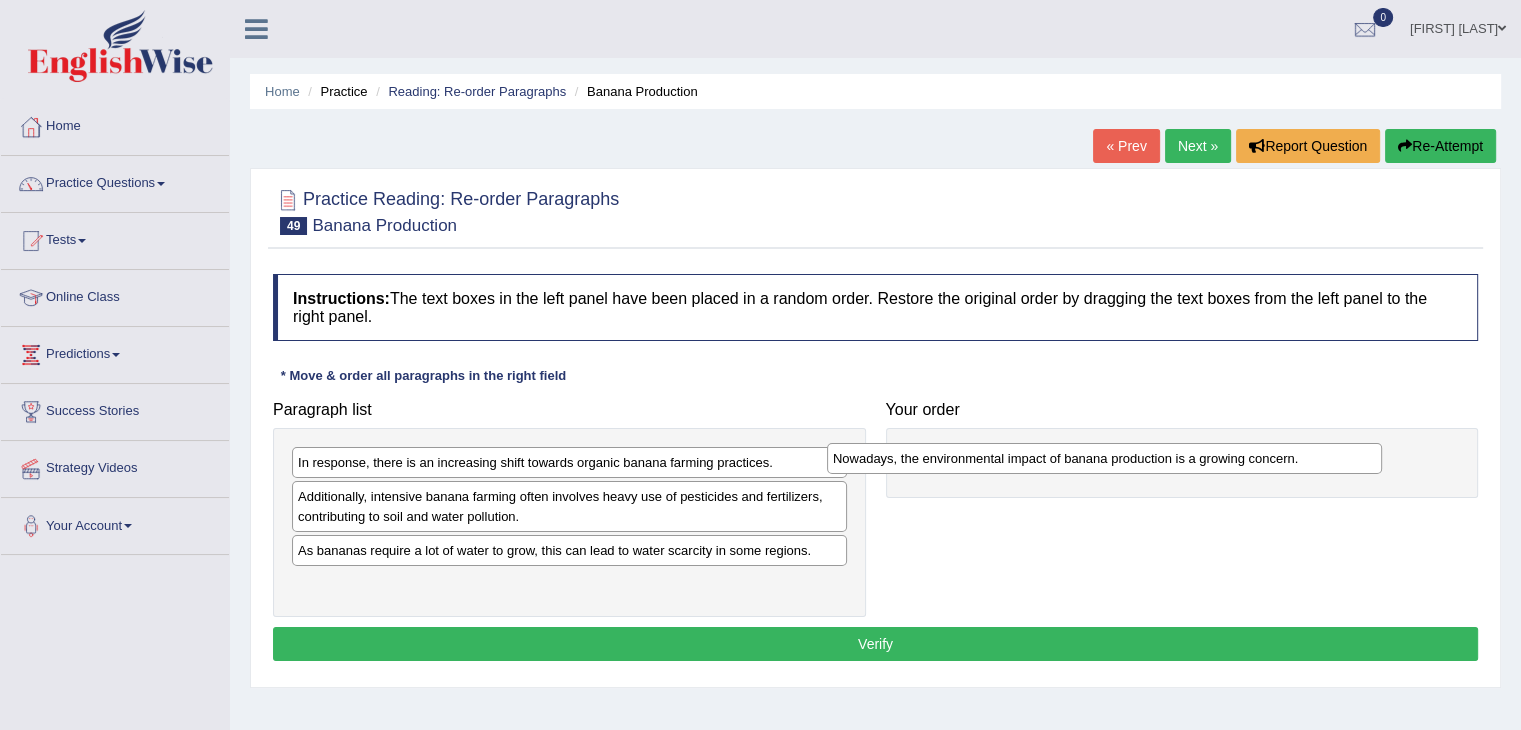 drag, startPoint x: 565, startPoint y: 459, endPoint x: 1100, endPoint y: 455, distance: 535.01495 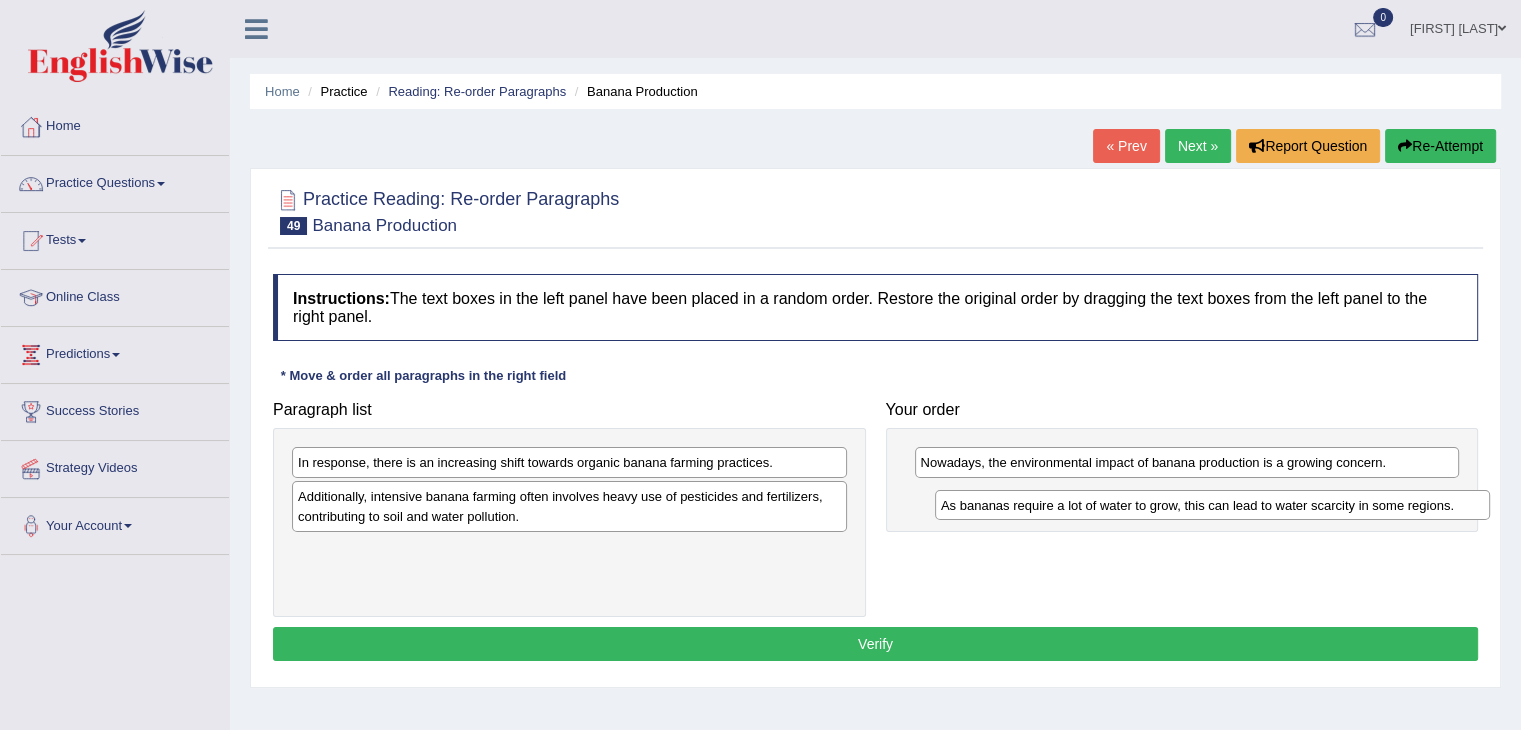 drag, startPoint x: 603, startPoint y: 555, endPoint x: 1223, endPoint y: 513, distance: 621.42096 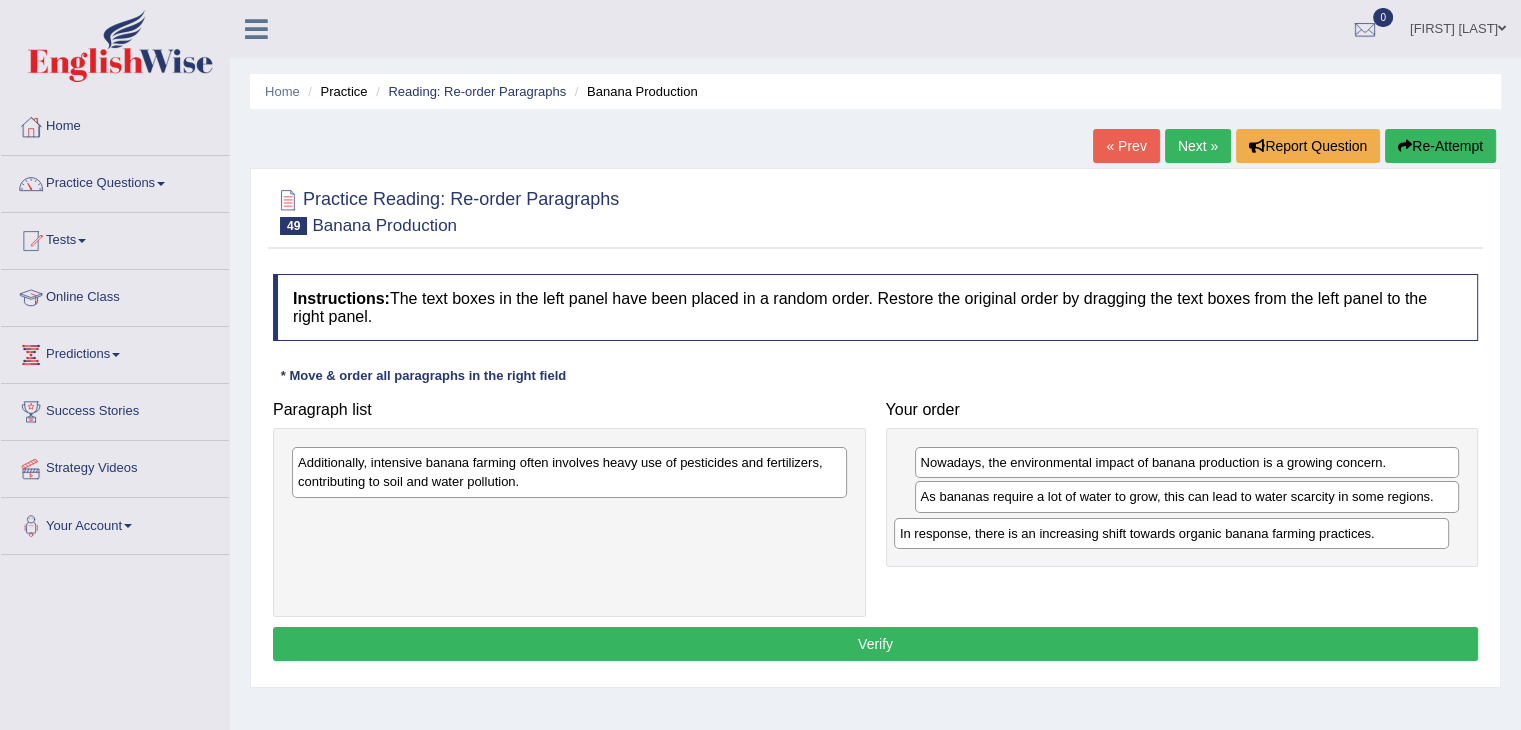 drag, startPoint x: 599, startPoint y: 545, endPoint x: 1052, endPoint y: 537, distance: 453.07065 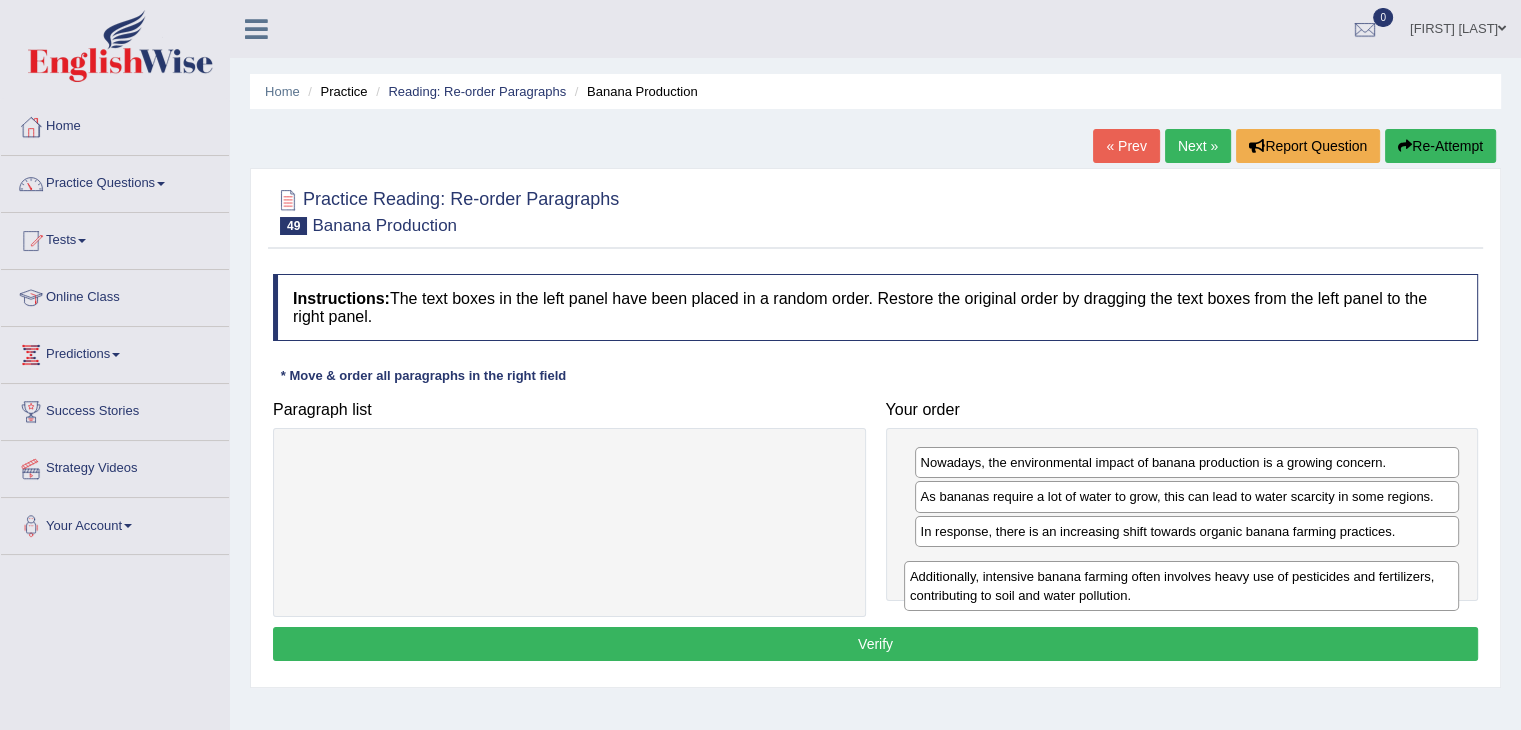 drag, startPoint x: 564, startPoint y: 477, endPoint x: 1177, endPoint y: 588, distance: 622.9687 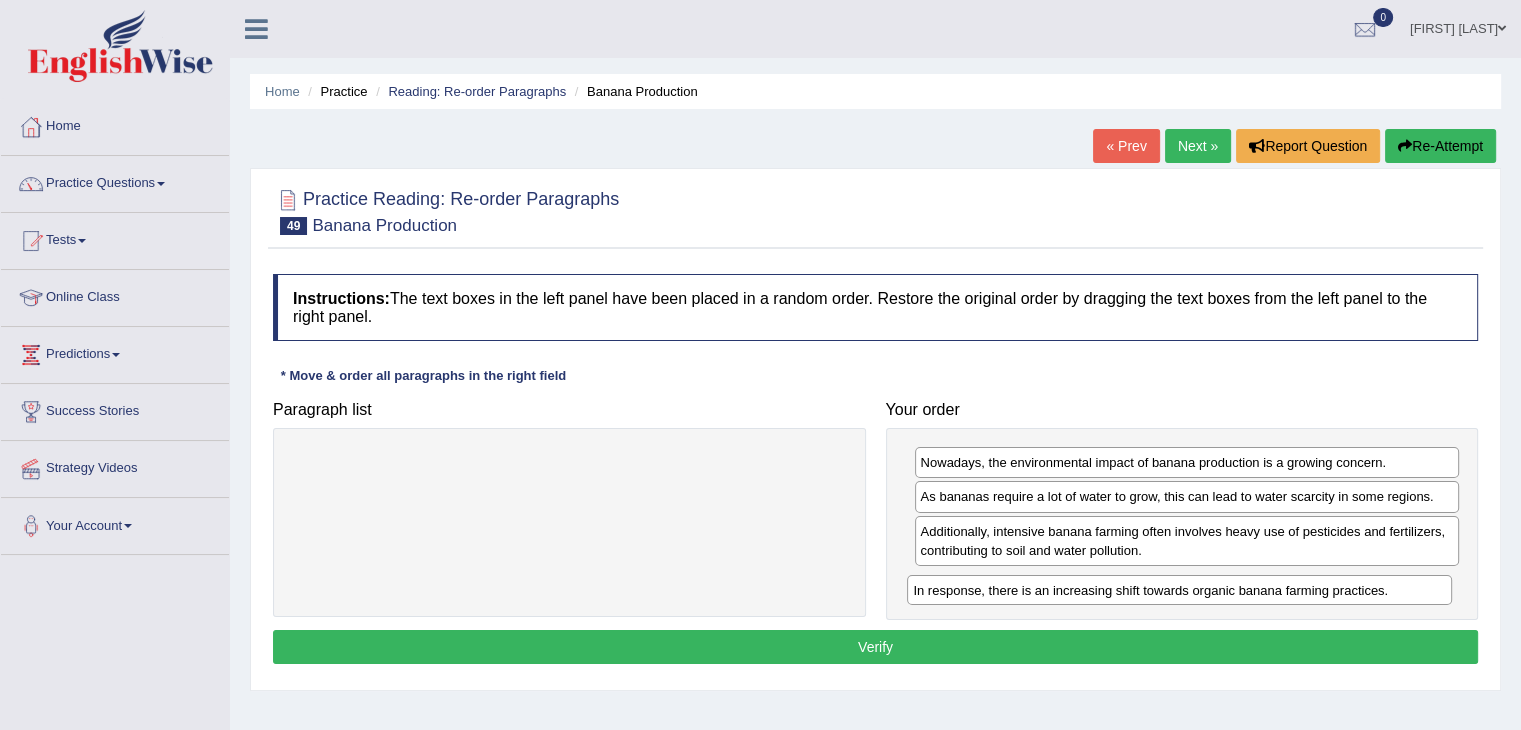 drag, startPoint x: 1249, startPoint y: 539, endPoint x: 1239, endPoint y: 582, distance: 44.14748 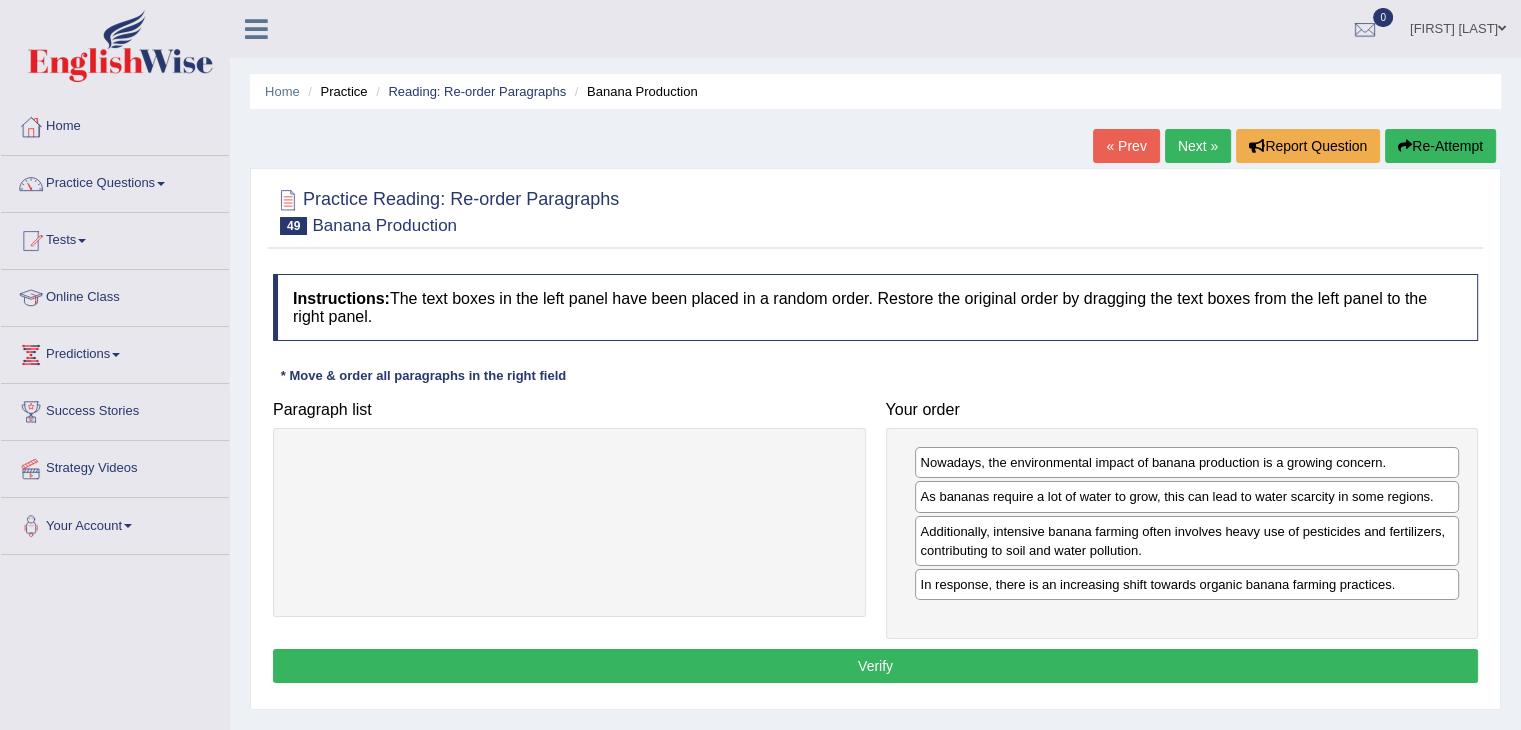 click on "Verify" at bounding box center (875, 666) 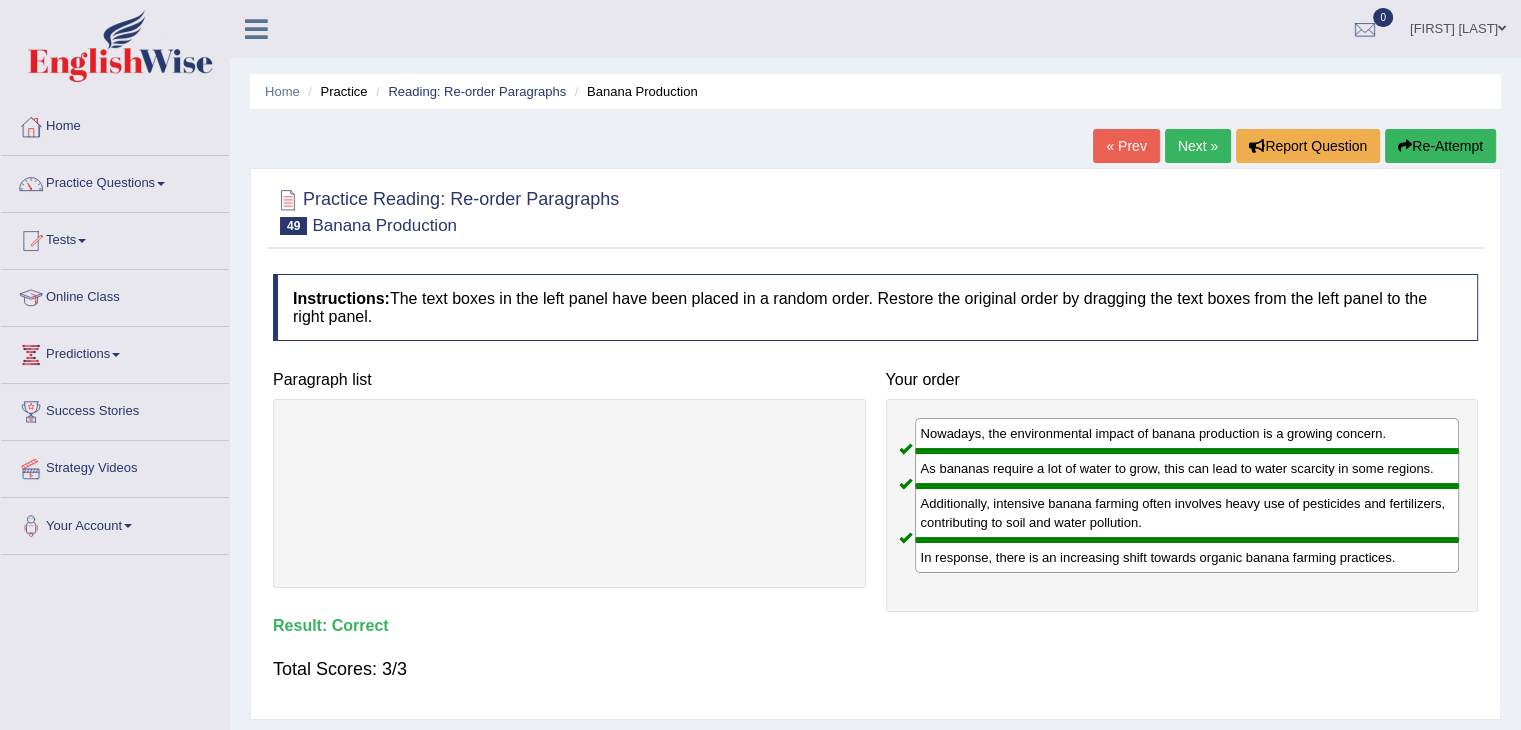 click on "Next »" at bounding box center (1198, 146) 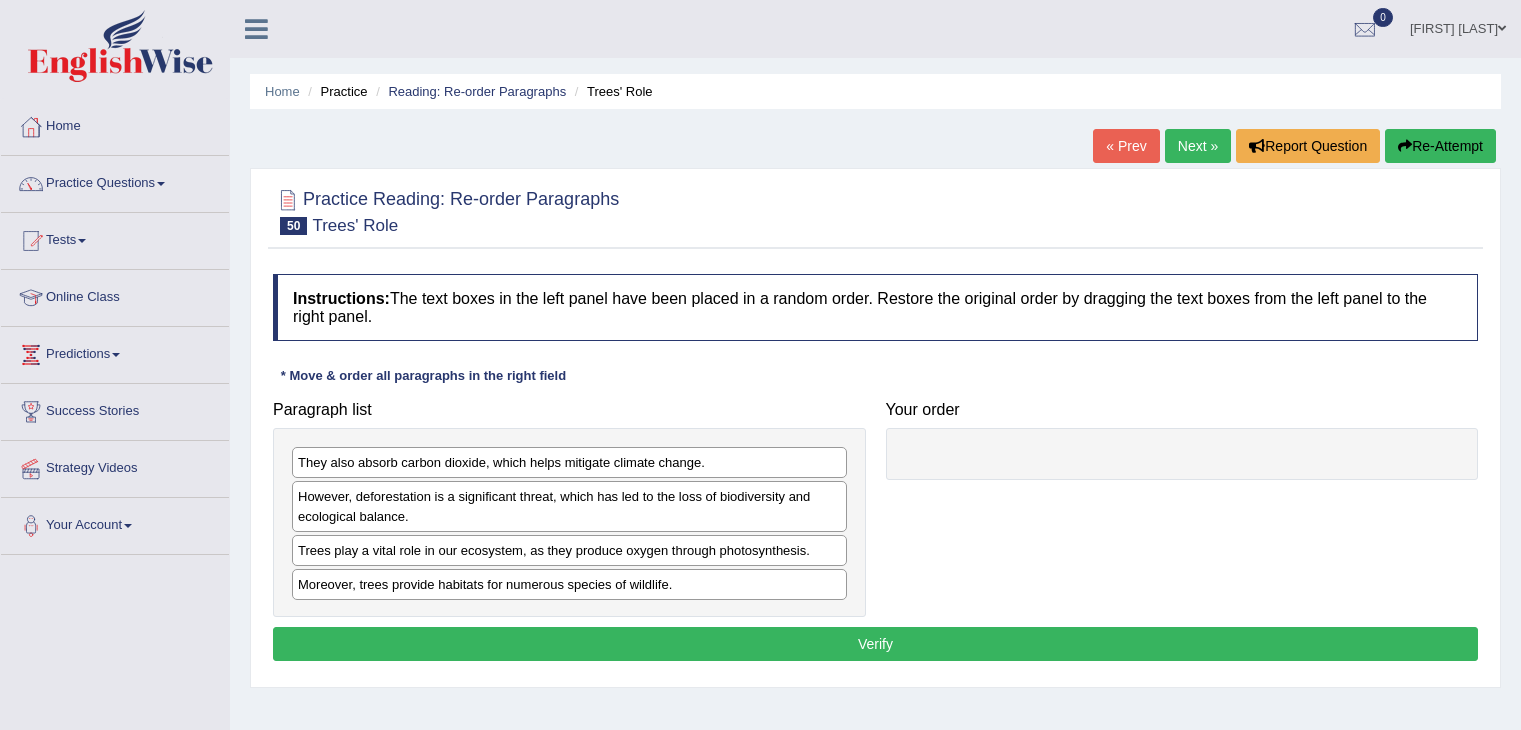 scroll, scrollTop: 0, scrollLeft: 0, axis: both 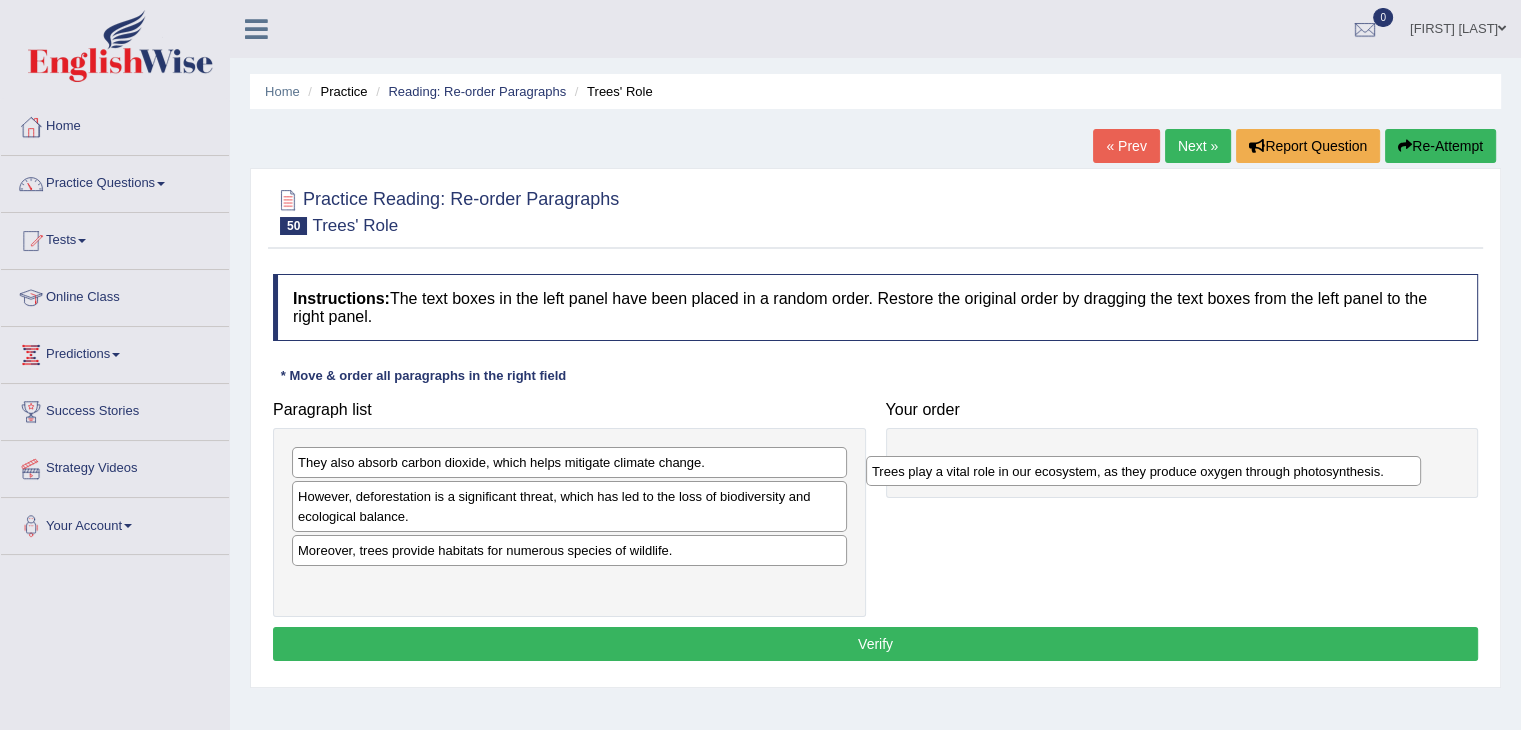 drag, startPoint x: 380, startPoint y: 555, endPoint x: 954, endPoint y: 477, distance: 579.2754 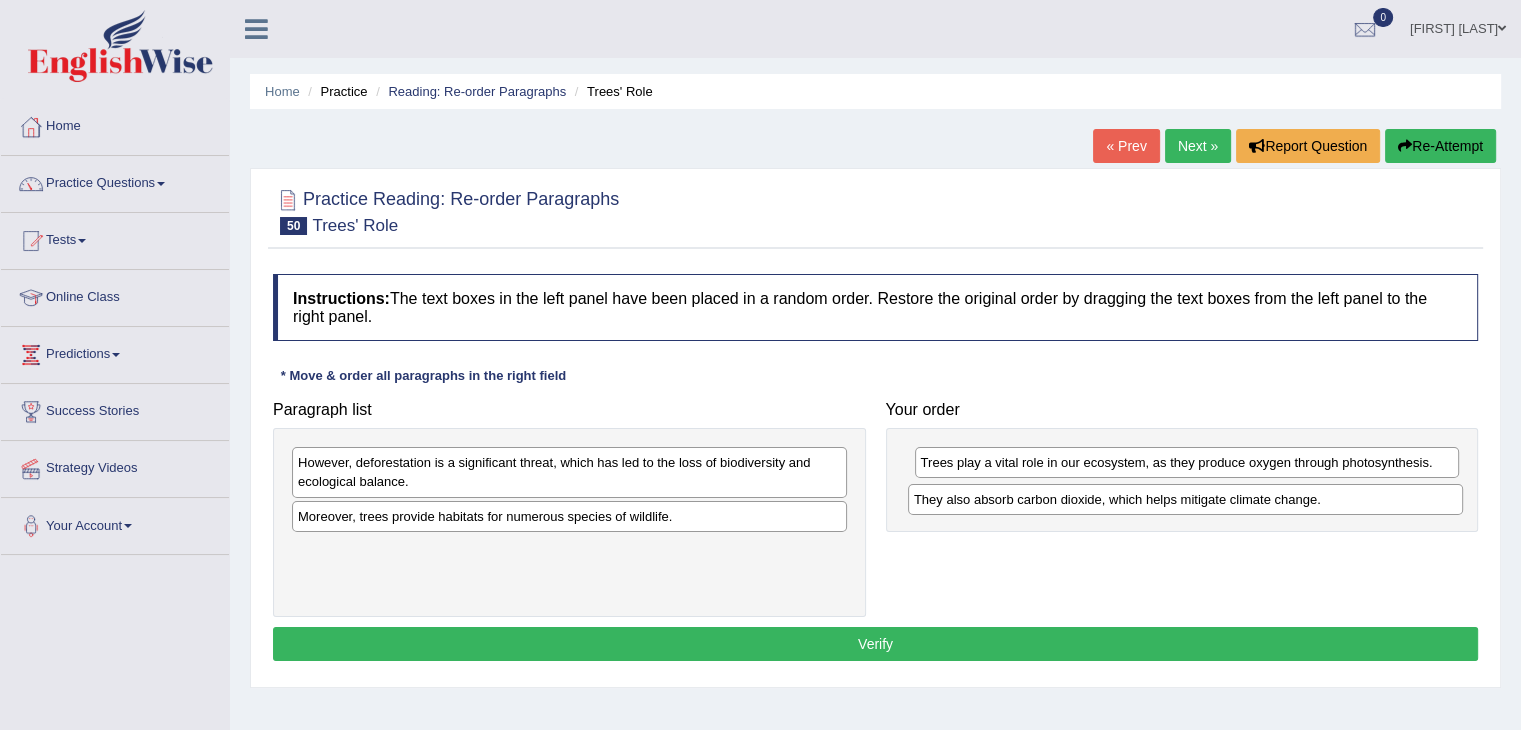 drag, startPoint x: 523, startPoint y: 468, endPoint x: 1139, endPoint y: 505, distance: 617.1102 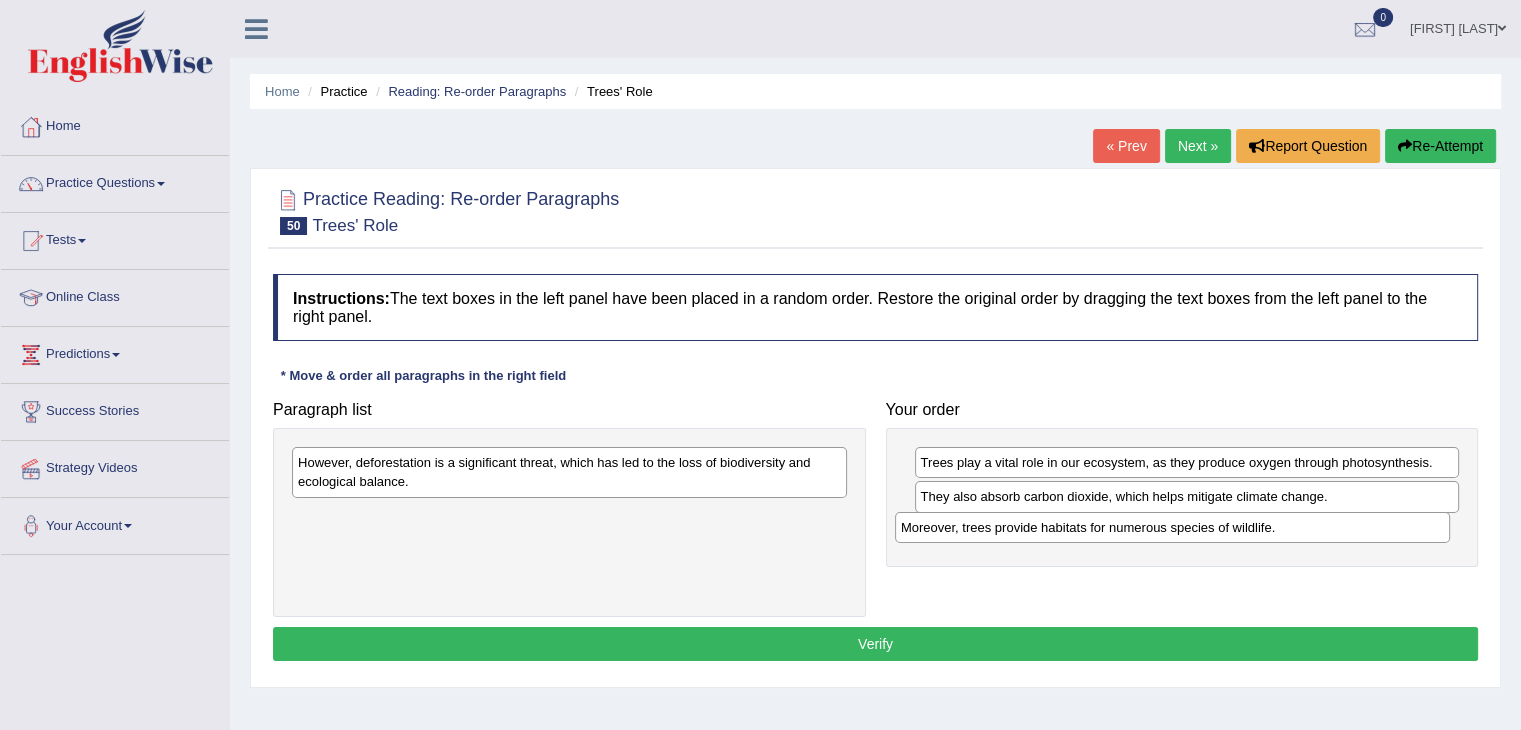 drag, startPoint x: 616, startPoint y: 521, endPoint x: 1220, endPoint y: 533, distance: 604.1192 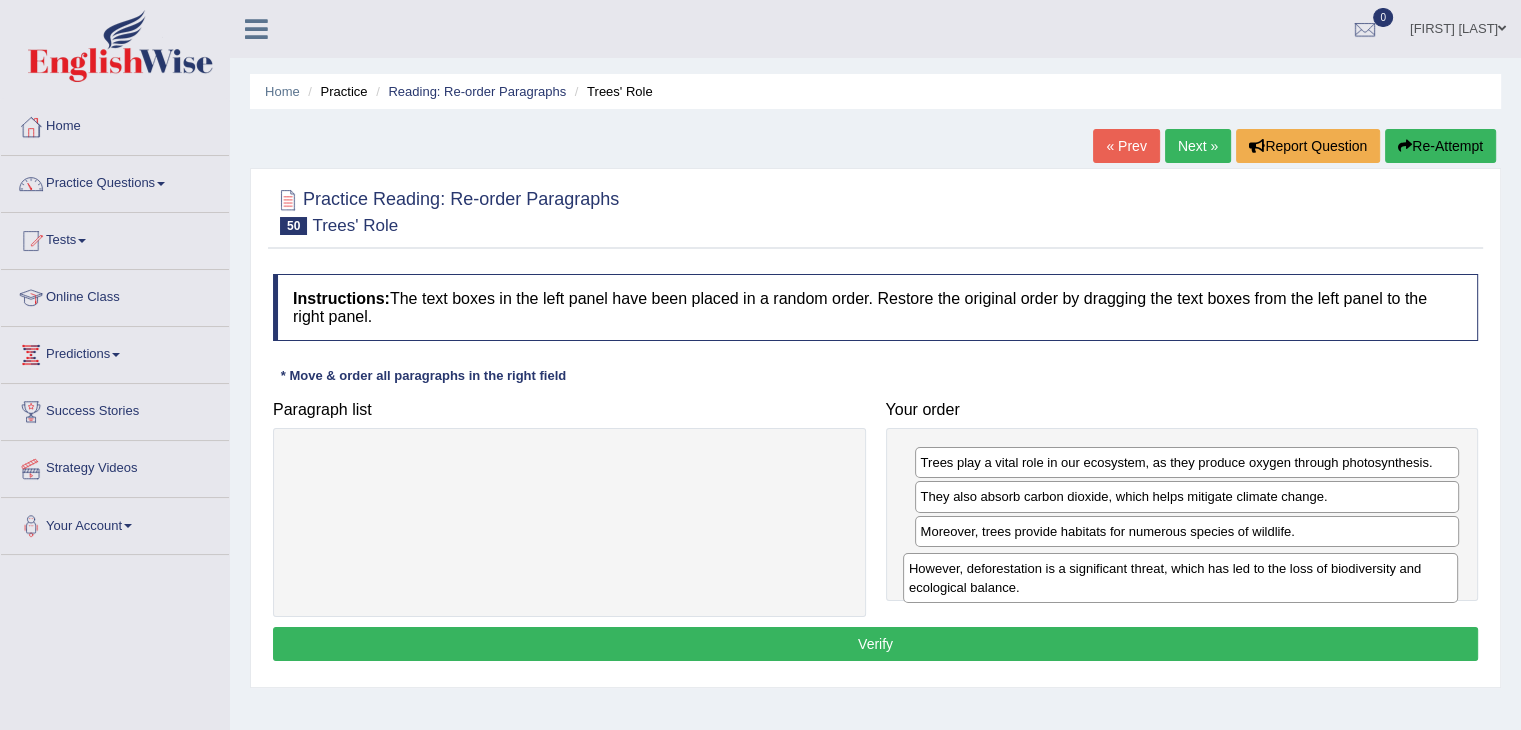 drag, startPoint x: 722, startPoint y: 469, endPoint x: 1333, endPoint y: 575, distance: 620.1266 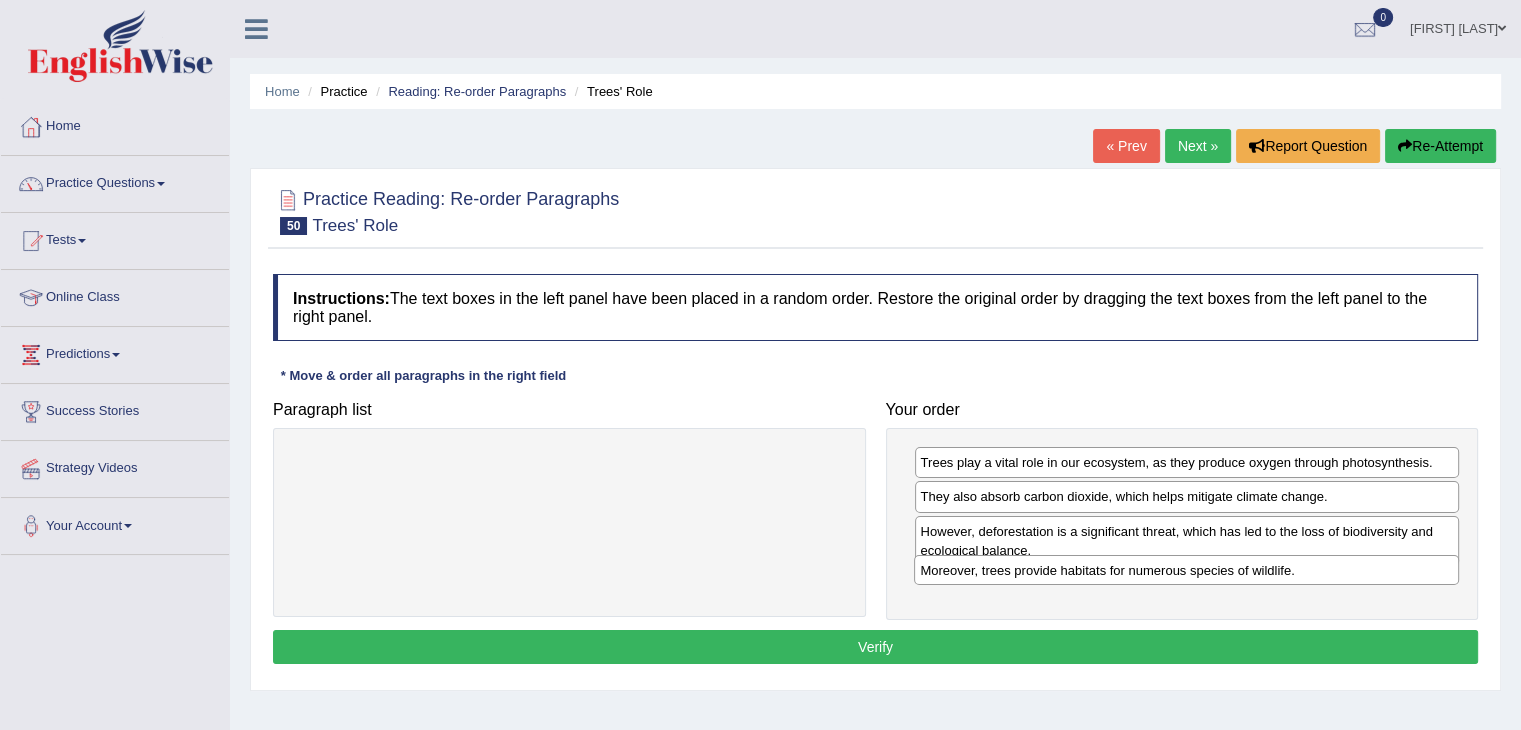drag, startPoint x: 1216, startPoint y: 534, endPoint x: 1216, endPoint y: 574, distance: 40 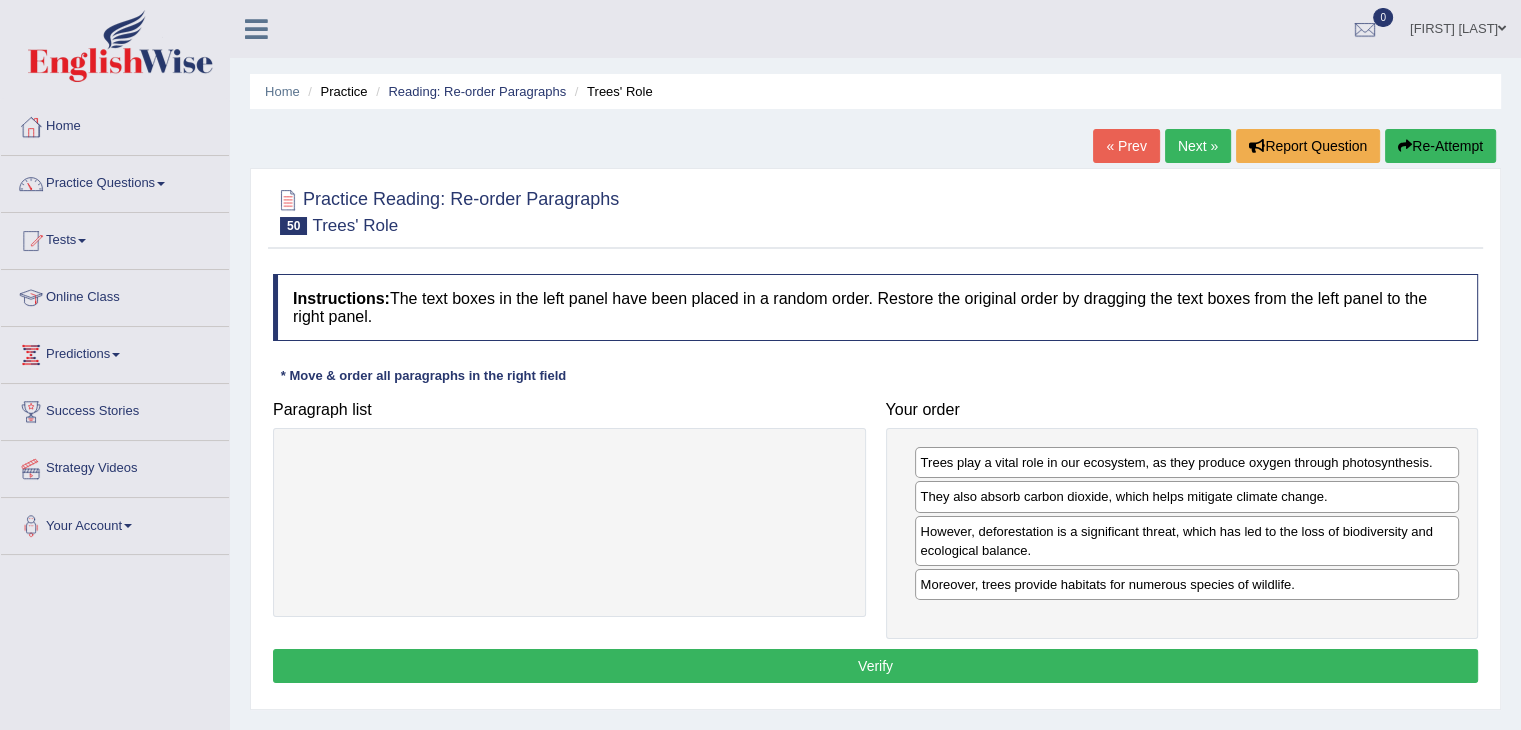 click on "Verify" at bounding box center [875, 666] 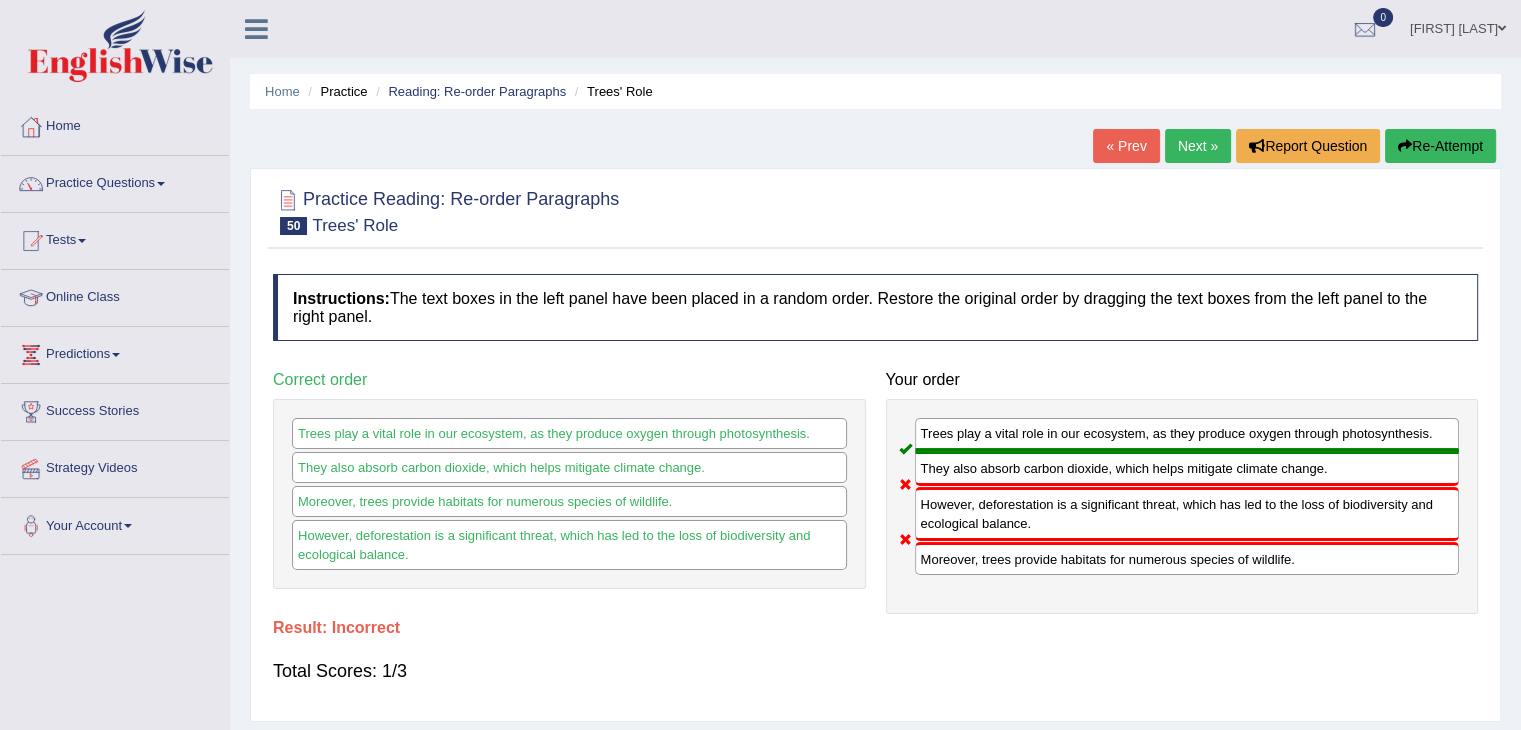 click on "Next »" at bounding box center (1198, 146) 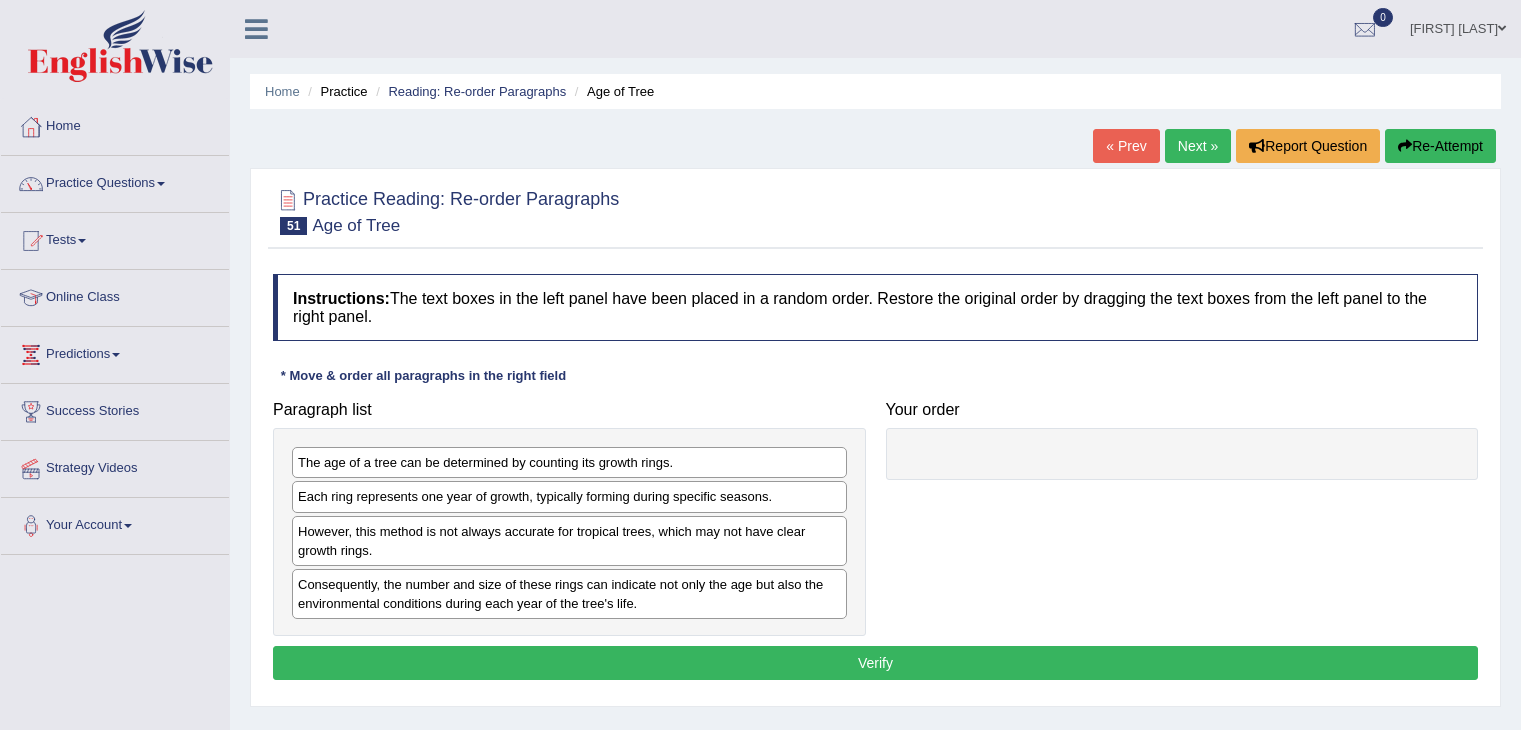 scroll, scrollTop: 0, scrollLeft: 0, axis: both 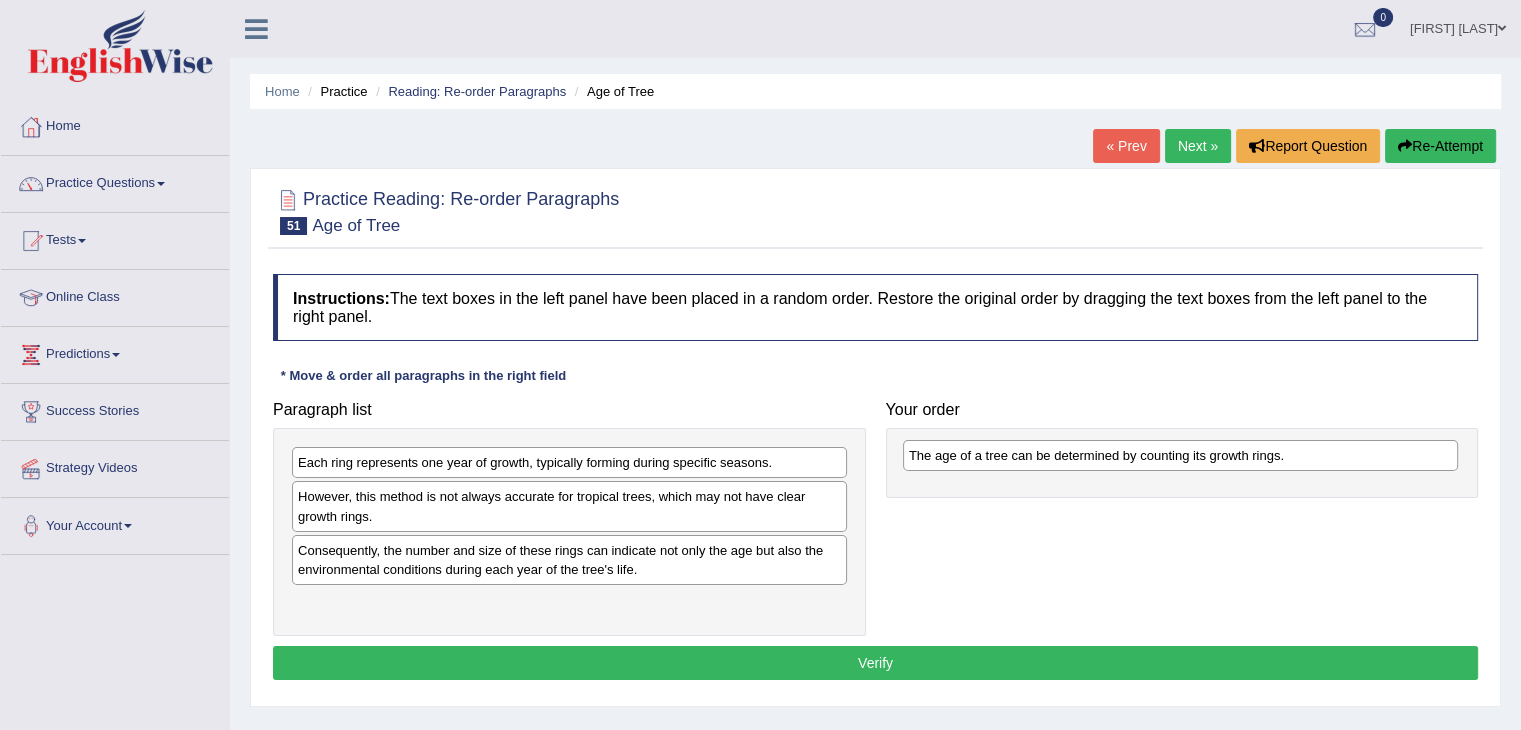 drag, startPoint x: 412, startPoint y: 465, endPoint x: 1023, endPoint y: 458, distance: 611.0401 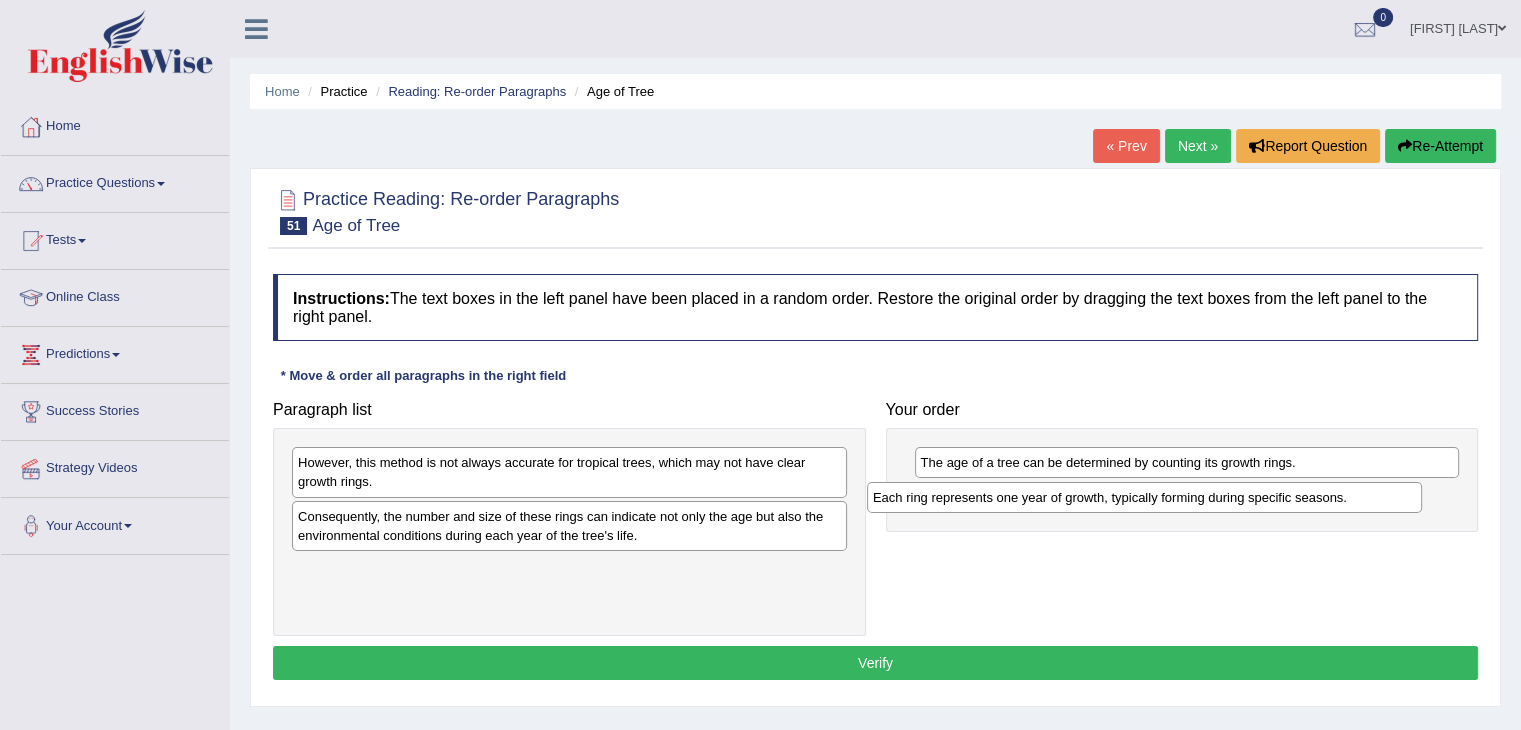 drag, startPoint x: 499, startPoint y: 473, endPoint x: 1074, endPoint y: 508, distance: 576.0642 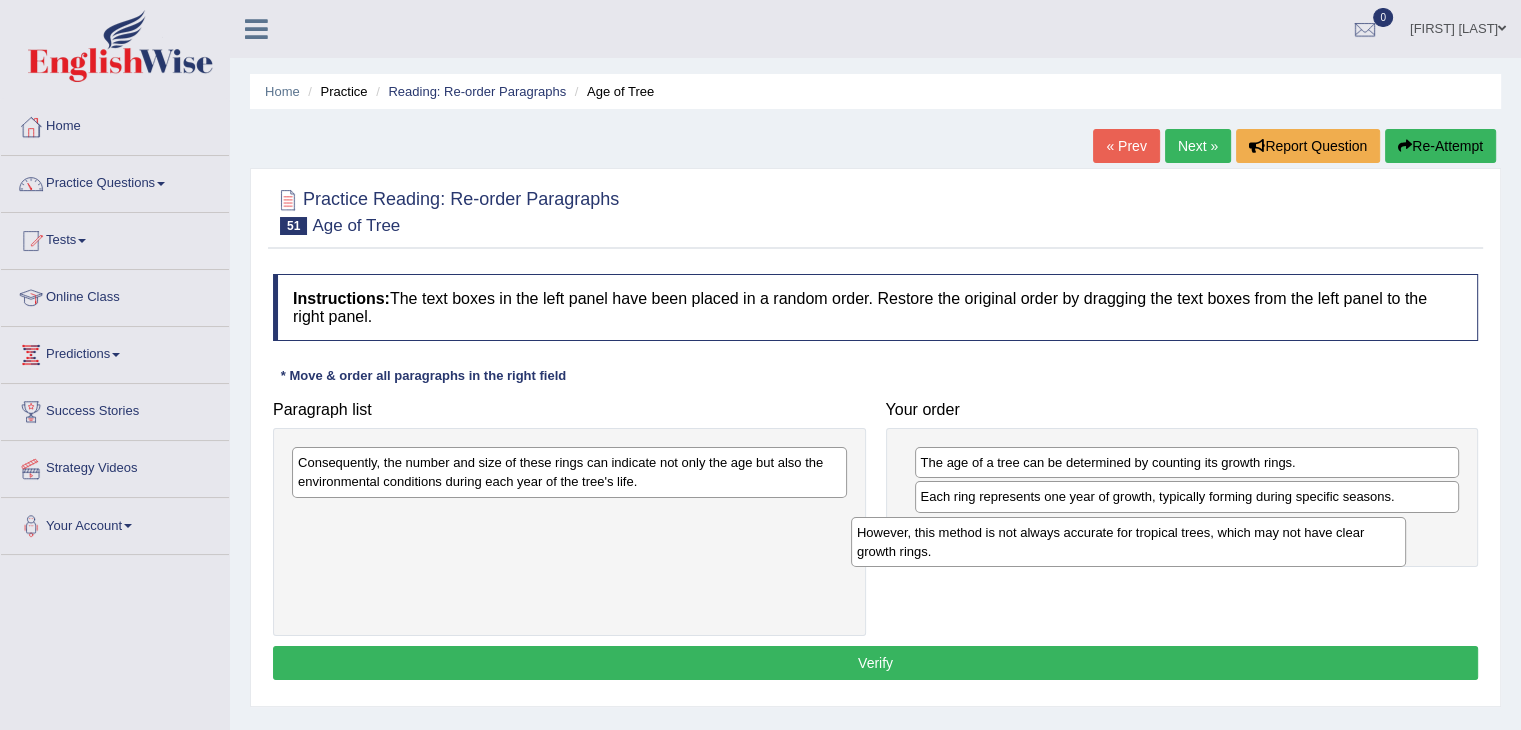 drag, startPoint x: 524, startPoint y: 482, endPoint x: 1083, endPoint y: 552, distance: 563.3658 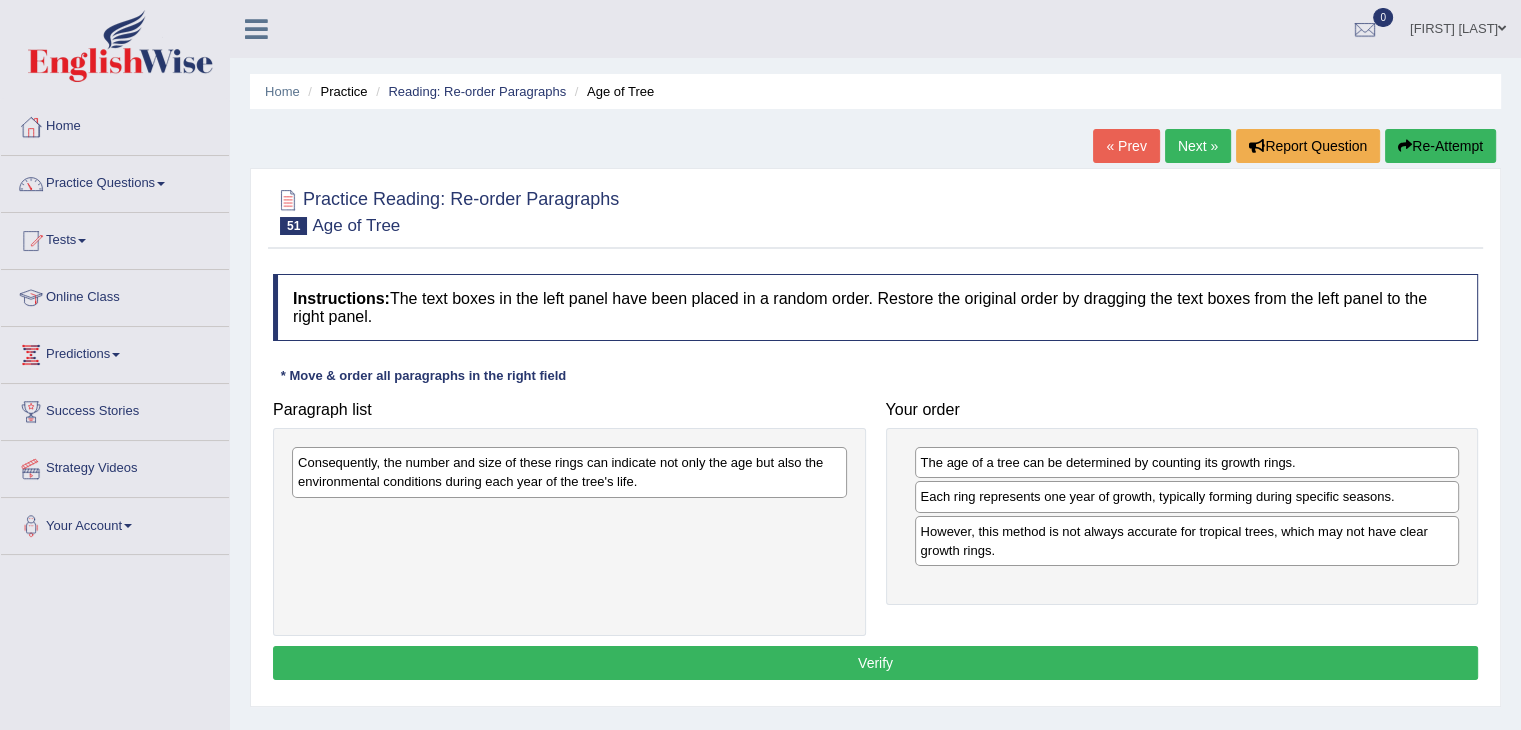 drag, startPoint x: 589, startPoint y: 497, endPoint x: 914, endPoint y: 563, distance: 331.63382 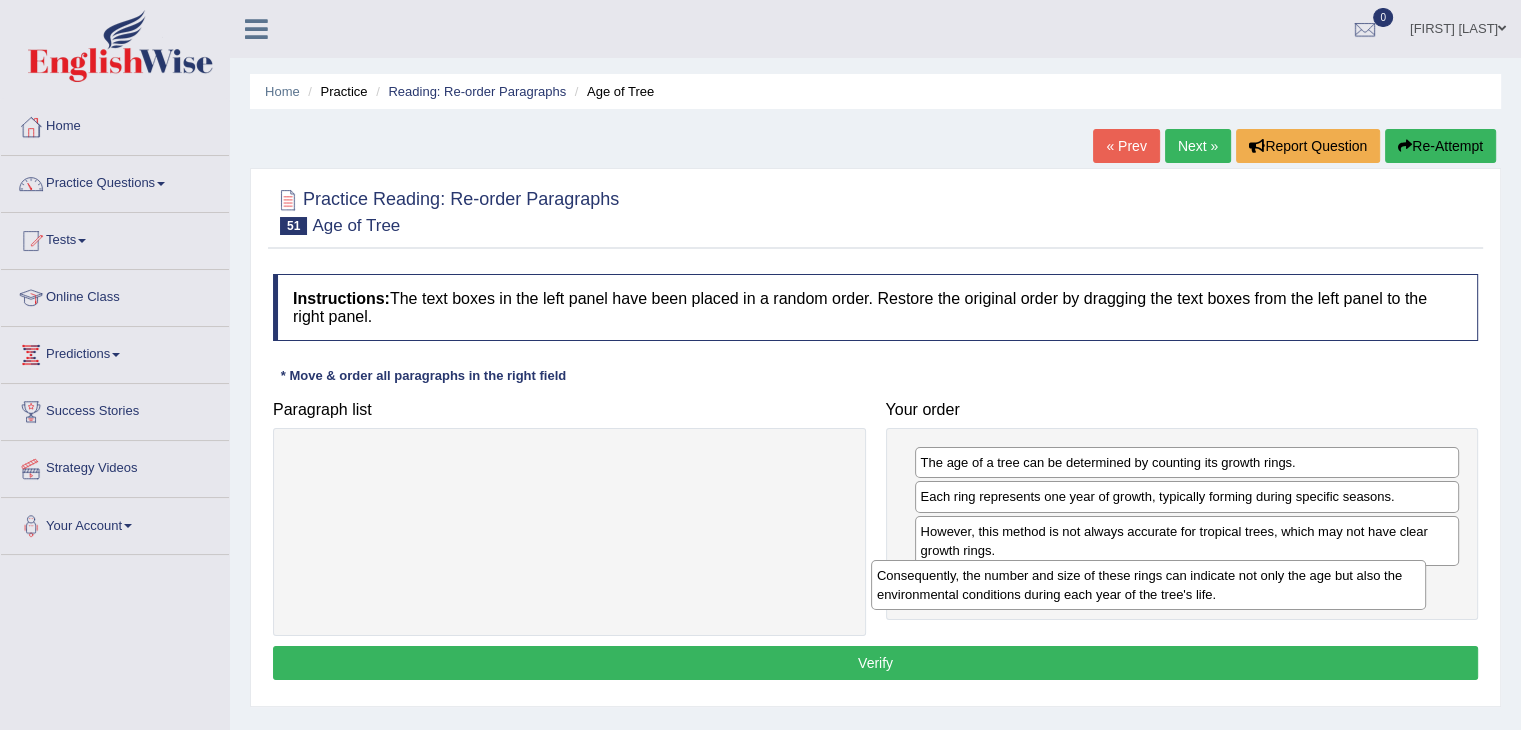 drag, startPoint x: 612, startPoint y: 480, endPoint x: 1191, endPoint y: 593, distance: 589.9237 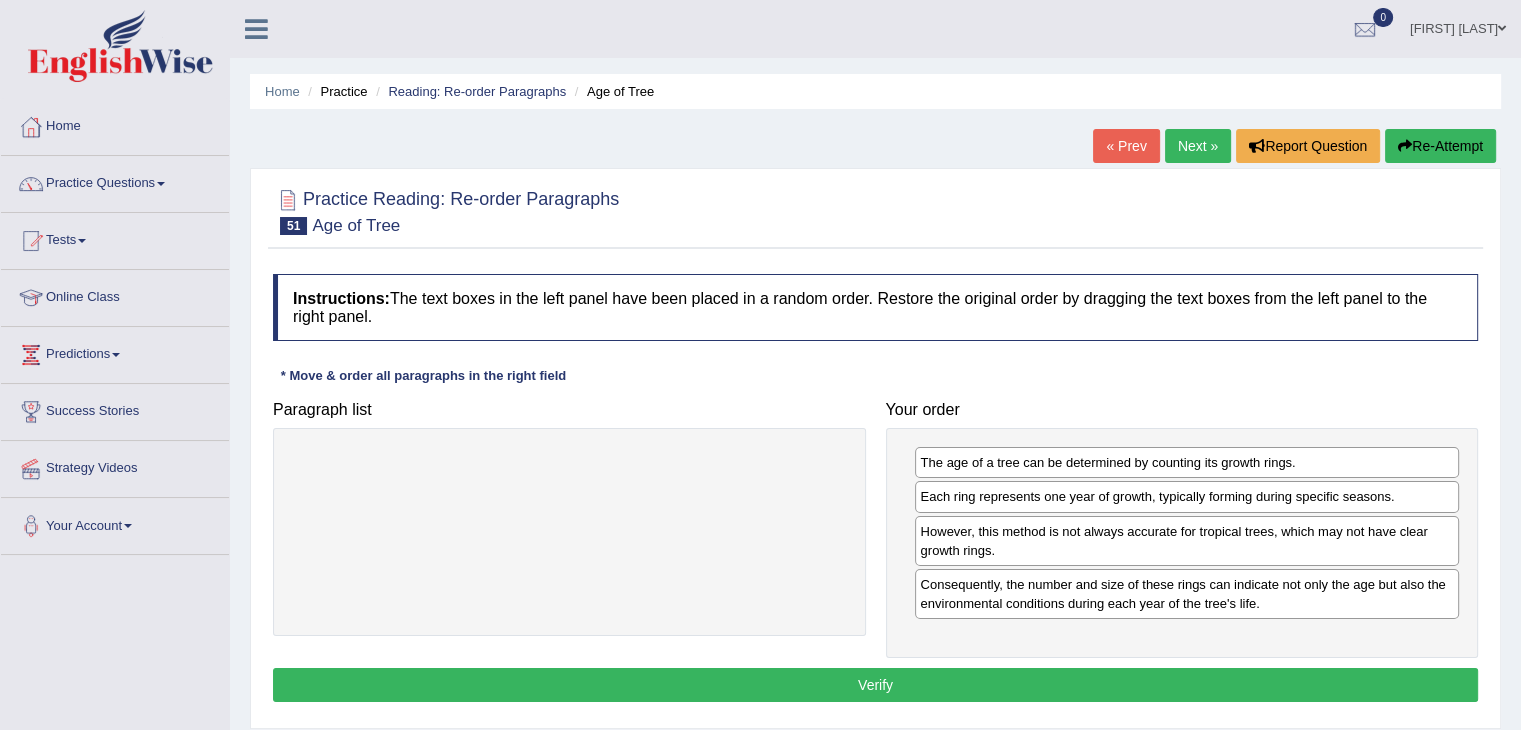 click on "Verify" at bounding box center [875, 685] 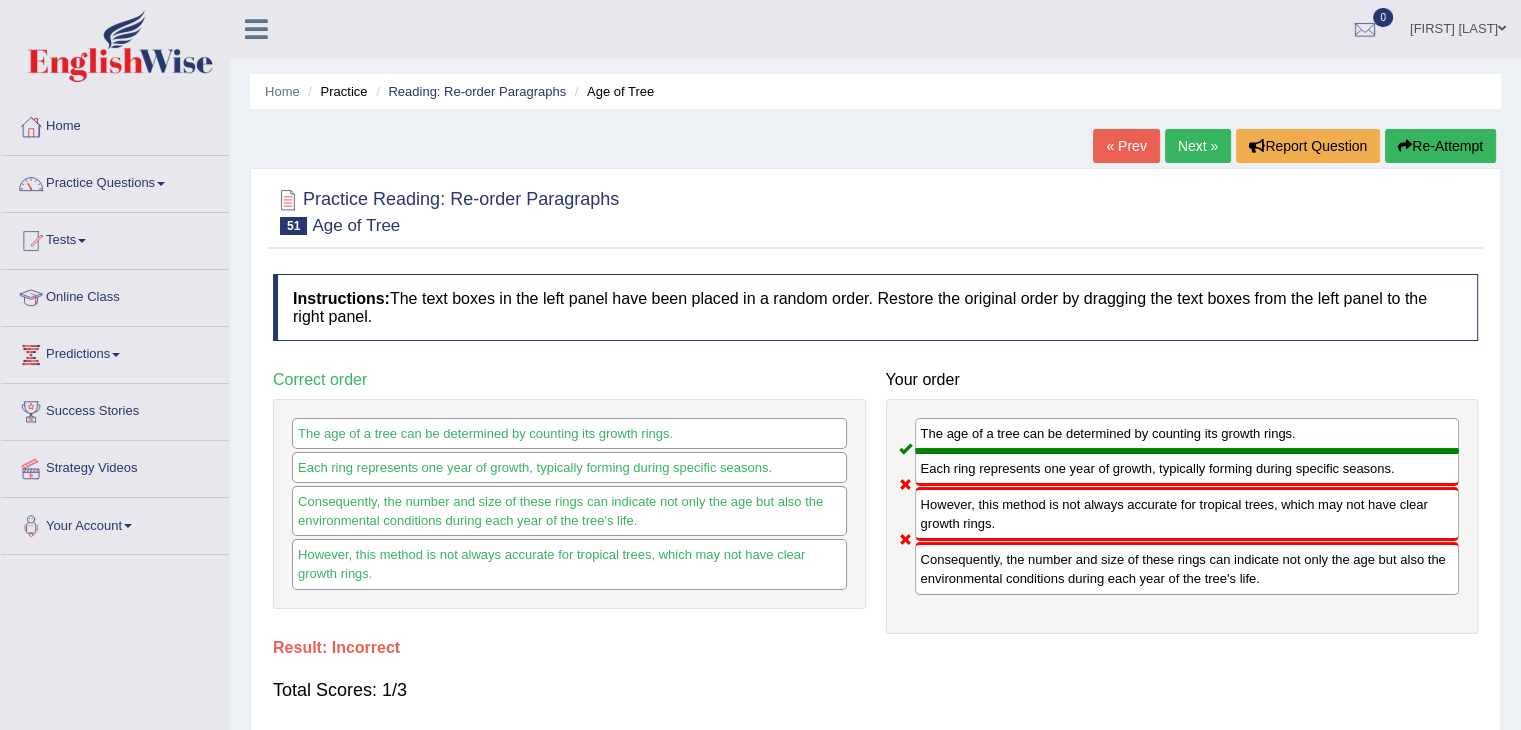 click on "Next »" at bounding box center (1198, 146) 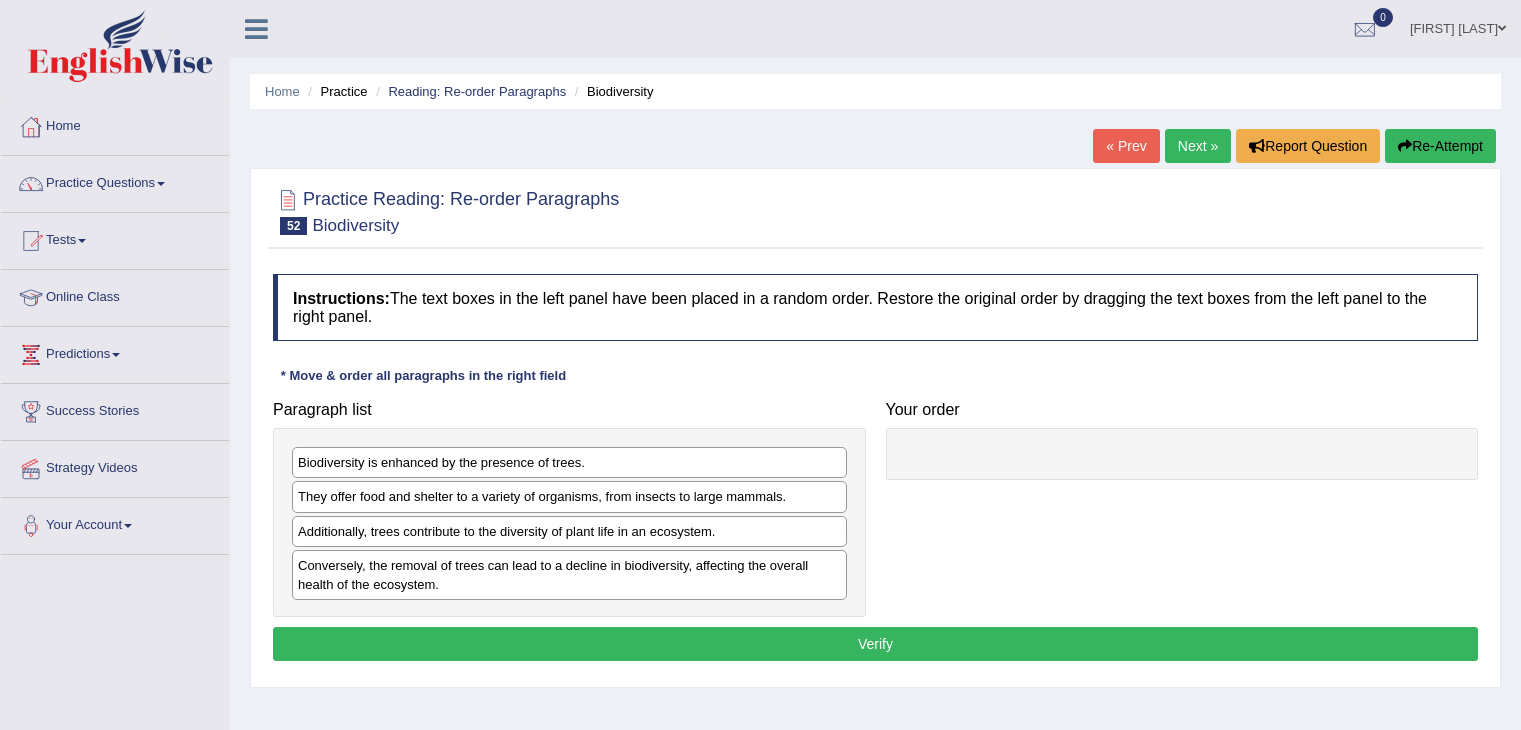 scroll, scrollTop: 0, scrollLeft: 0, axis: both 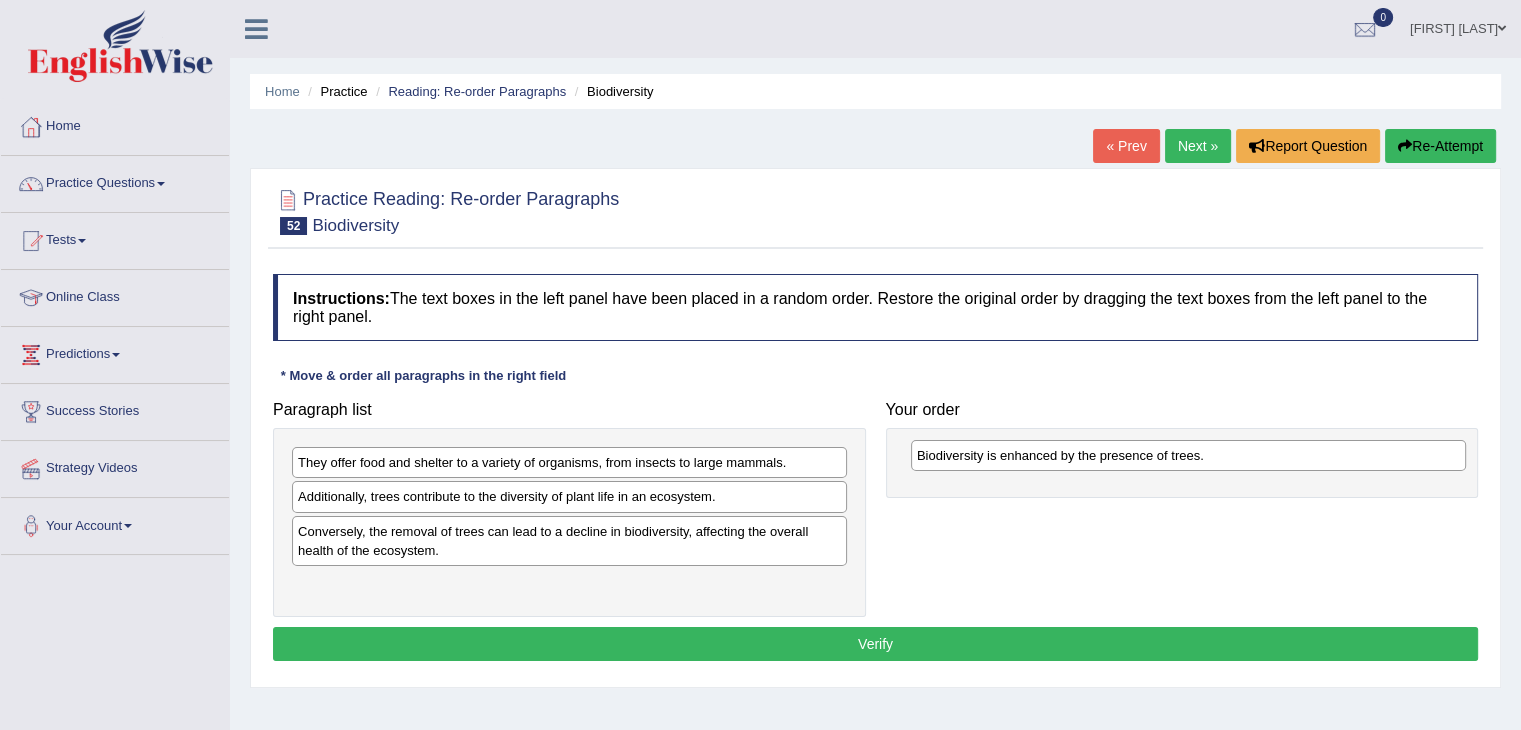 drag, startPoint x: 451, startPoint y: 462, endPoint x: 1054, endPoint y: 453, distance: 603.06714 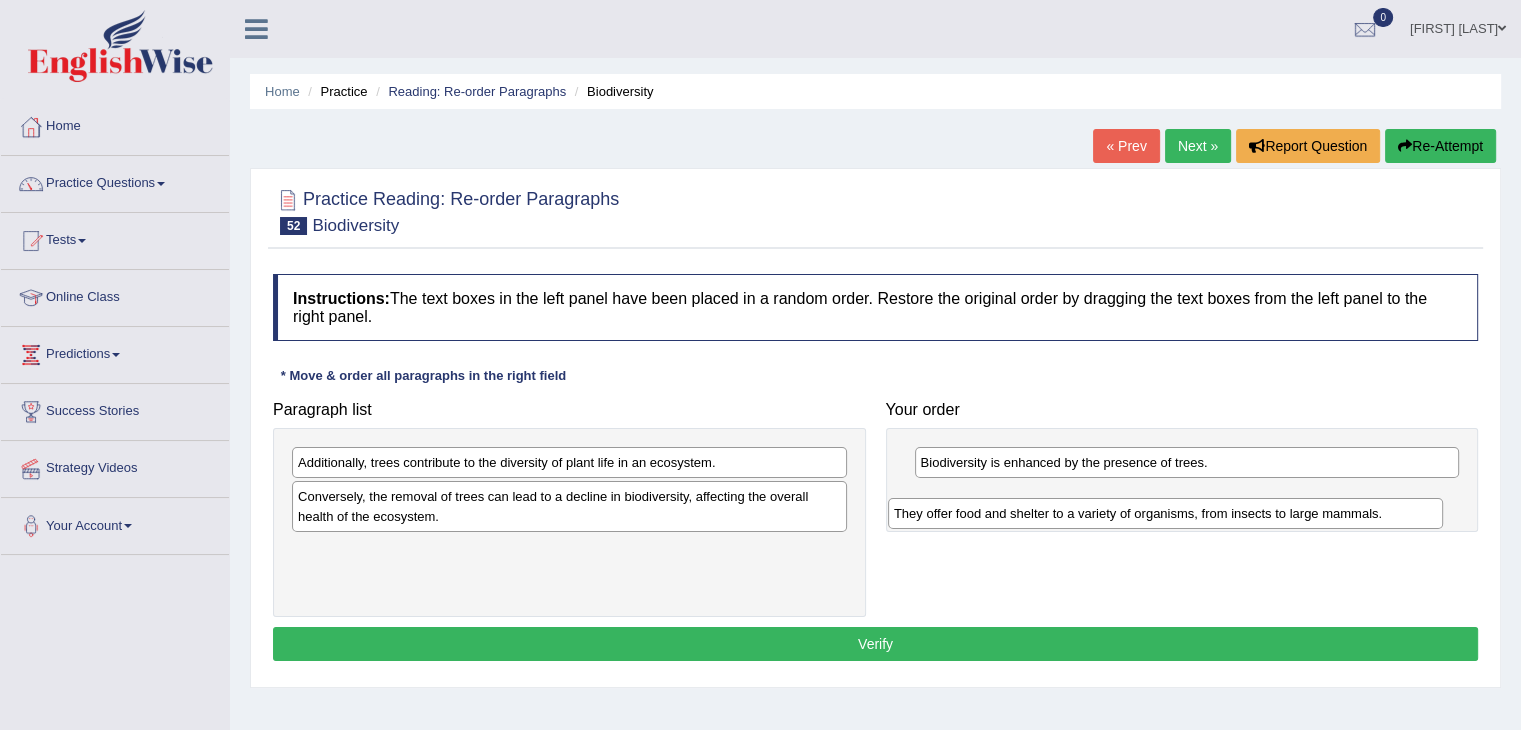 drag, startPoint x: 440, startPoint y: 466, endPoint x: 1036, endPoint y: 517, distance: 598.17804 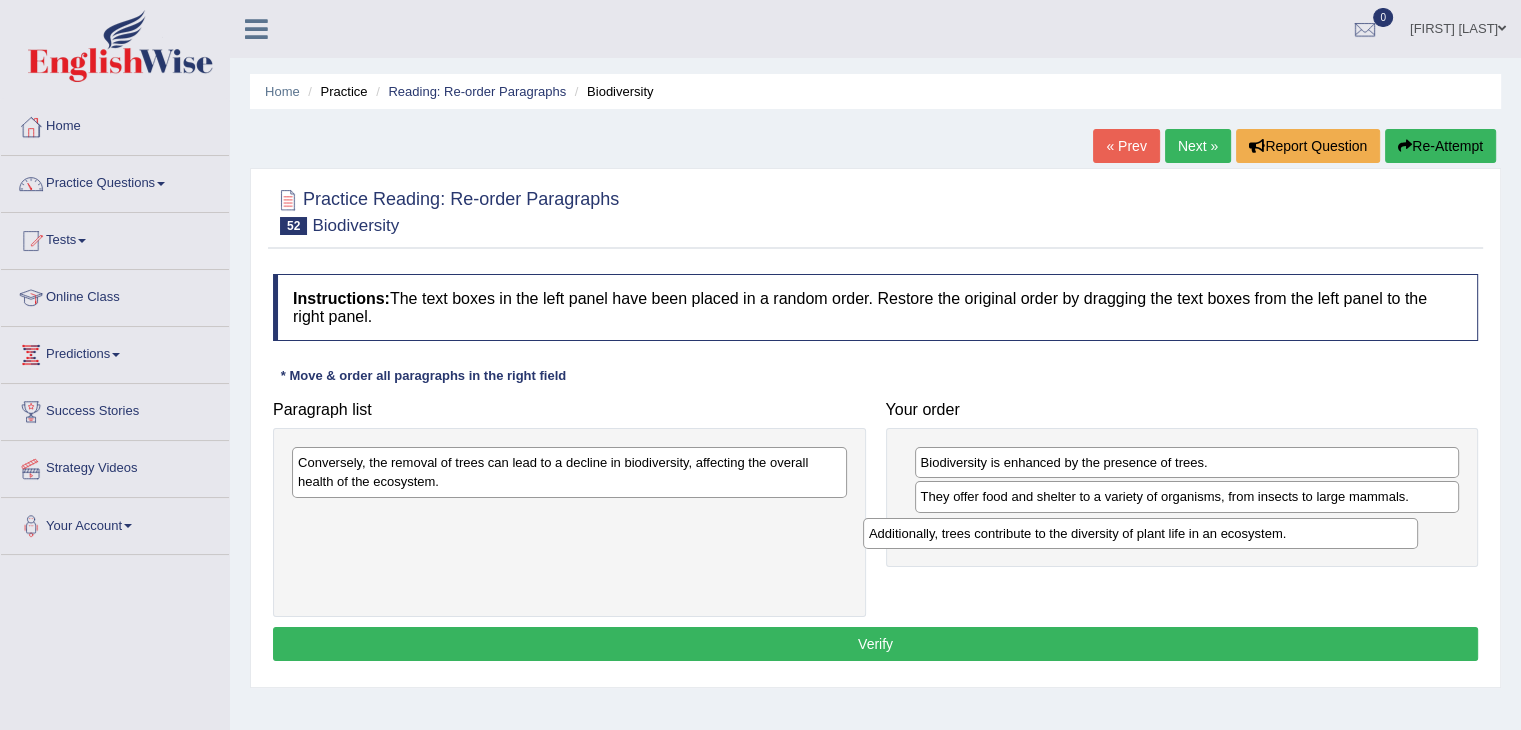 drag, startPoint x: 501, startPoint y: 472, endPoint x: 1075, endPoint y: 542, distance: 578.25256 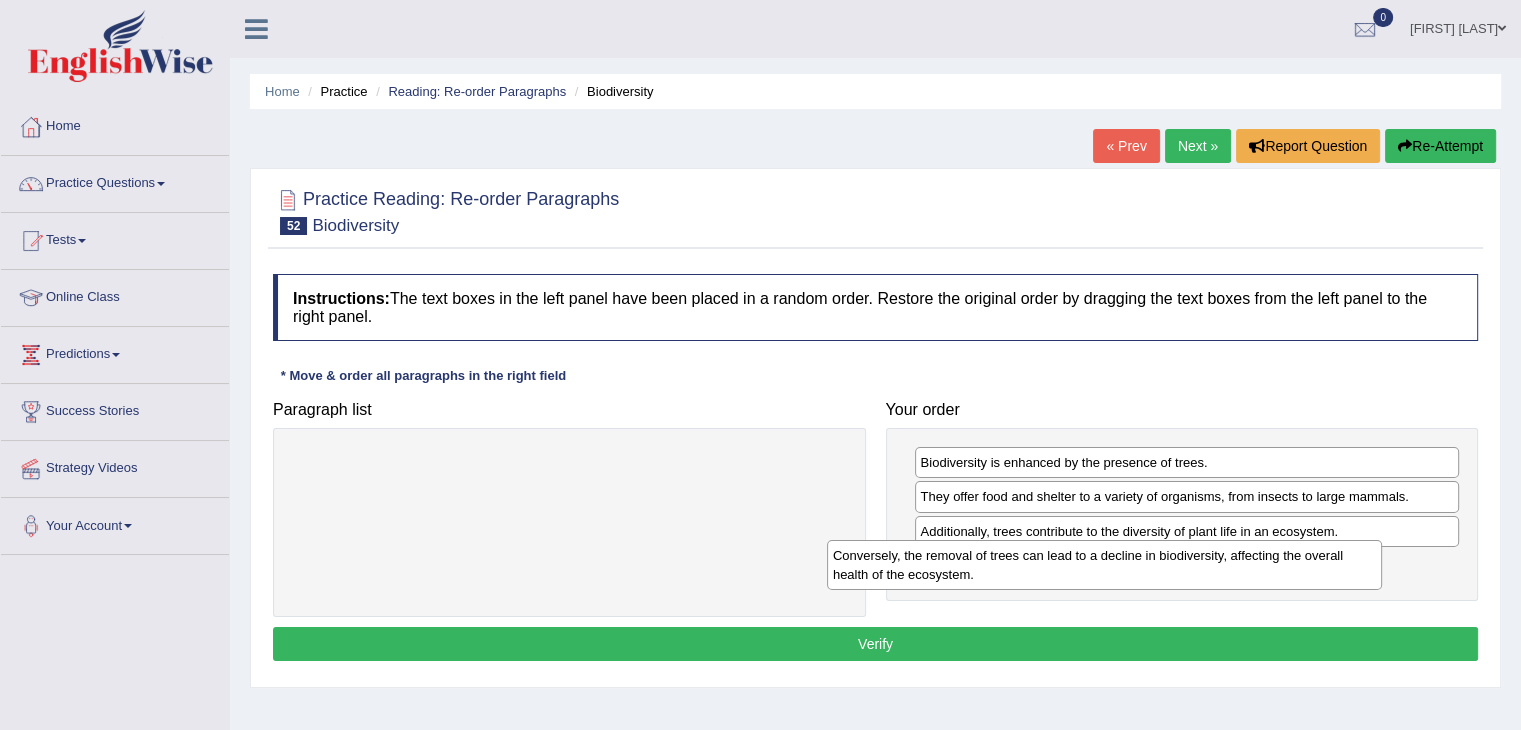 drag, startPoint x: 724, startPoint y: 469, endPoint x: 1259, endPoint y: 562, distance: 543.023 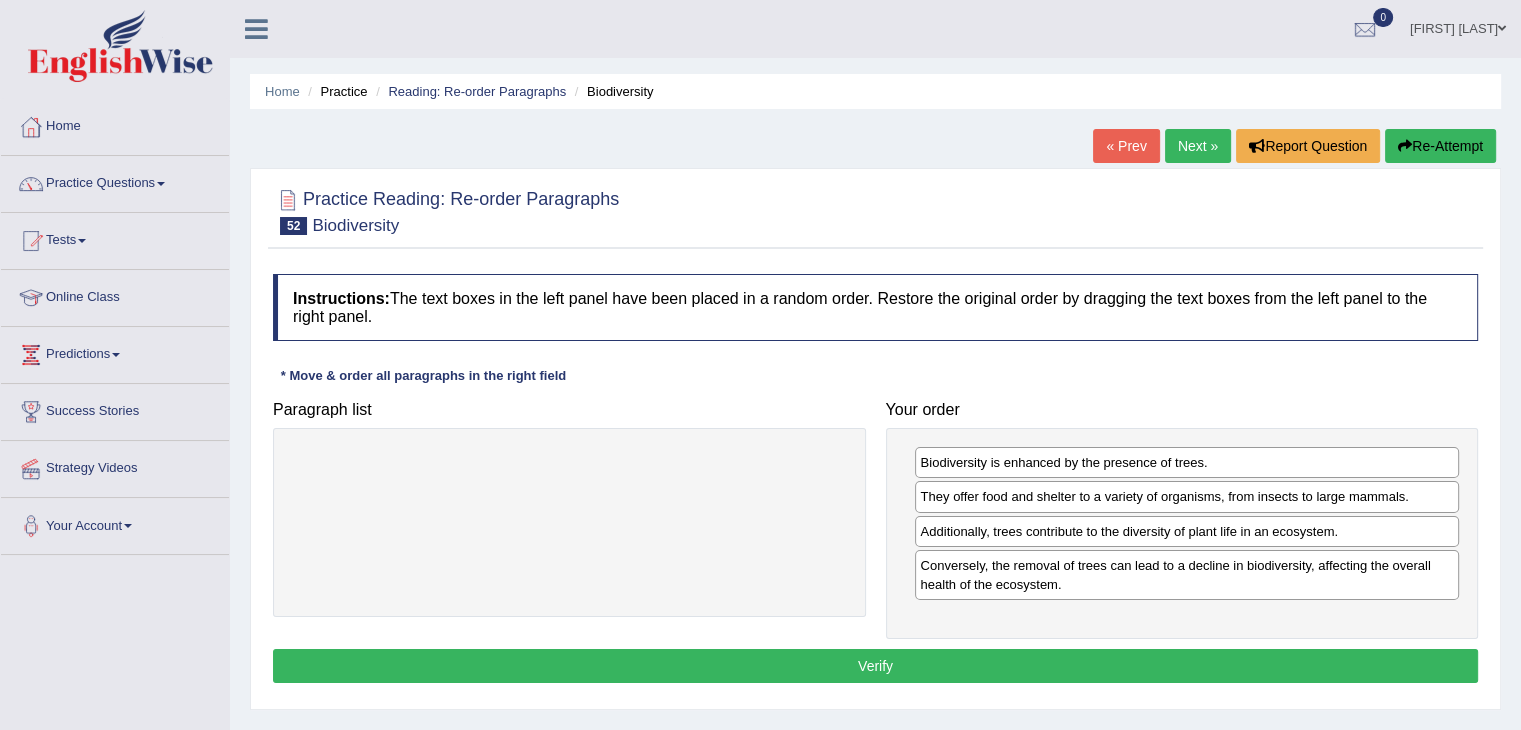 click on "Verify" at bounding box center [875, 666] 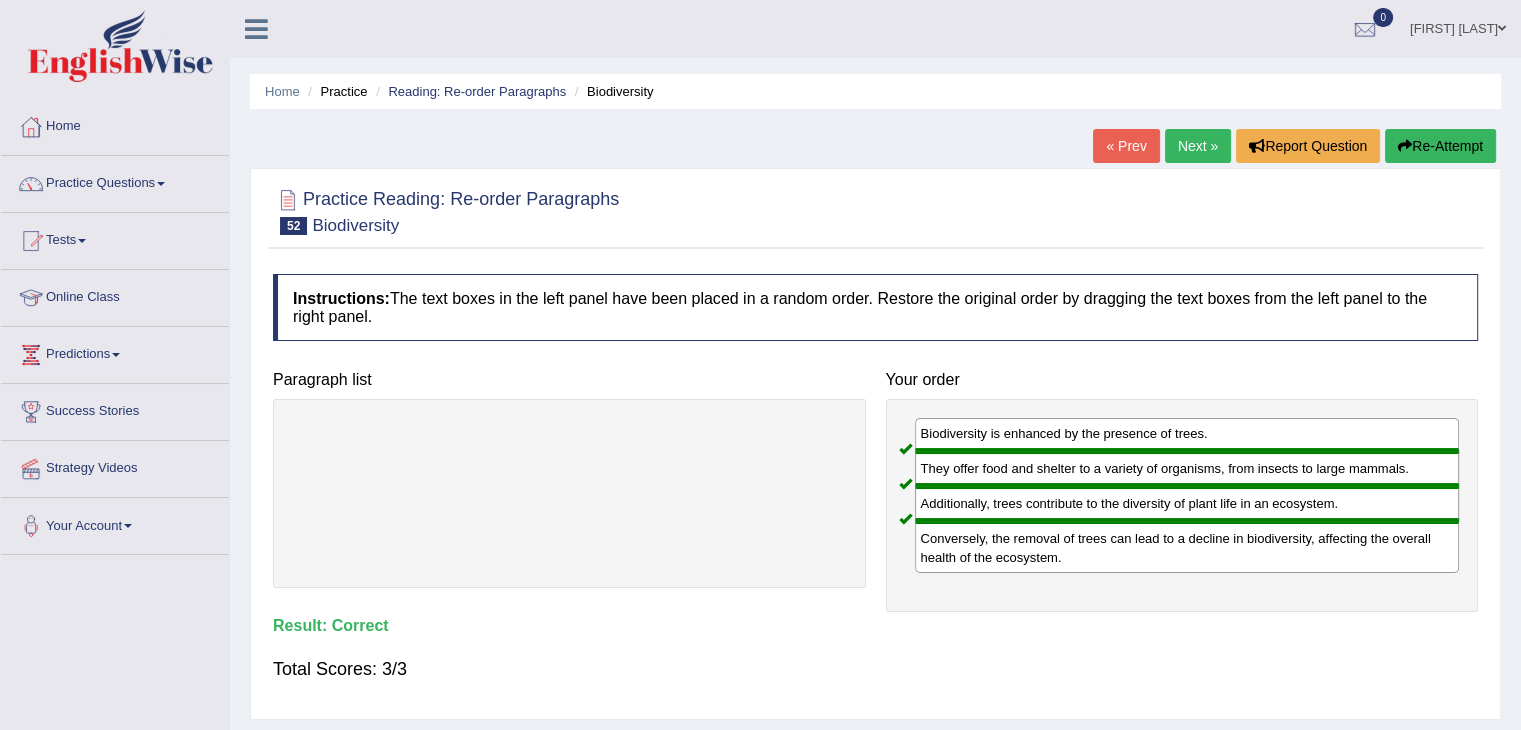 click on "Next »" at bounding box center (1198, 146) 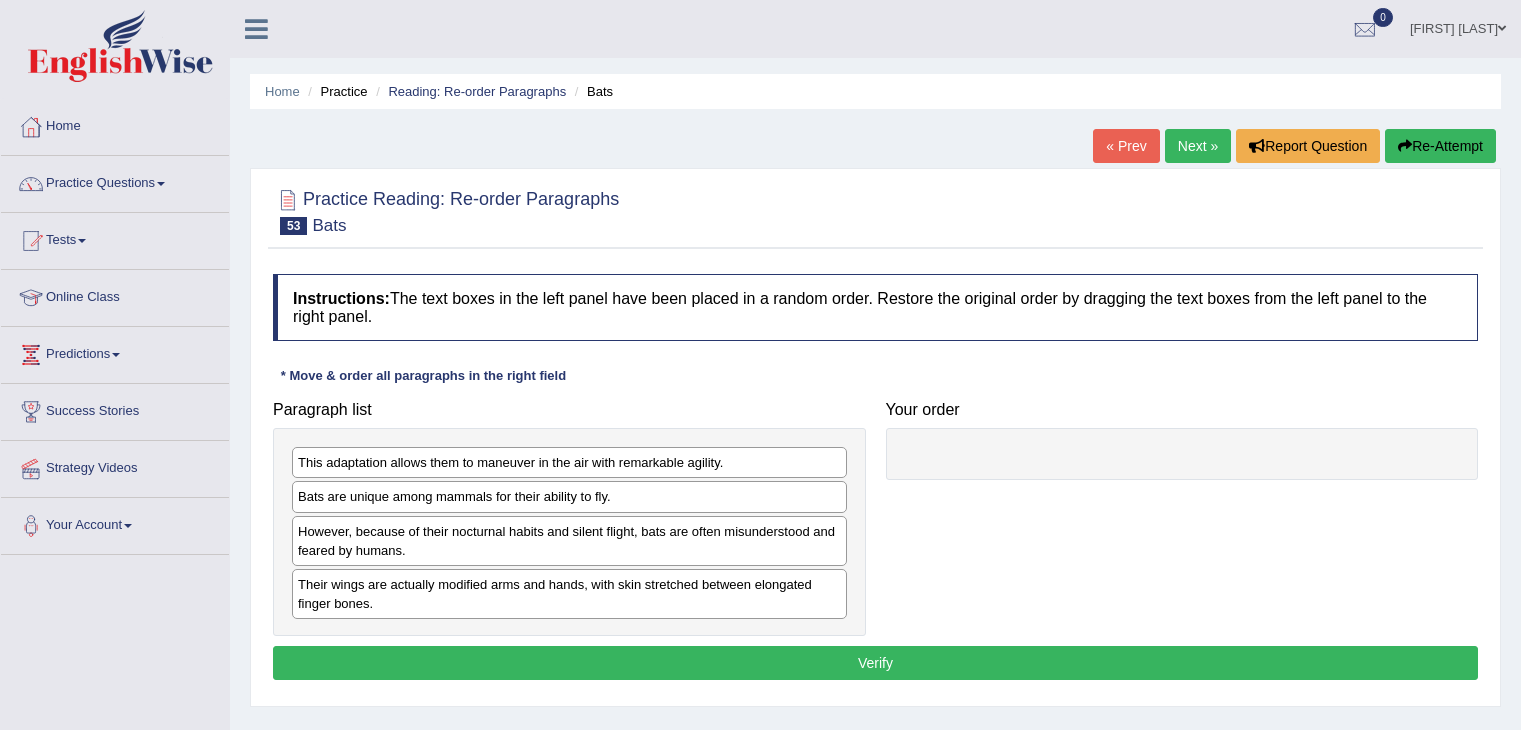 scroll, scrollTop: 0, scrollLeft: 0, axis: both 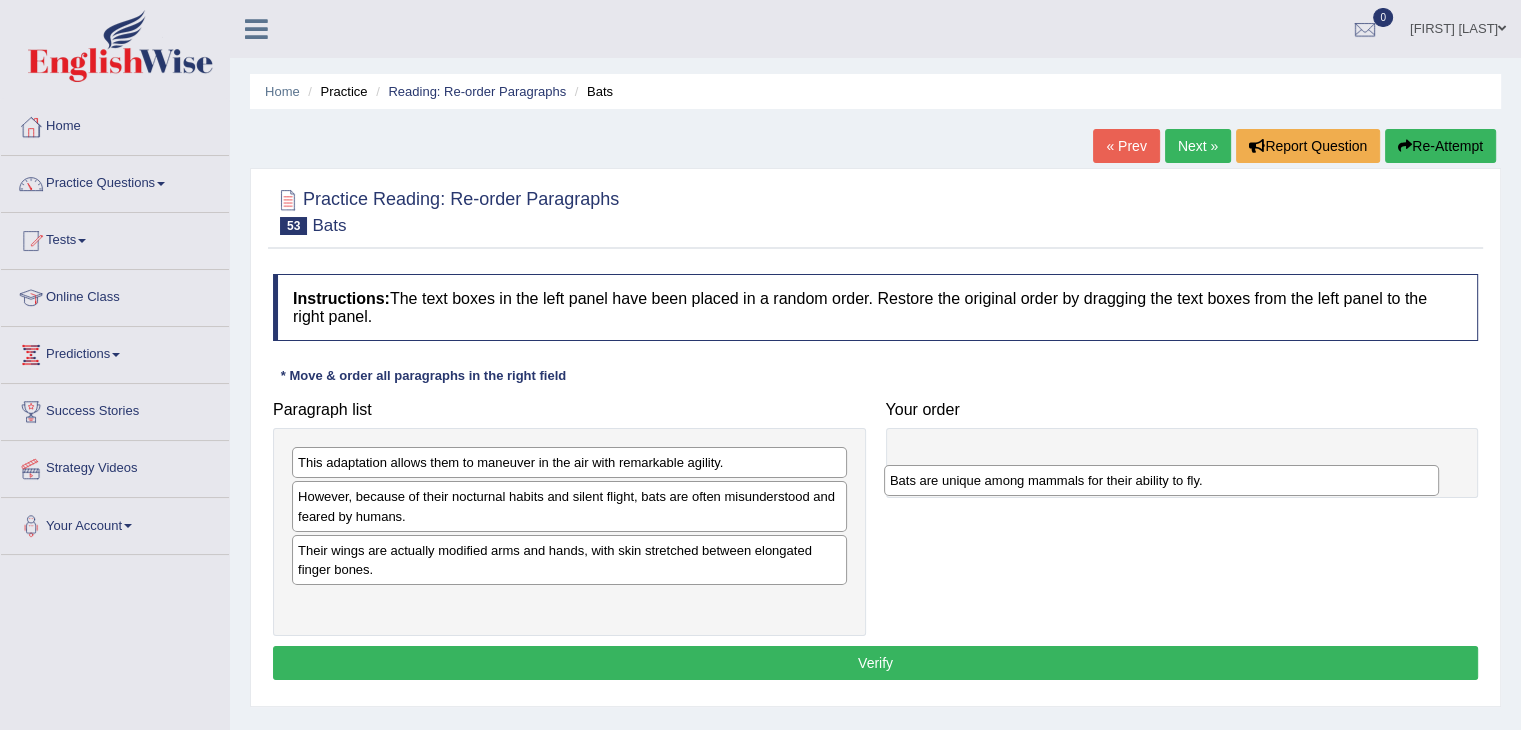 drag, startPoint x: 383, startPoint y: 500, endPoint x: 975, endPoint y: 484, distance: 592.2162 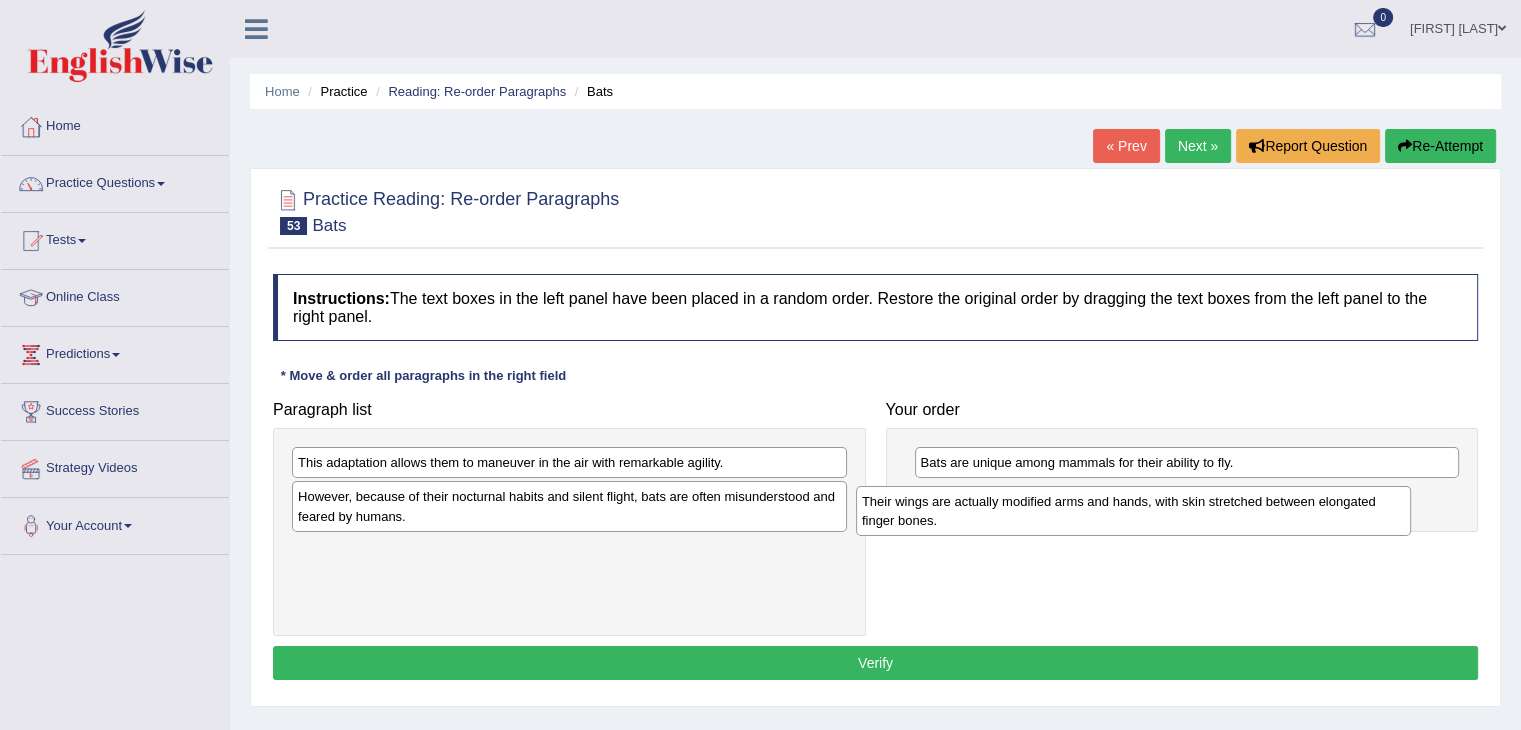 drag, startPoint x: 656, startPoint y: 564, endPoint x: 1220, endPoint y: 516, distance: 566.0389 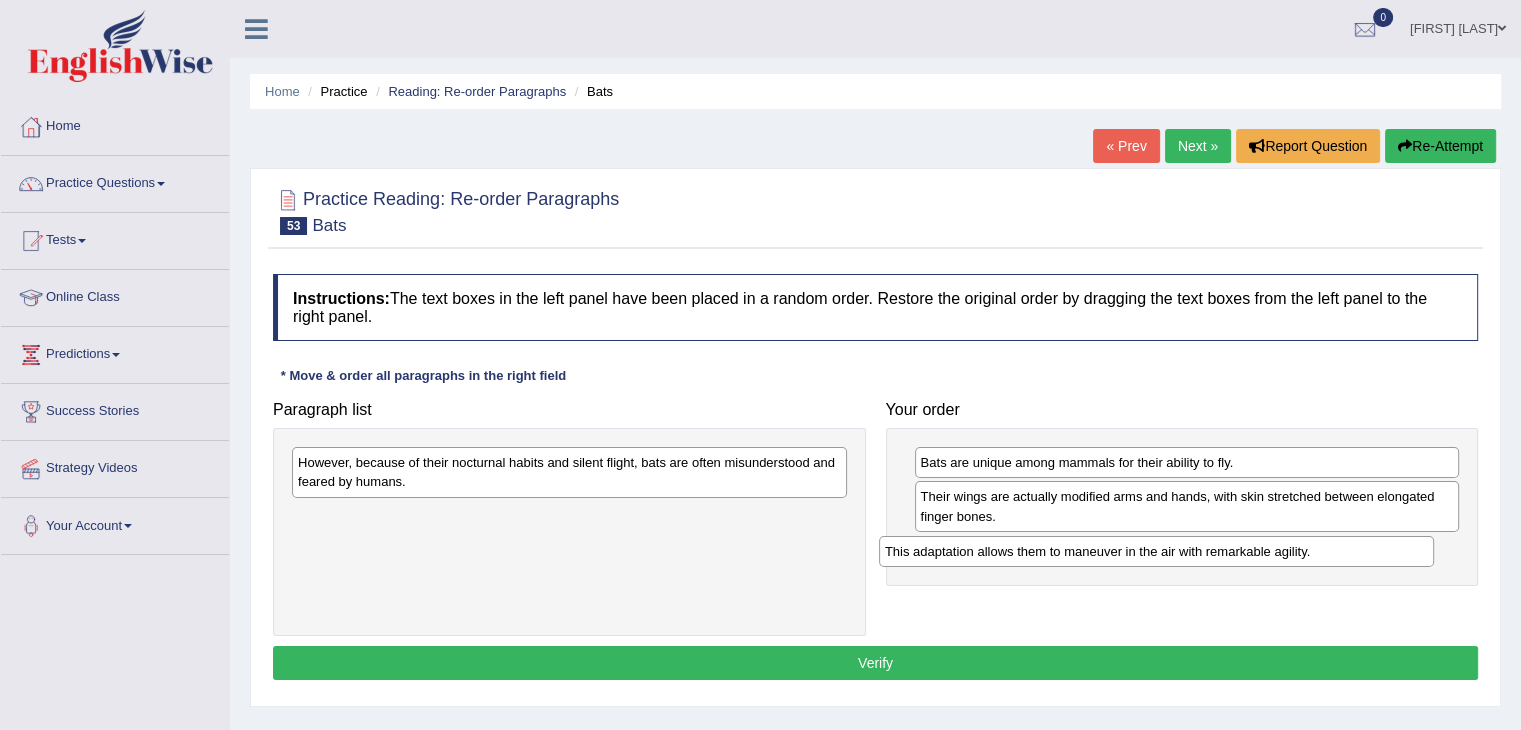drag, startPoint x: 457, startPoint y: 471, endPoint x: 1044, endPoint y: 560, distance: 593.7087 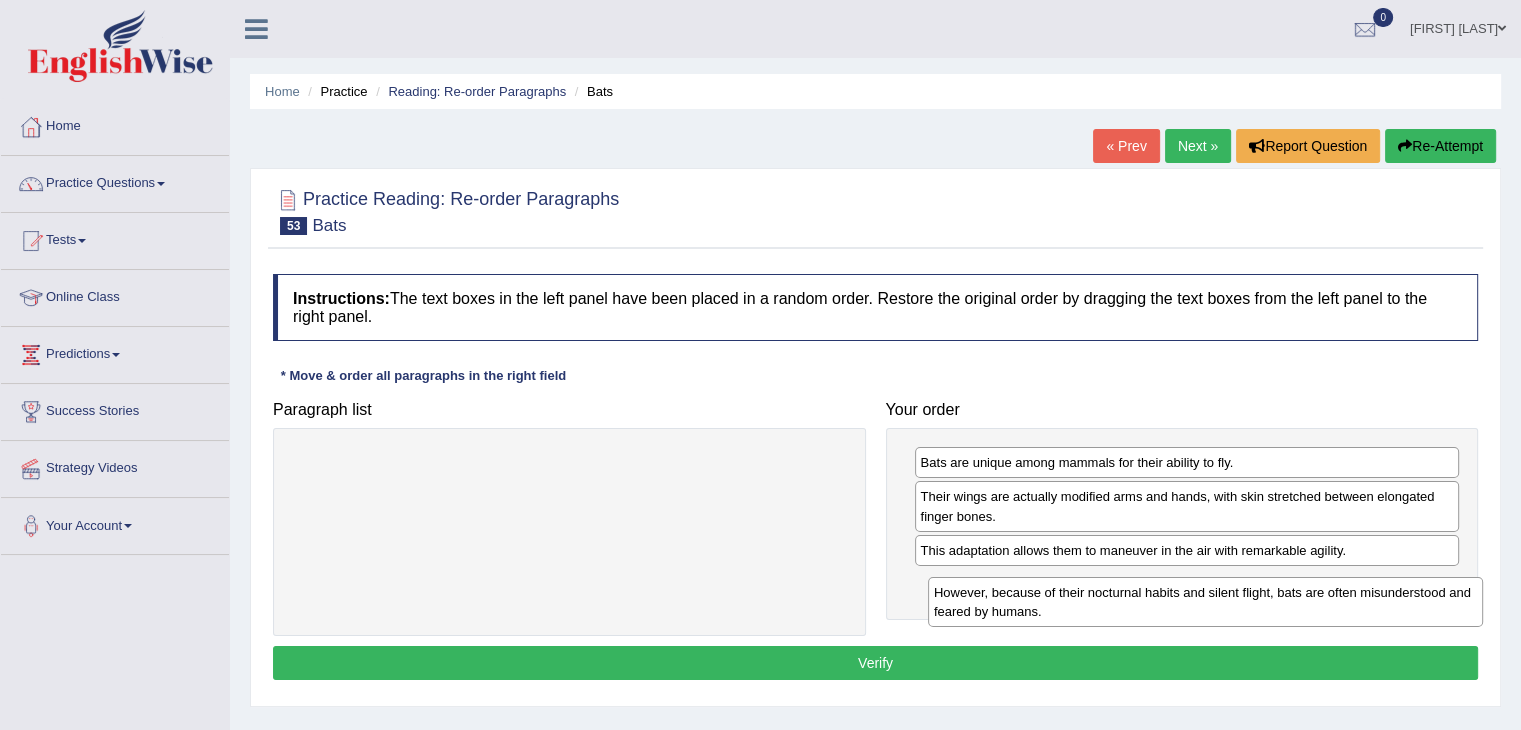 drag, startPoint x: 632, startPoint y: 469, endPoint x: 1262, endPoint y: 597, distance: 642.8717 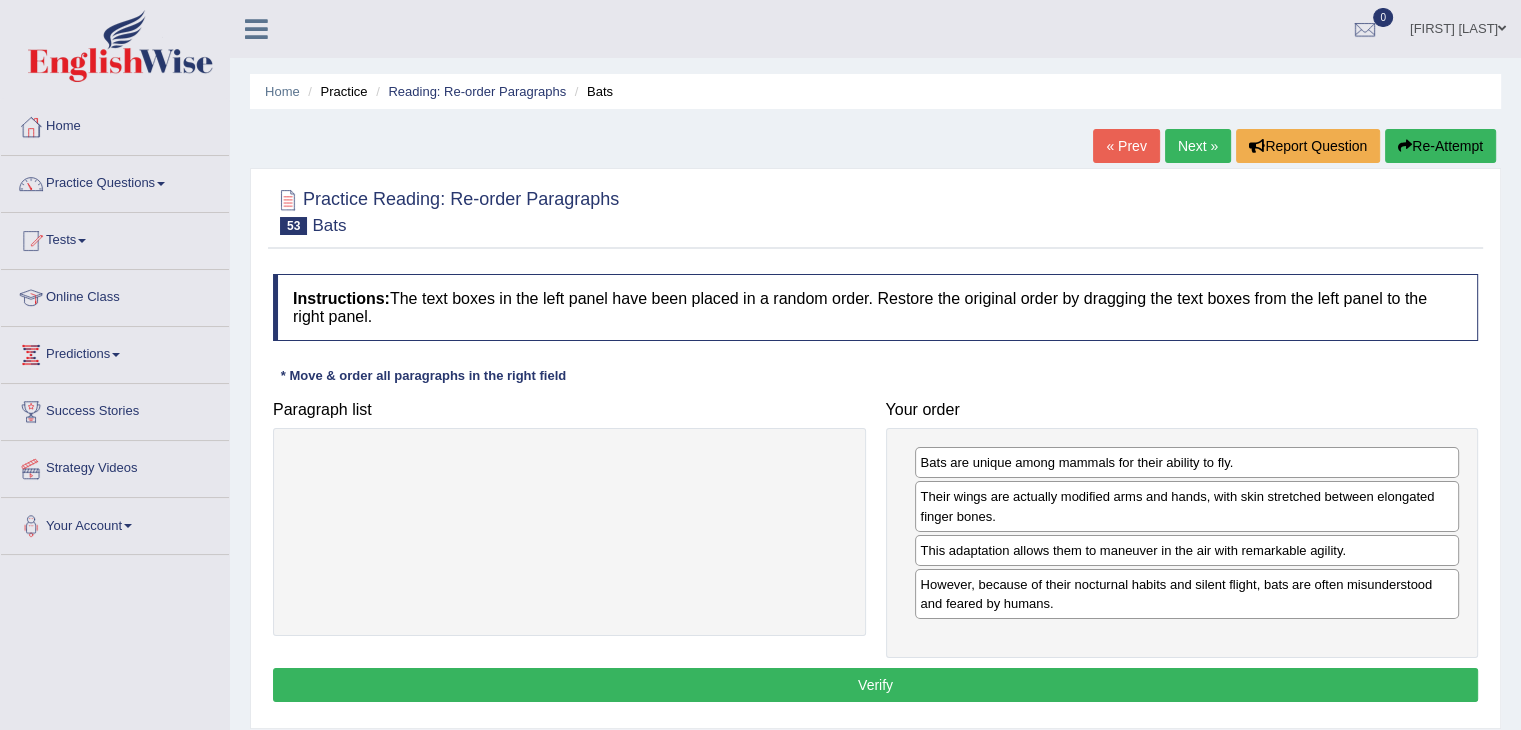 click on "Verify" at bounding box center (875, 685) 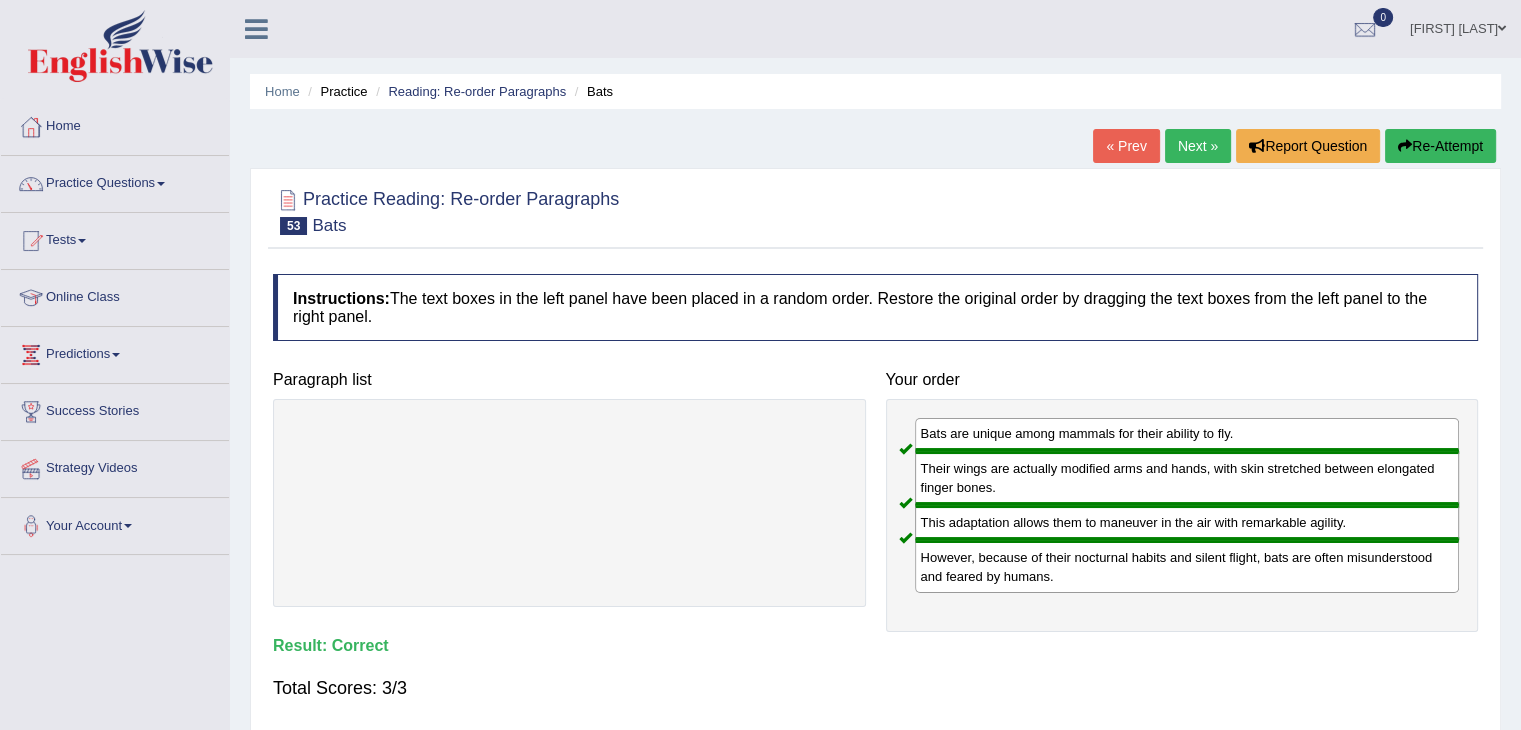 click on "Next »" at bounding box center (1198, 146) 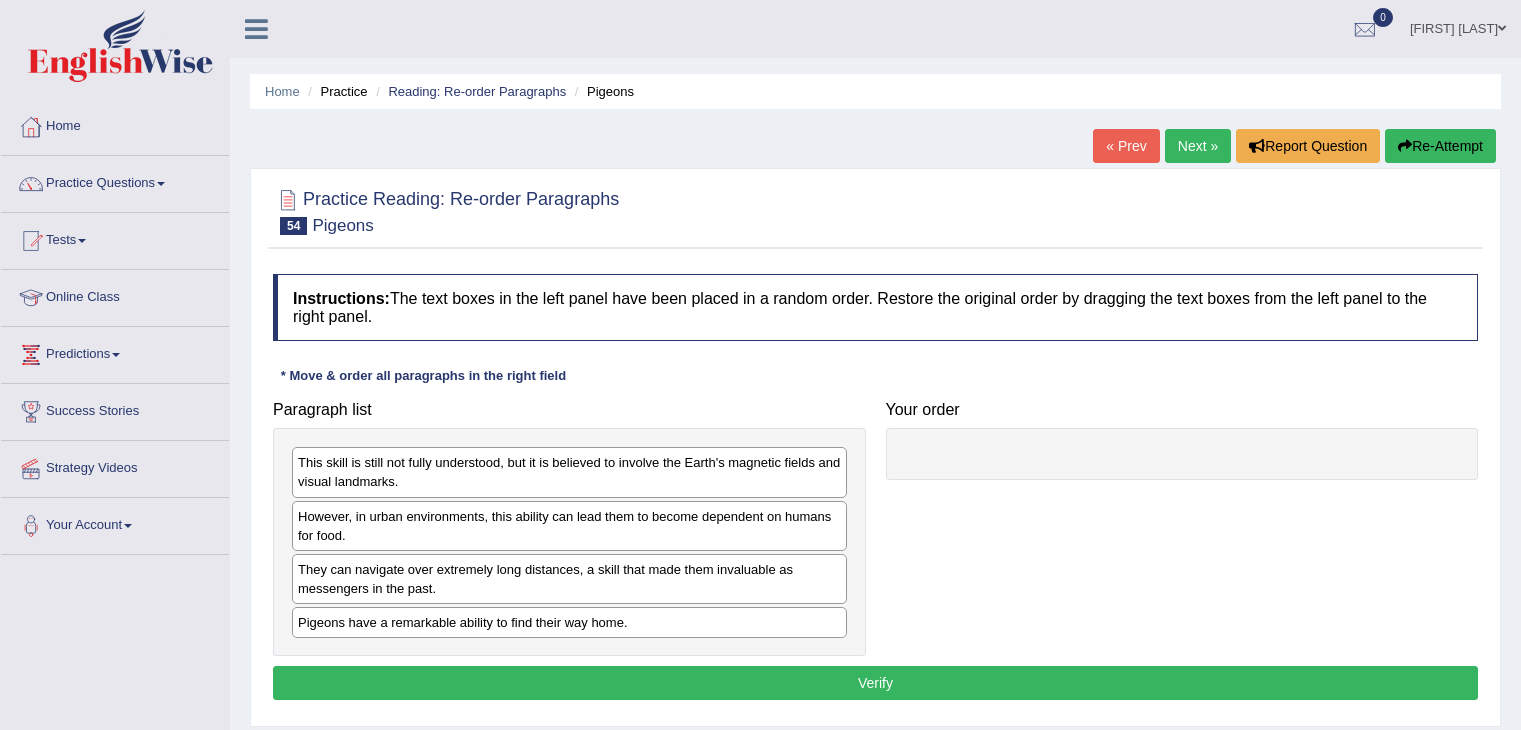 scroll, scrollTop: 0, scrollLeft: 0, axis: both 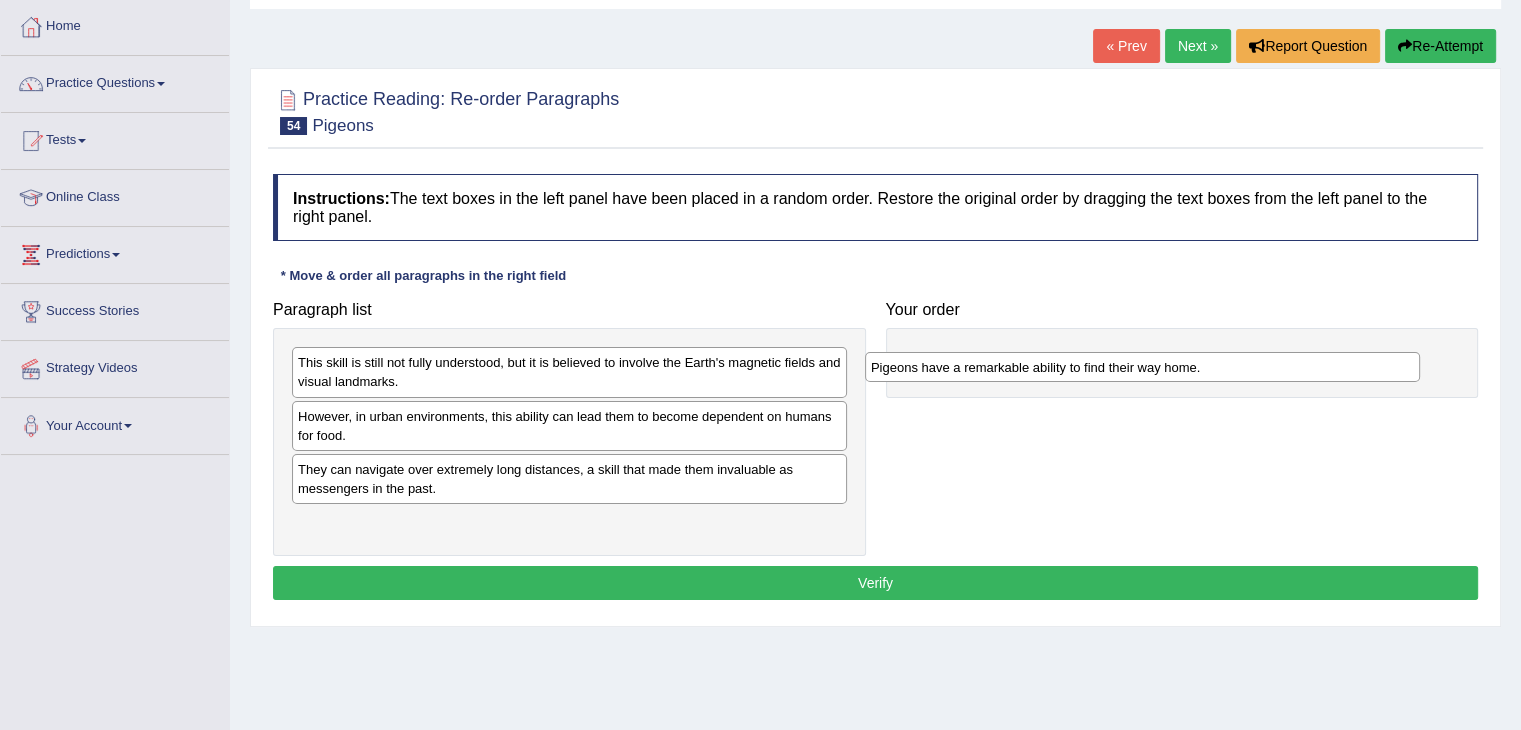 drag, startPoint x: 415, startPoint y: 527, endPoint x: 988, endPoint y: 373, distance: 593.3338 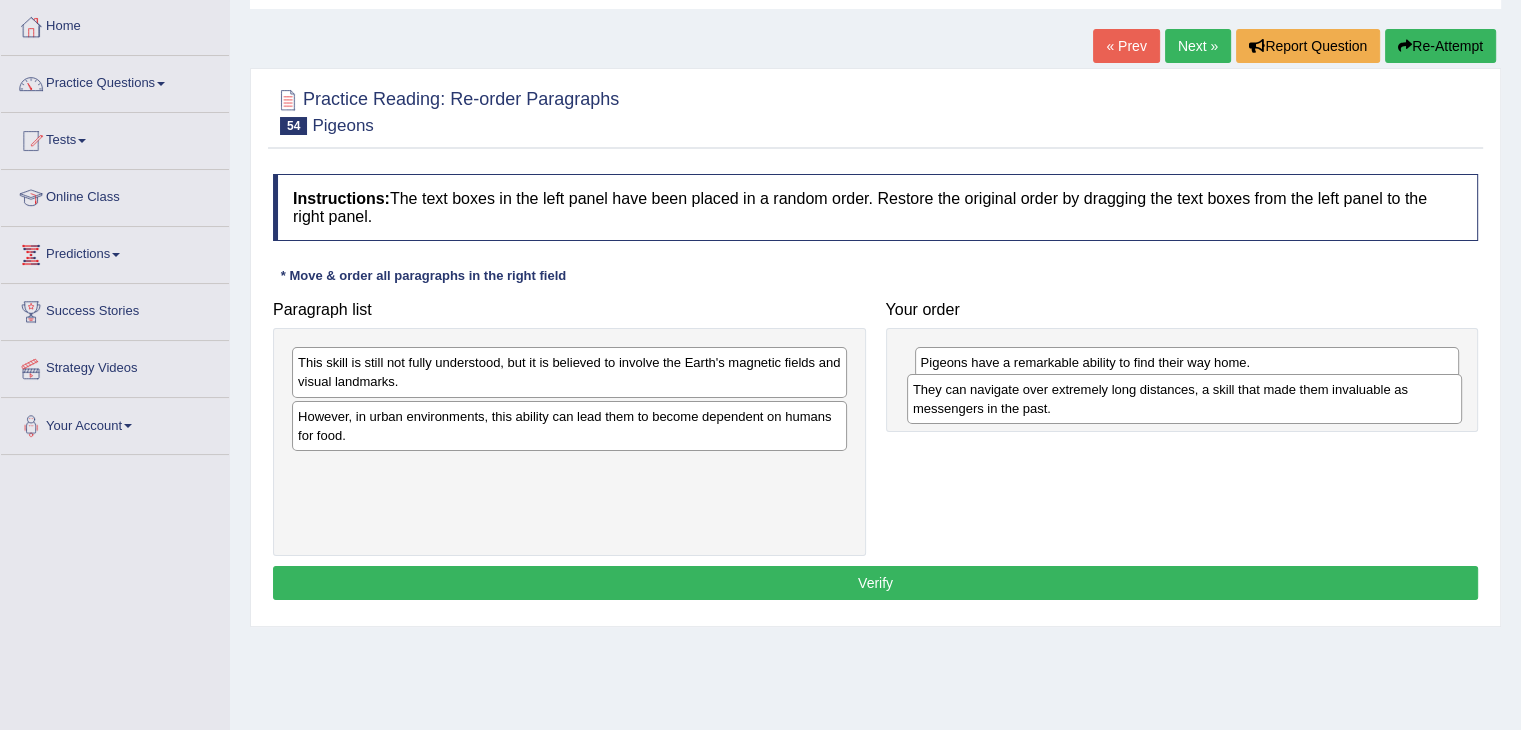 drag, startPoint x: 617, startPoint y: 490, endPoint x: 1232, endPoint y: 411, distance: 620.0532 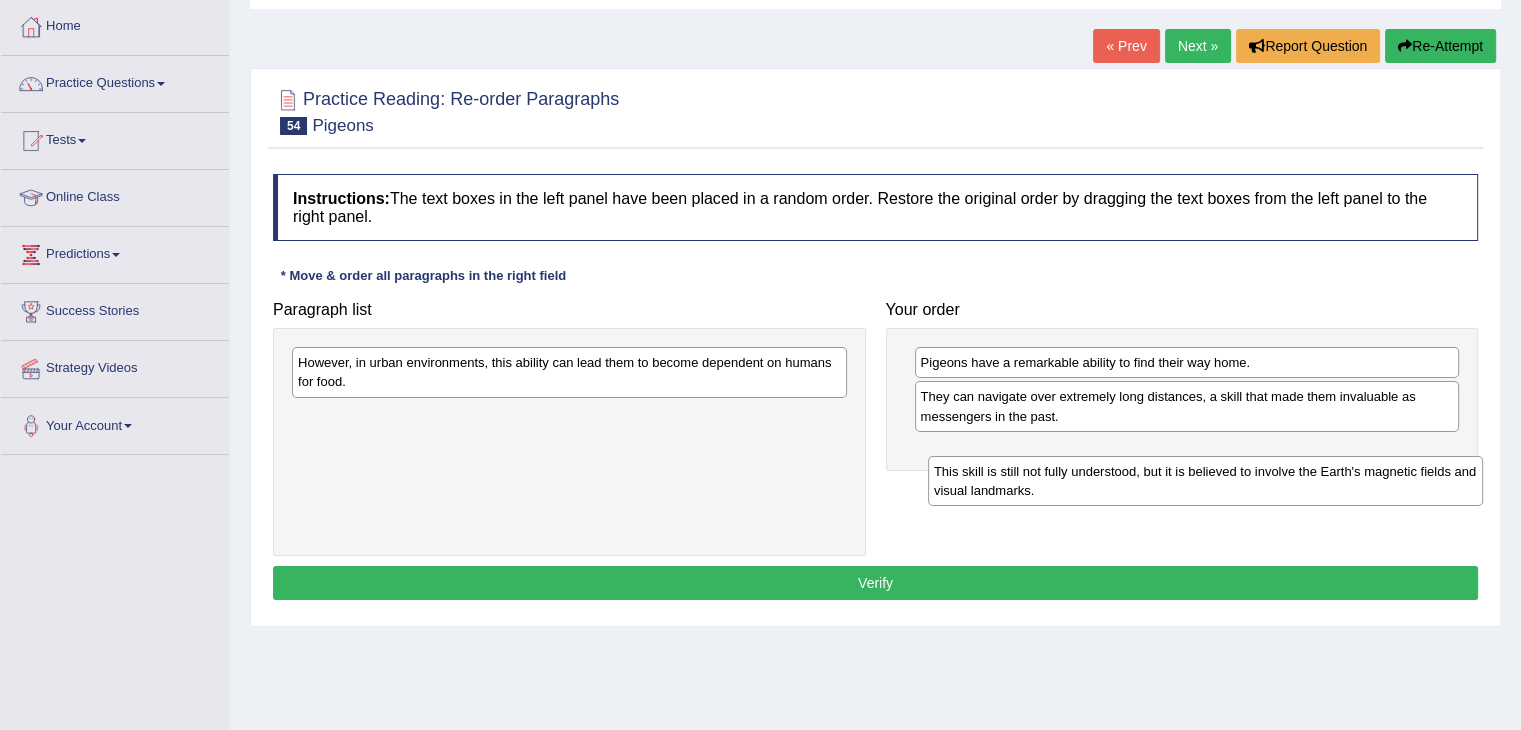 drag, startPoint x: 737, startPoint y: 377, endPoint x: 1320, endPoint y: 473, distance: 590.8511 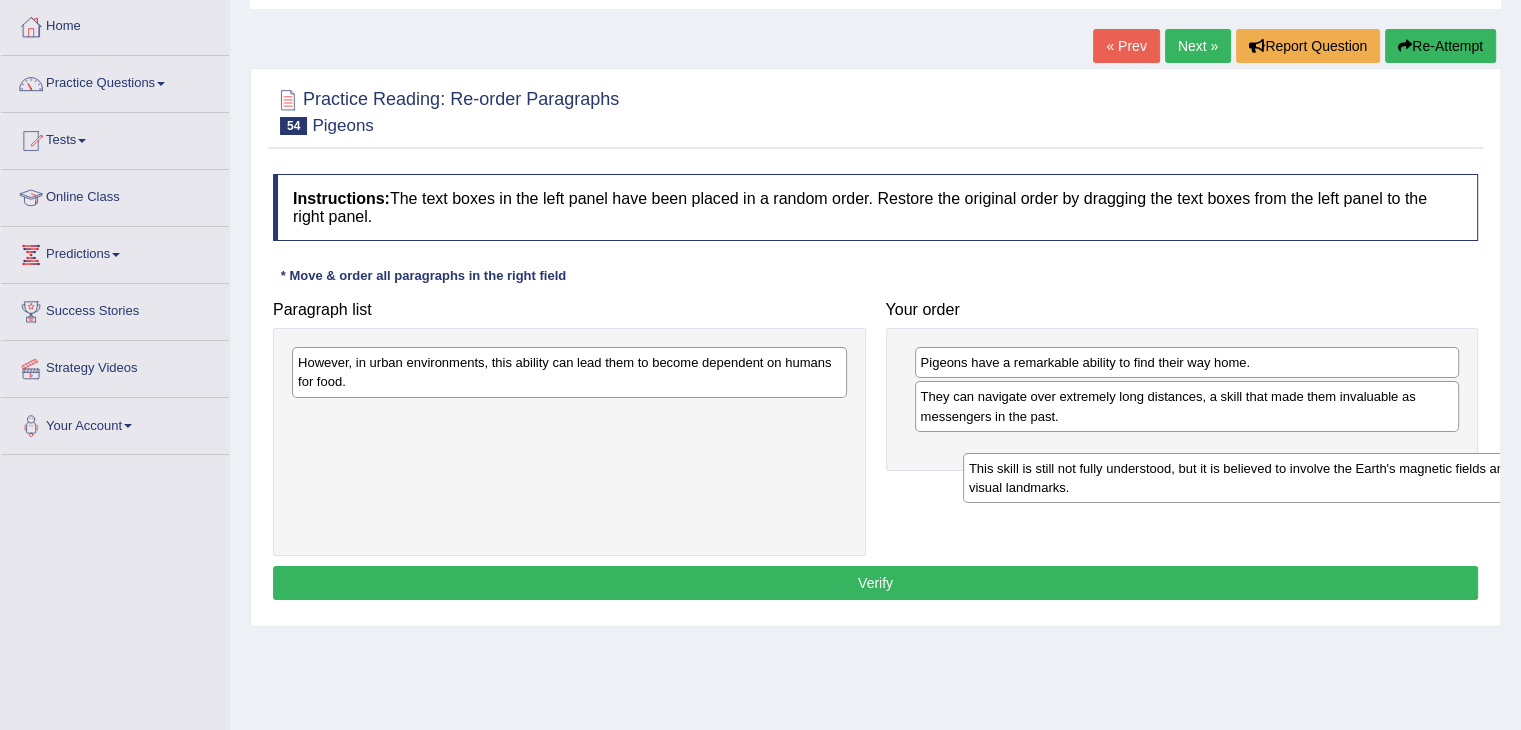 drag, startPoint x: 625, startPoint y: 405, endPoint x: 1291, endPoint y: 454, distance: 667.8001 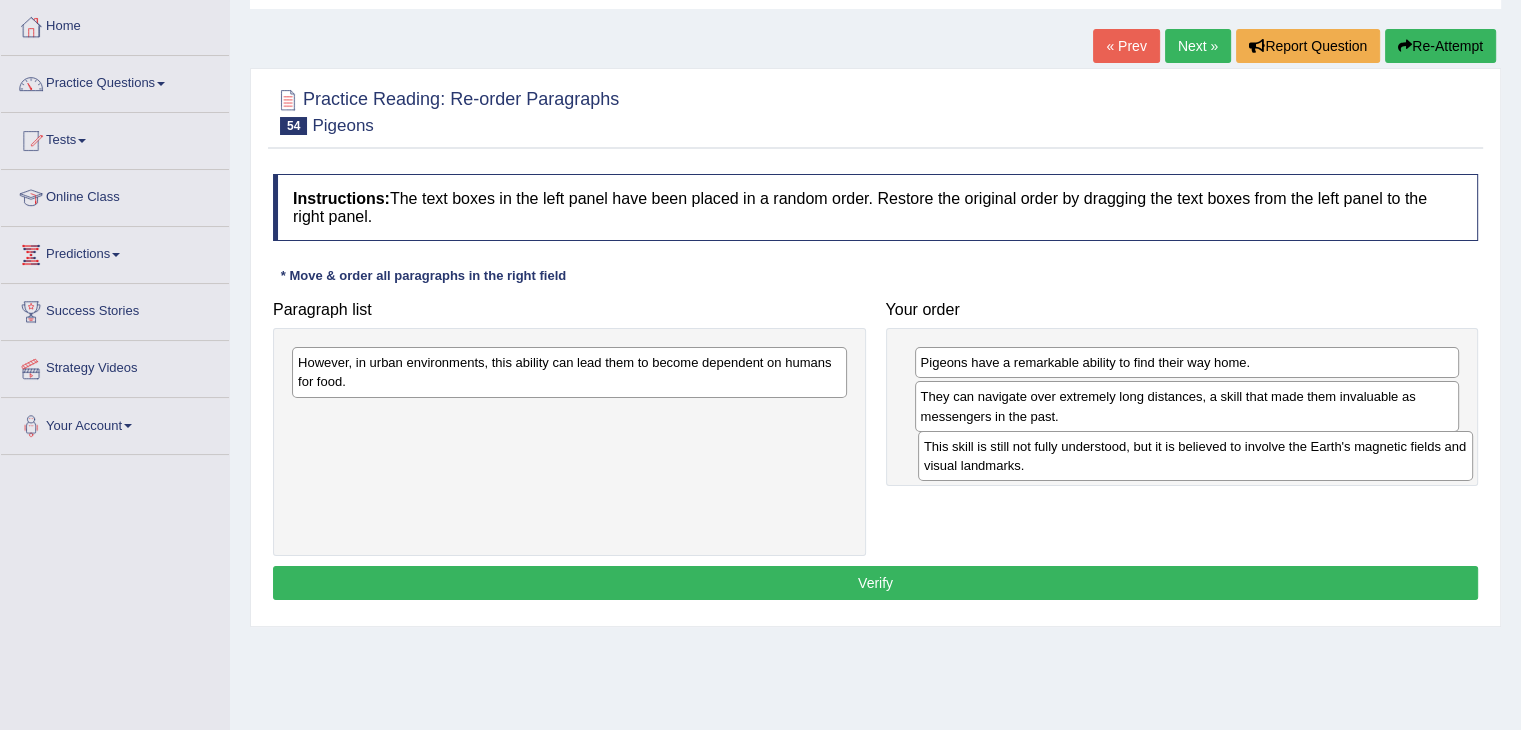 drag, startPoint x: 1037, startPoint y: 449, endPoint x: 1366, endPoint y: 460, distance: 329.18384 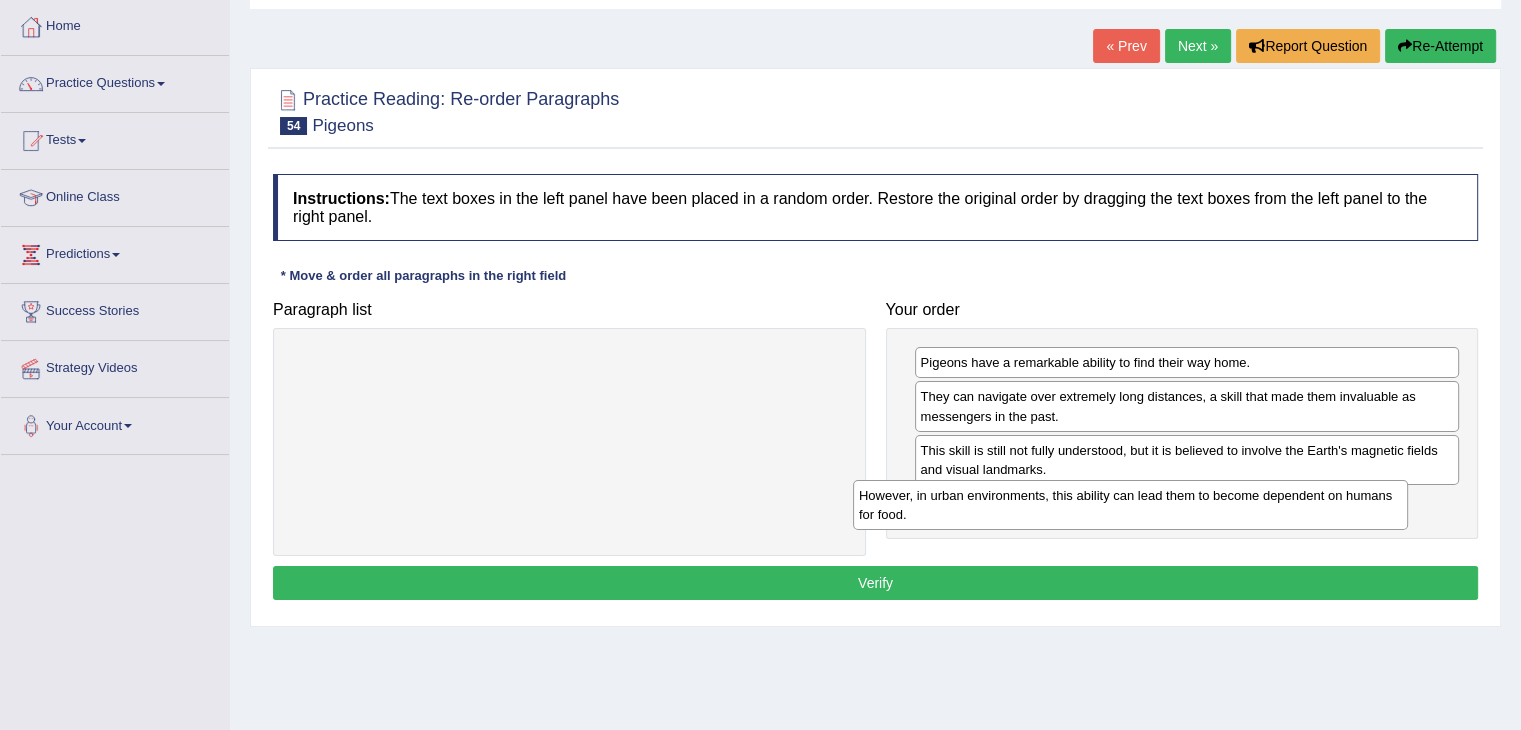 drag, startPoint x: 716, startPoint y: 372, endPoint x: 1277, endPoint y: 505, distance: 576.5501 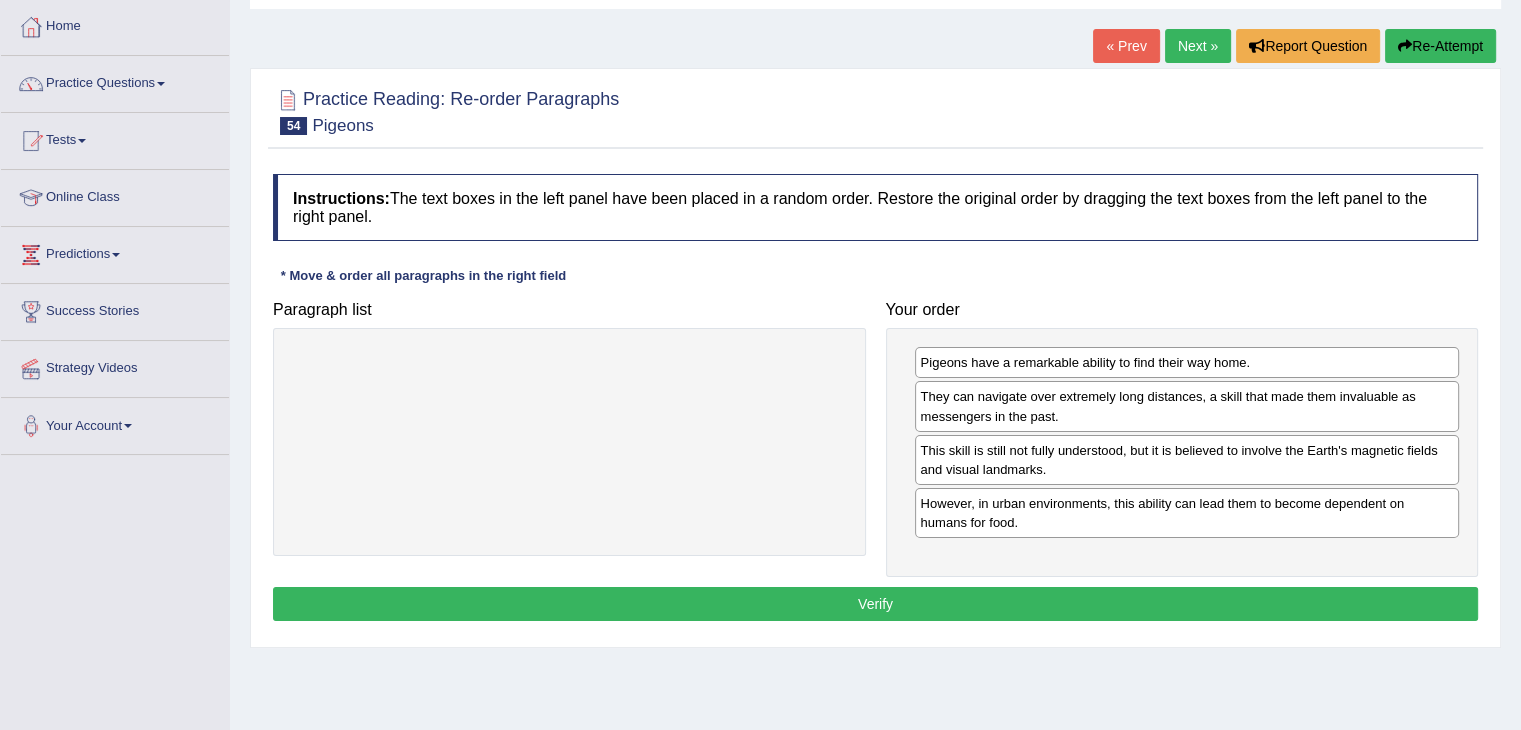 click on "Verify" at bounding box center (875, 604) 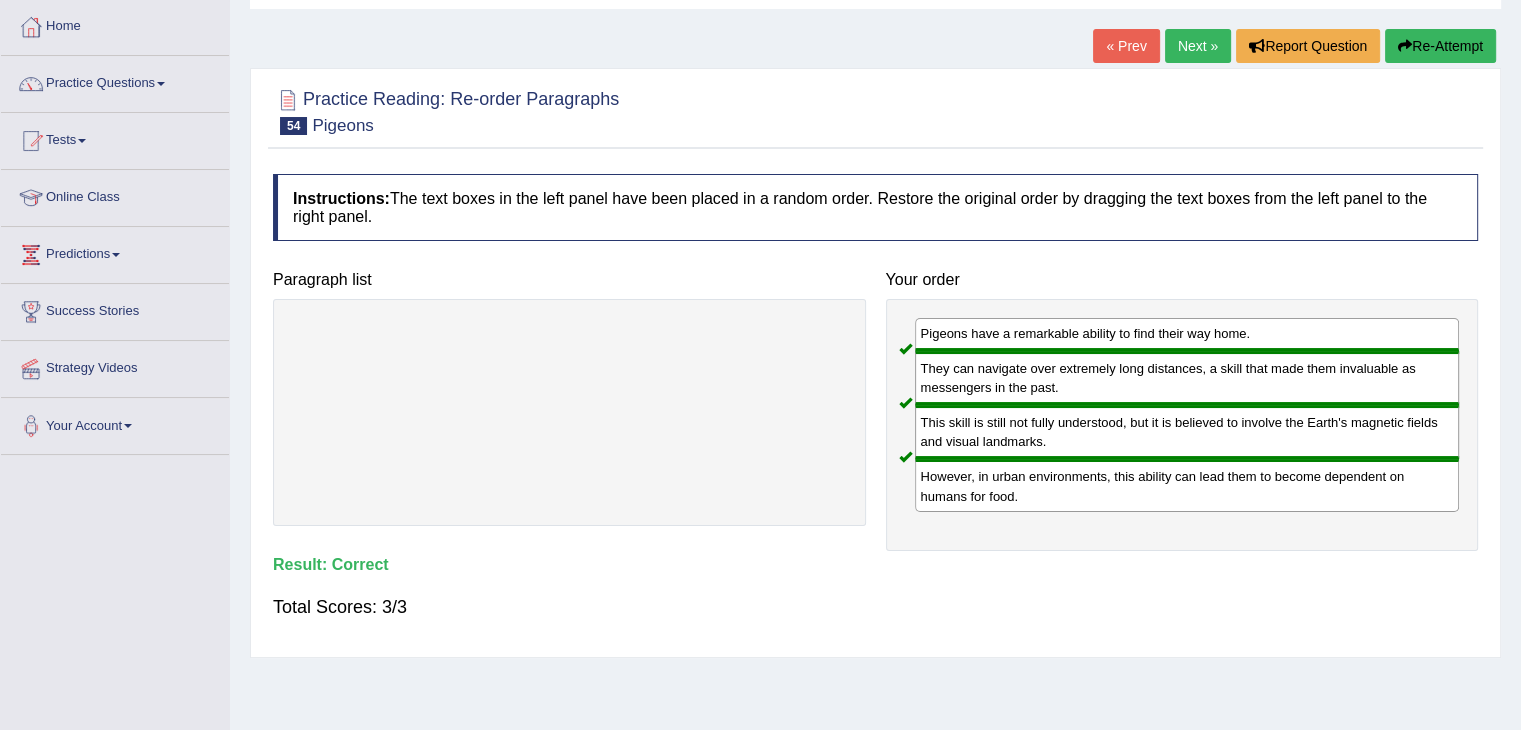click on "Next »" at bounding box center (1198, 46) 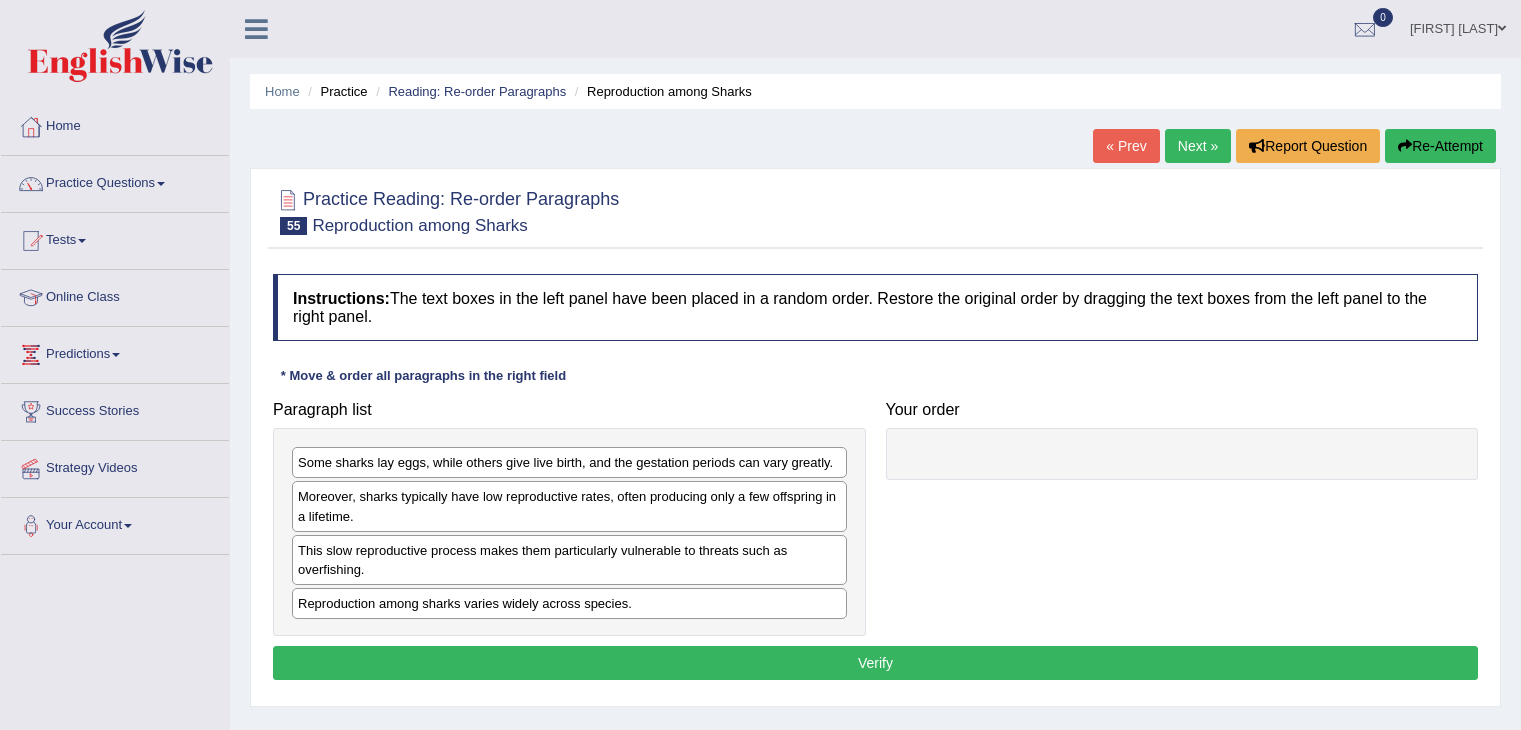scroll, scrollTop: 0, scrollLeft: 0, axis: both 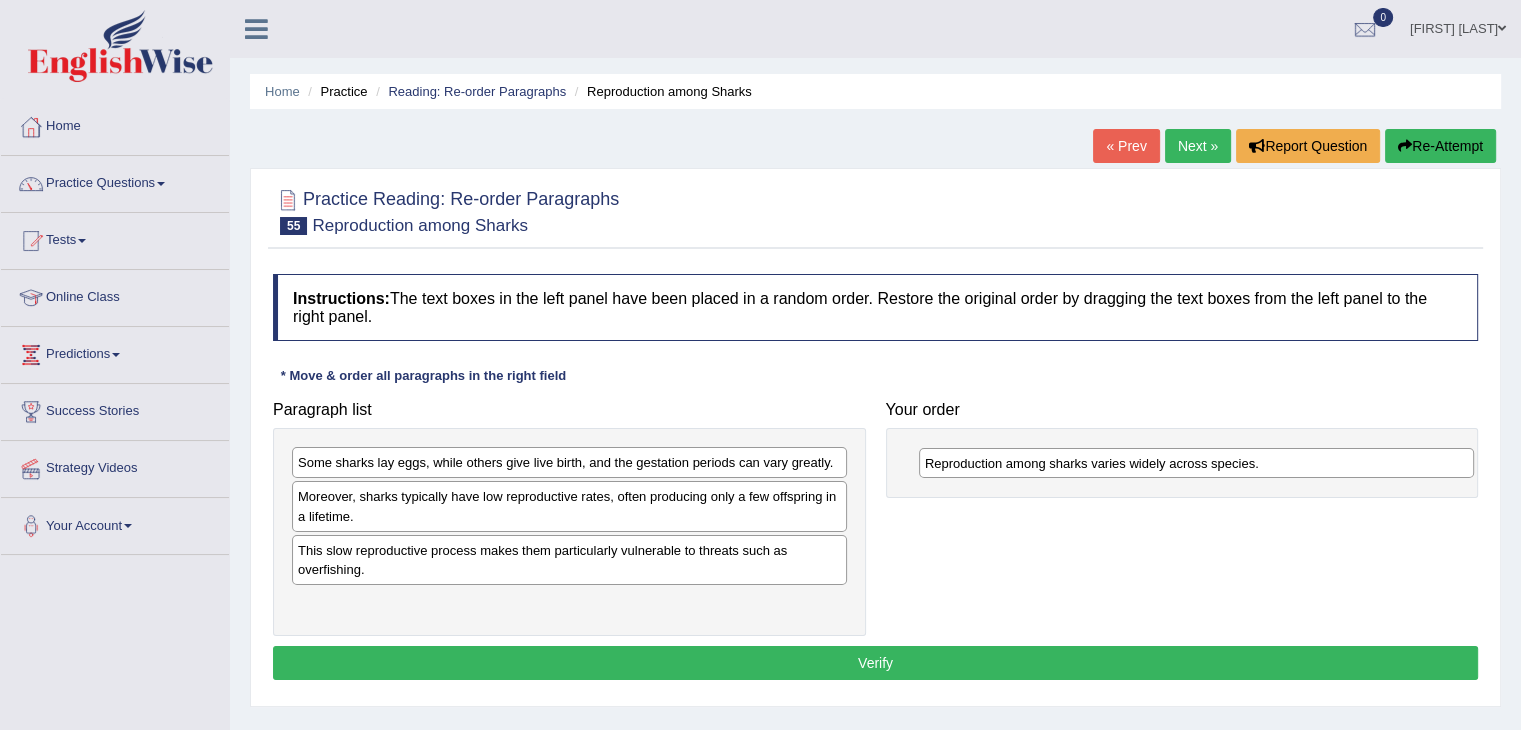 drag, startPoint x: 389, startPoint y: 600, endPoint x: 1016, endPoint y: 461, distance: 642.2227 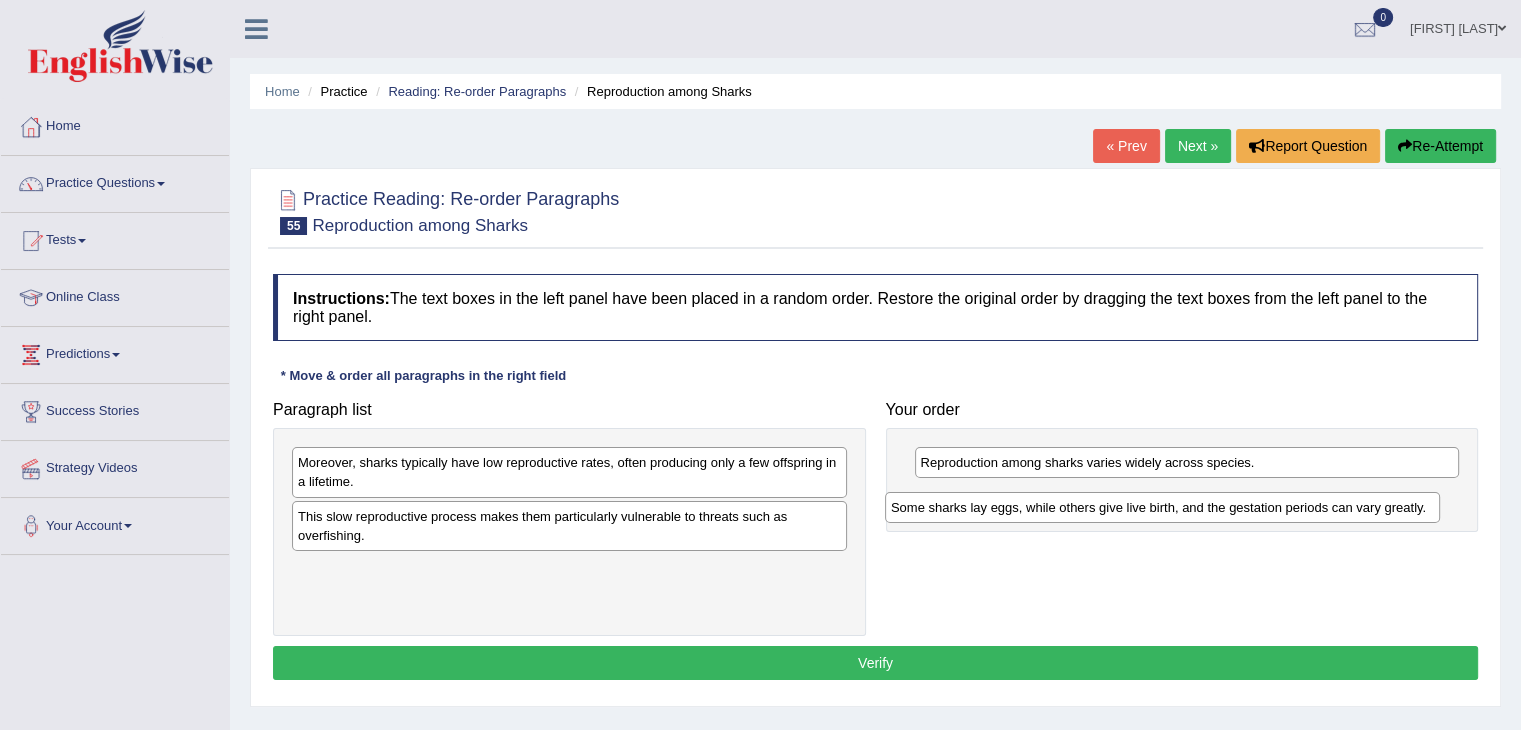 drag, startPoint x: 751, startPoint y: 458, endPoint x: 1344, endPoint y: 503, distance: 594.70496 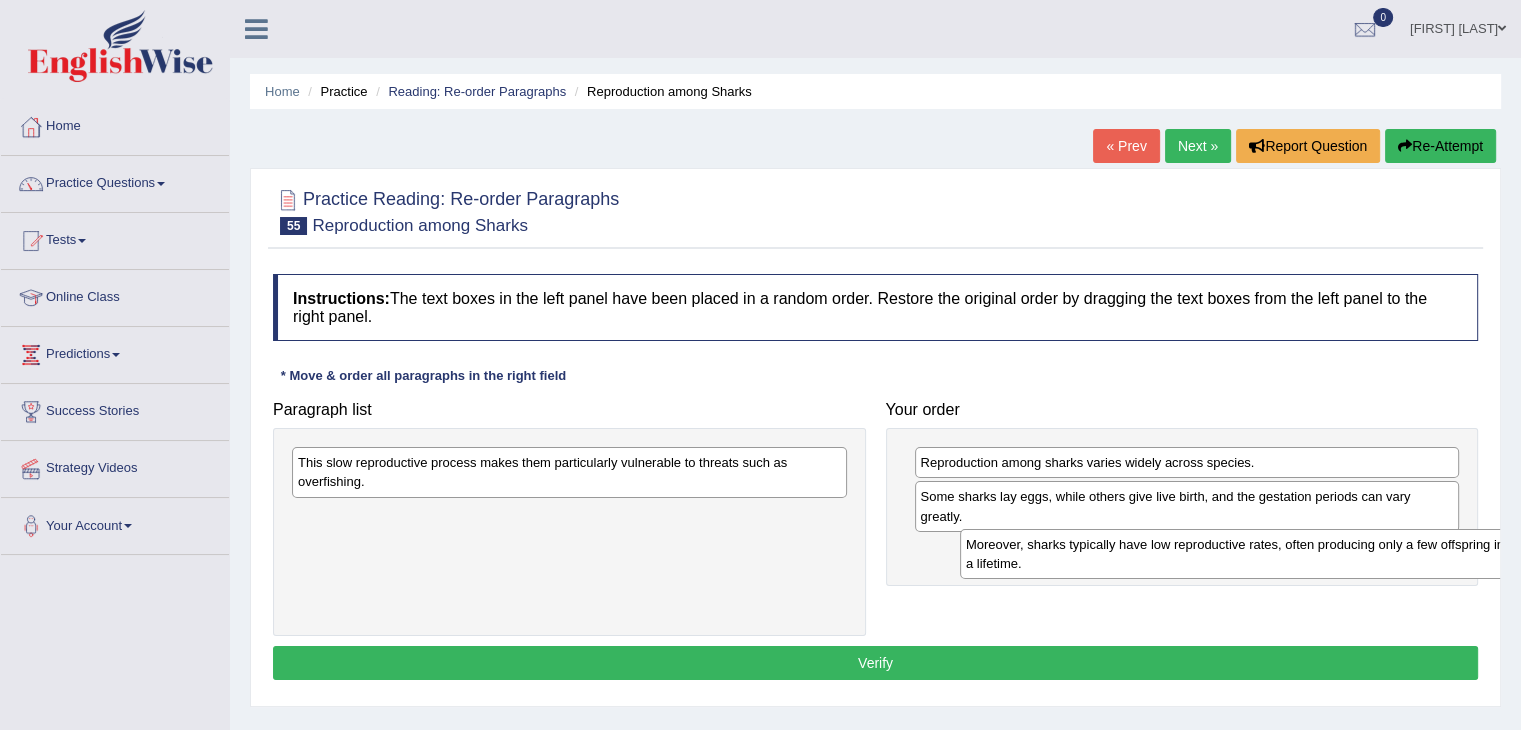 drag, startPoint x: 383, startPoint y: 471, endPoint x: 1051, endPoint y: 553, distance: 673.0141 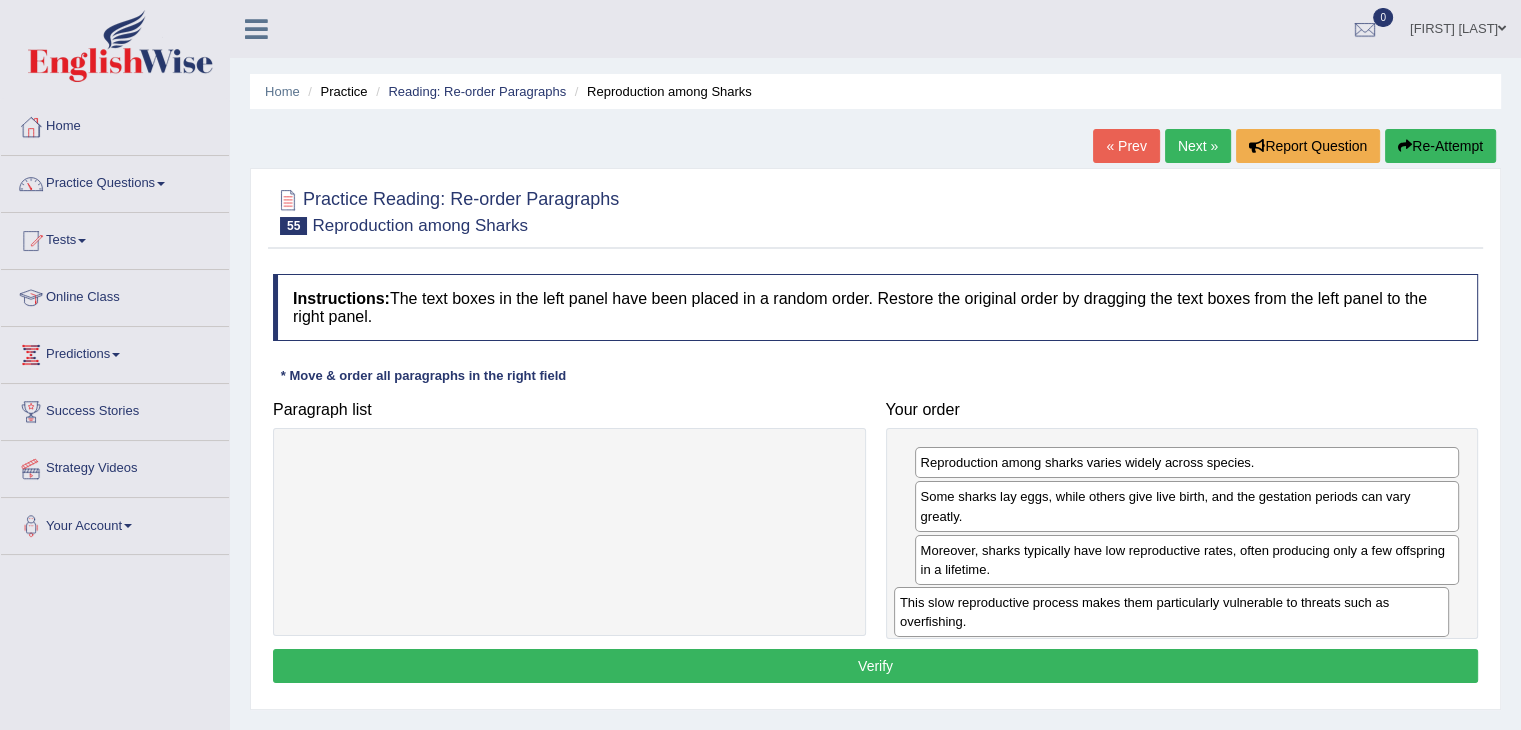 drag, startPoint x: 736, startPoint y: 466, endPoint x: 1338, endPoint y: 604, distance: 617.61475 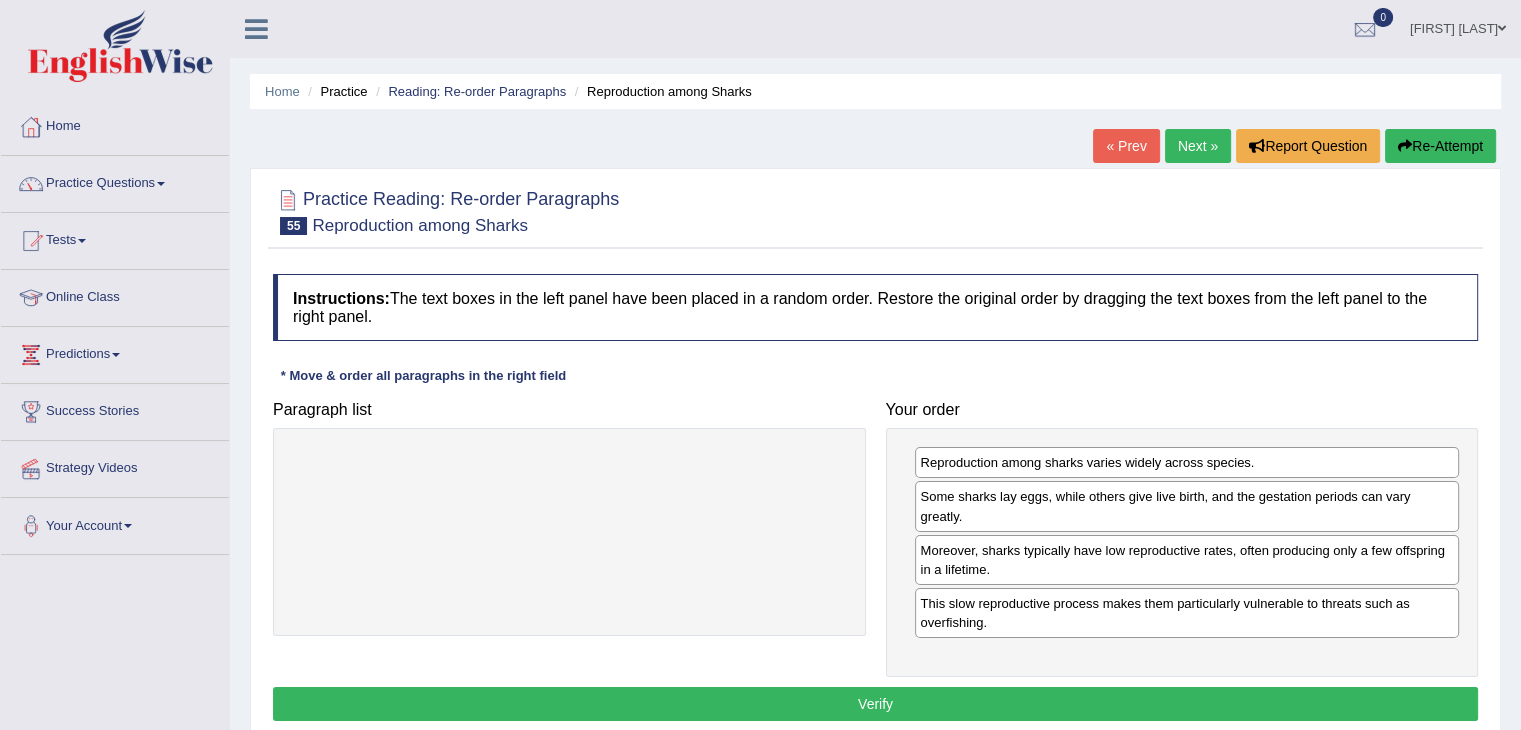 click on "Verify" at bounding box center (875, 704) 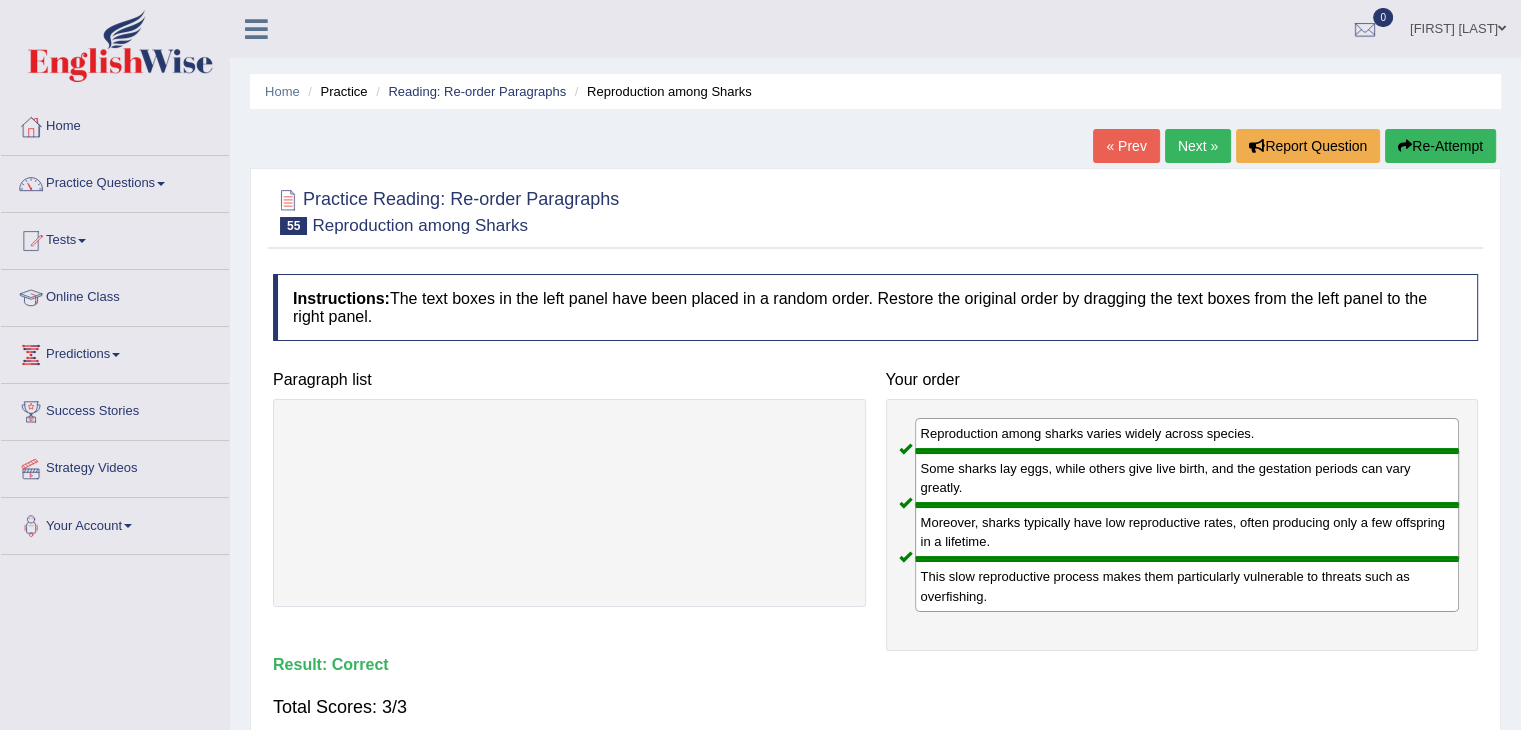 drag, startPoint x: 1191, startPoint y: 147, endPoint x: 1108, endPoint y: 226, distance: 114.58621 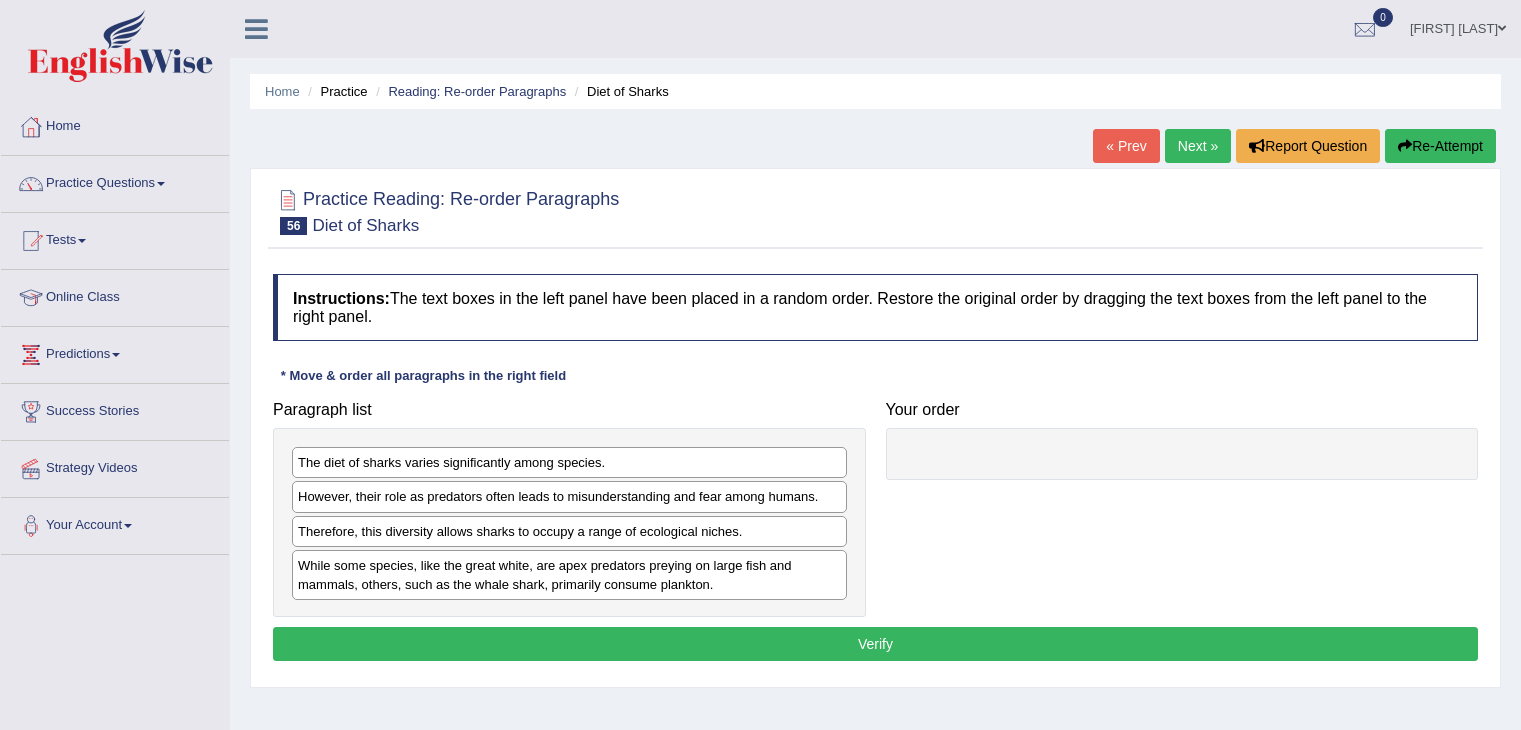 scroll, scrollTop: 39, scrollLeft: 0, axis: vertical 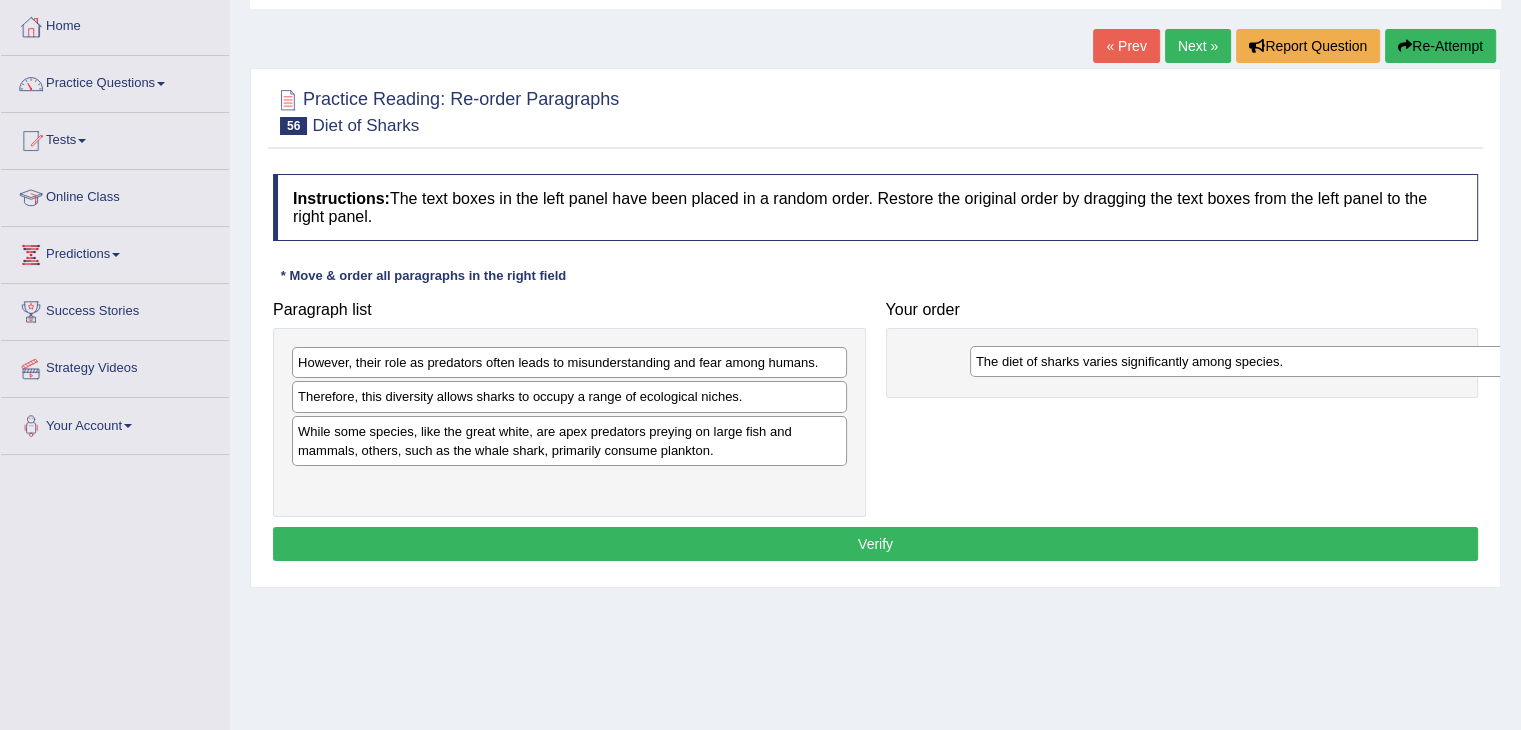 drag, startPoint x: 379, startPoint y: 358, endPoint x: 1057, endPoint y: 357, distance: 678.00073 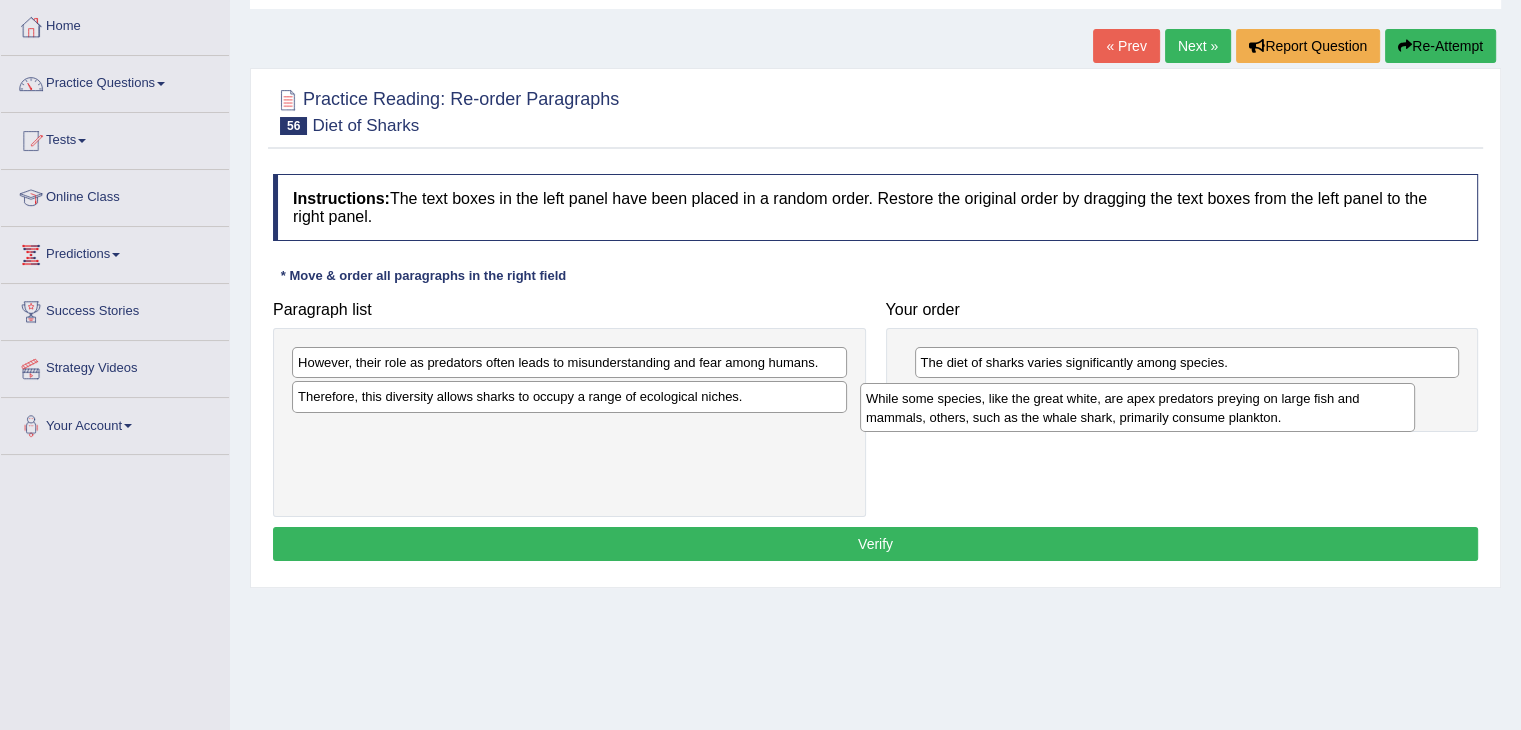 drag, startPoint x: 604, startPoint y: 445, endPoint x: 1172, endPoint y: 413, distance: 568.9007 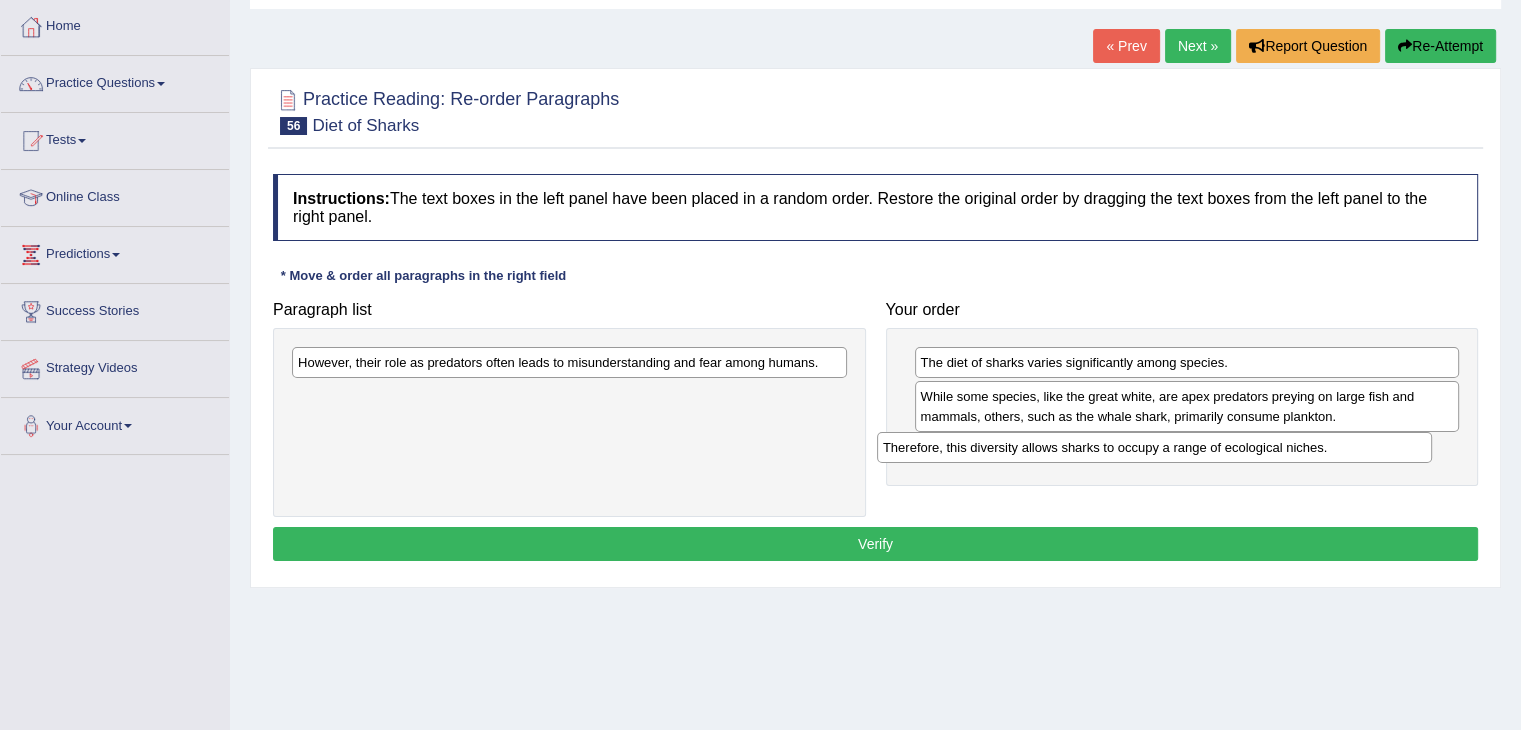 drag, startPoint x: 503, startPoint y: 401, endPoint x: 1088, endPoint y: 452, distance: 587.2189 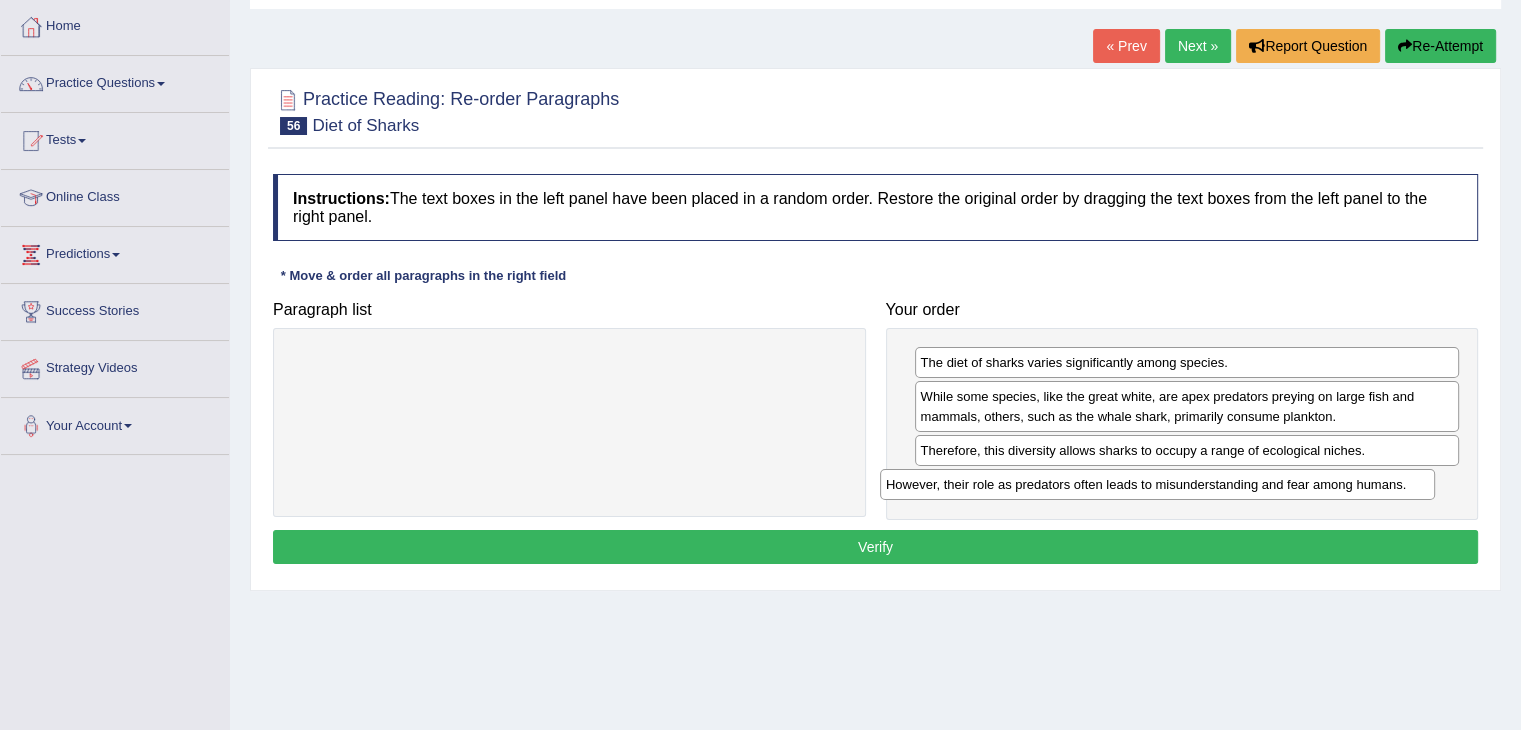 drag, startPoint x: 720, startPoint y: 361, endPoint x: 1308, endPoint y: 483, distance: 600.52313 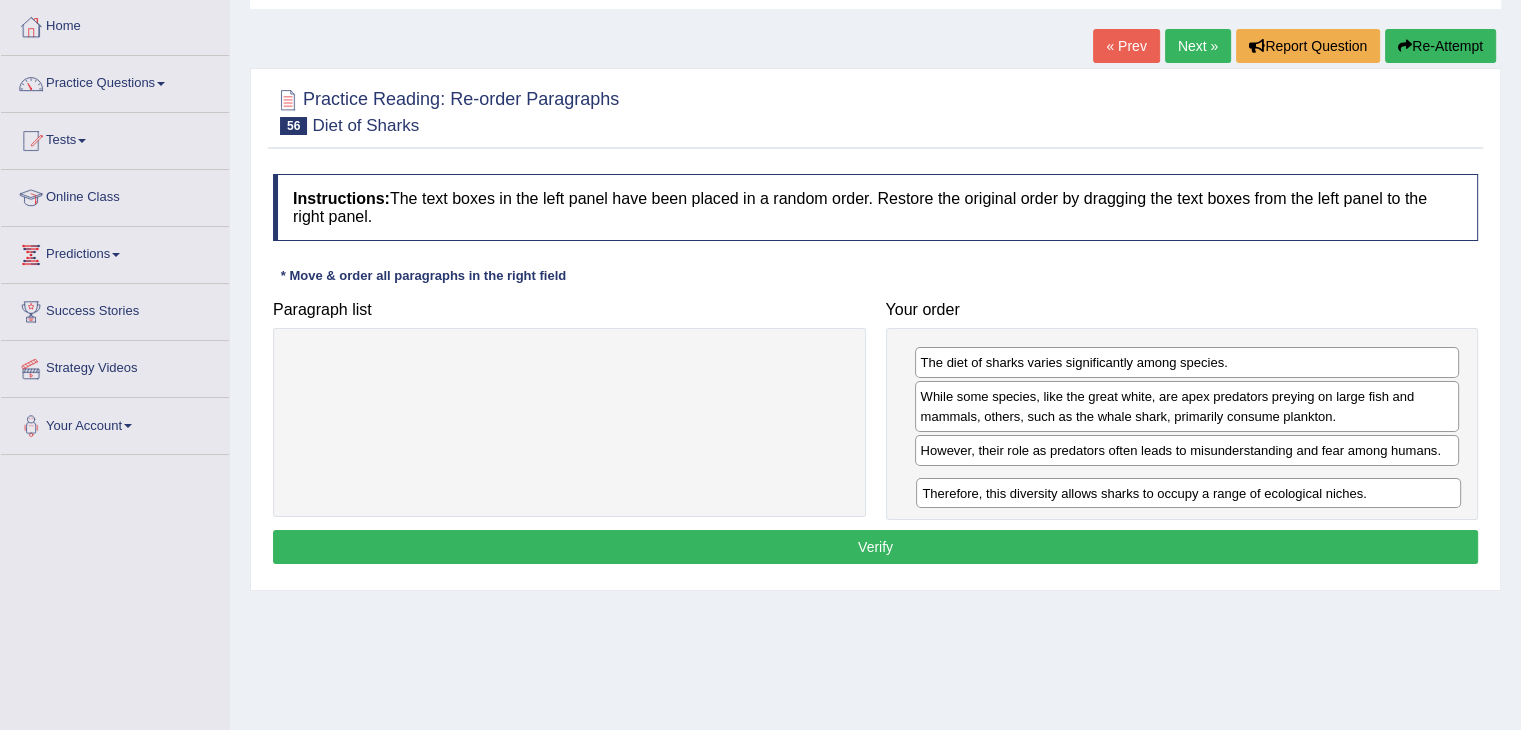 drag, startPoint x: 1280, startPoint y: 455, endPoint x: 1282, endPoint y: 498, distance: 43.046486 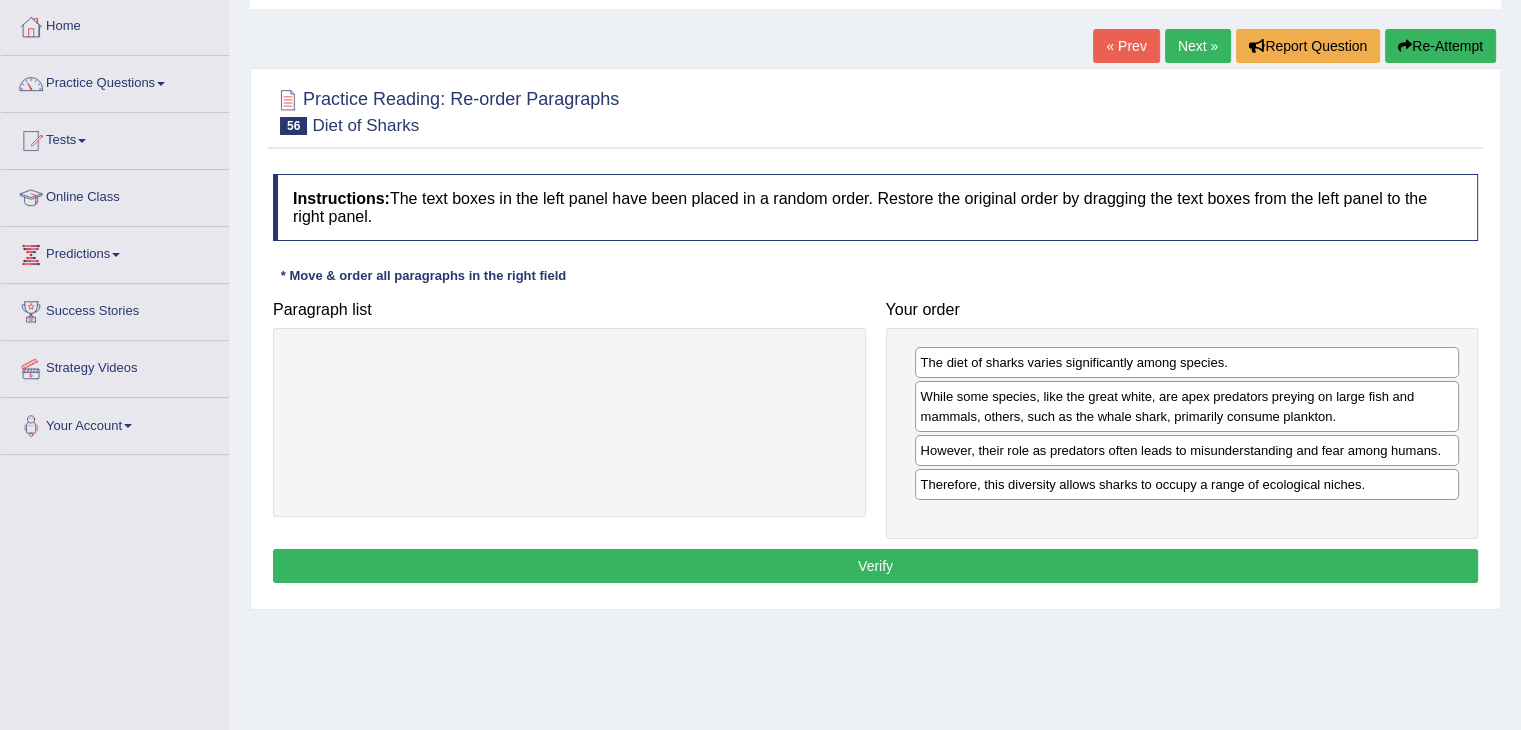 click on "Verify" at bounding box center (875, 566) 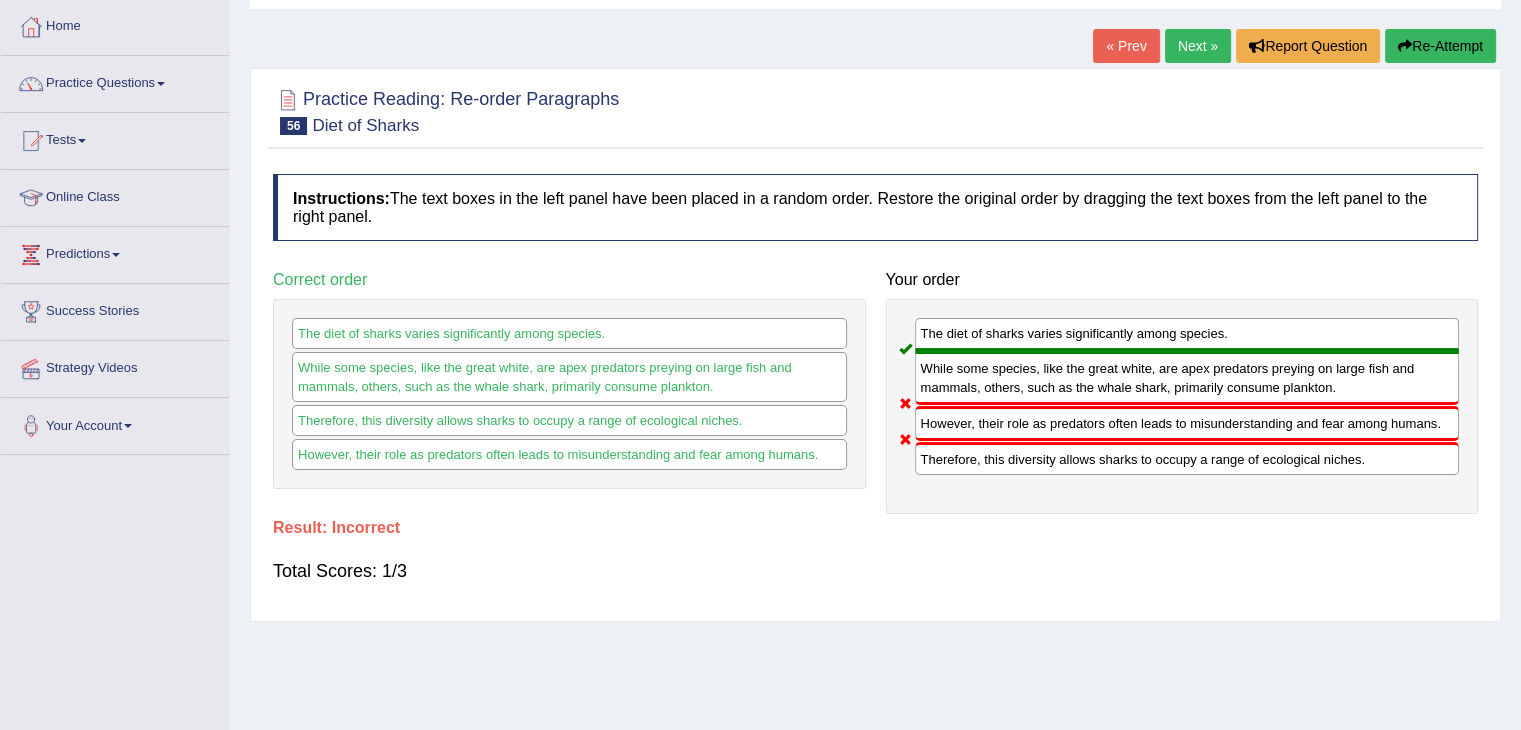 click on "Next »" at bounding box center [1198, 46] 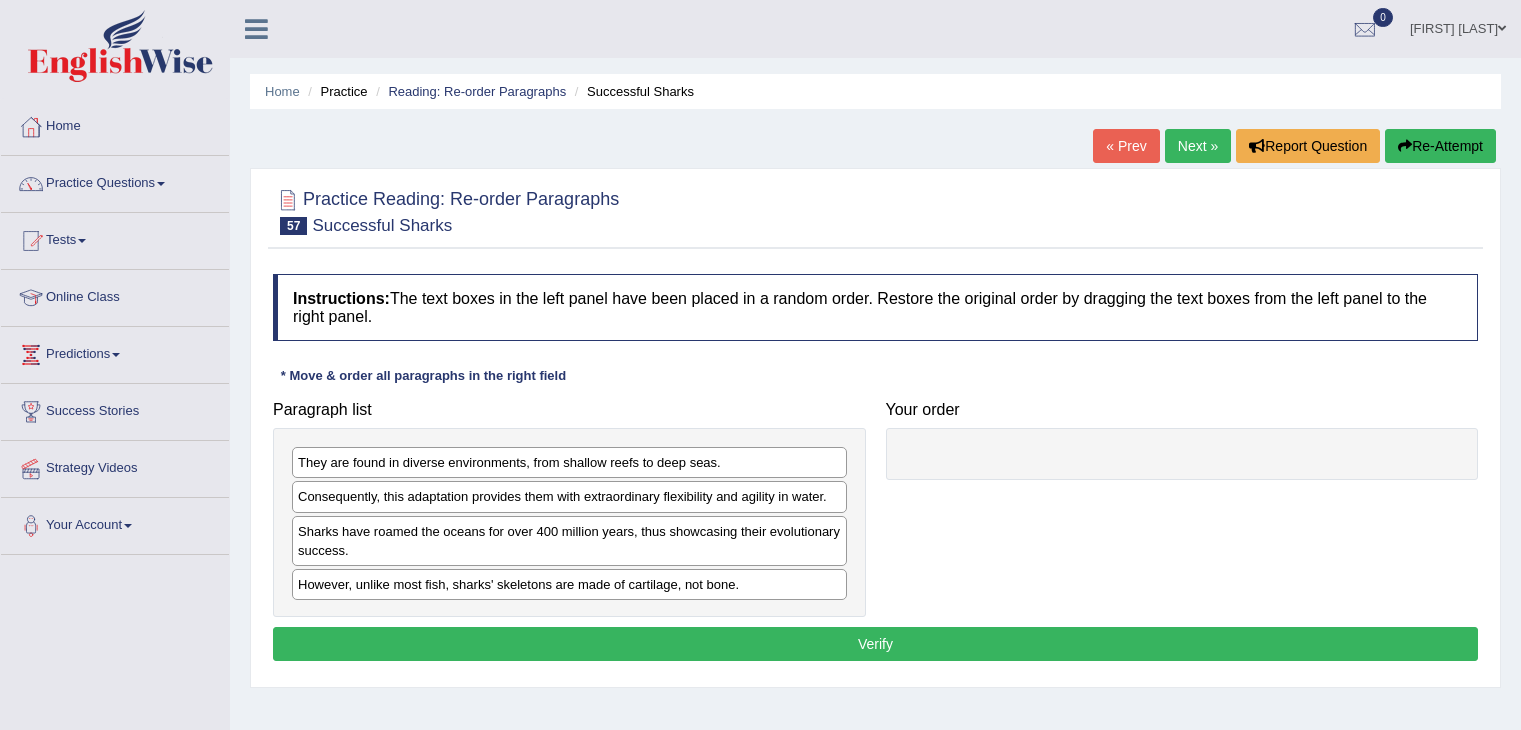 scroll, scrollTop: 0, scrollLeft: 0, axis: both 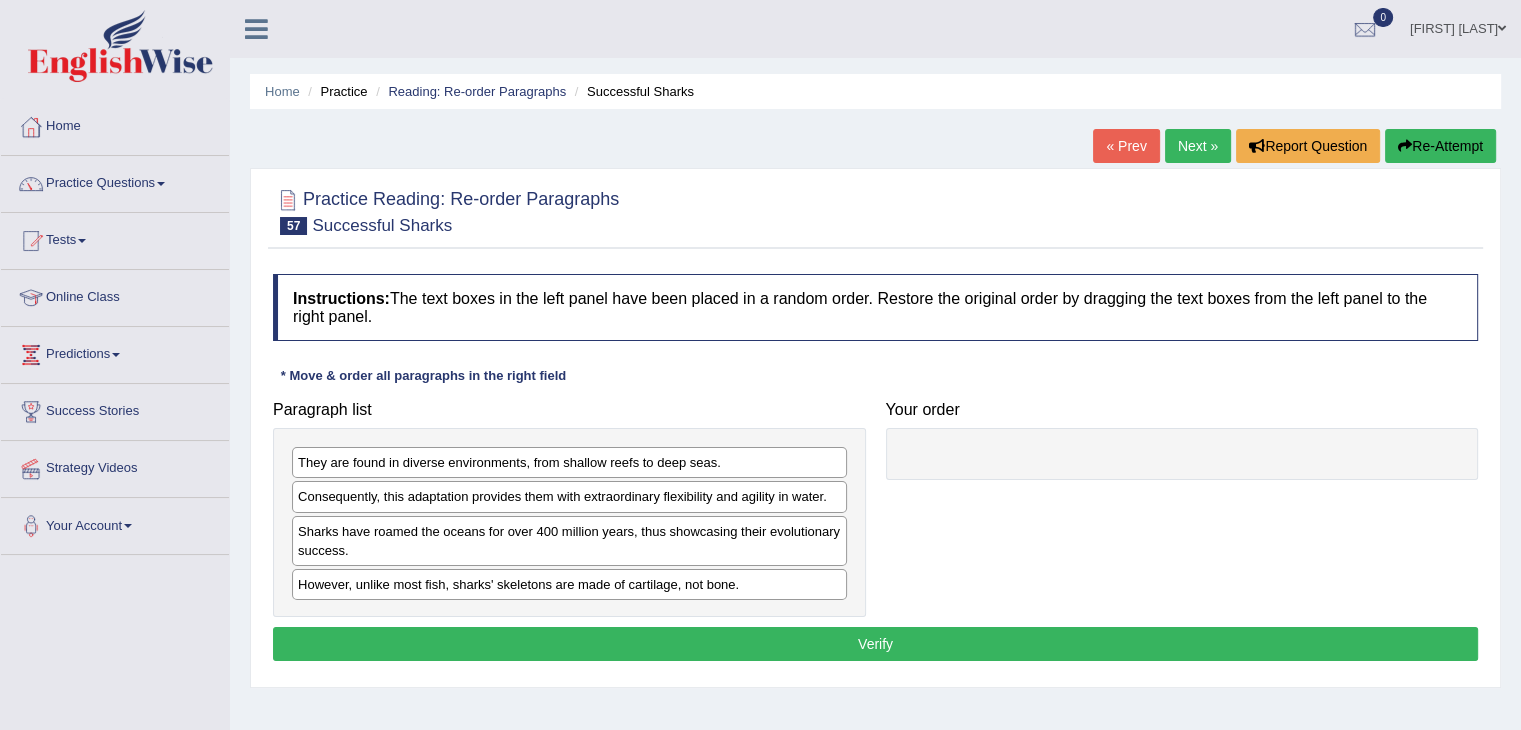 click on "« Prev" at bounding box center [1126, 146] 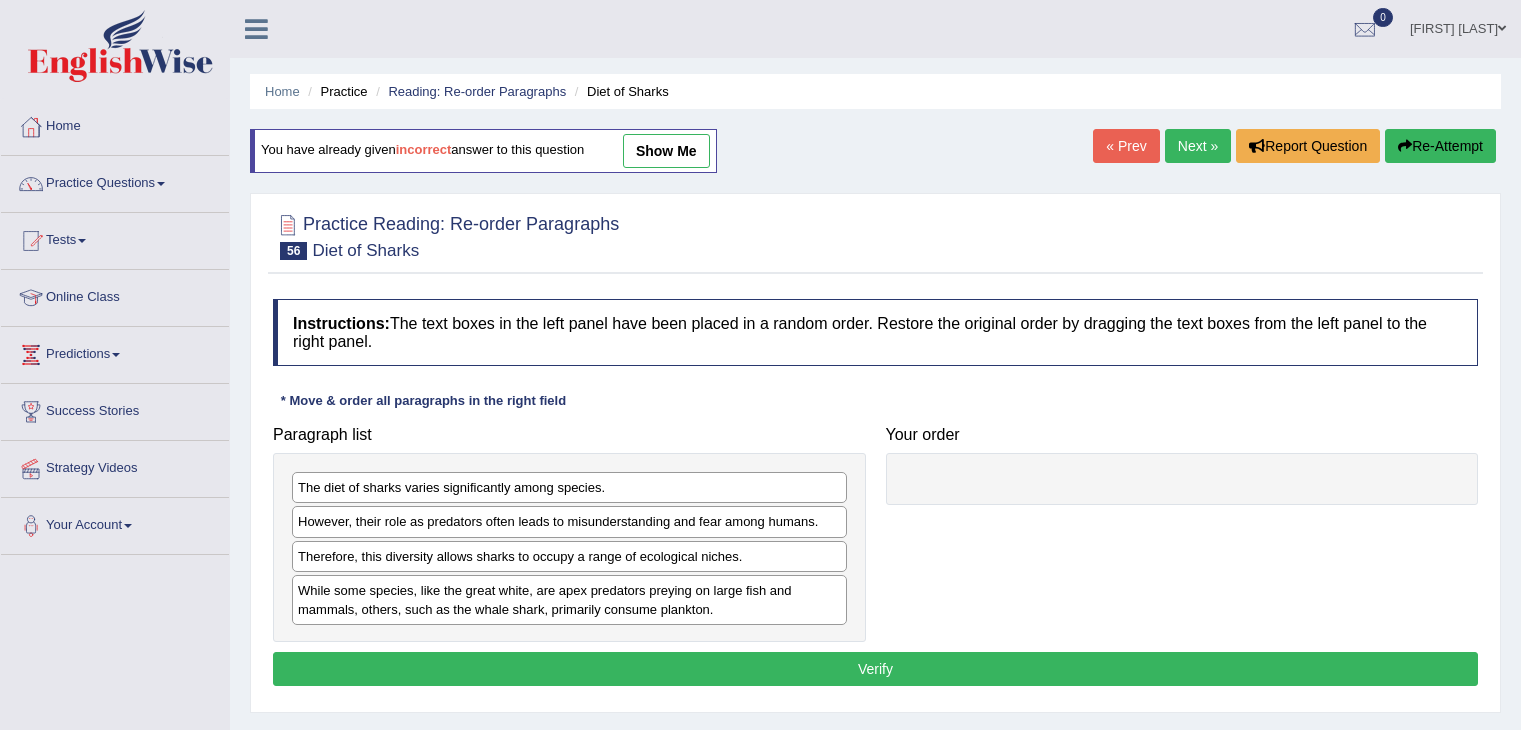 scroll, scrollTop: 0, scrollLeft: 0, axis: both 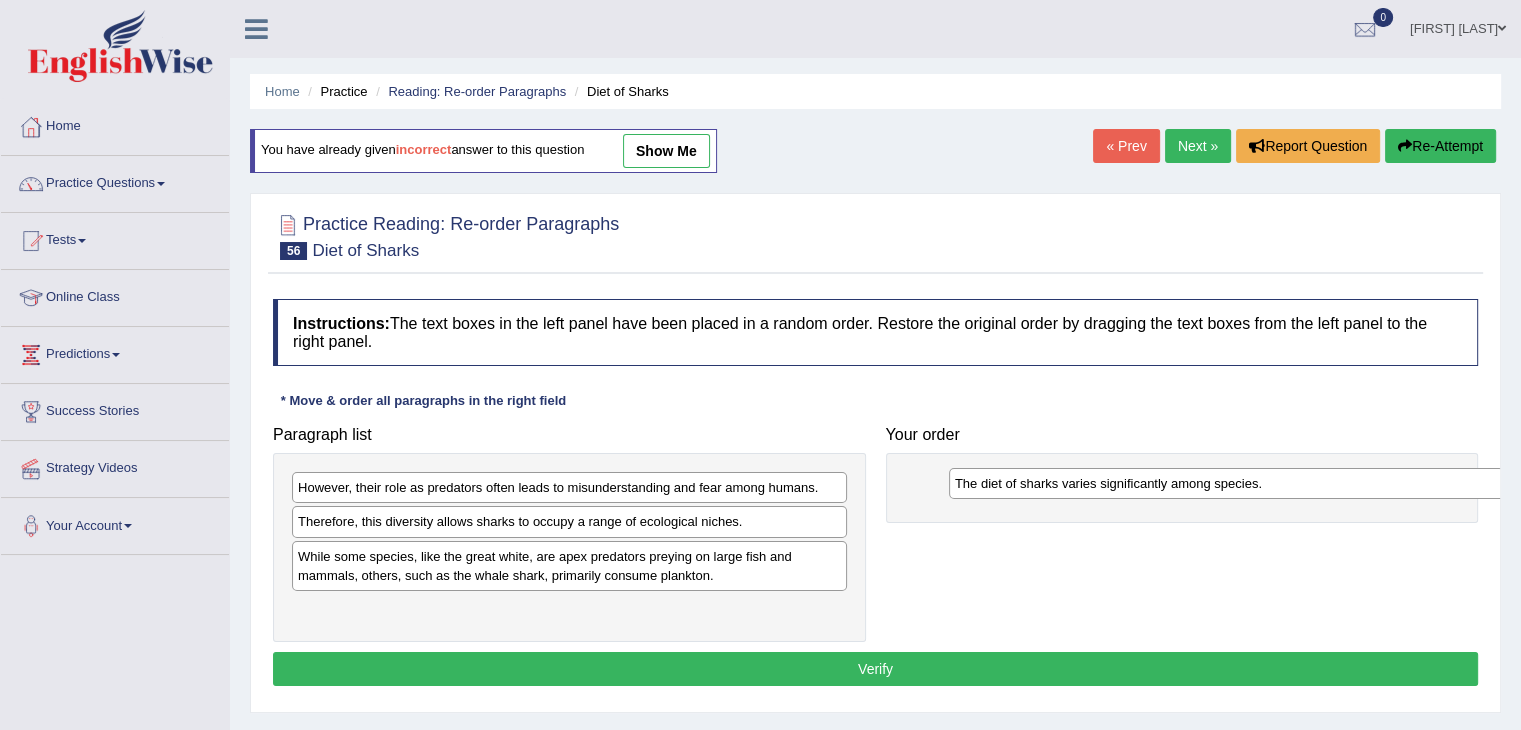 drag, startPoint x: 500, startPoint y: 493, endPoint x: 1115, endPoint y: 491, distance: 615.00323 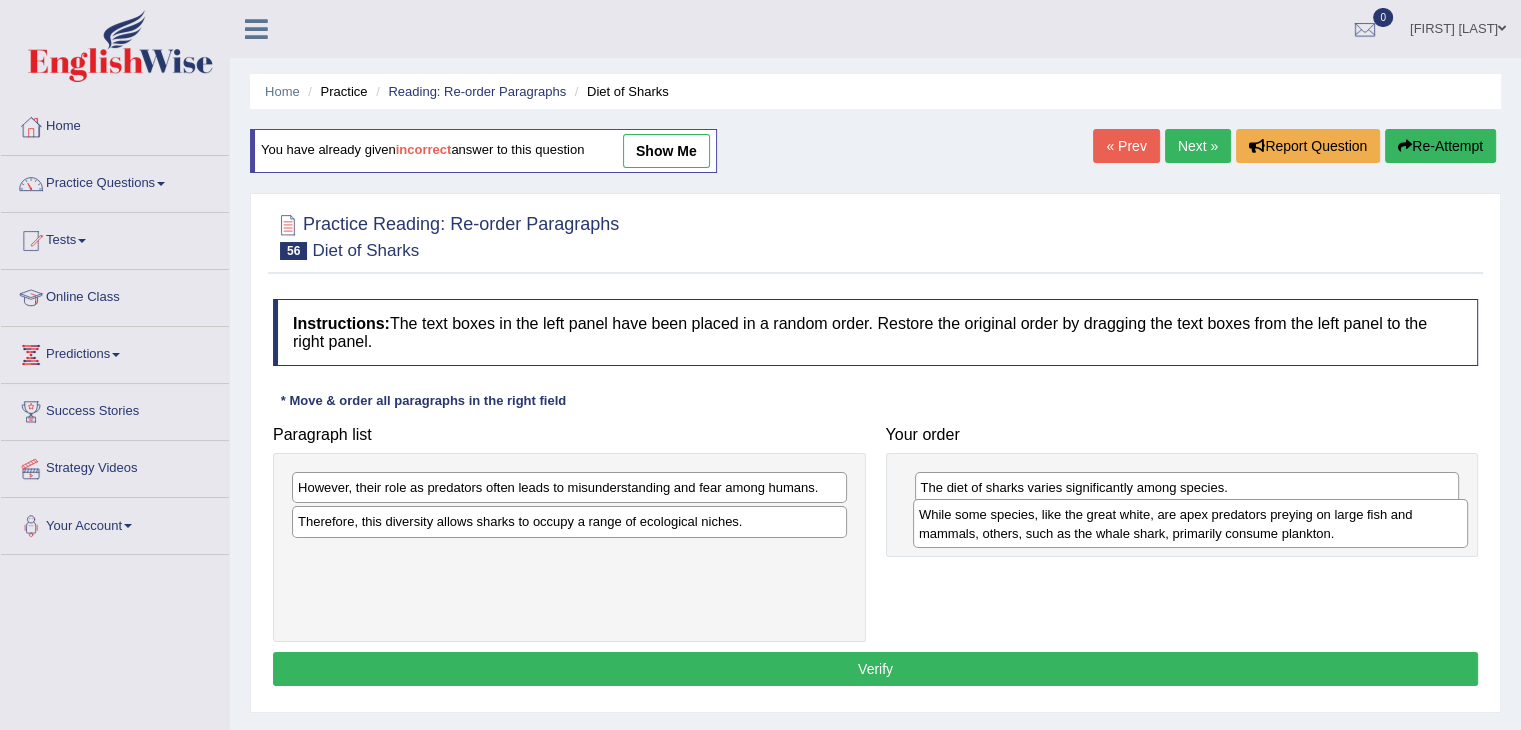 drag, startPoint x: 568, startPoint y: 573, endPoint x: 1109, endPoint y: 529, distance: 542.7863 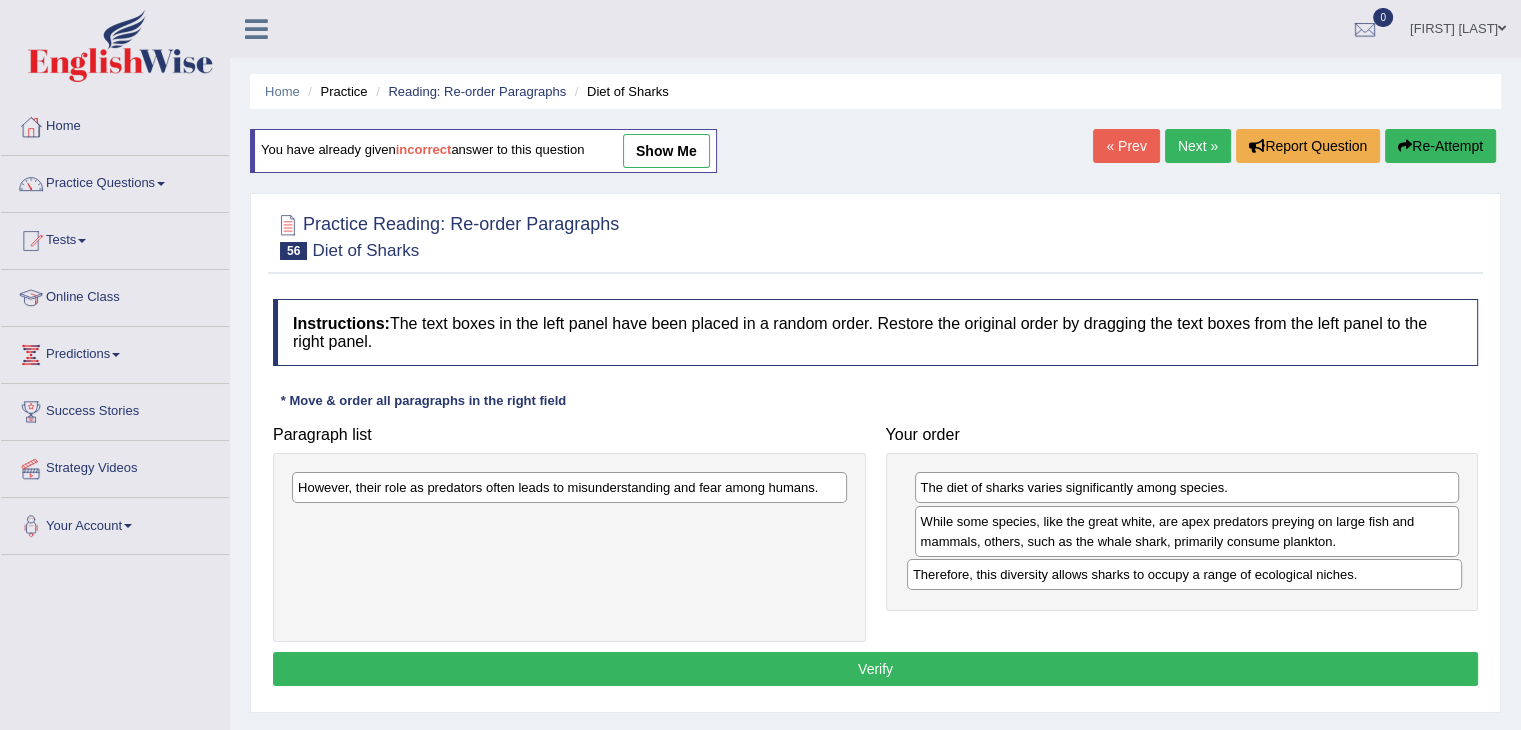 drag, startPoint x: 556, startPoint y: 532, endPoint x: 1171, endPoint y: 585, distance: 617.27954 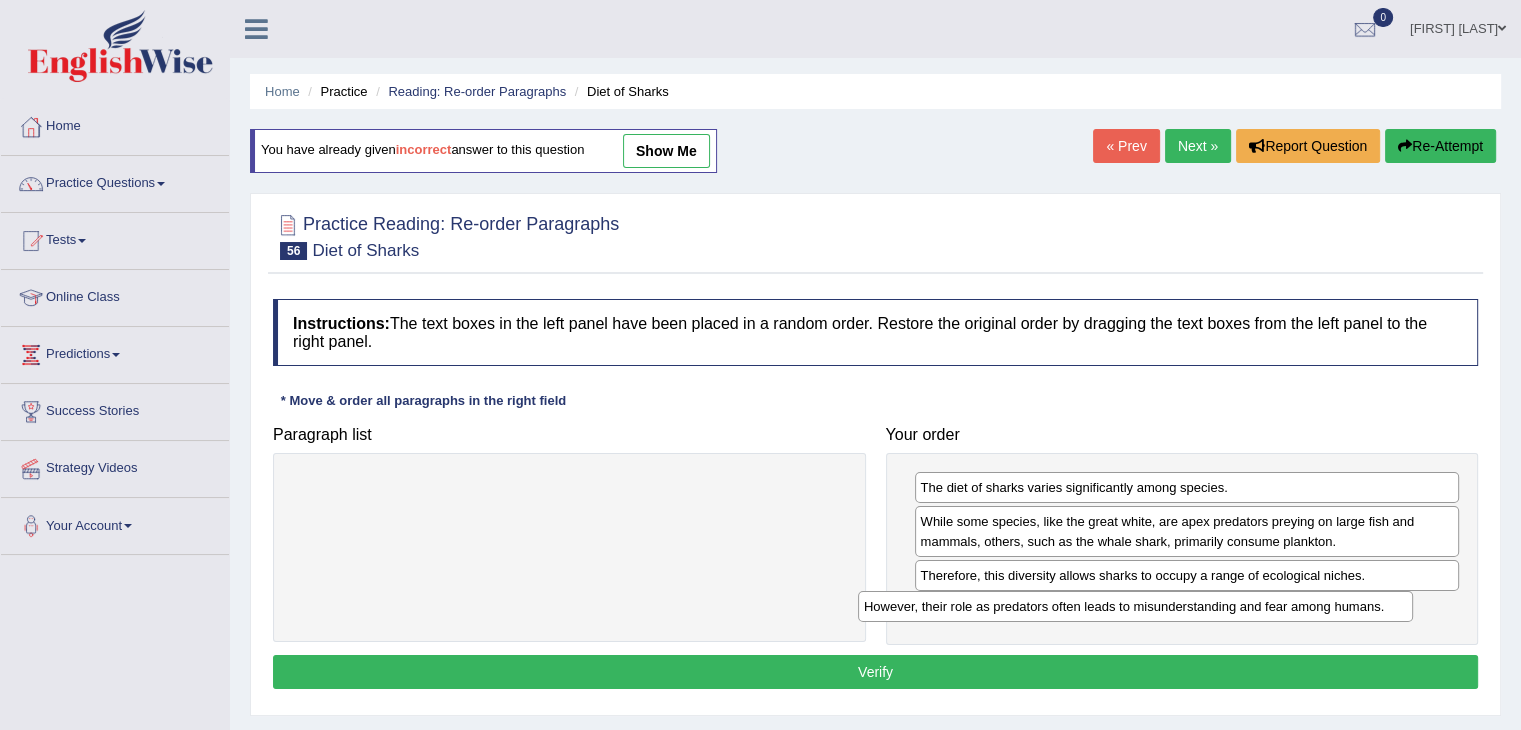 drag, startPoint x: 685, startPoint y: 493, endPoint x: 1251, endPoint y: 612, distance: 578.37445 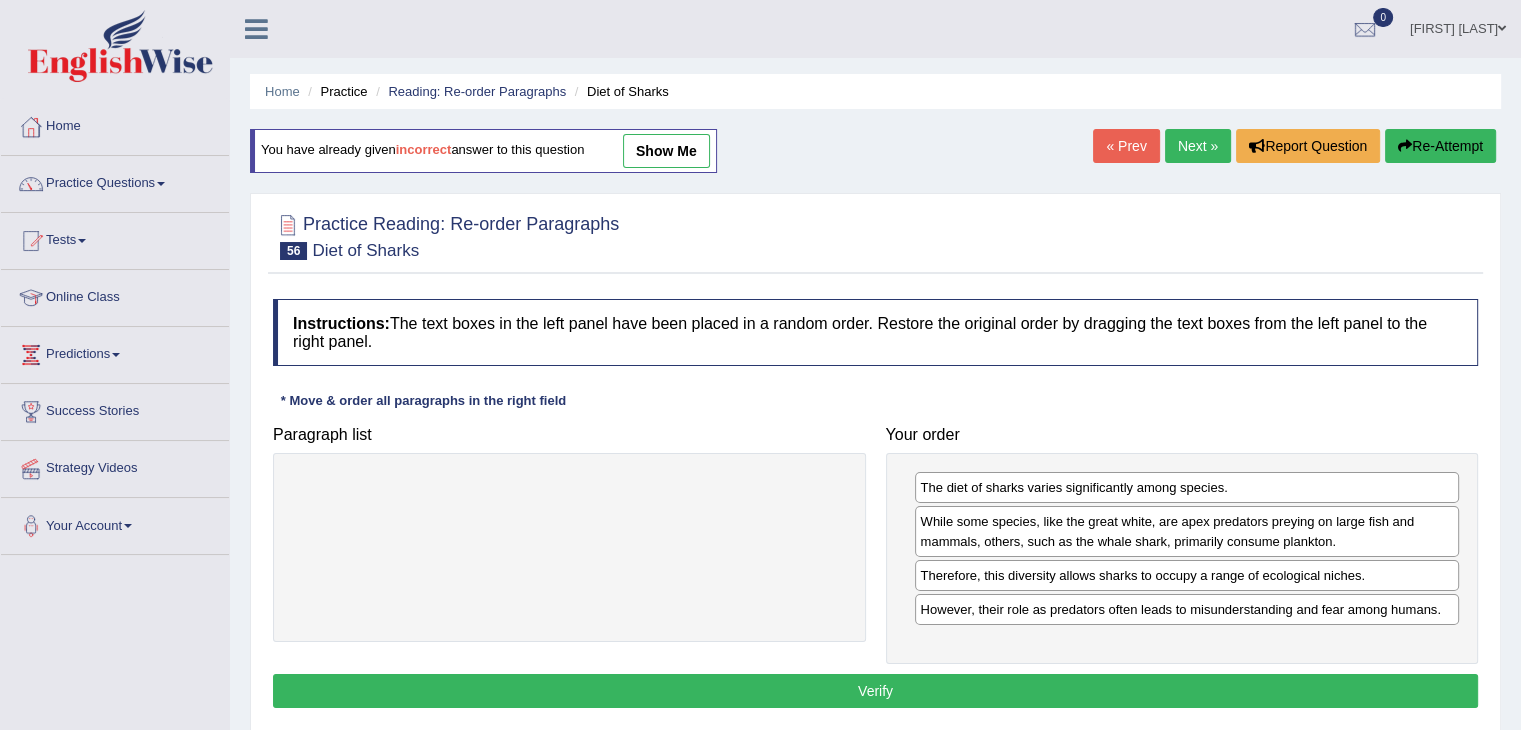click on "Verify" at bounding box center (875, 691) 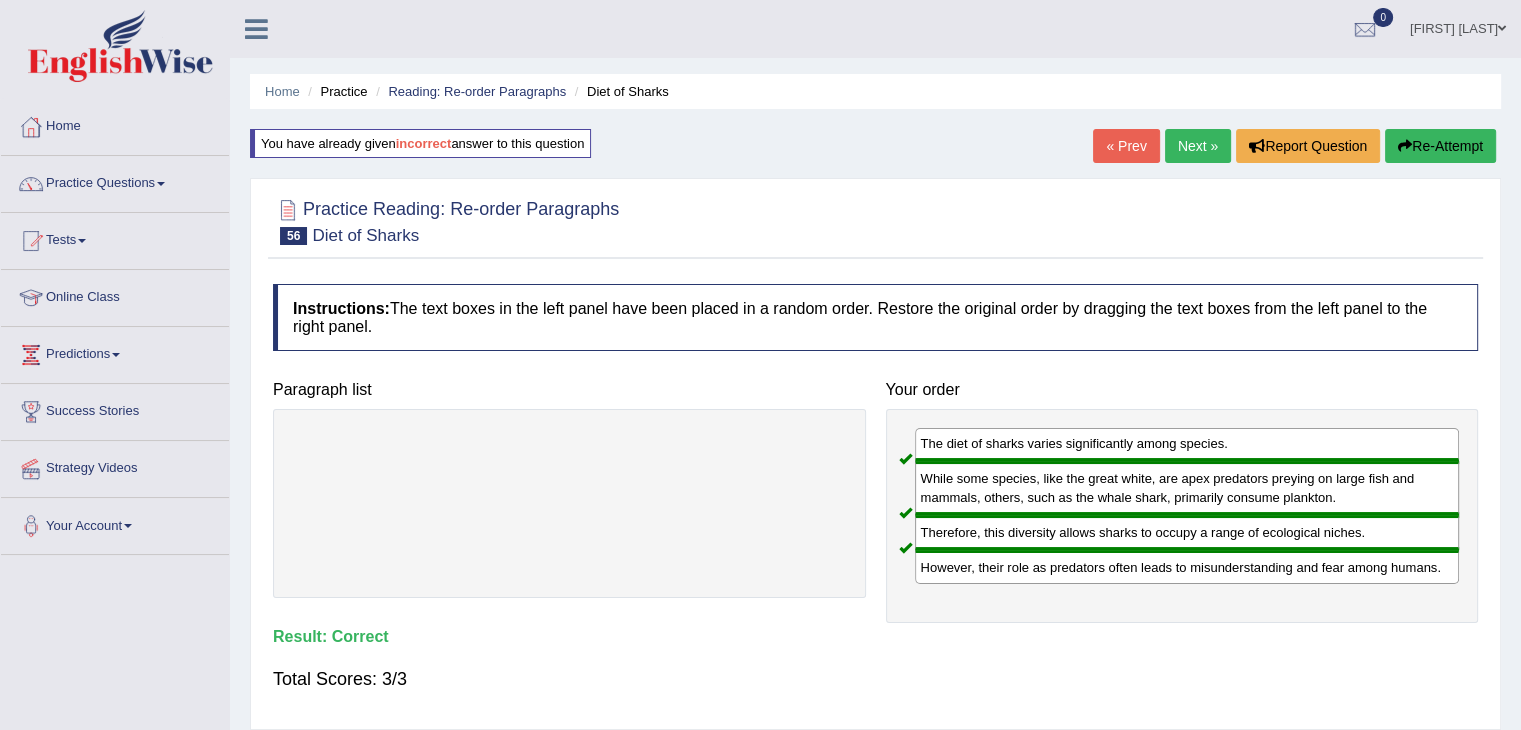 click on "Next »" at bounding box center (1198, 146) 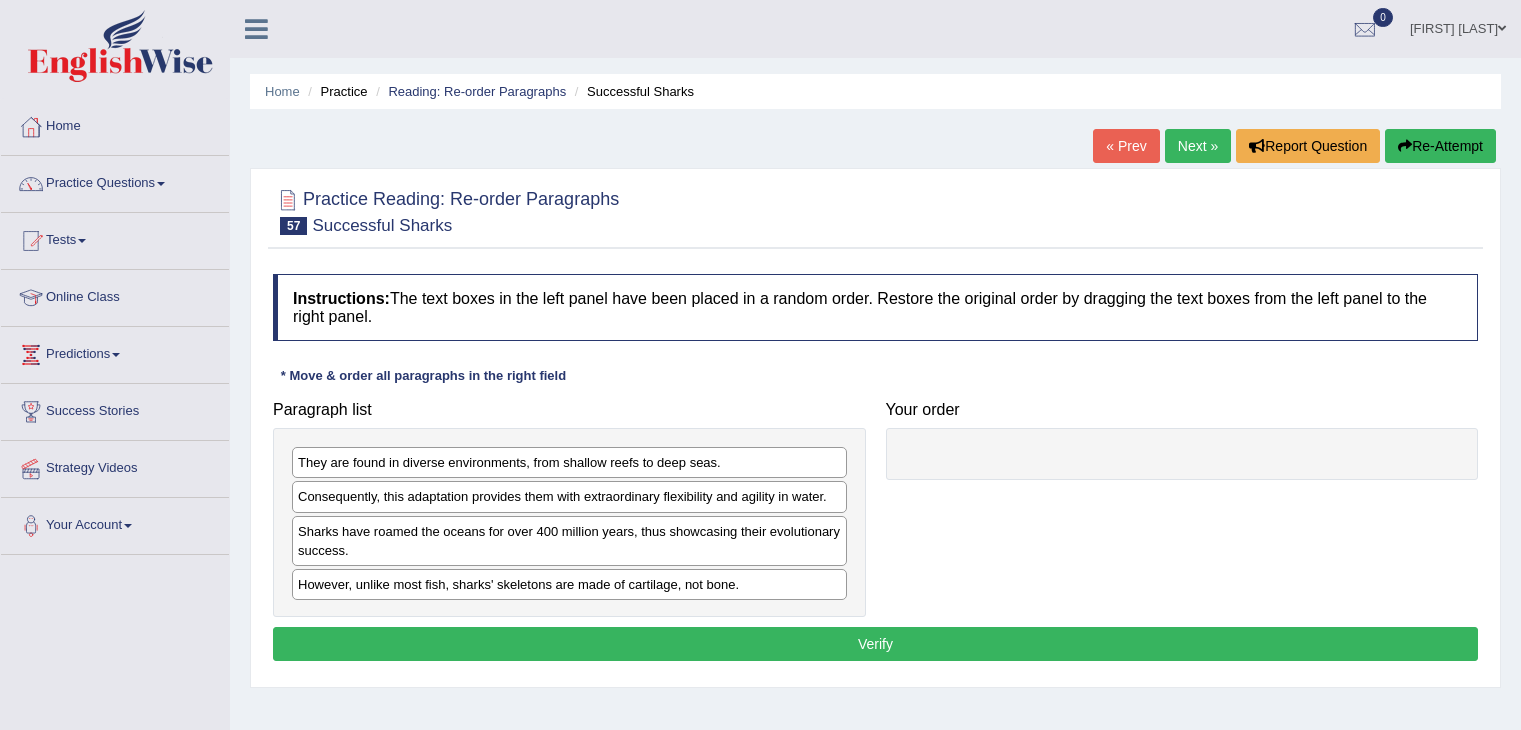 scroll, scrollTop: 0, scrollLeft: 0, axis: both 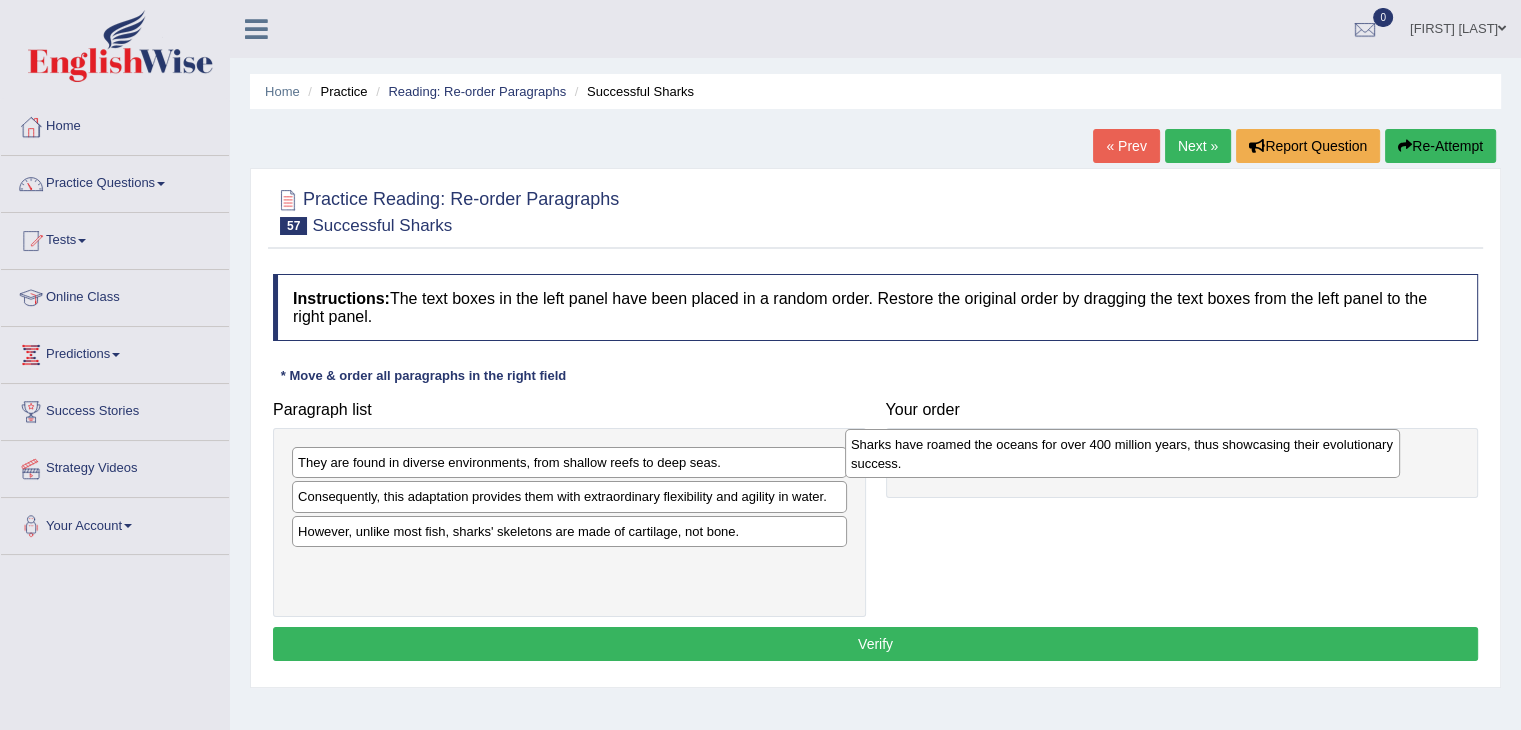 drag, startPoint x: 590, startPoint y: 541, endPoint x: 1143, endPoint y: 455, distance: 559.6472 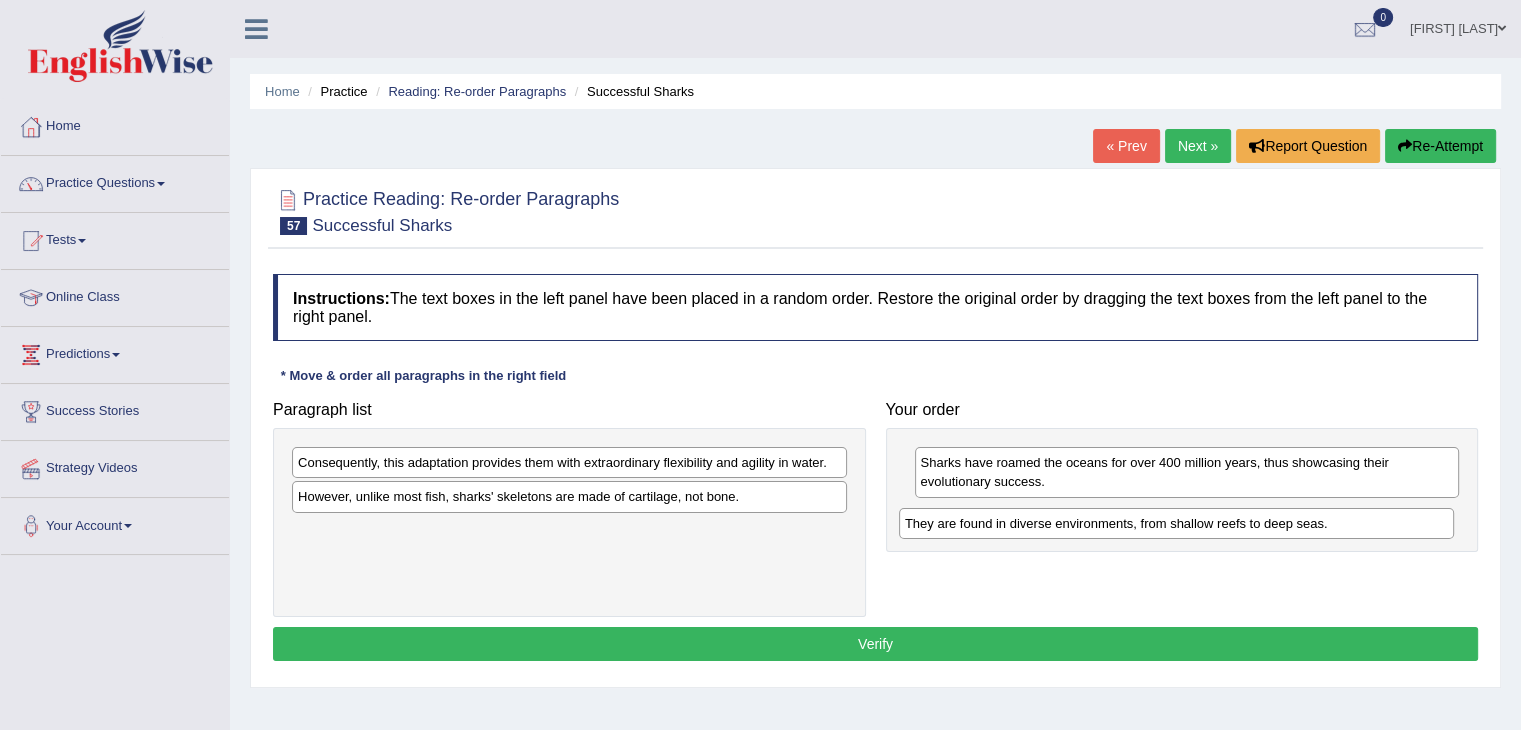 drag, startPoint x: 468, startPoint y: 464, endPoint x: 1075, endPoint y: 525, distance: 610.0574 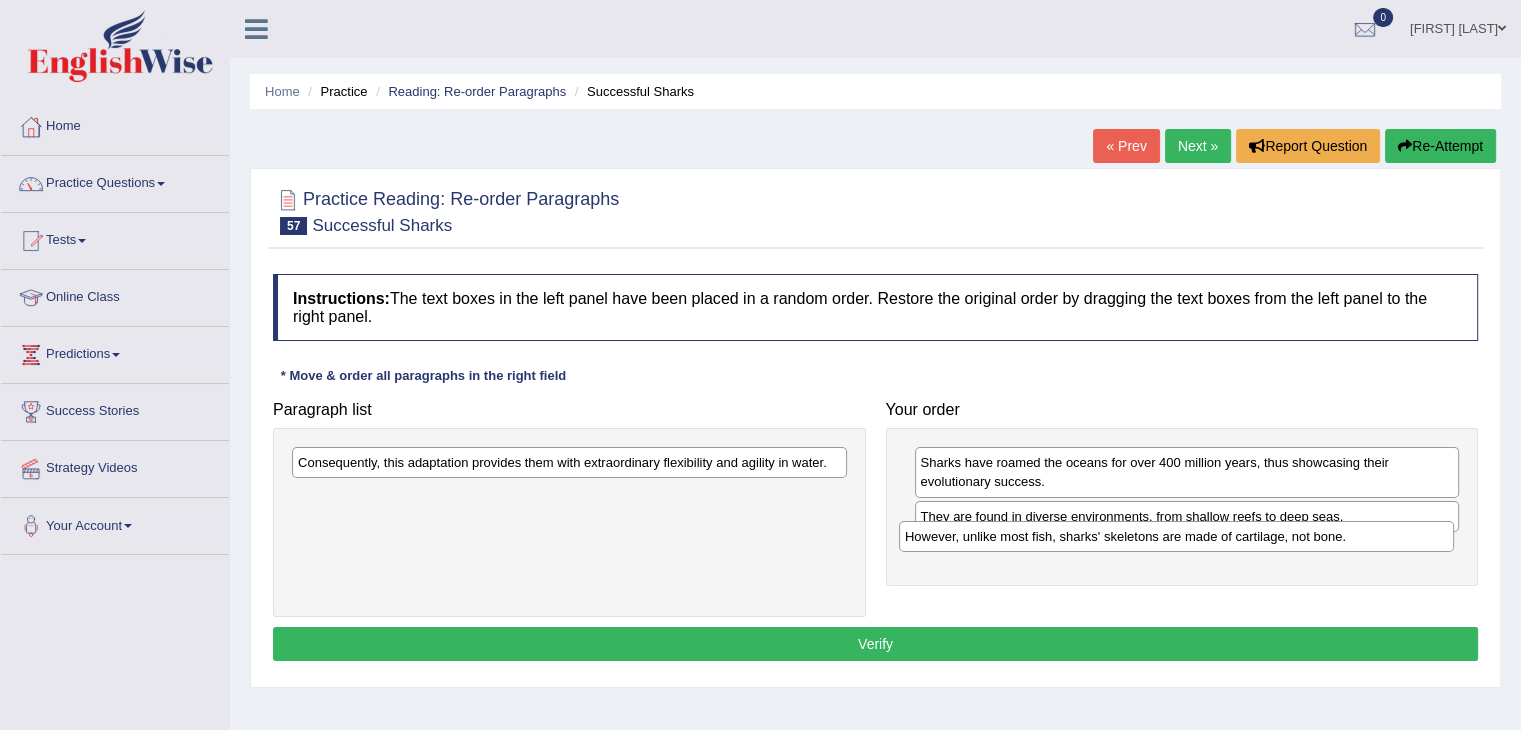 drag, startPoint x: 631, startPoint y: 505, endPoint x: 1238, endPoint y: 545, distance: 608.3165 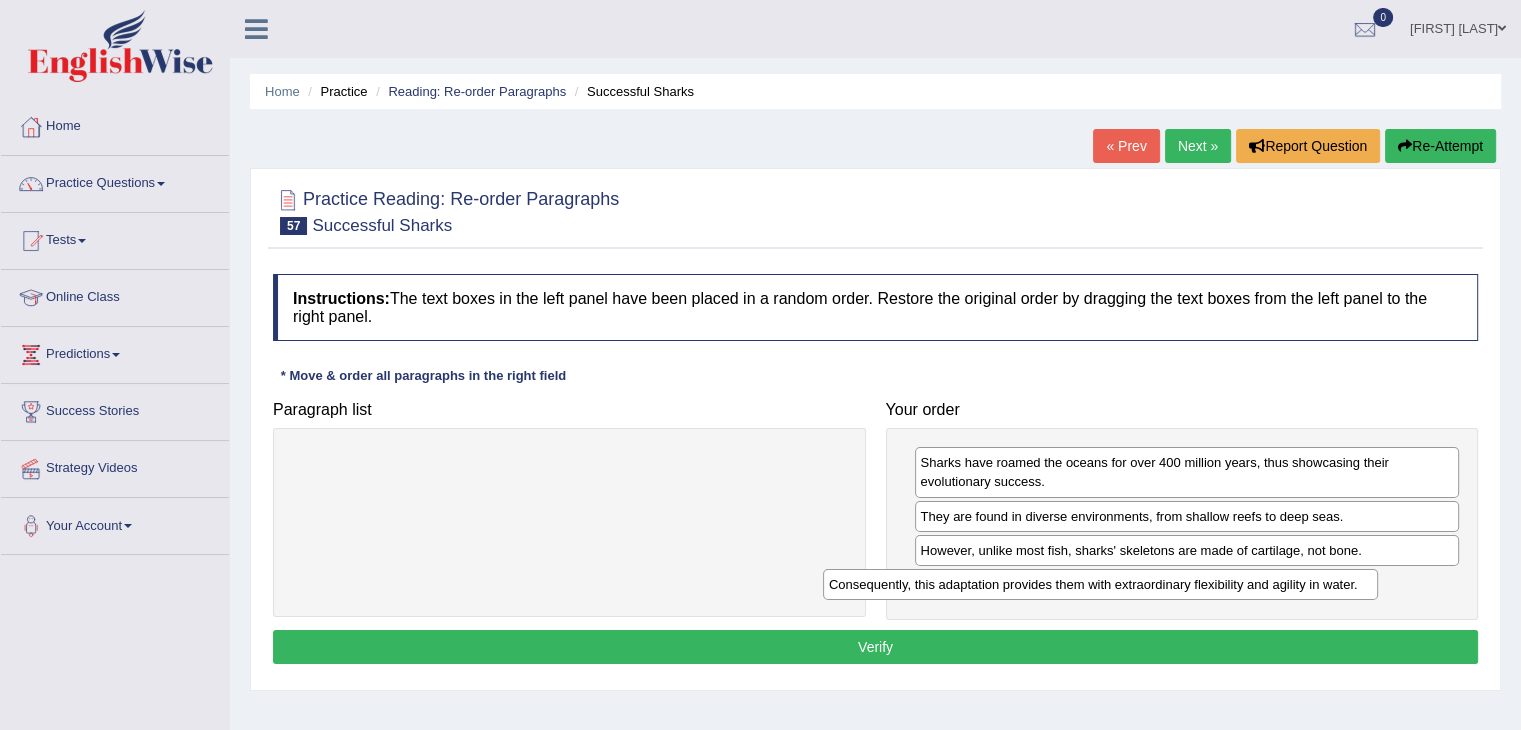 drag, startPoint x: 644, startPoint y: 459, endPoint x: 1175, endPoint y: 581, distance: 544.83484 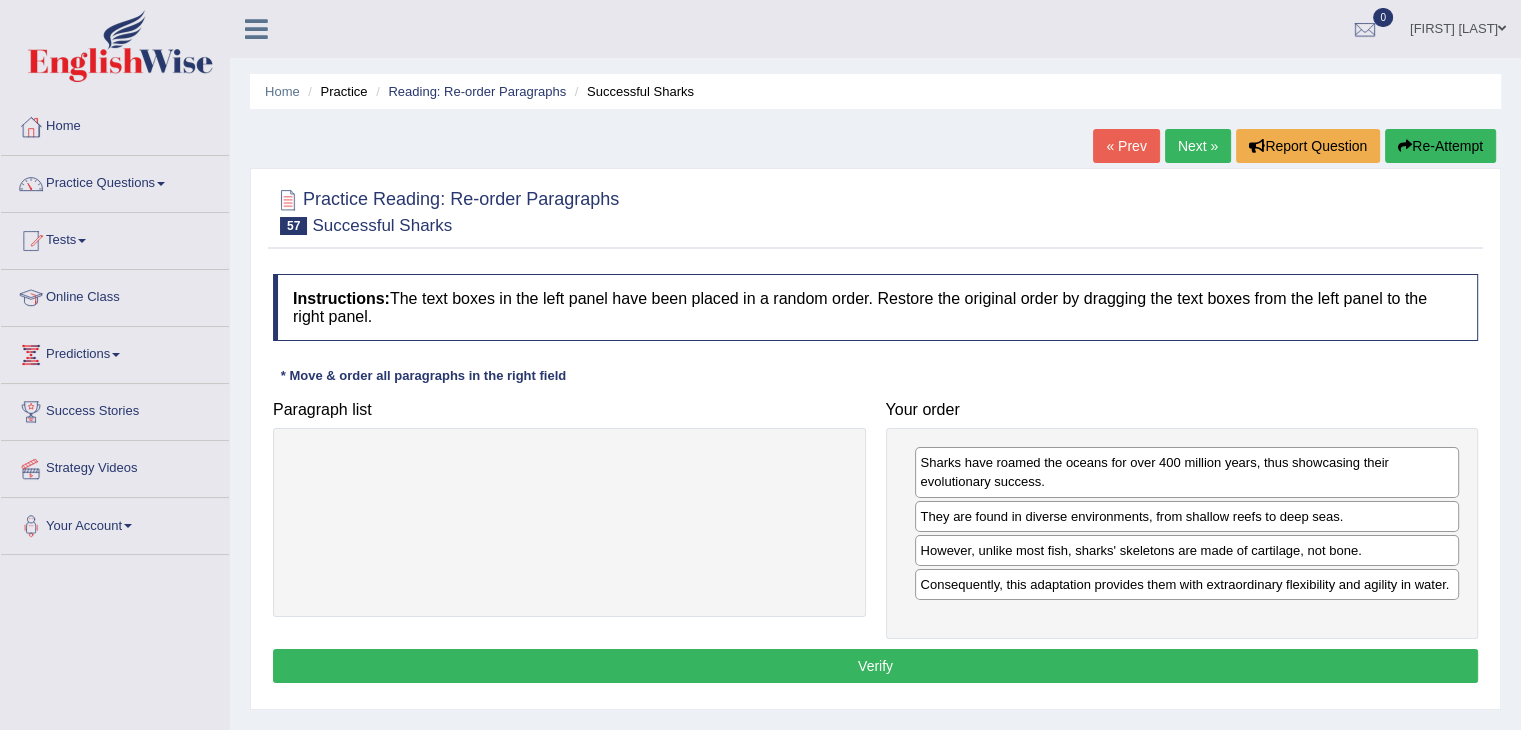 click on "Verify" at bounding box center [875, 666] 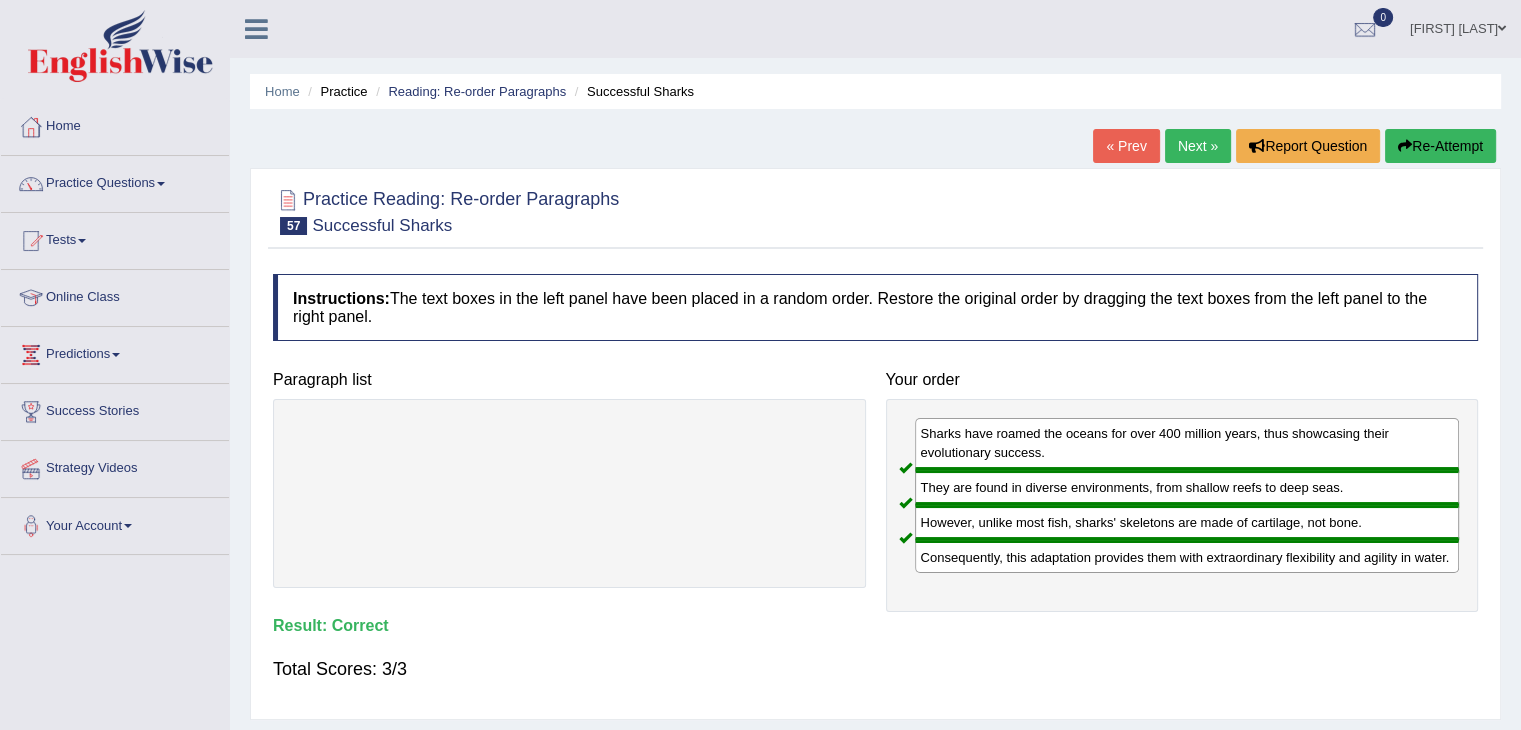 click on "Next »" at bounding box center [1198, 146] 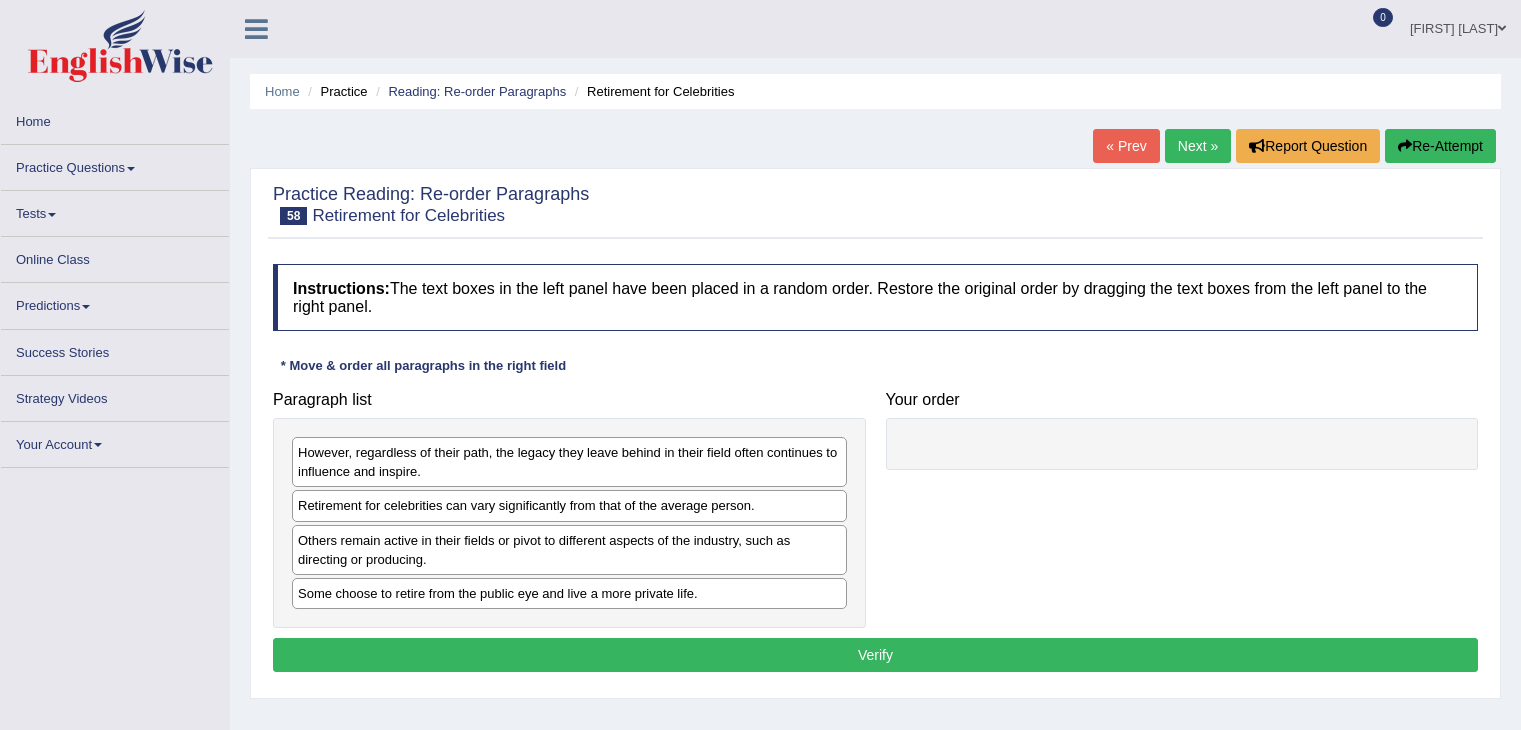 scroll, scrollTop: 0, scrollLeft: 0, axis: both 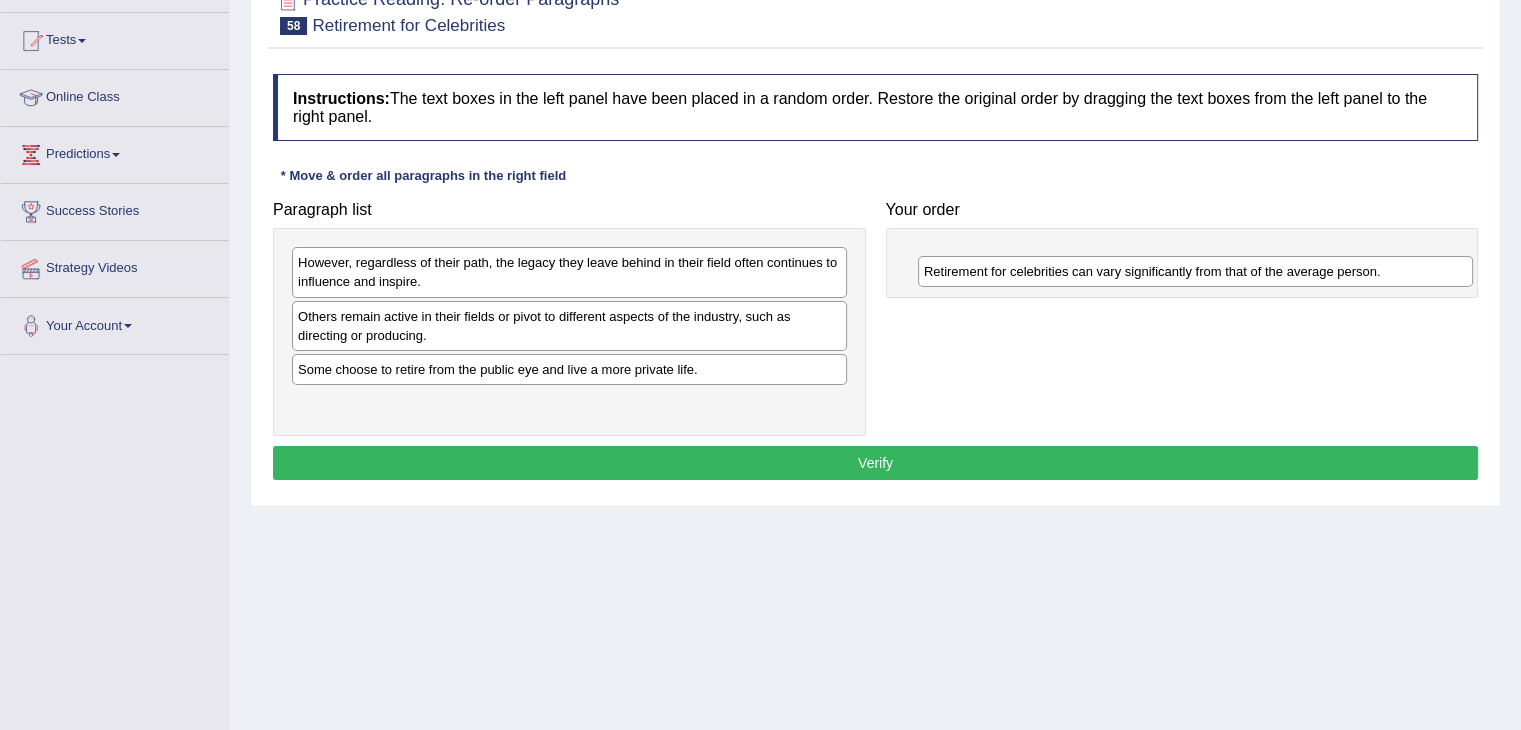 drag, startPoint x: 393, startPoint y: 320, endPoint x: 1019, endPoint y: 276, distance: 627.54443 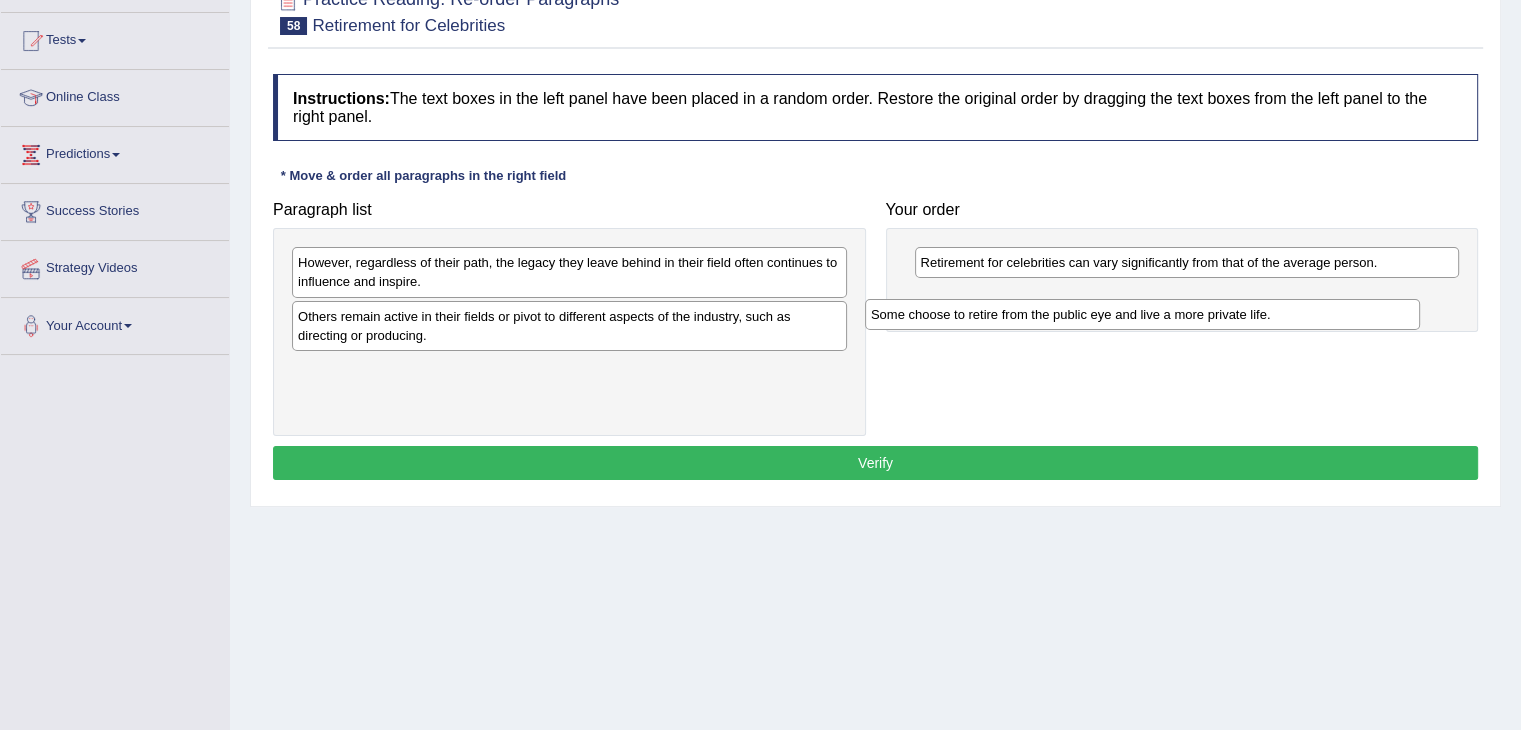 drag, startPoint x: 470, startPoint y: 380, endPoint x: 1043, endPoint y: 326, distance: 575.5389 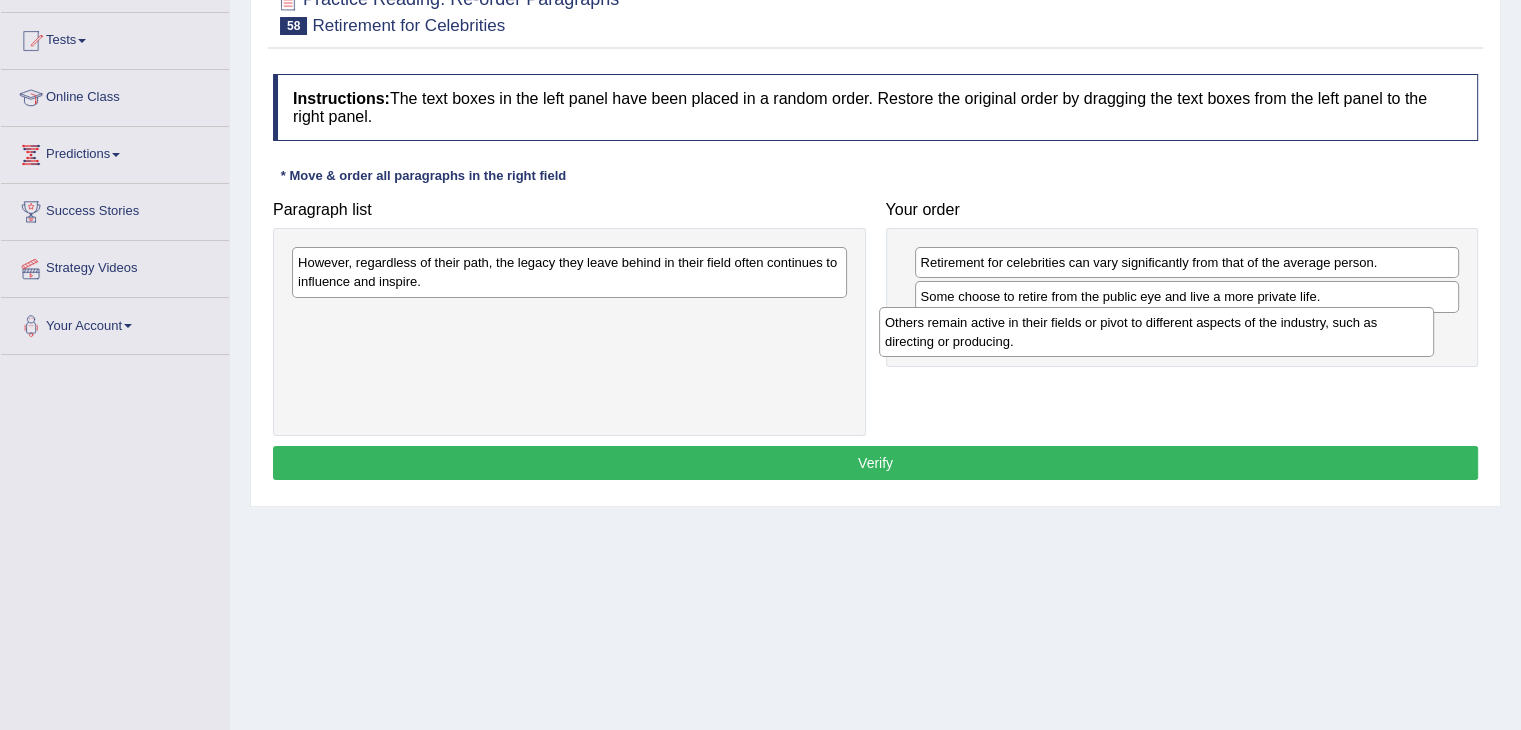 drag, startPoint x: 711, startPoint y: 314, endPoint x: 1298, endPoint y: 321, distance: 587.04175 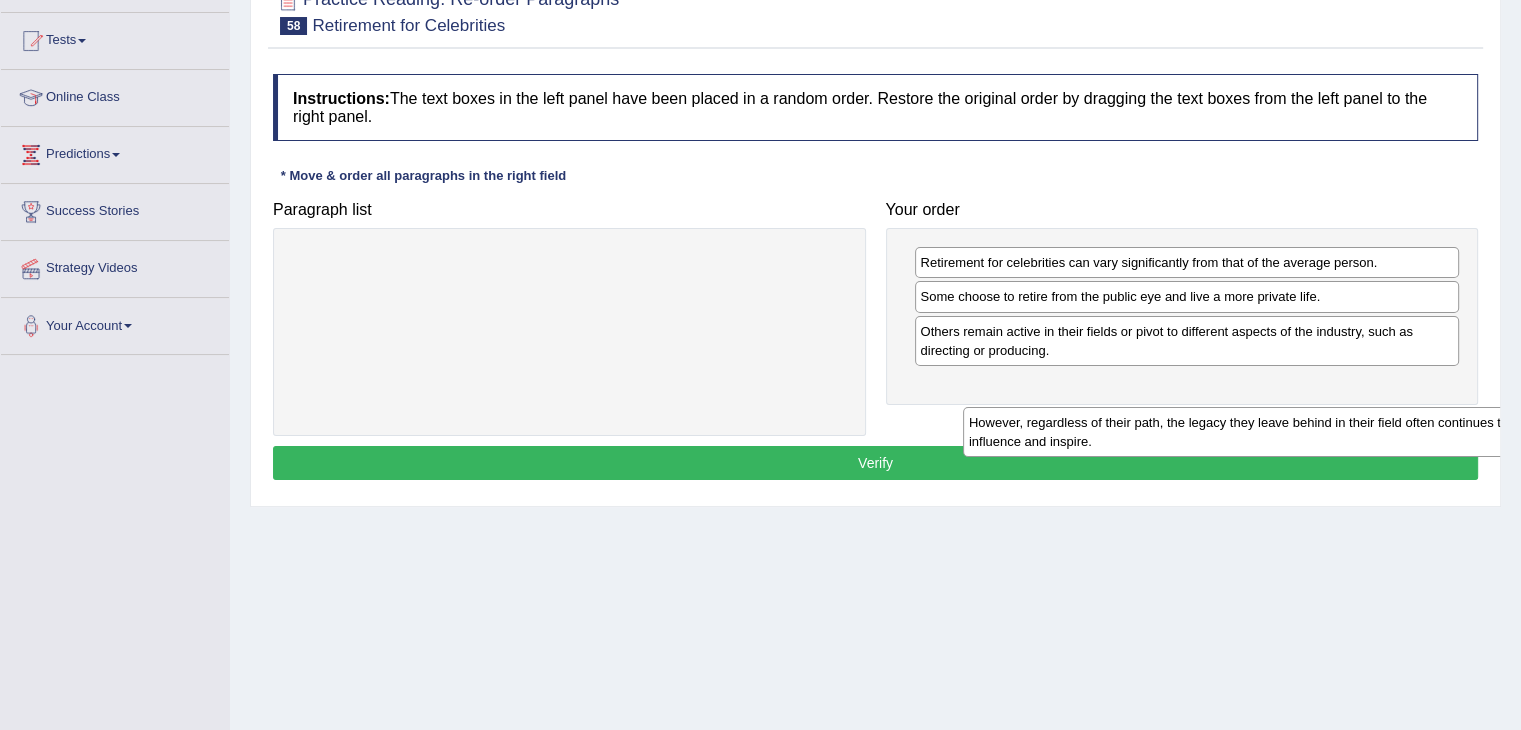 drag, startPoint x: 713, startPoint y: 273, endPoint x: 1356, endPoint y: 403, distance: 656.0099 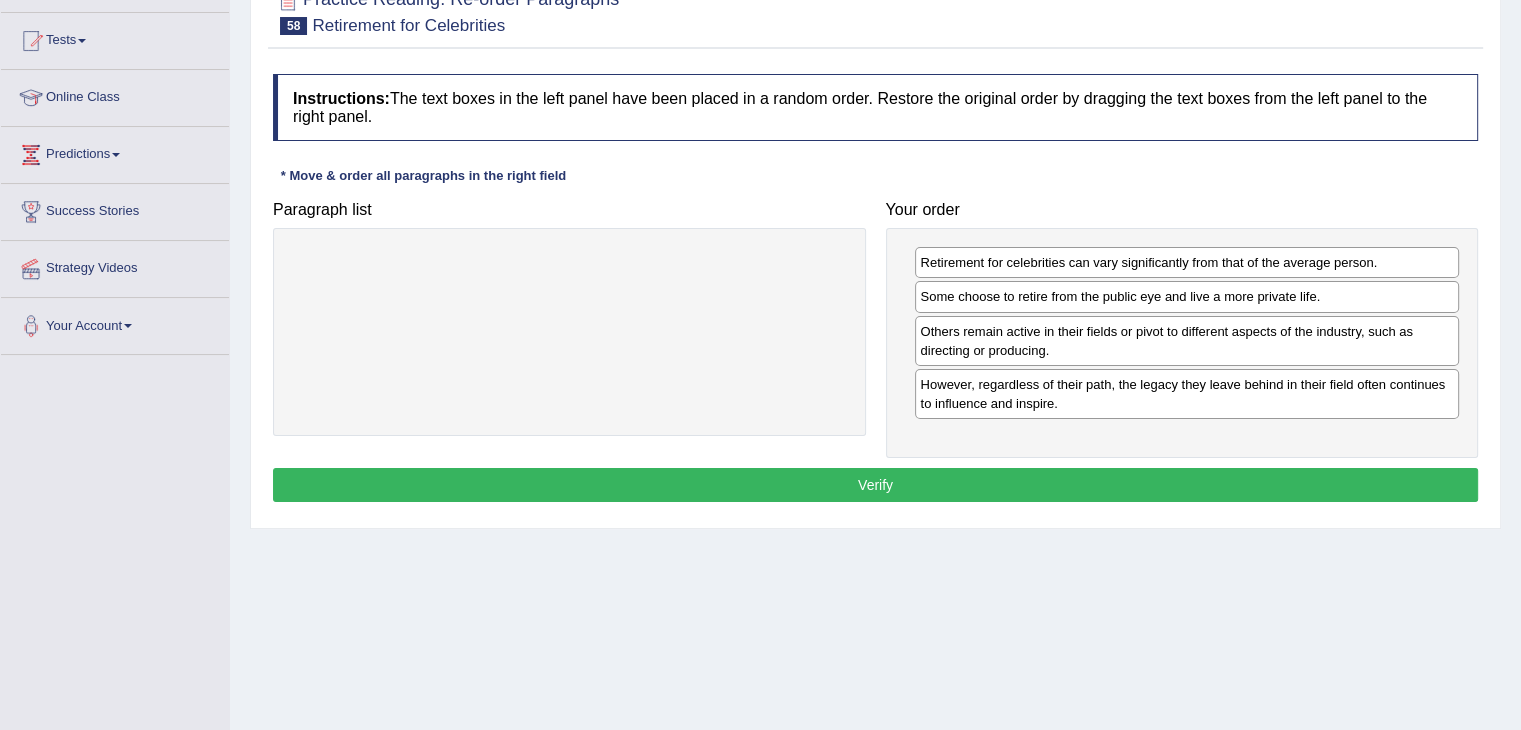 click on "Verify" at bounding box center [875, 485] 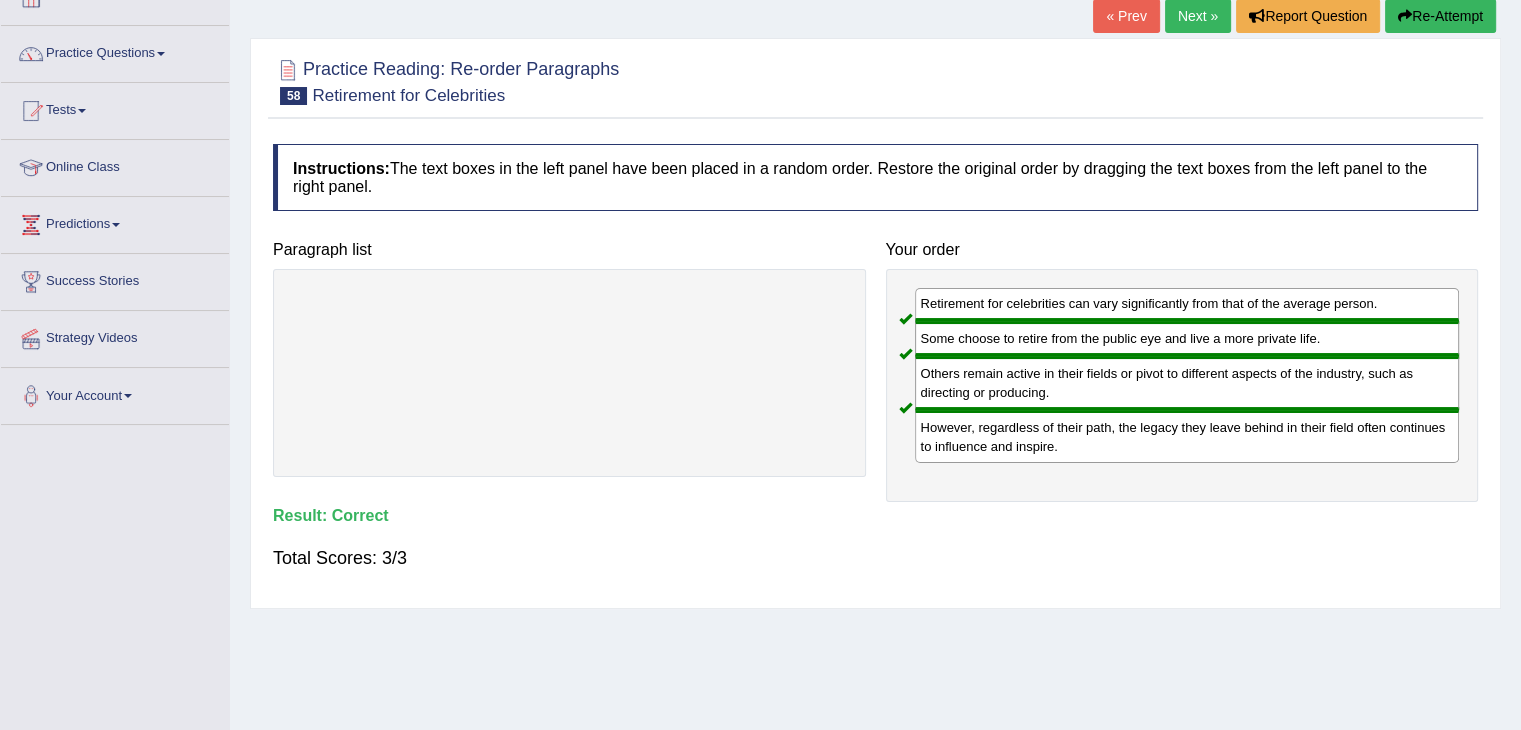 scroll, scrollTop: 0, scrollLeft: 0, axis: both 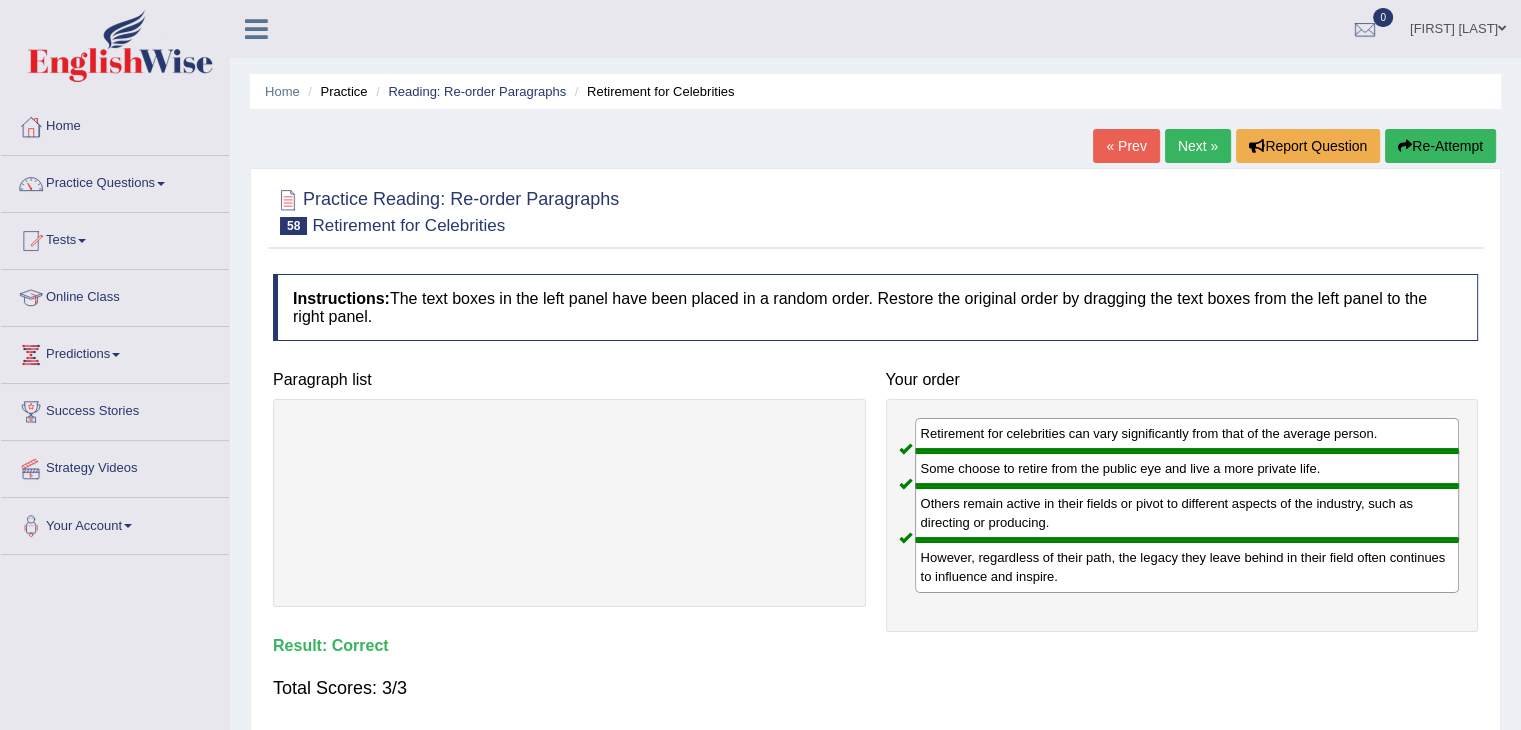 drag, startPoint x: 1179, startPoint y: 145, endPoint x: 1169, endPoint y: 168, distance: 25.079872 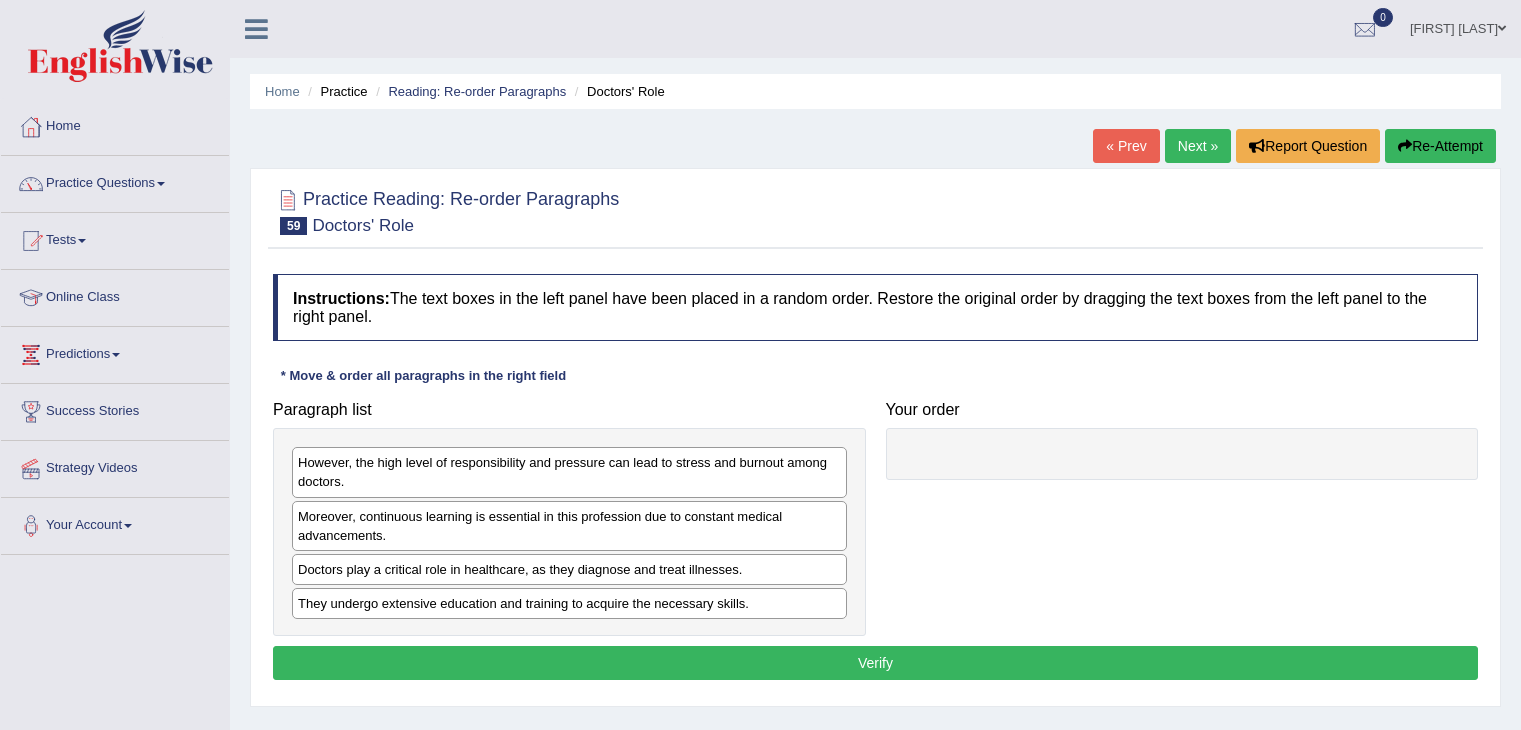 scroll, scrollTop: 0, scrollLeft: 0, axis: both 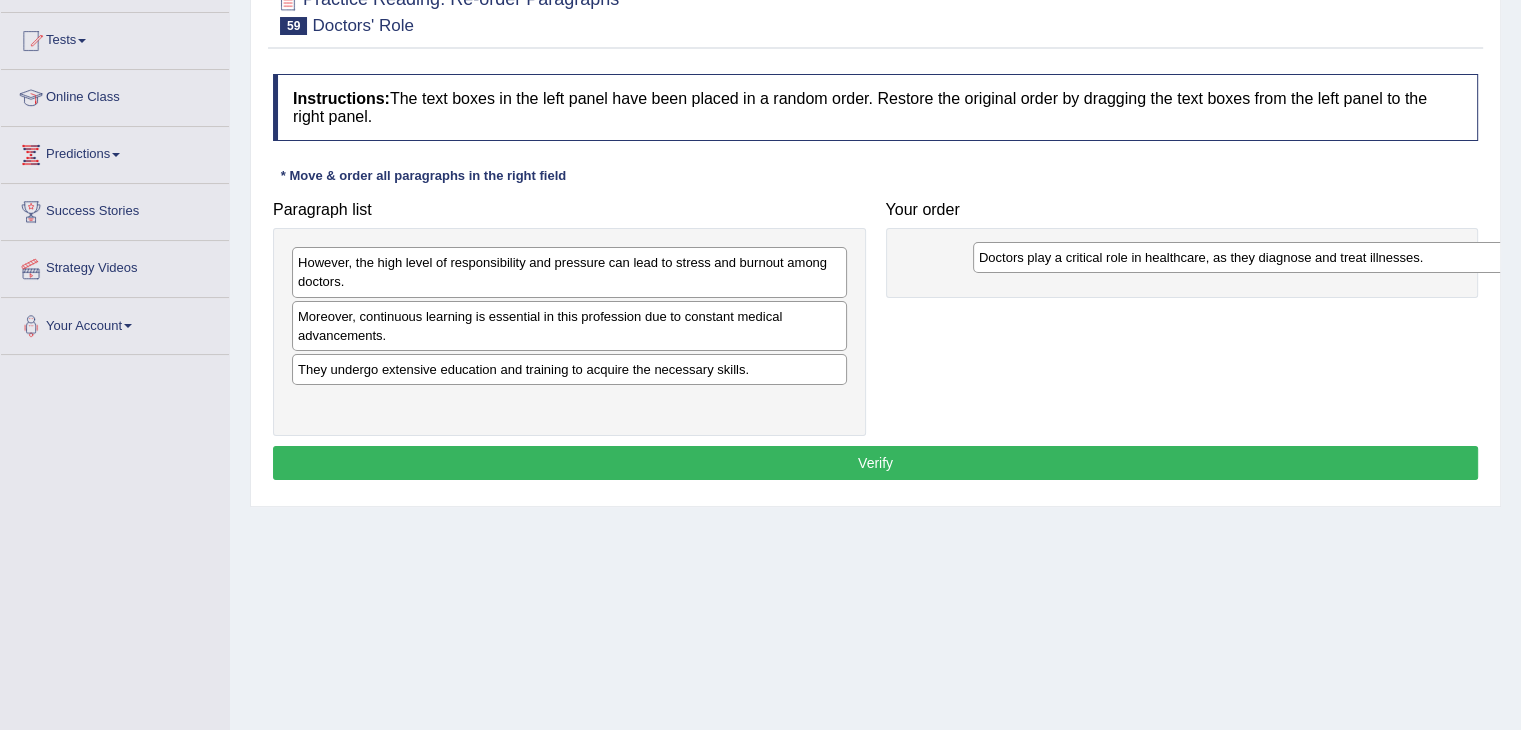 drag, startPoint x: 394, startPoint y: 375, endPoint x: 1075, endPoint y: 264, distance: 689.98694 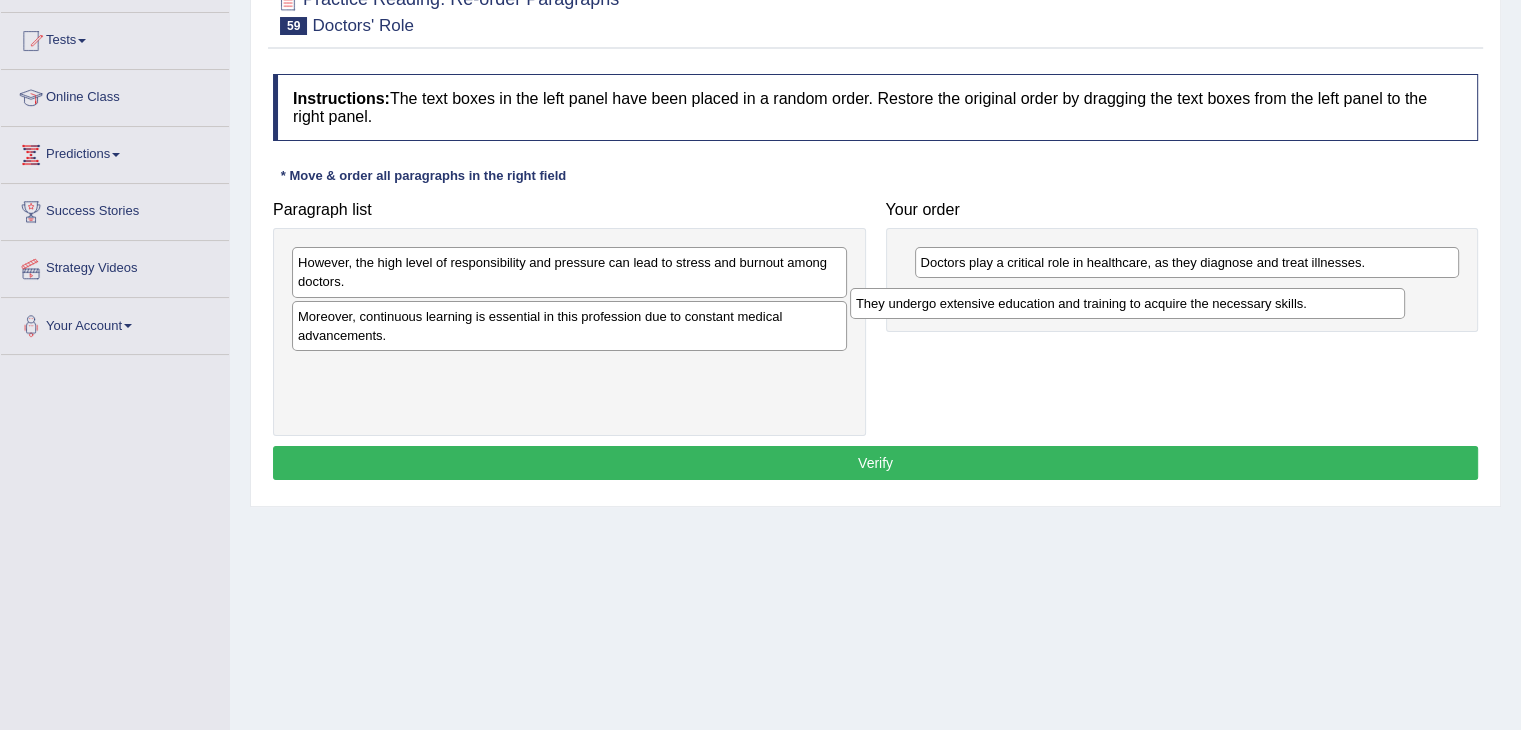 drag, startPoint x: 430, startPoint y: 375, endPoint x: 987, endPoint y: 310, distance: 560.7798 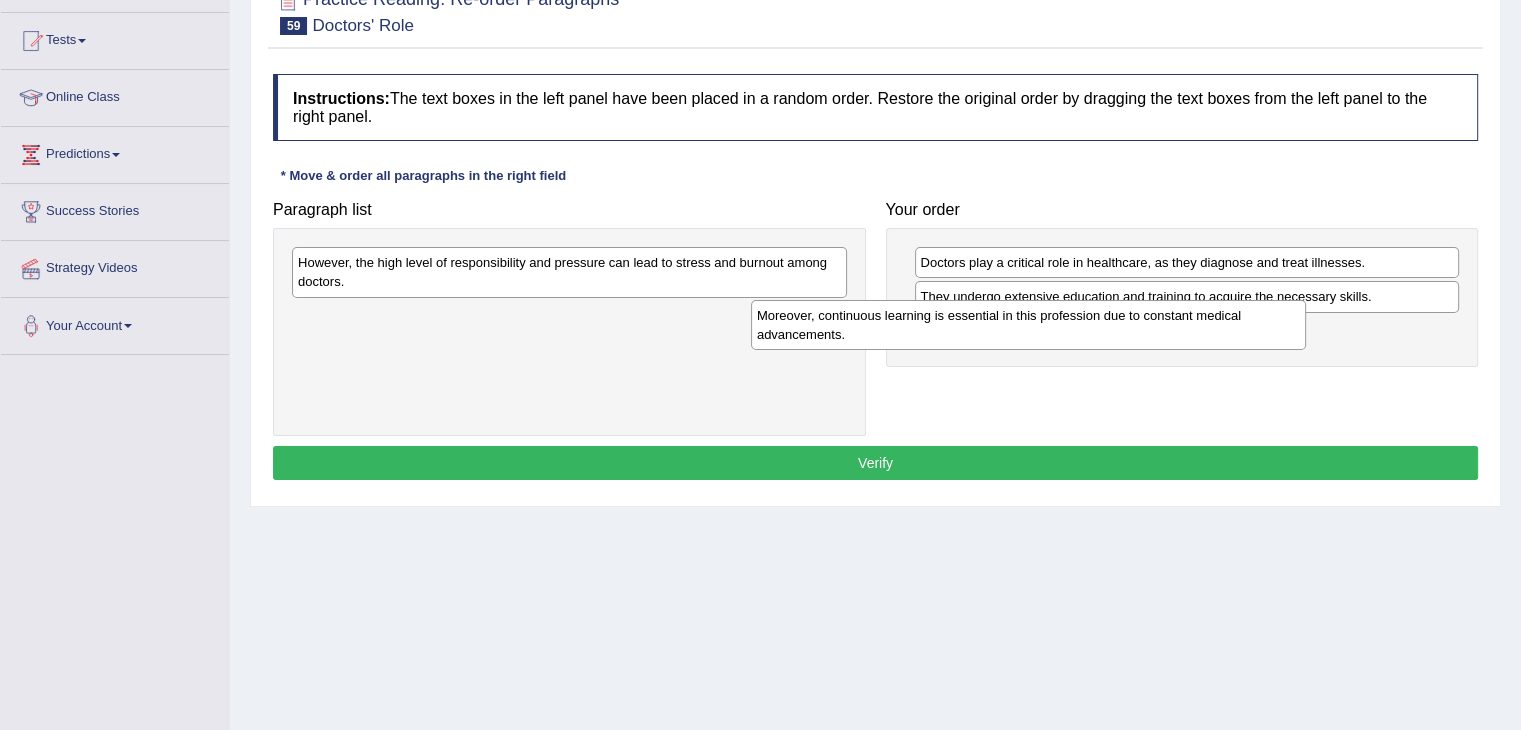 drag, startPoint x: 737, startPoint y: 322, endPoint x: 1148, endPoint y: 331, distance: 411.09854 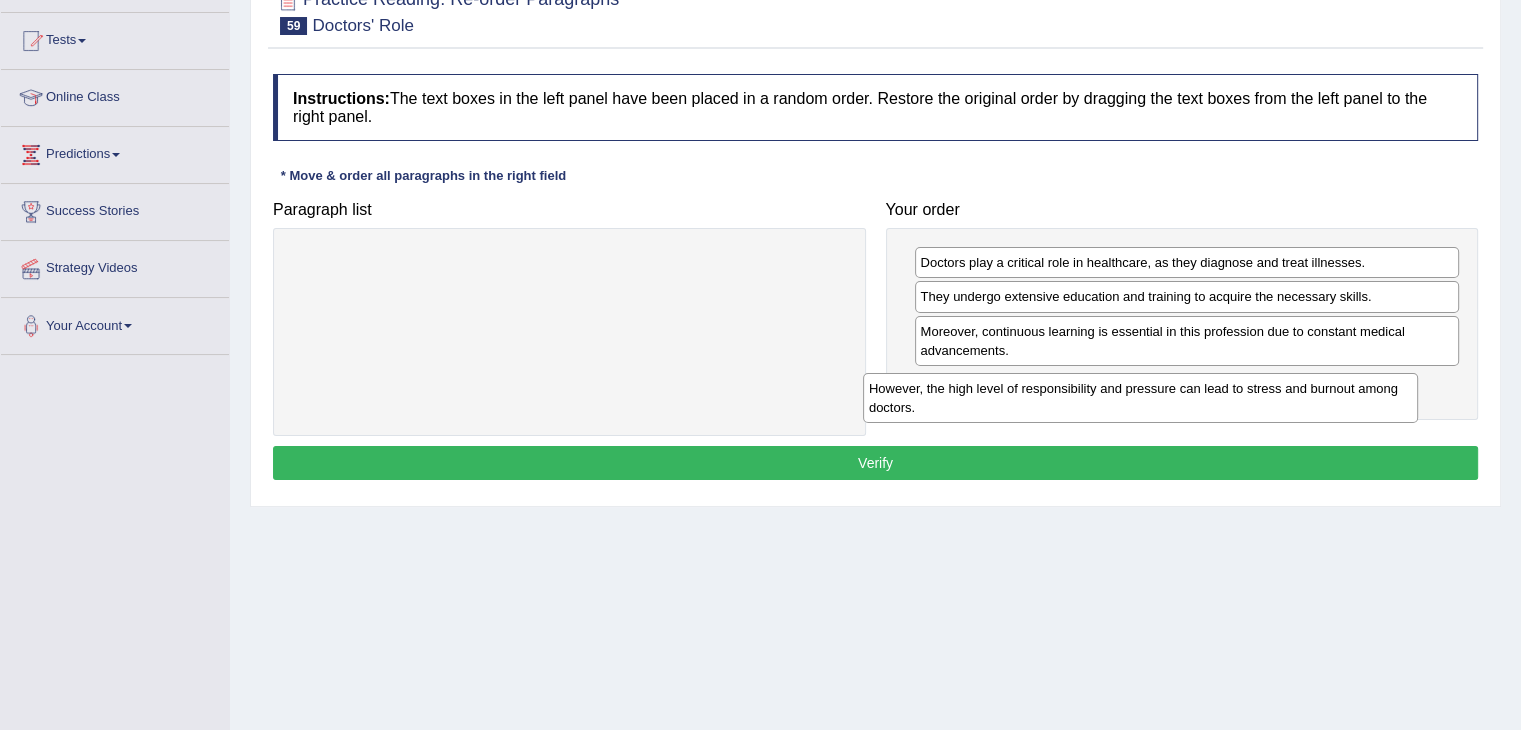 drag, startPoint x: 736, startPoint y: 279, endPoint x: 1306, endPoint y: 401, distance: 582.9099 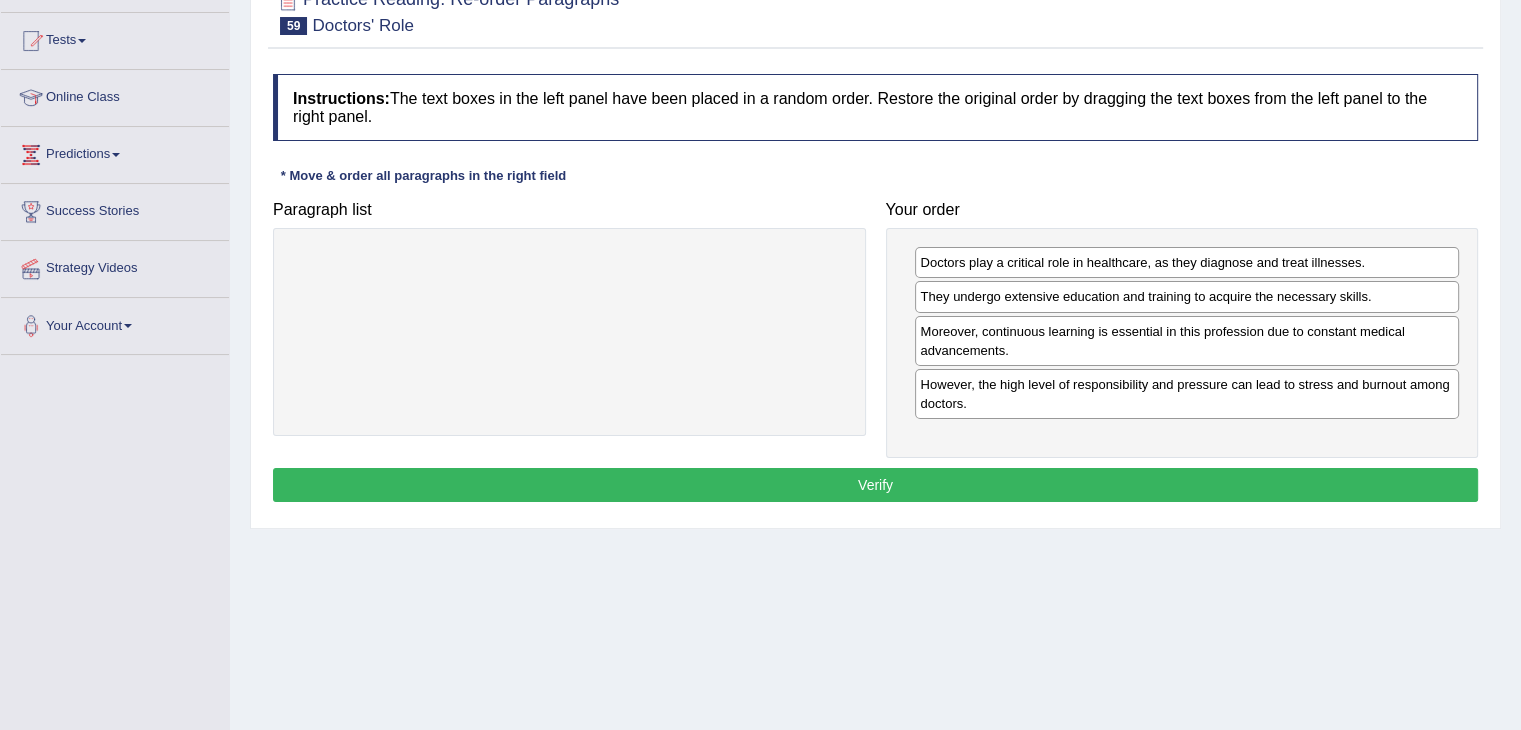 click on "Verify" at bounding box center [875, 485] 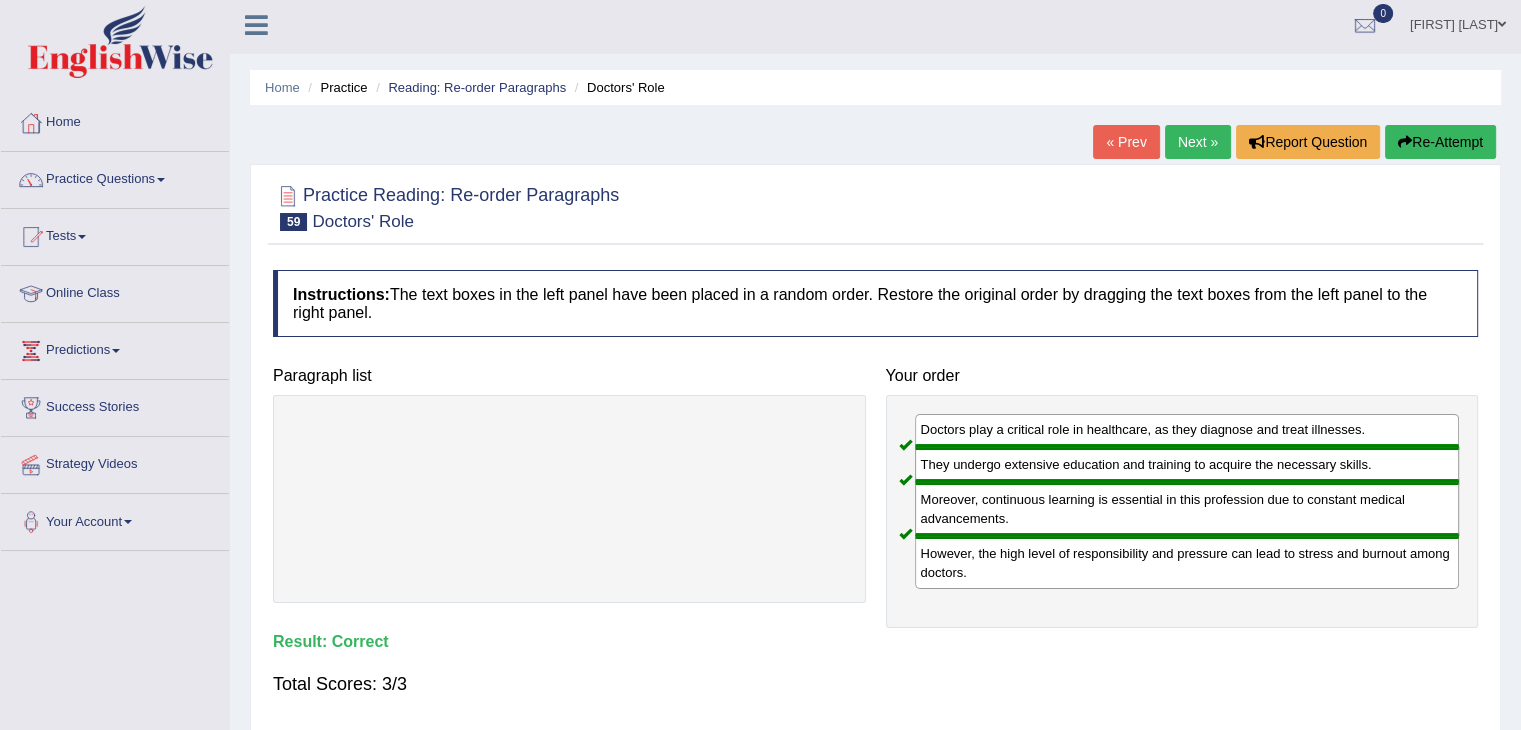 scroll, scrollTop: 0, scrollLeft: 0, axis: both 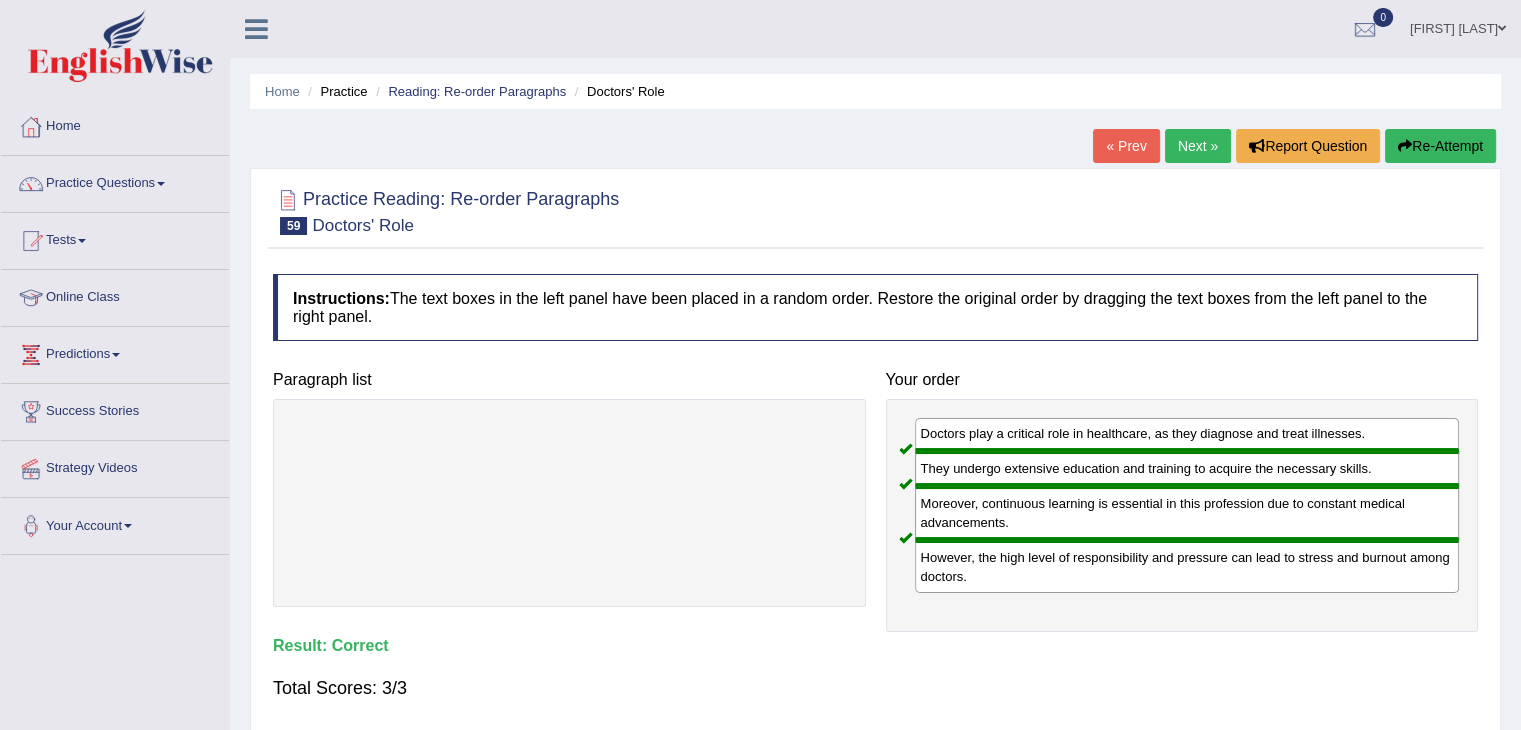 click on "Next »" at bounding box center (1198, 146) 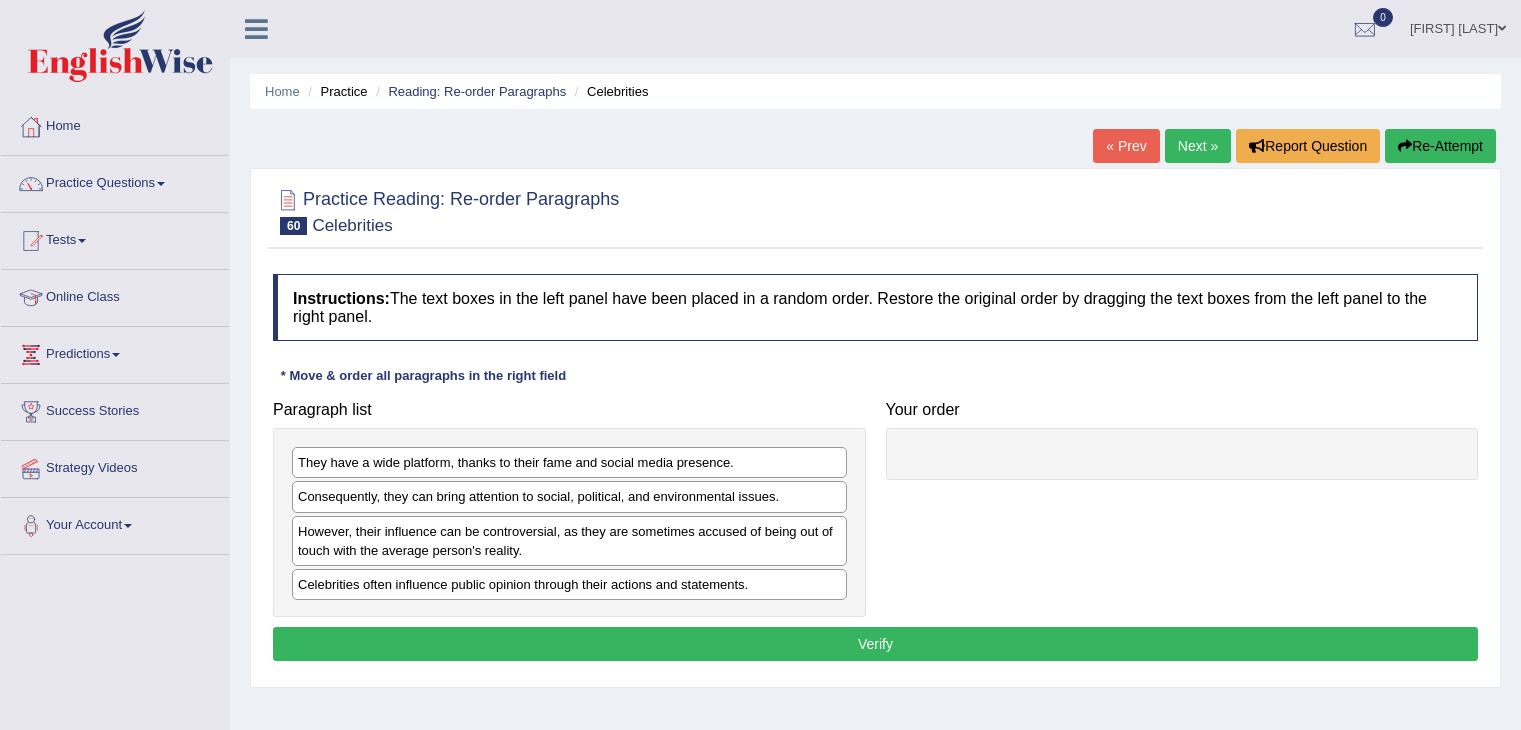 scroll, scrollTop: 100, scrollLeft: 0, axis: vertical 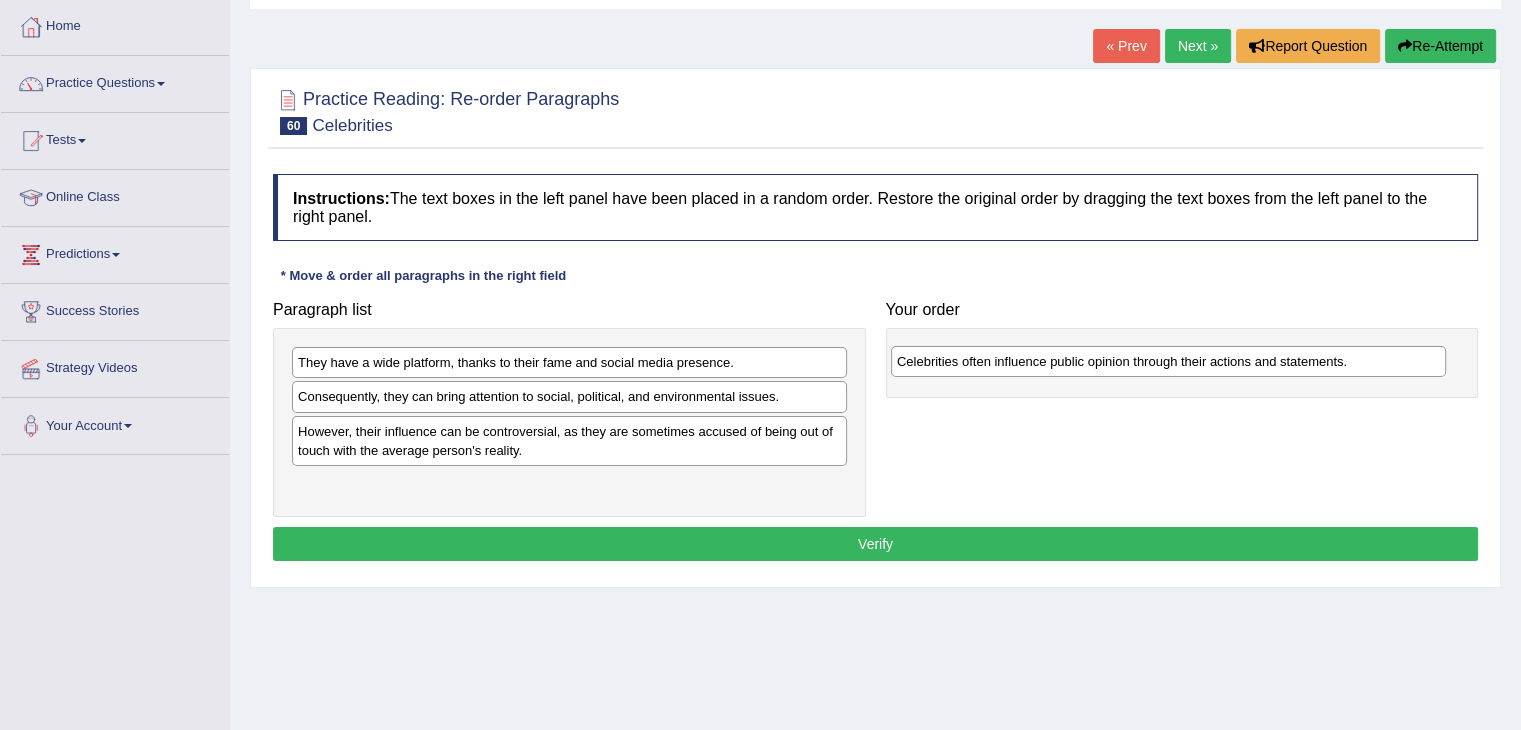 drag, startPoint x: 452, startPoint y: 490, endPoint x: 1051, endPoint y: 369, distance: 611.099 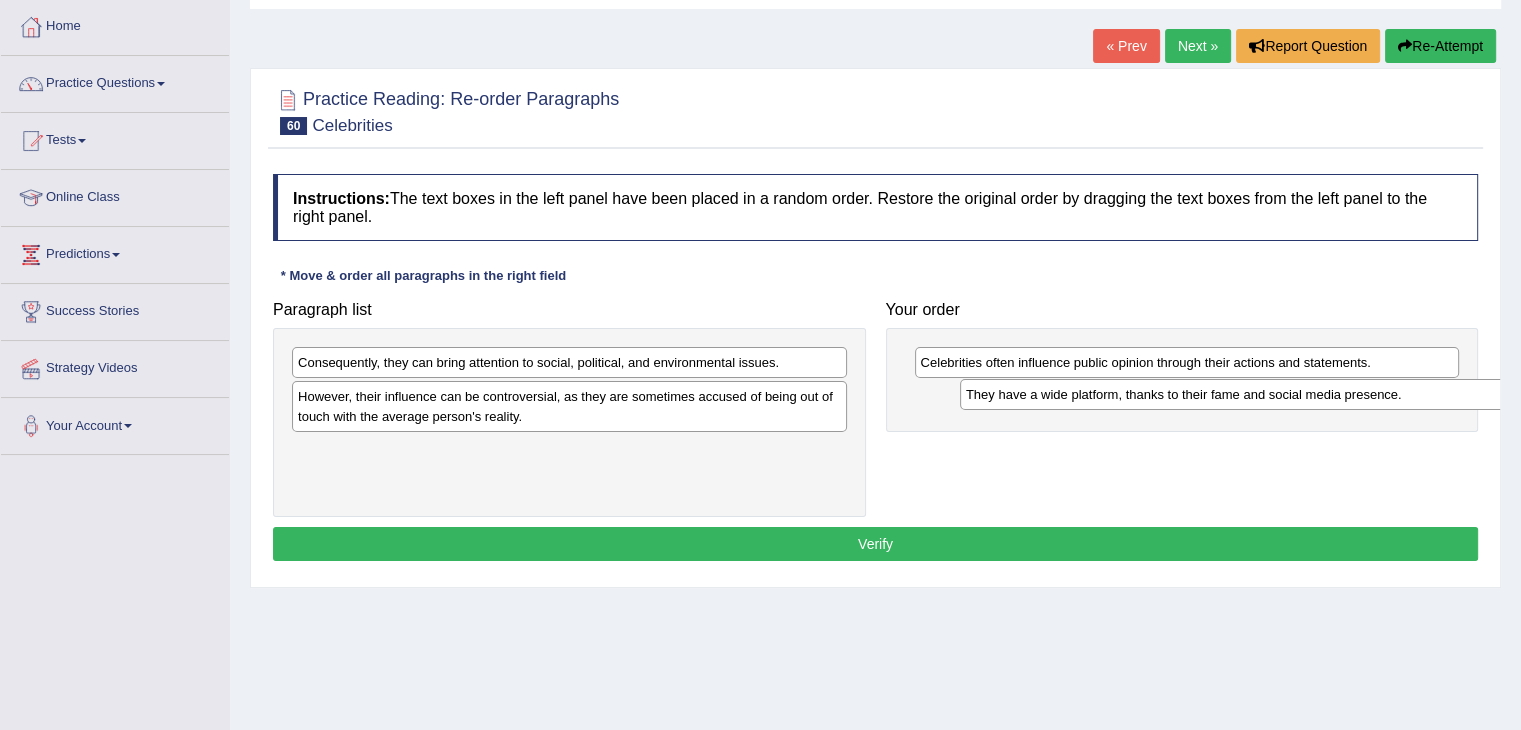 drag, startPoint x: 423, startPoint y: 361, endPoint x: 1088, endPoint y: 393, distance: 665.7695 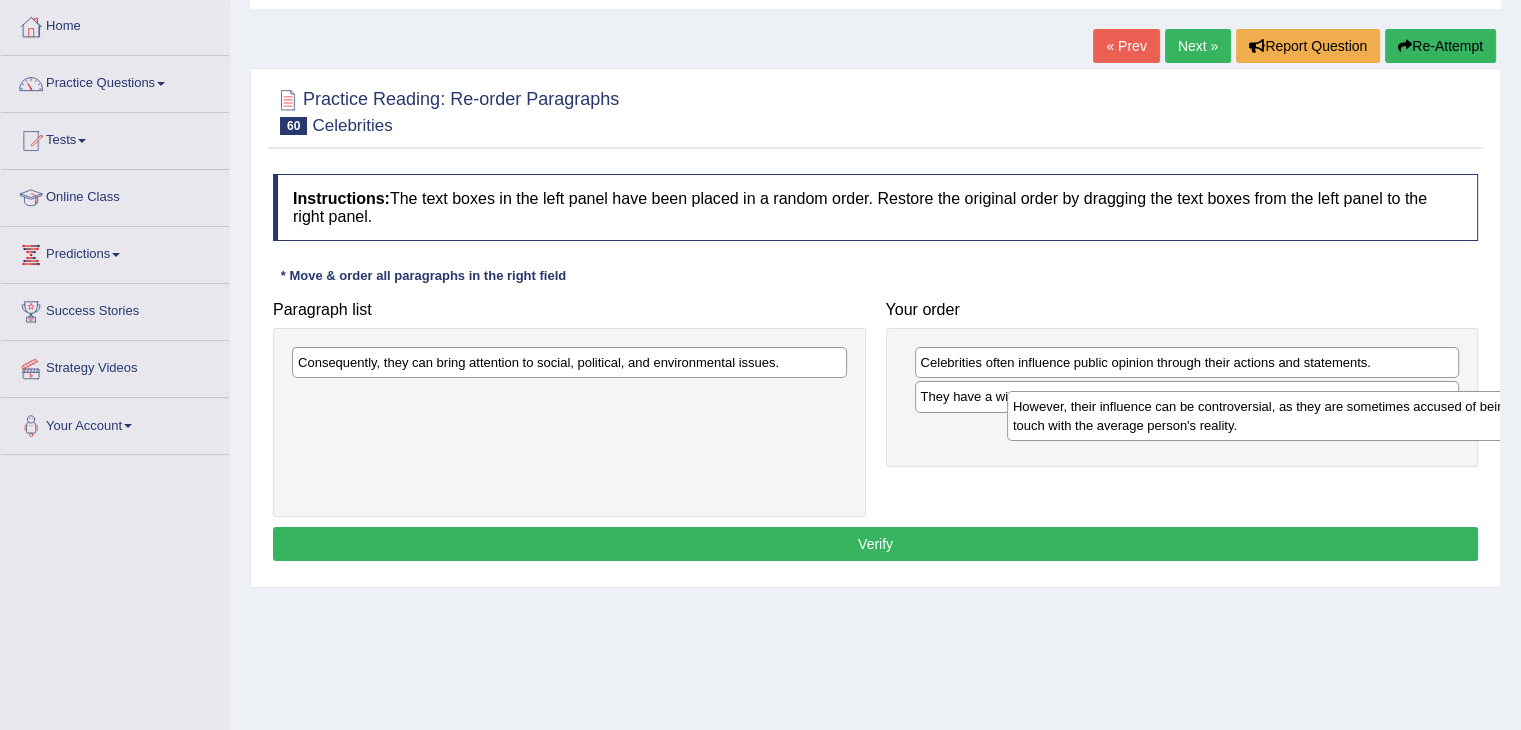 drag, startPoint x: 545, startPoint y: 413, endPoint x: 1260, endPoint y: 423, distance: 715.06995 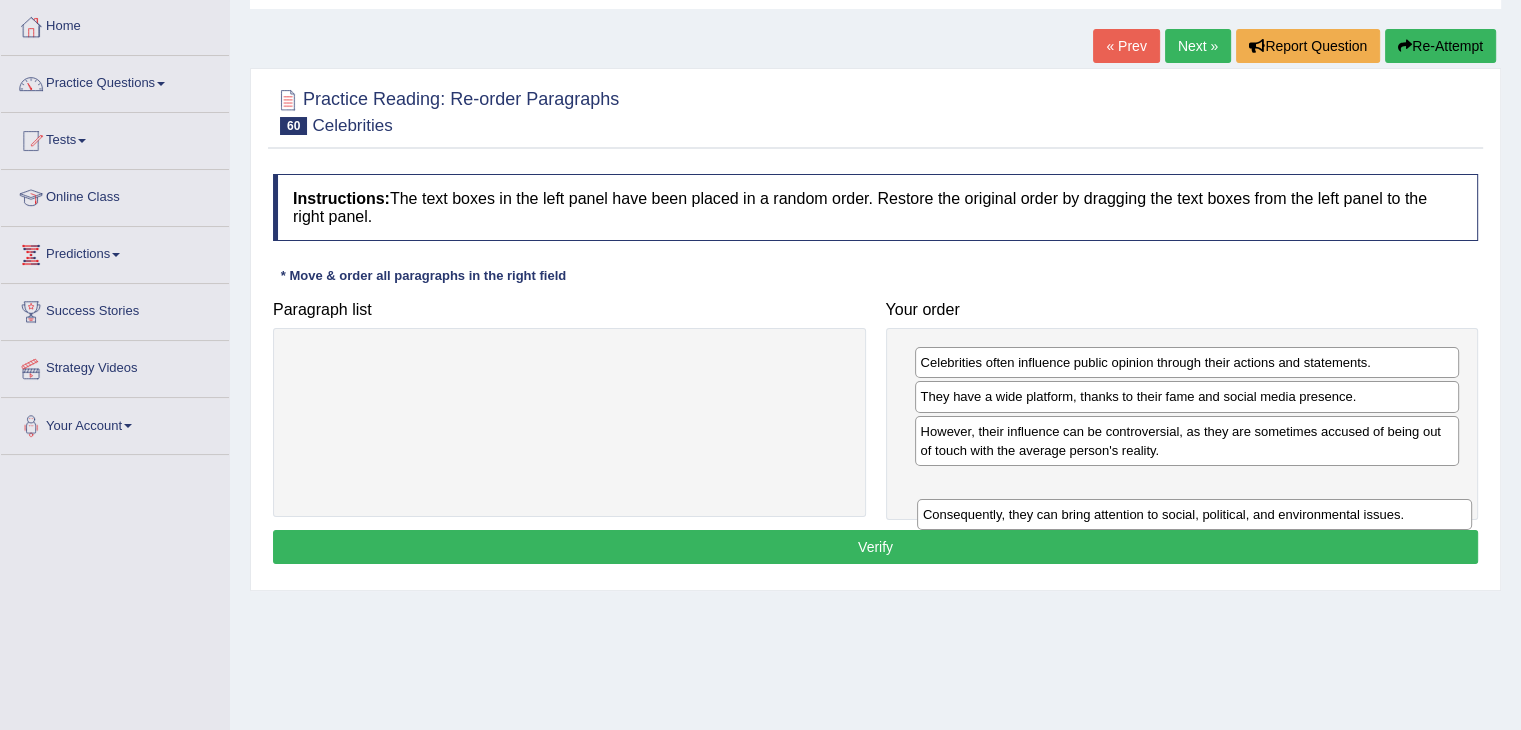 drag, startPoint x: 667, startPoint y: 361, endPoint x: 1295, endPoint y: 513, distance: 646.1331 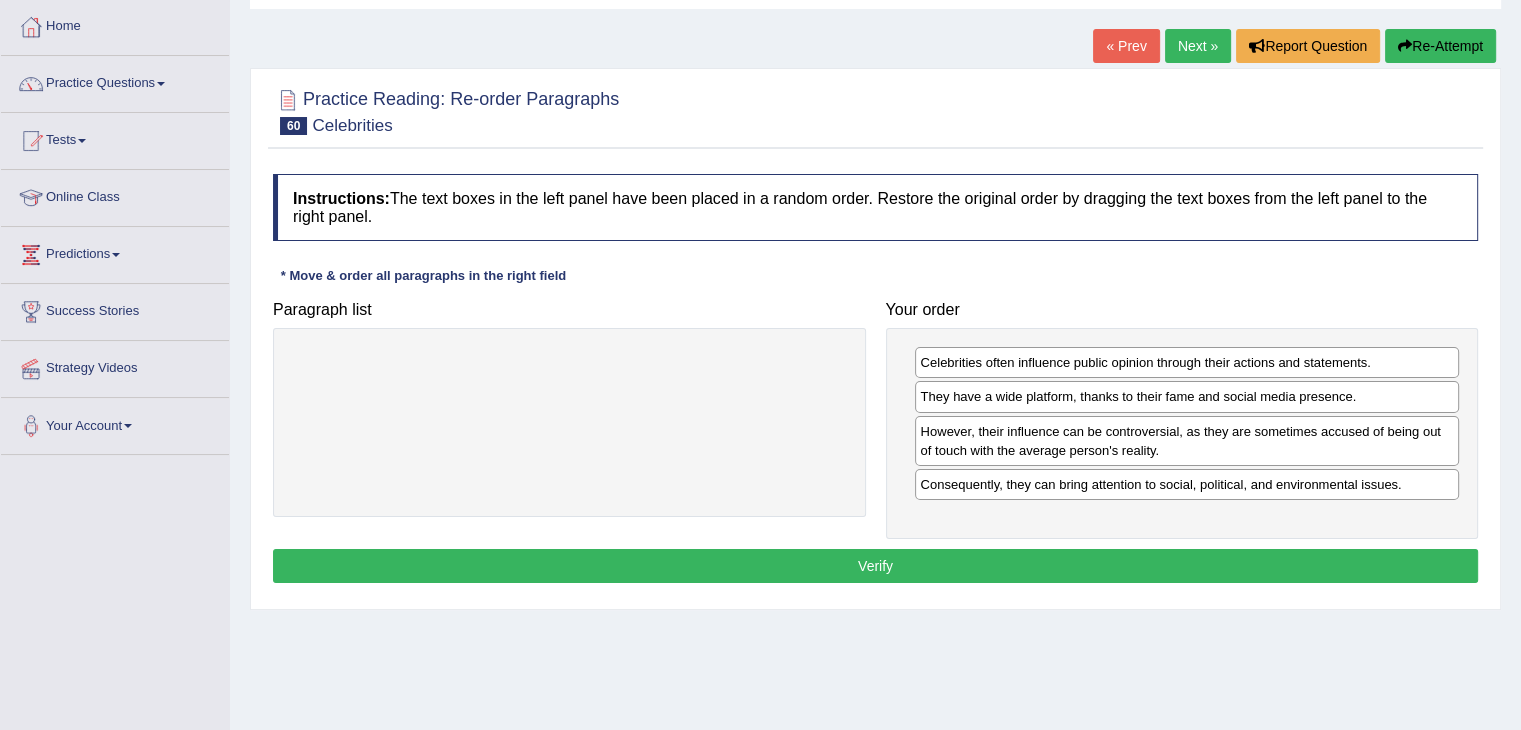 click on "Verify" at bounding box center (875, 566) 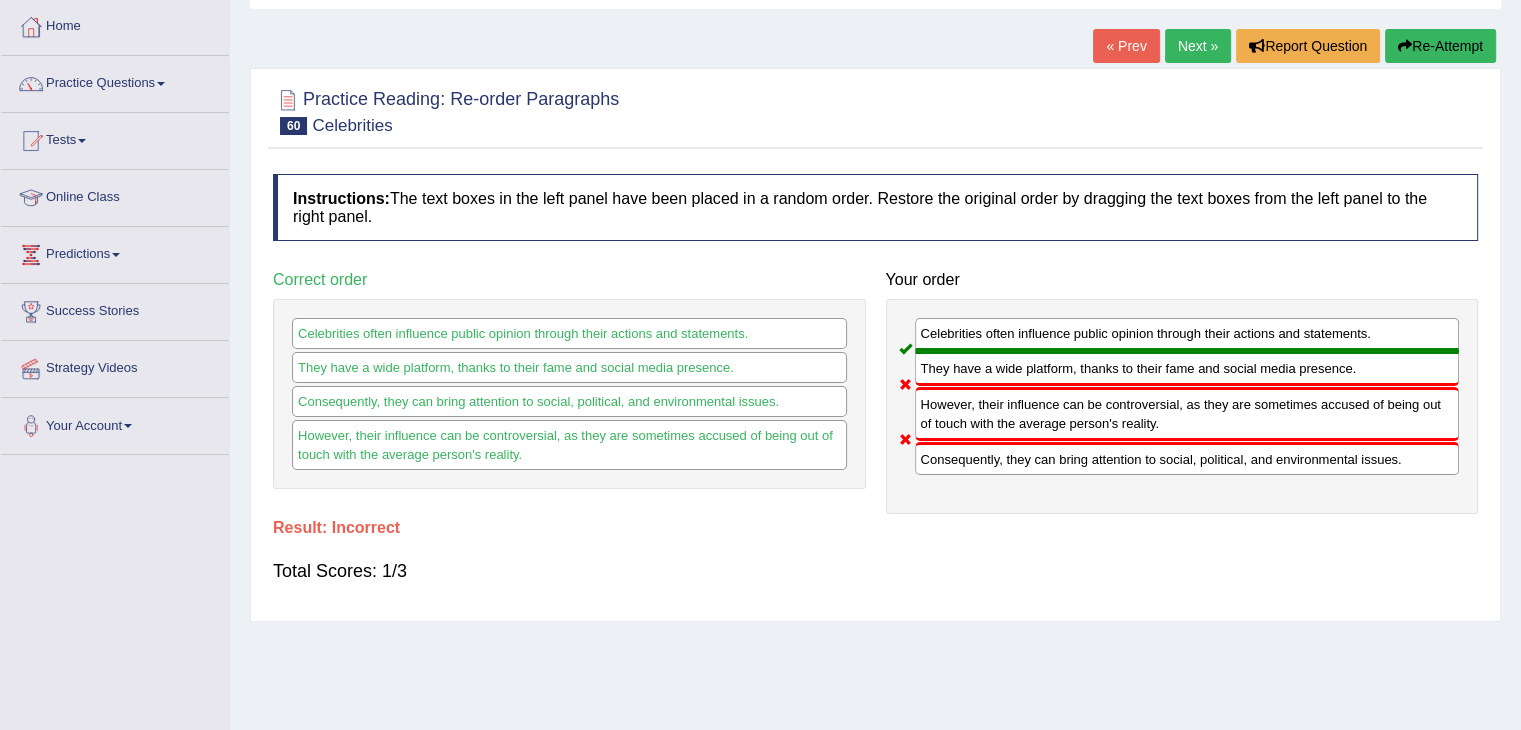 click on "Next »" at bounding box center (1198, 46) 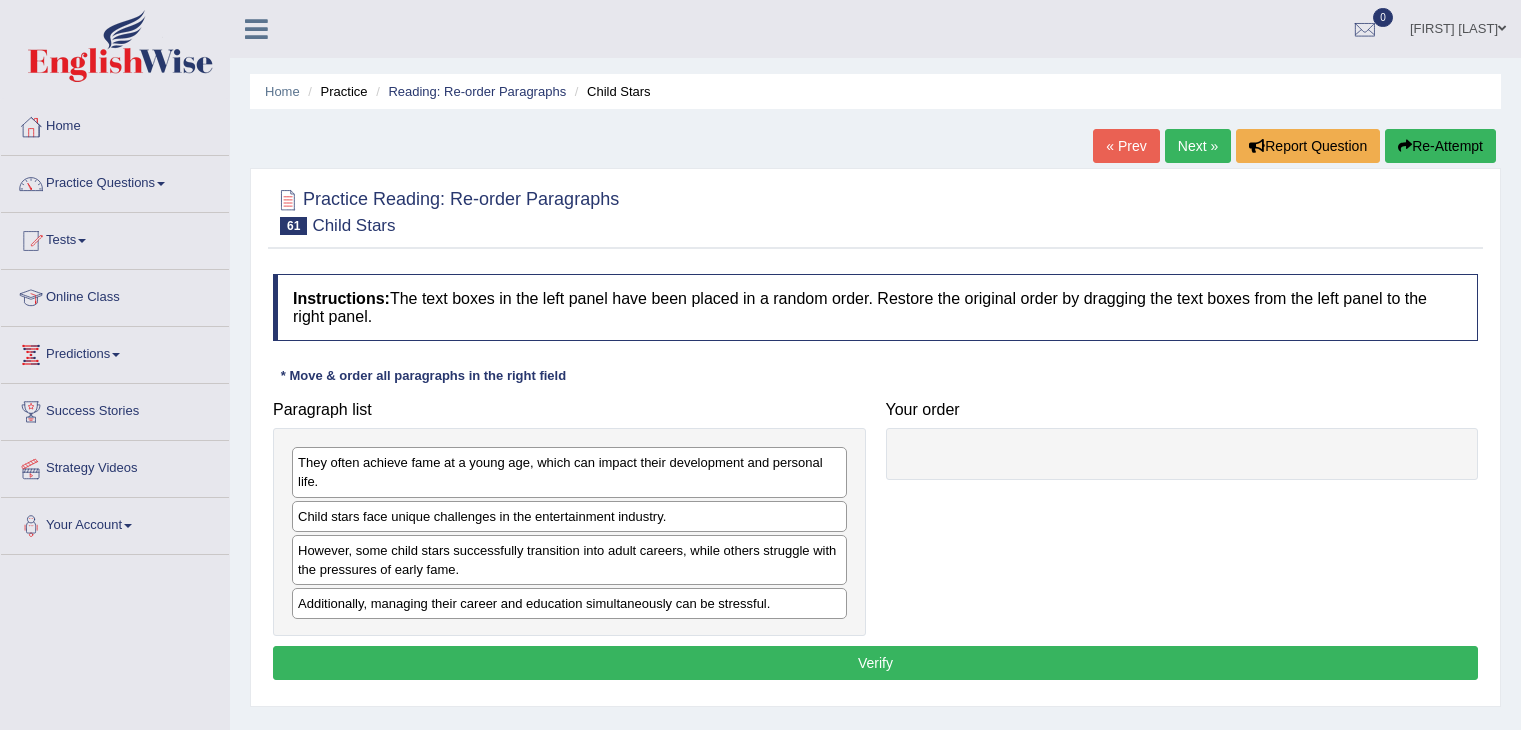 scroll, scrollTop: 0, scrollLeft: 0, axis: both 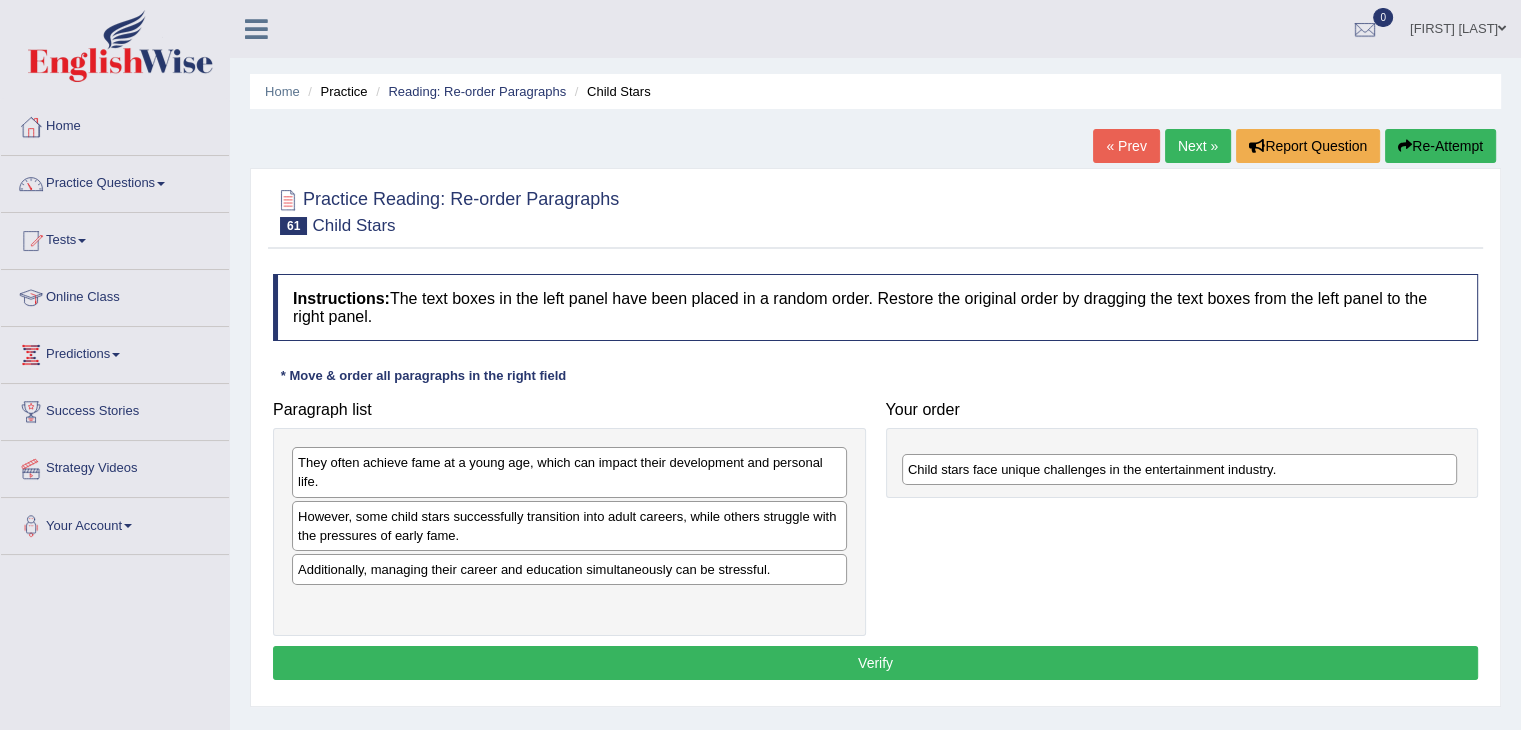 drag, startPoint x: 451, startPoint y: 520, endPoint x: 1061, endPoint y: 474, distance: 611.732 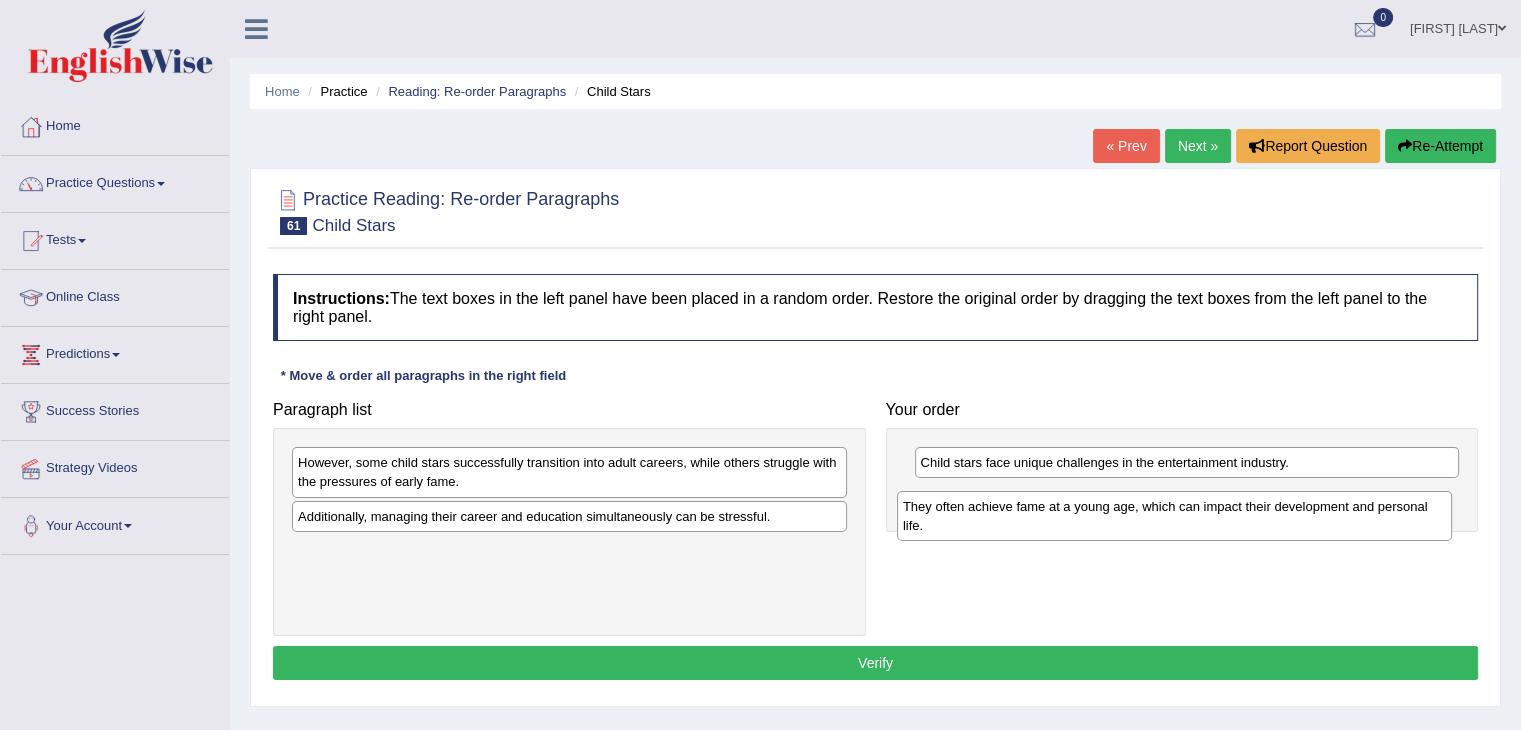 drag, startPoint x: 456, startPoint y: 473, endPoint x: 1061, endPoint y: 517, distance: 606.5979 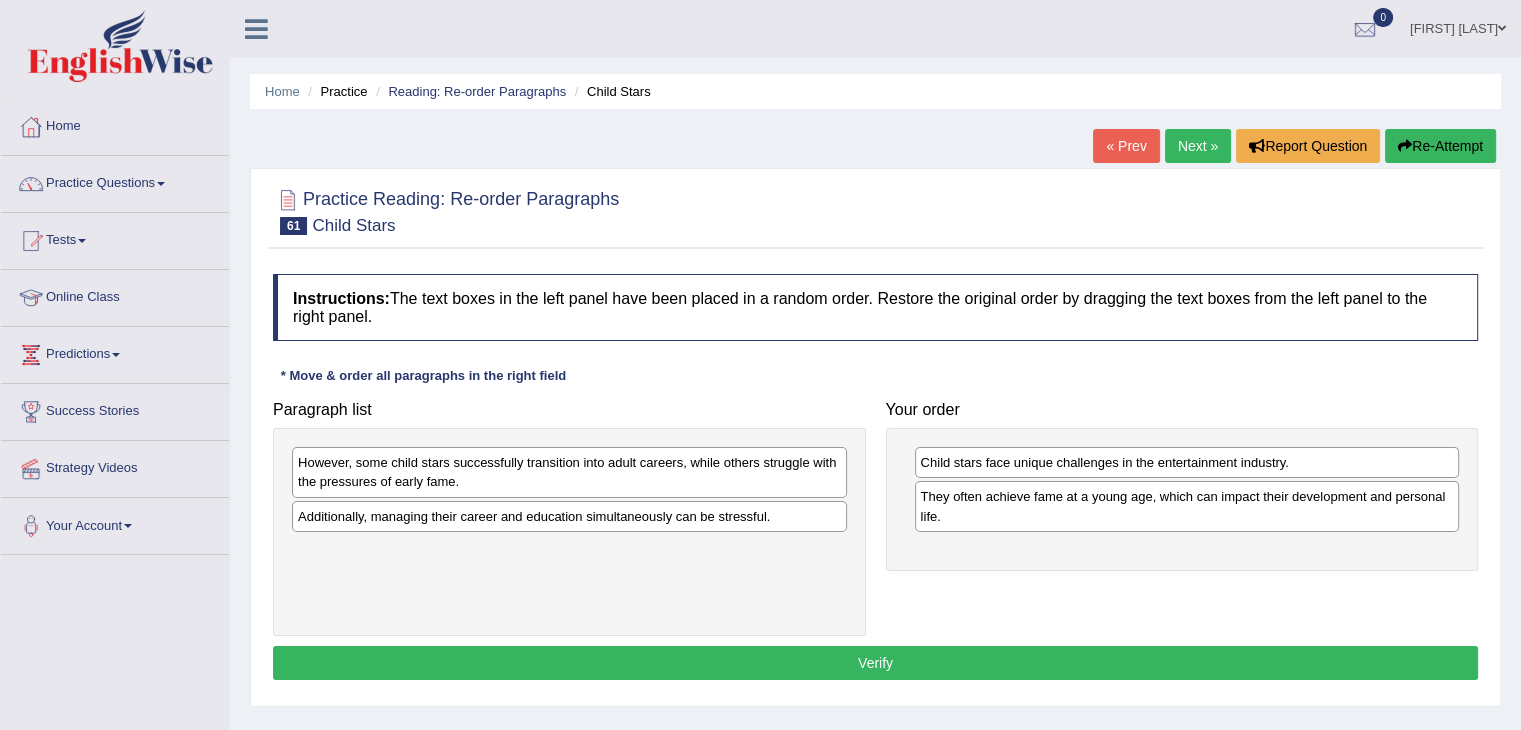 drag, startPoint x: 688, startPoint y: 530, endPoint x: 780, endPoint y: 537, distance: 92.26592 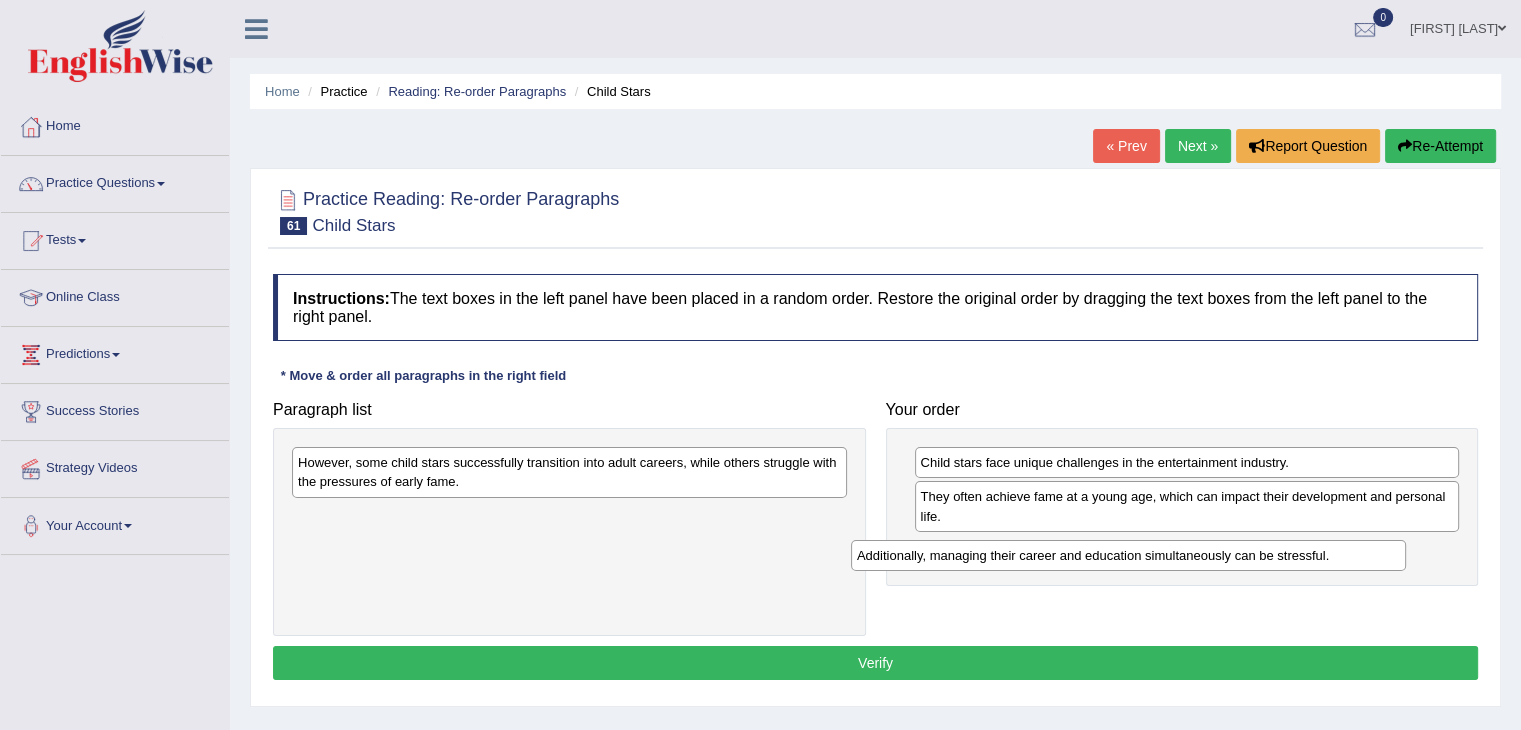 drag, startPoint x: 705, startPoint y: 521, endPoint x: 1264, endPoint y: 561, distance: 560.4293 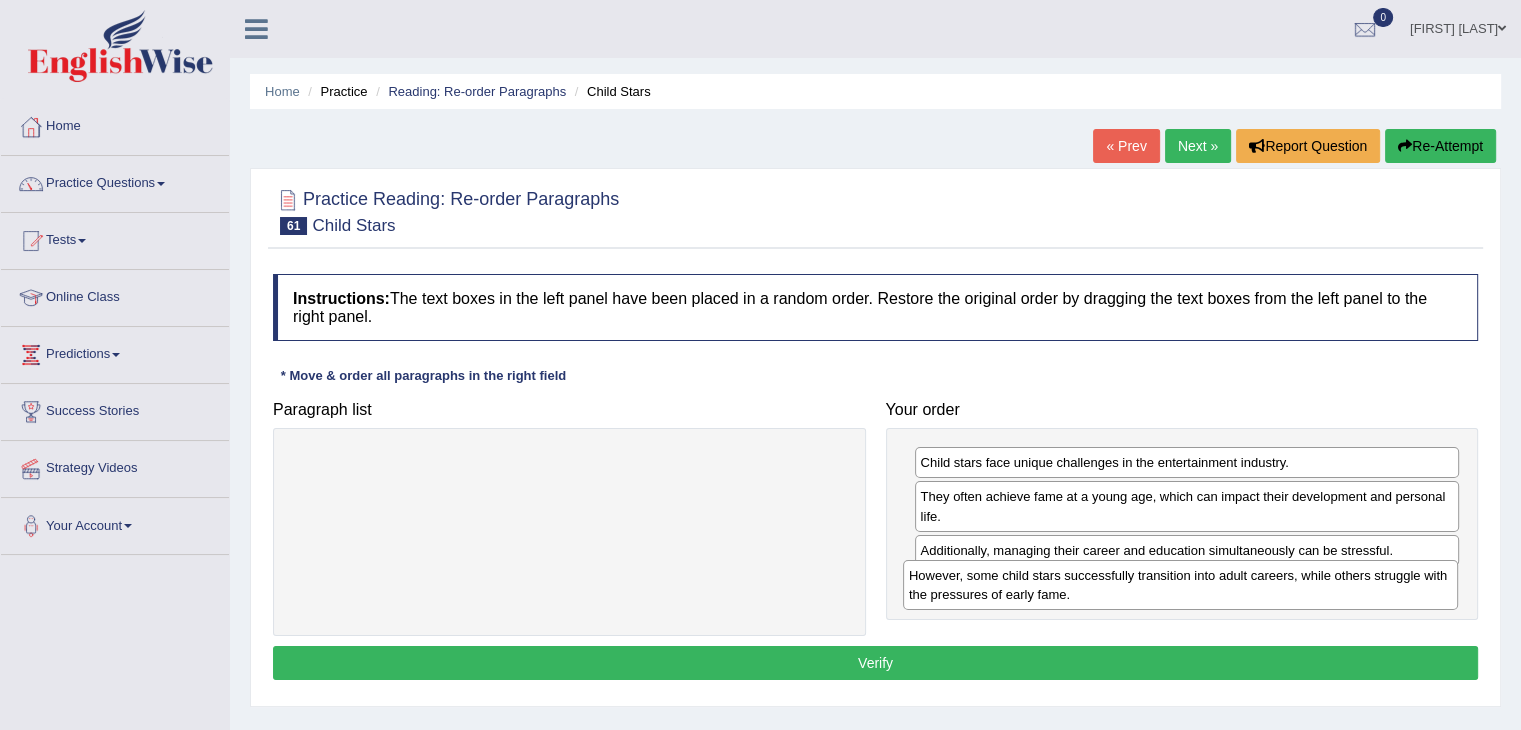 drag, startPoint x: 533, startPoint y: 477, endPoint x: 1144, endPoint y: 590, distance: 621.3614 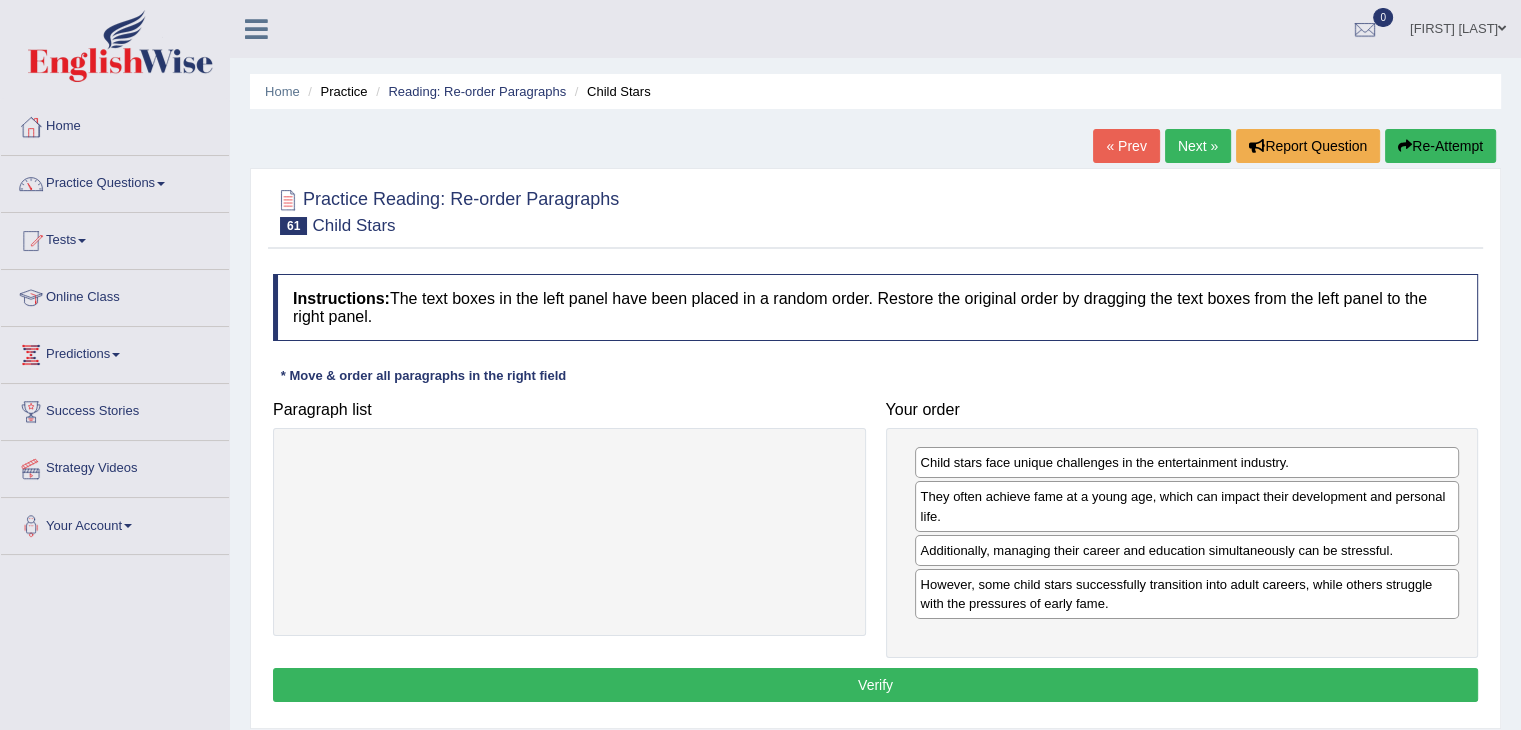 click on "Verify" at bounding box center [875, 685] 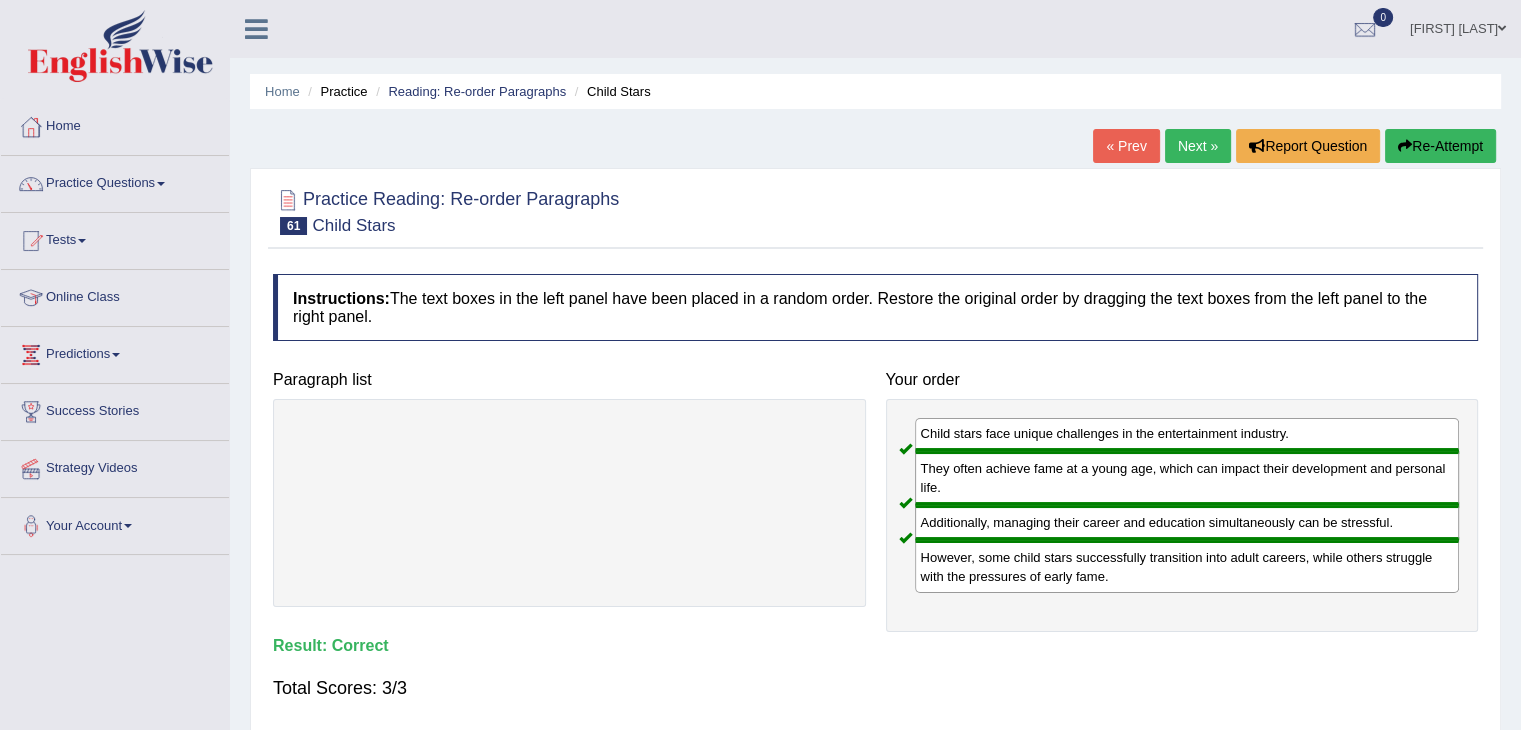 click on "Next »" at bounding box center [1198, 146] 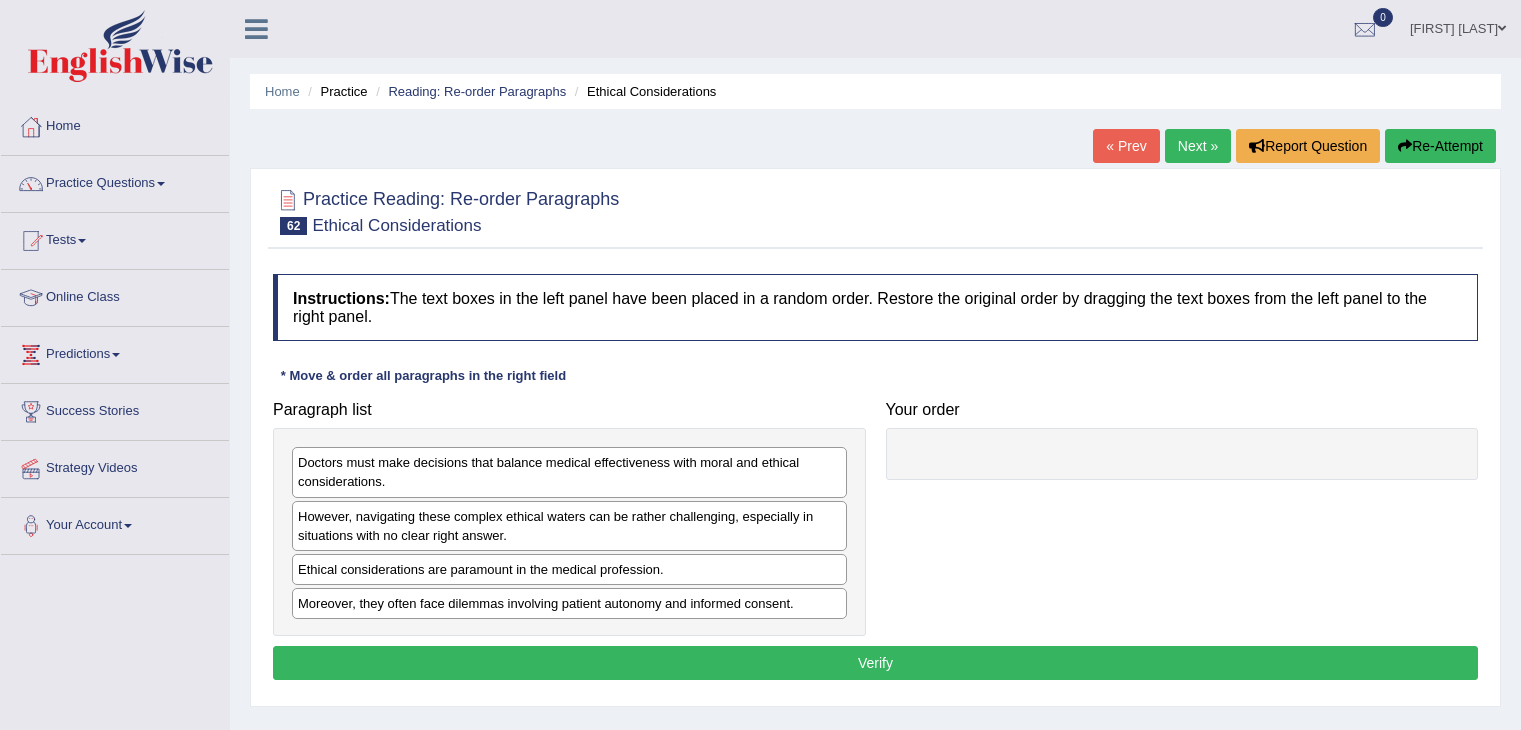 scroll, scrollTop: 0, scrollLeft: 0, axis: both 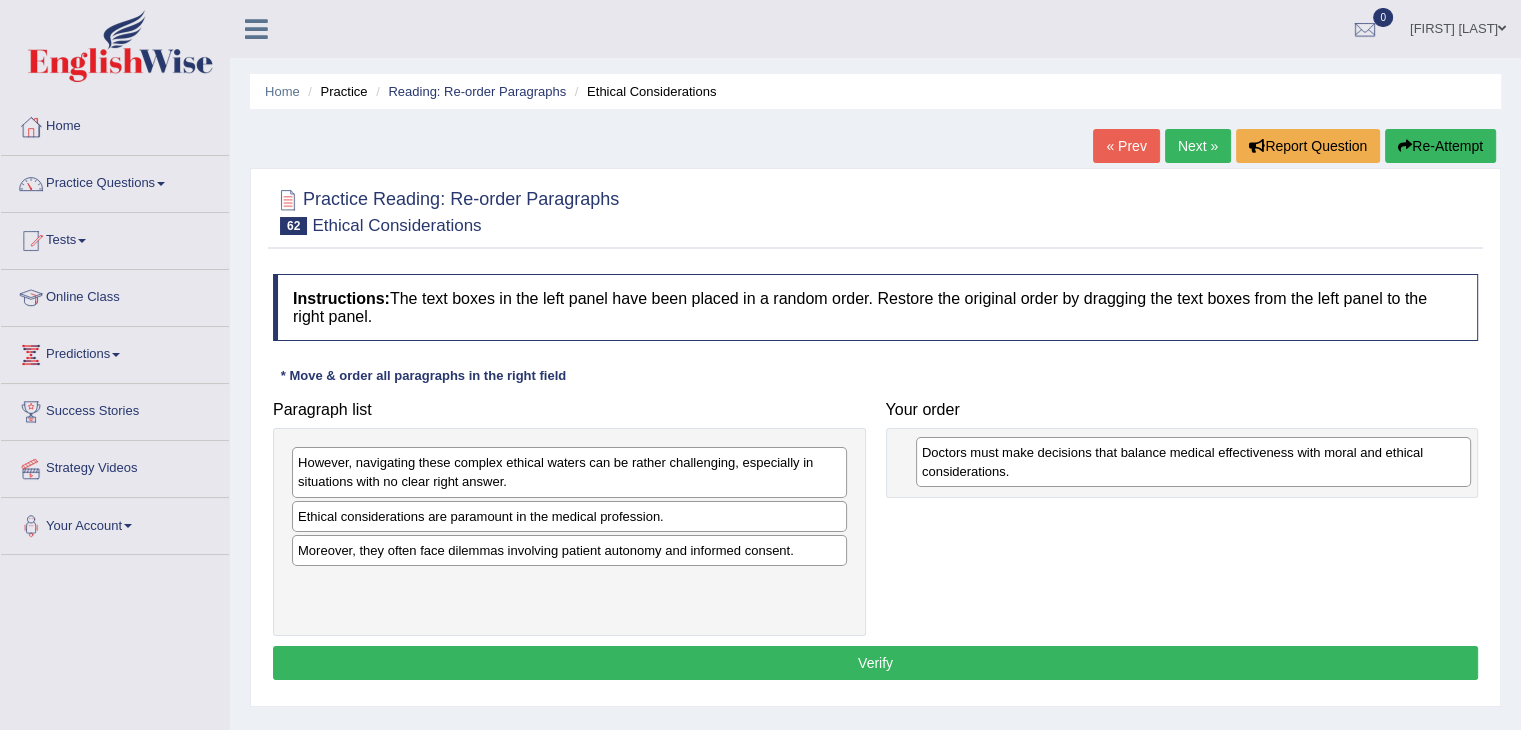 drag, startPoint x: 426, startPoint y: 477, endPoint x: 1050, endPoint y: 467, distance: 624.08014 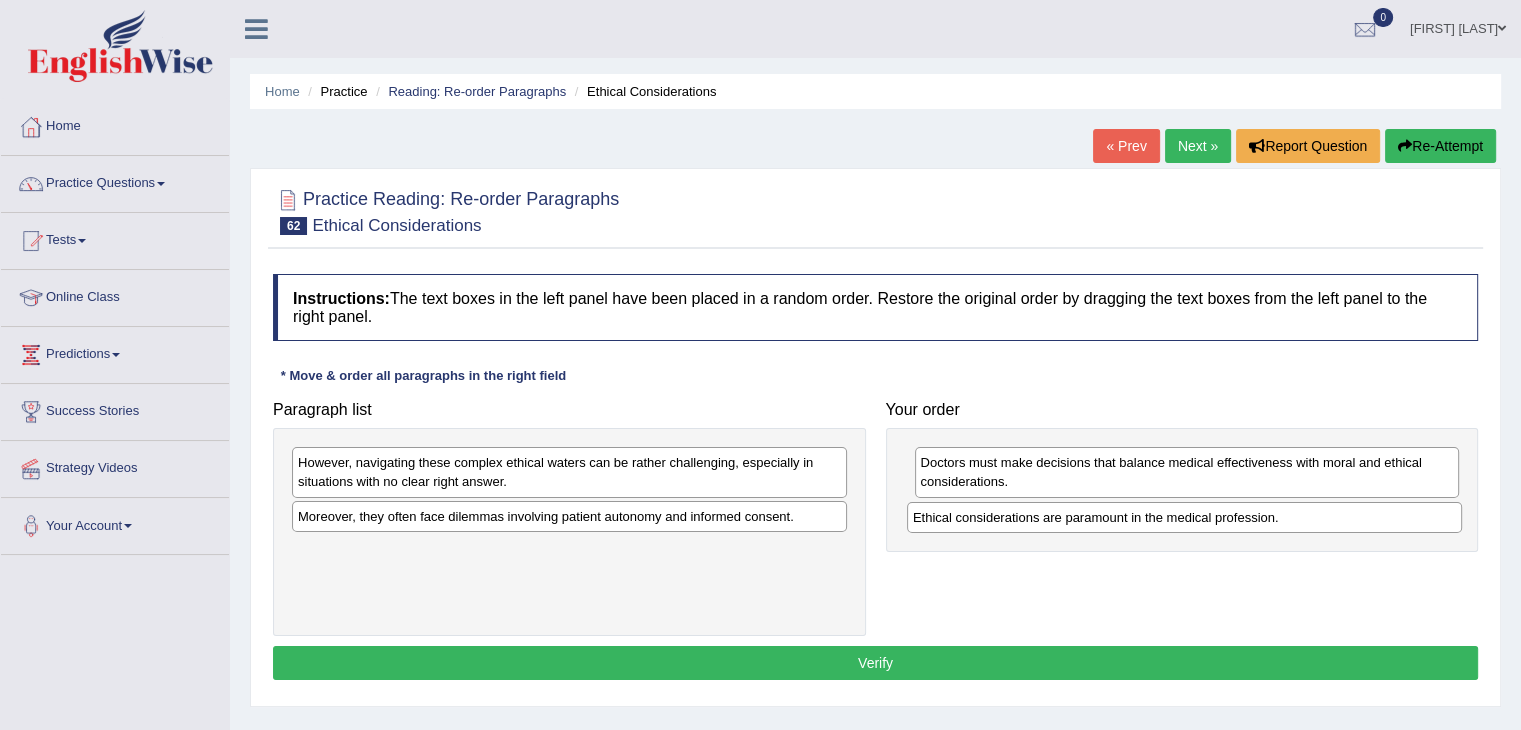 drag, startPoint x: 589, startPoint y: 525, endPoint x: 1206, endPoint y: 527, distance: 617.00323 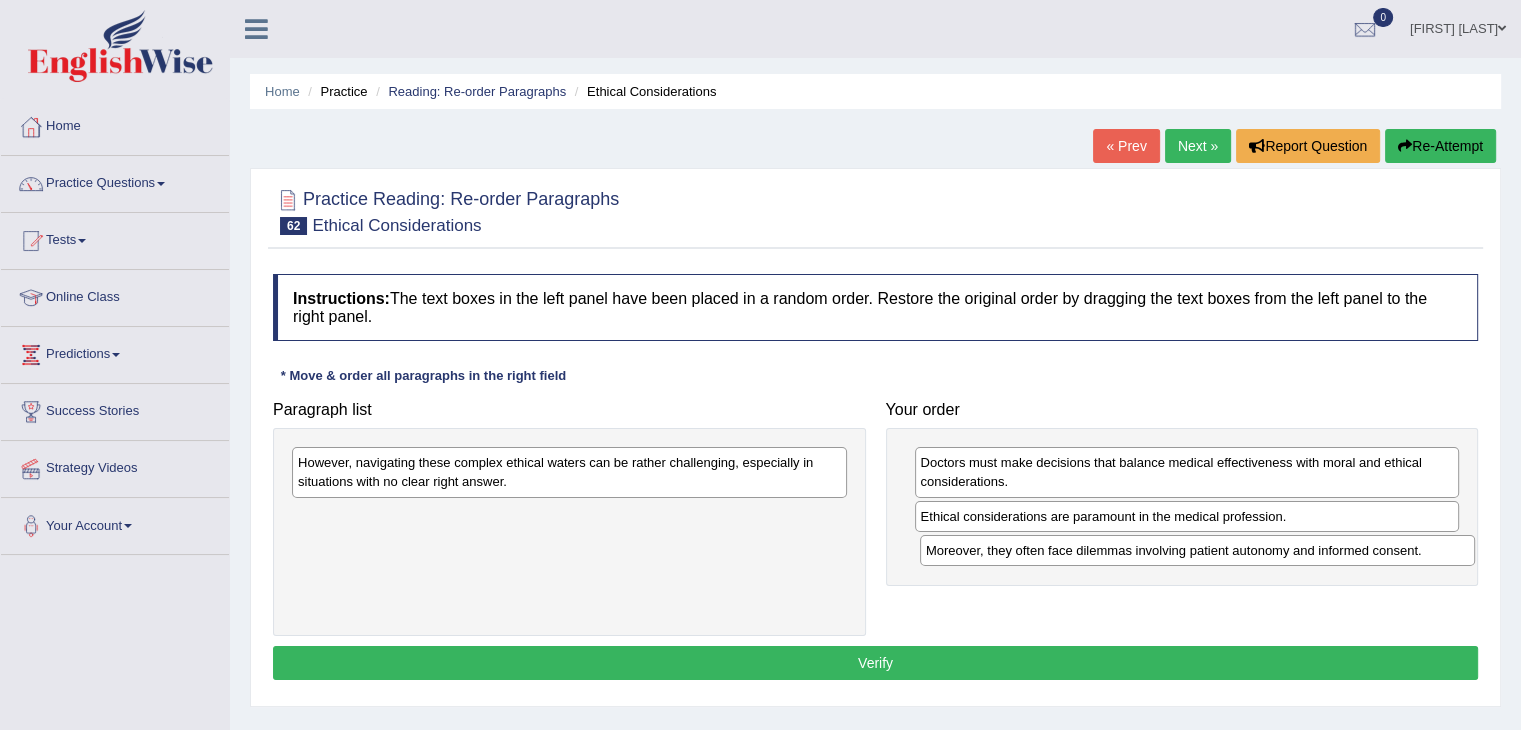 drag, startPoint x: 496, startPoint y: 525, endPoint x: 1079, endPoint y: 557, distance: 583.87756 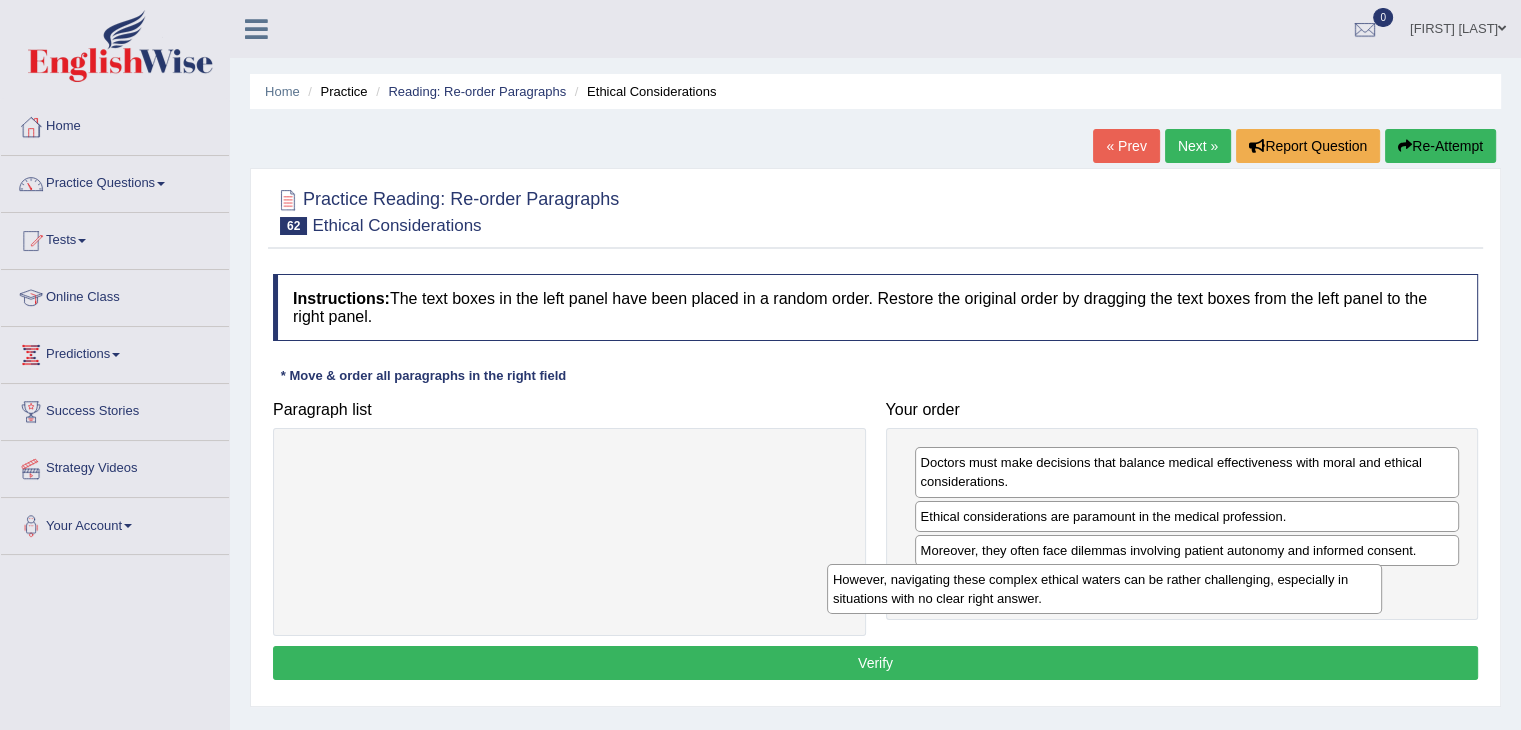 drag, startPoint x: 772, startPoint y: 509, endPoint x: 1264, endPoint y: 588, distance: 498.30212 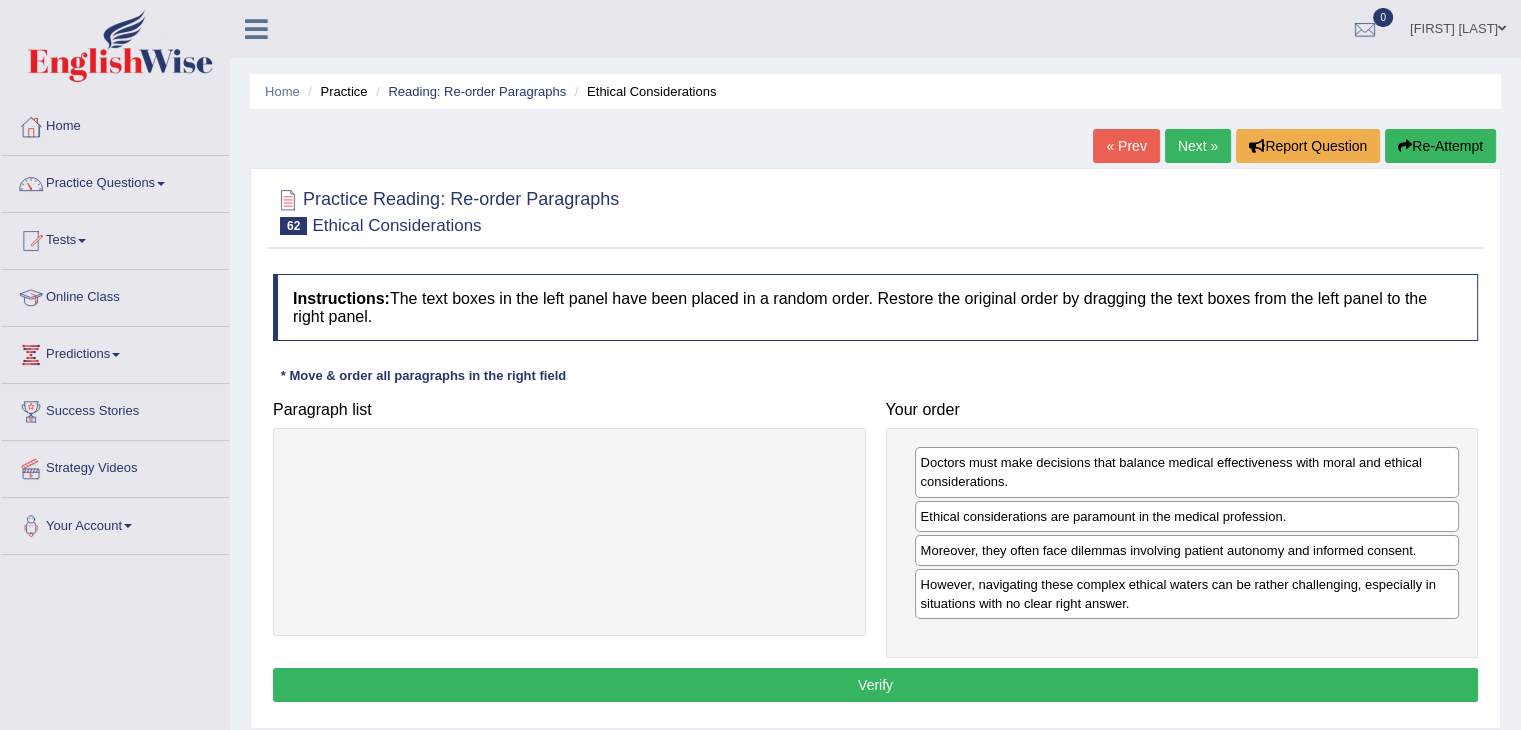 click on "Verify" at bounding box center [875, 685] 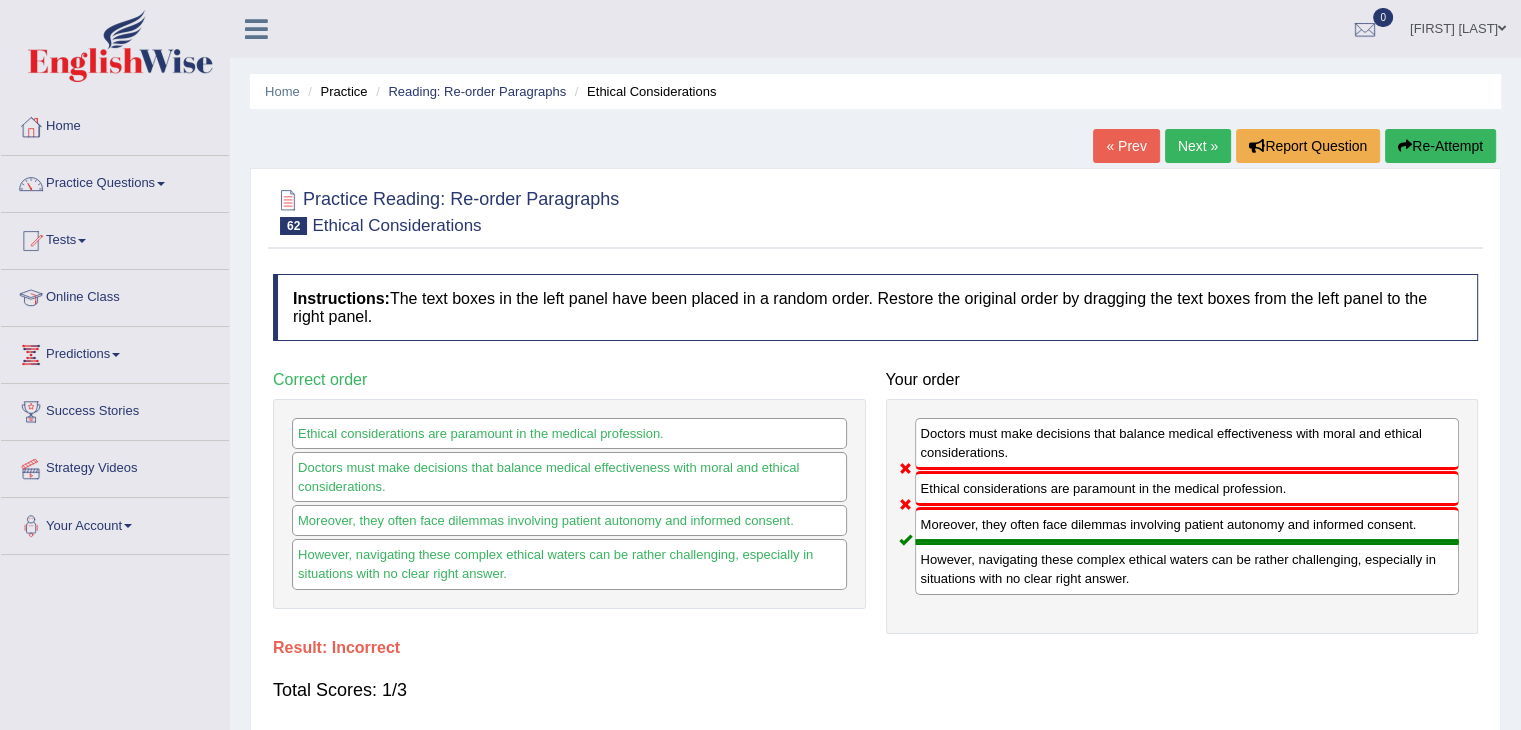 click on "Next »" at bounding box center [1198, 146] 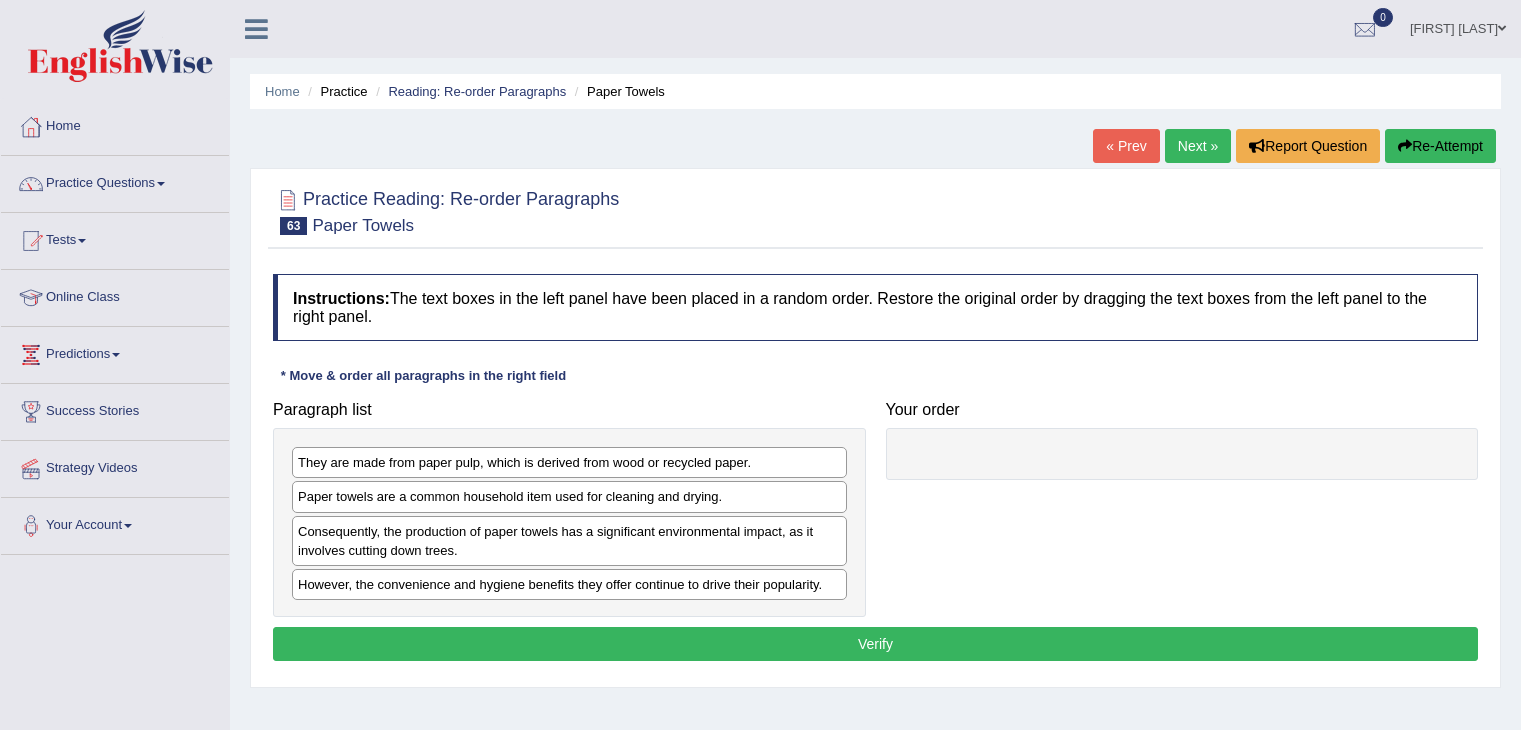 scroll, scrollTop: 0, scrollLeft: 0, axis: both 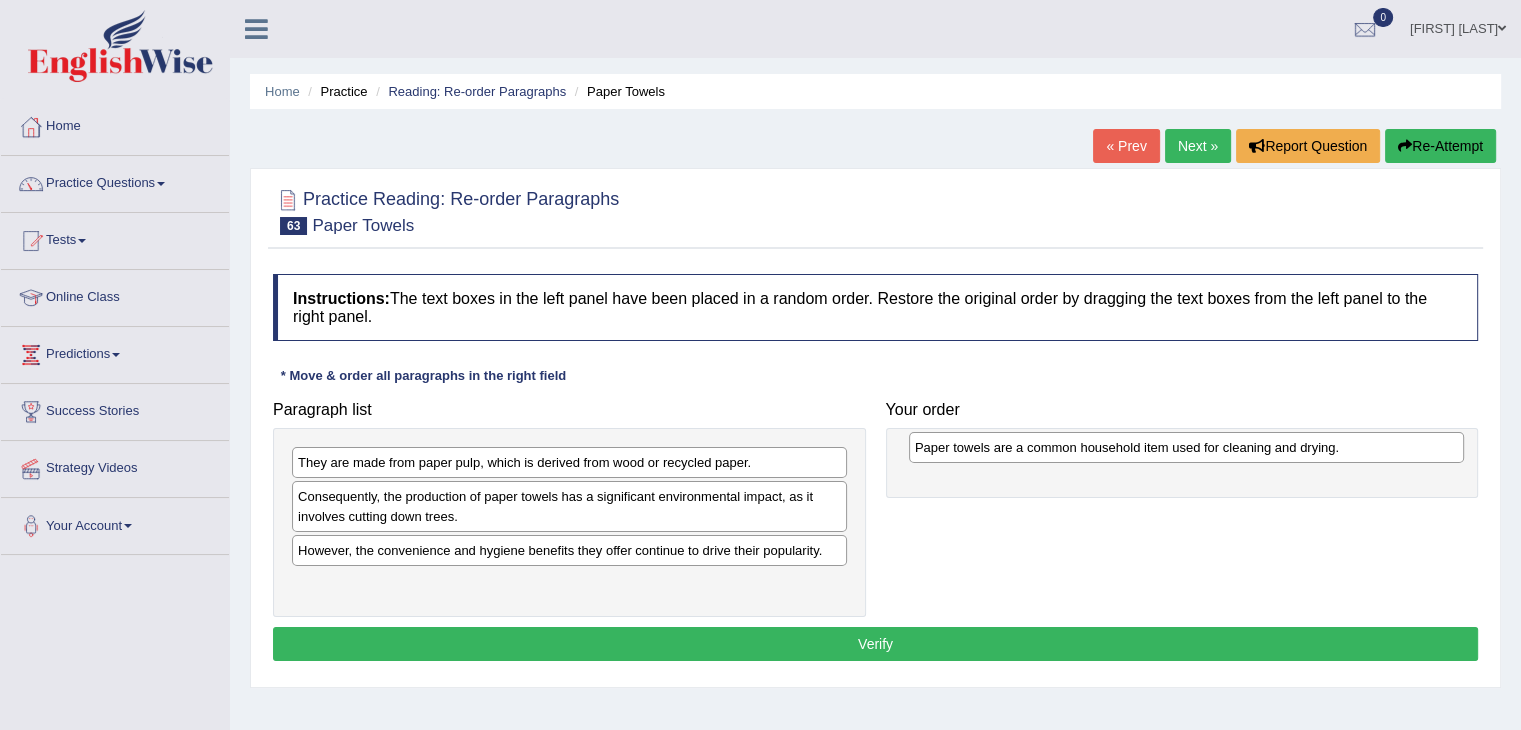 drag, startPoint x: 375, startPoint y: 499, endPoint x: 1009, endPoint y: 448, distance: 636.048 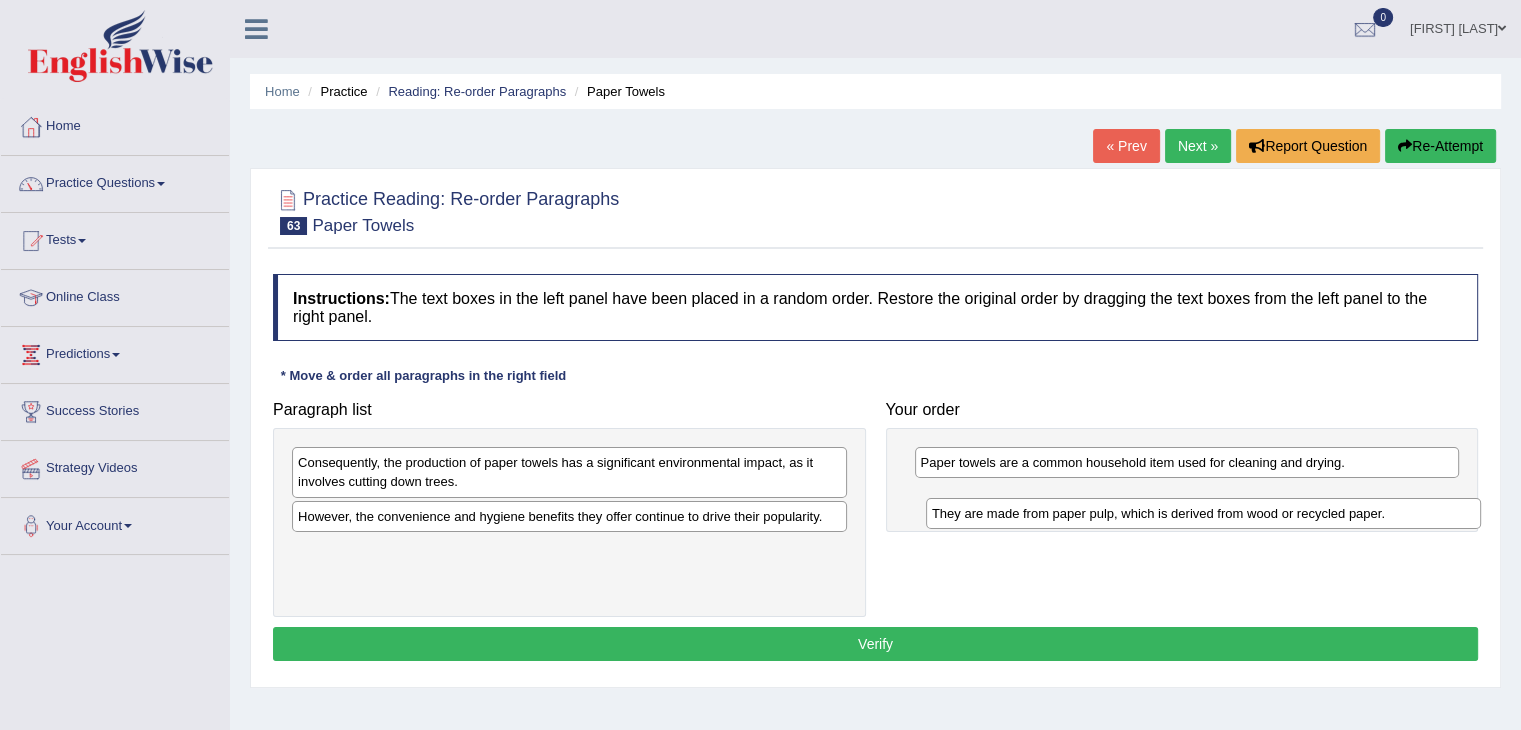 drag, startPoint x: 587, startPoint y: 460, endPoint x: 1145, endPoint y: 488, distance: 558.7021 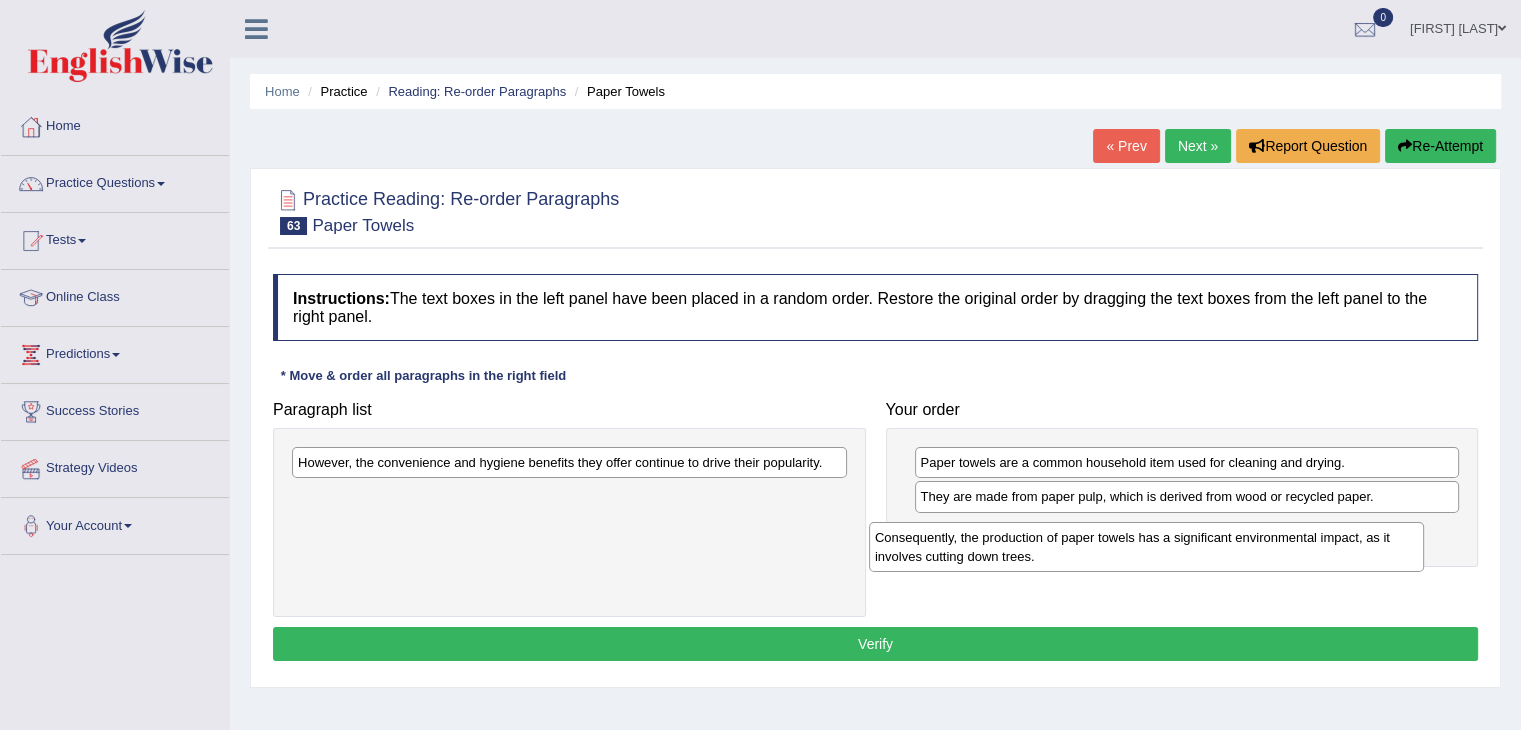 drag, startPoint x: 535, startPoint y: 472, endPoint x: 1111, endPoint y: 547, distance: 580.8623 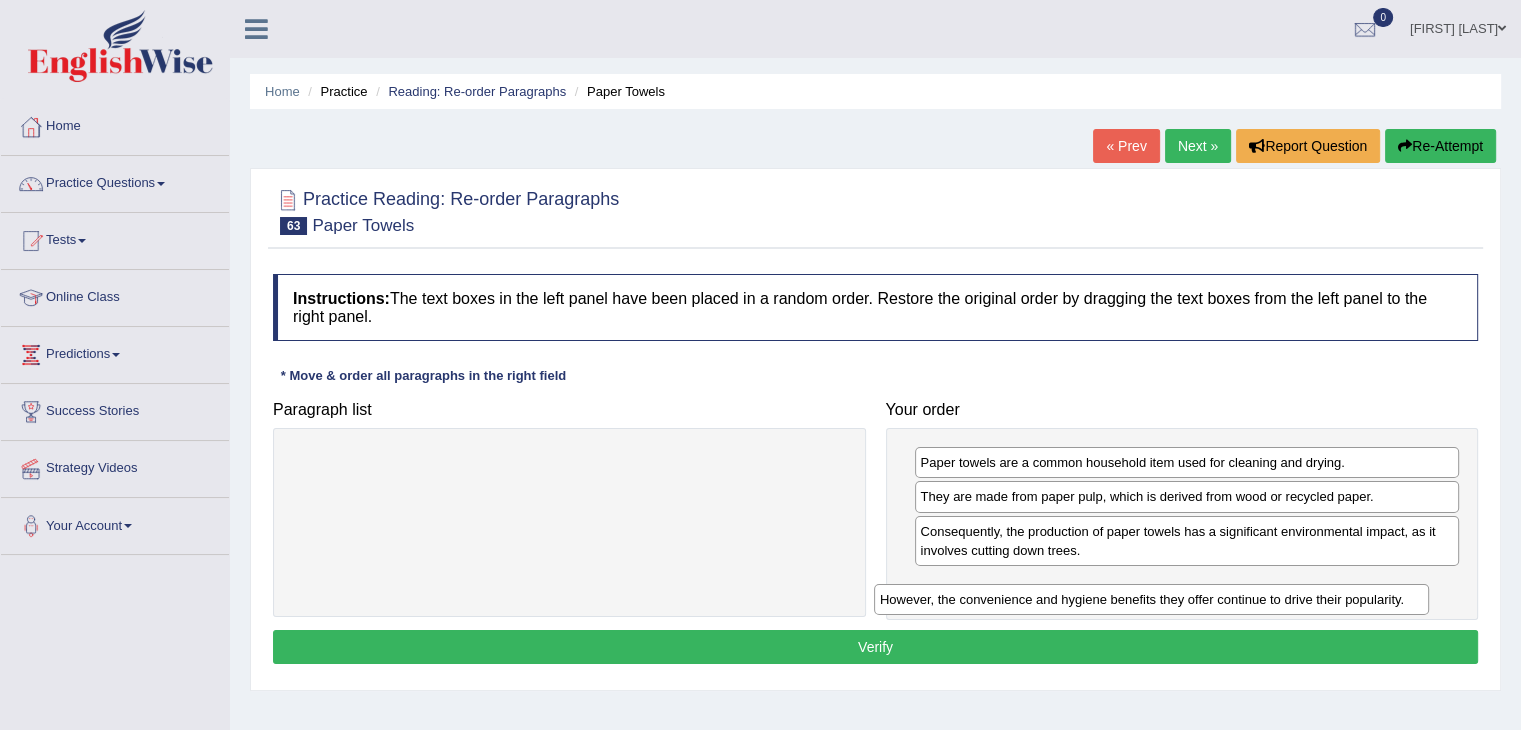 drag, startPoint x: 646, startPoint y: 464, endPoint x: 1240, endPoint y: 588, distance: 606.80475 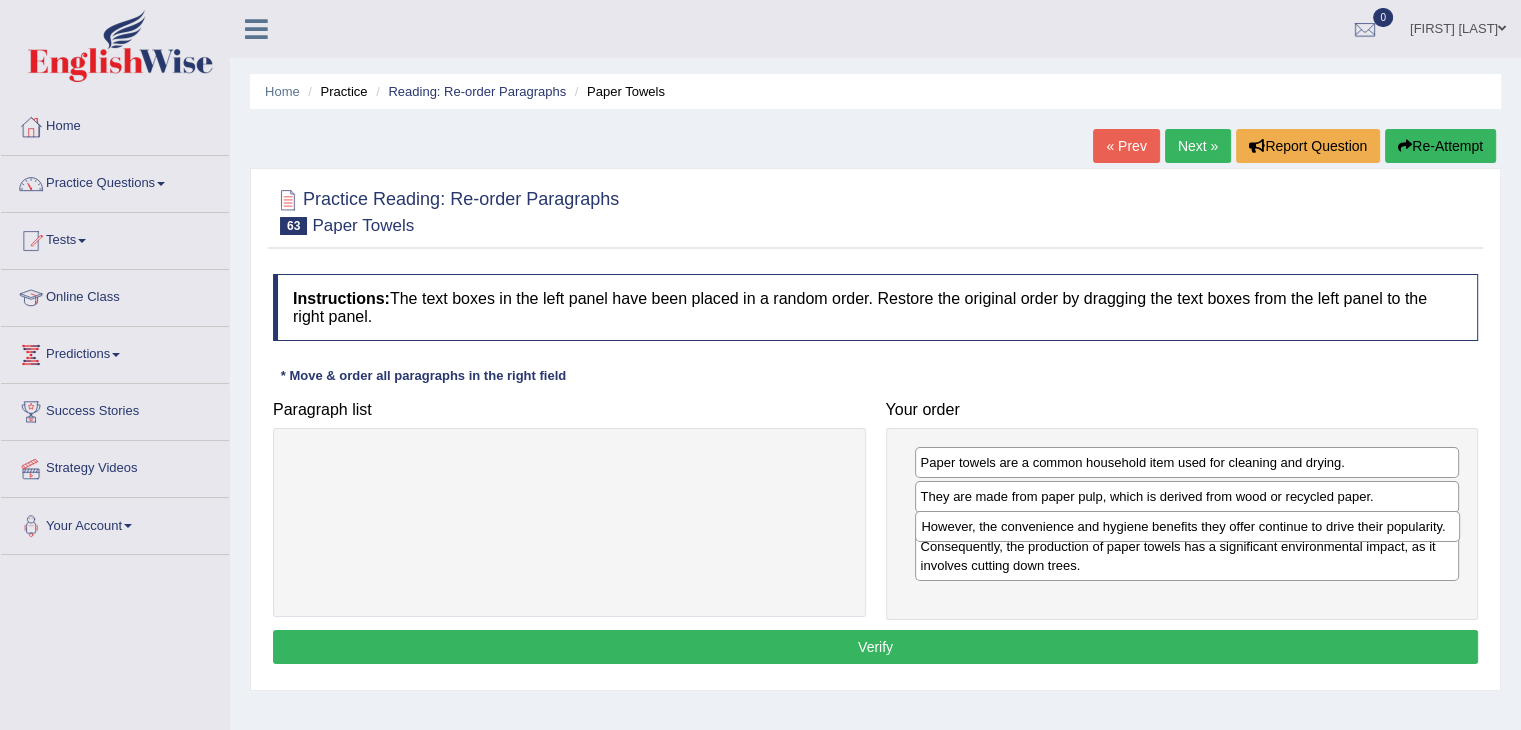 drag, startPoint x: 1095, startPoint y: 593, endPoint x: 1096, endPoint y: 537, distance: 56.008926 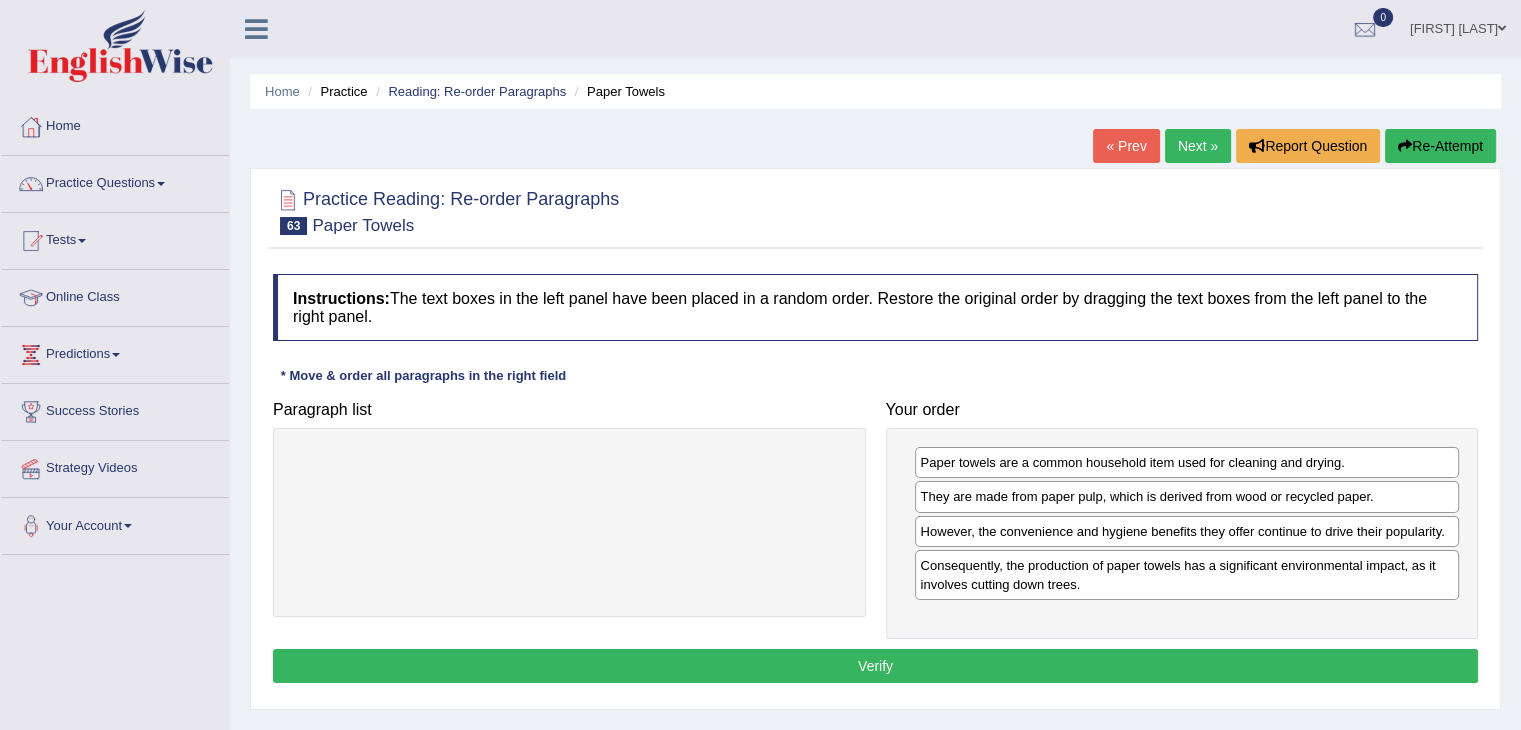 click on "Verify" at bounding box center [875, 666] 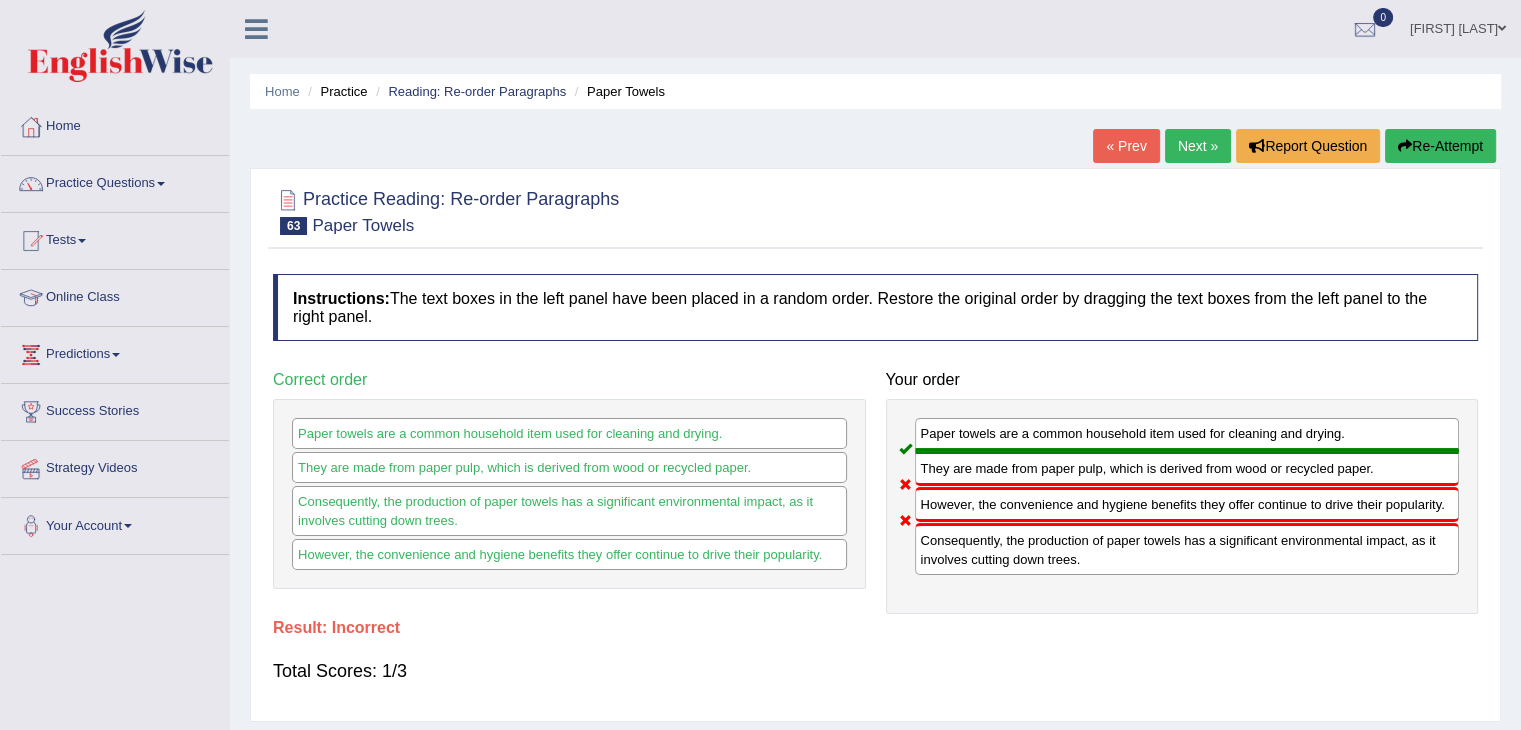 click on "Next »" at bounding box center [1198, 146] 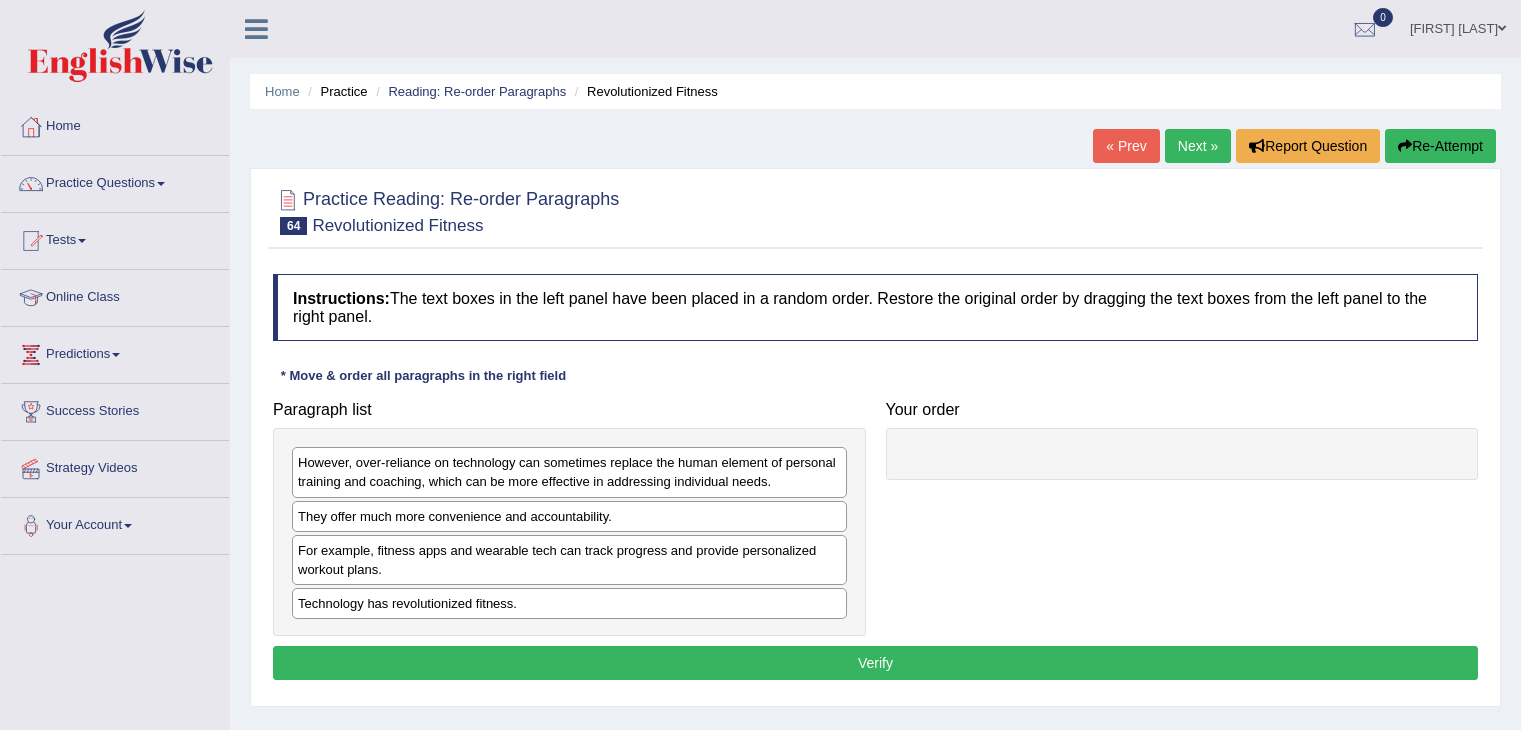 scroll, scrollTop: 0, scrollLeft: 0, axis: both 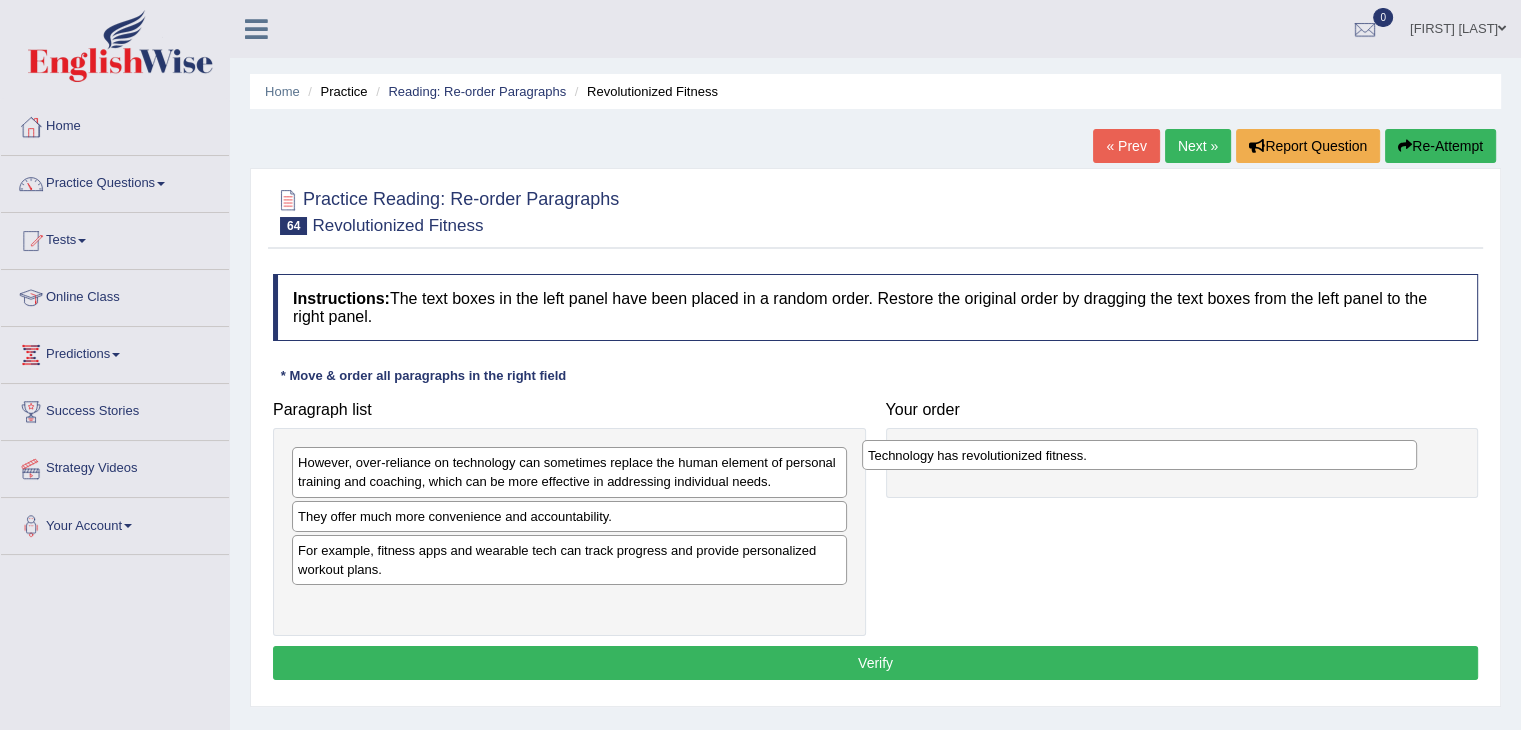 drag, startPoint x: 436, startPoint y: 608, endPoint x: 1007, endPoint y: 457, distance: 590.6285 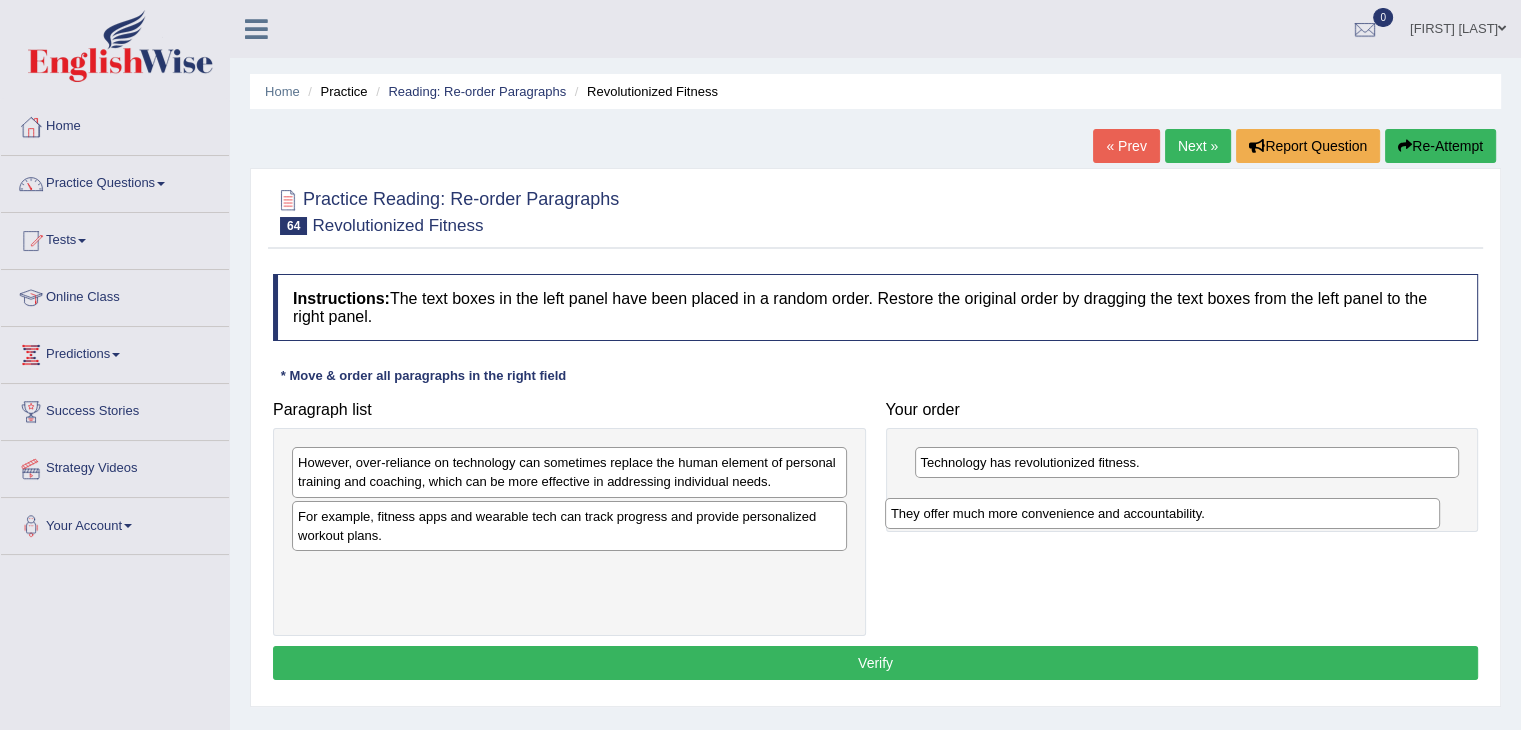 drag, startPoint x: 412, startPoint y: 512, endPoint x: 1005, endPoint y: 510, distance: 593.00336 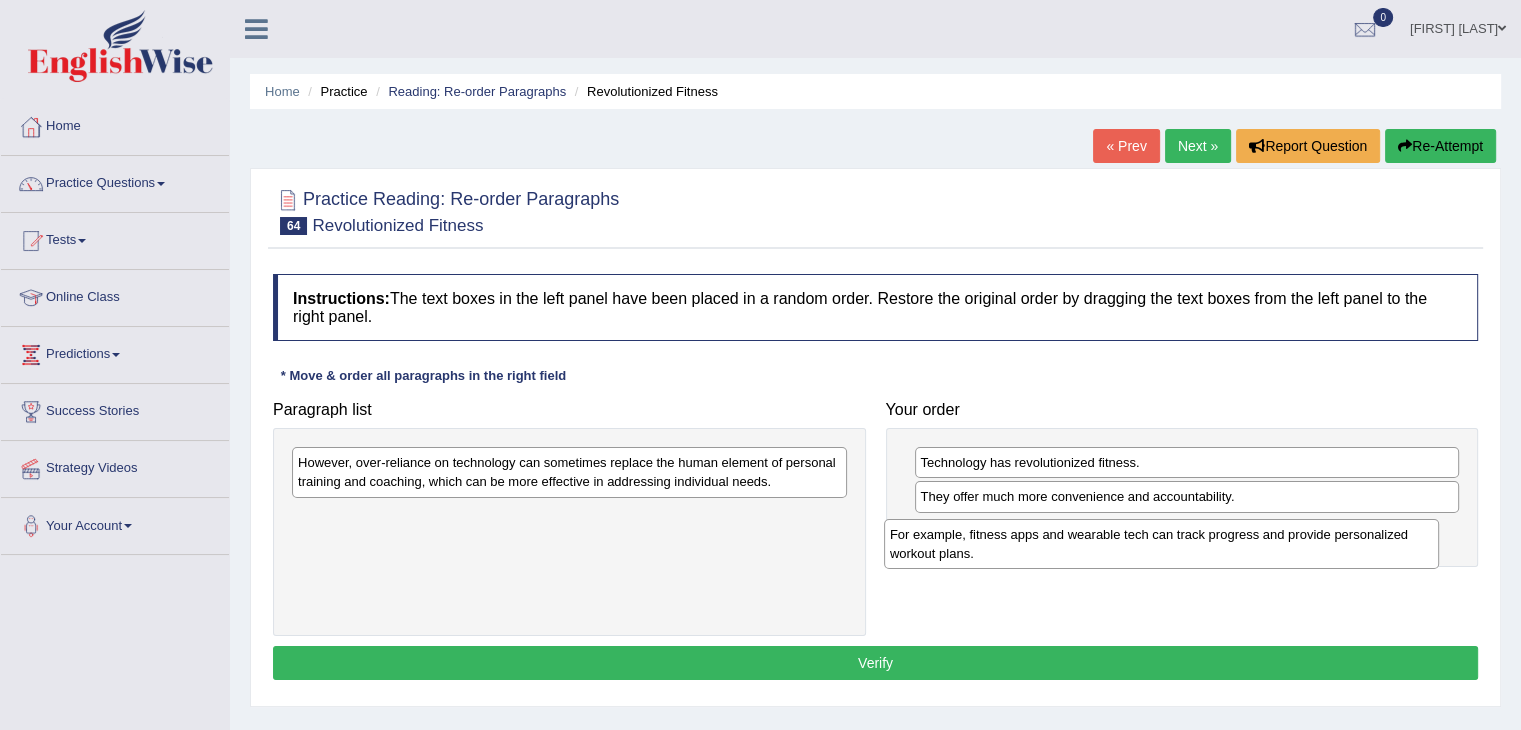 drag, startPoint x: 708, startPoint y: 526, endPoint x: 1300, endPoint y: 545, distance: 592.3048 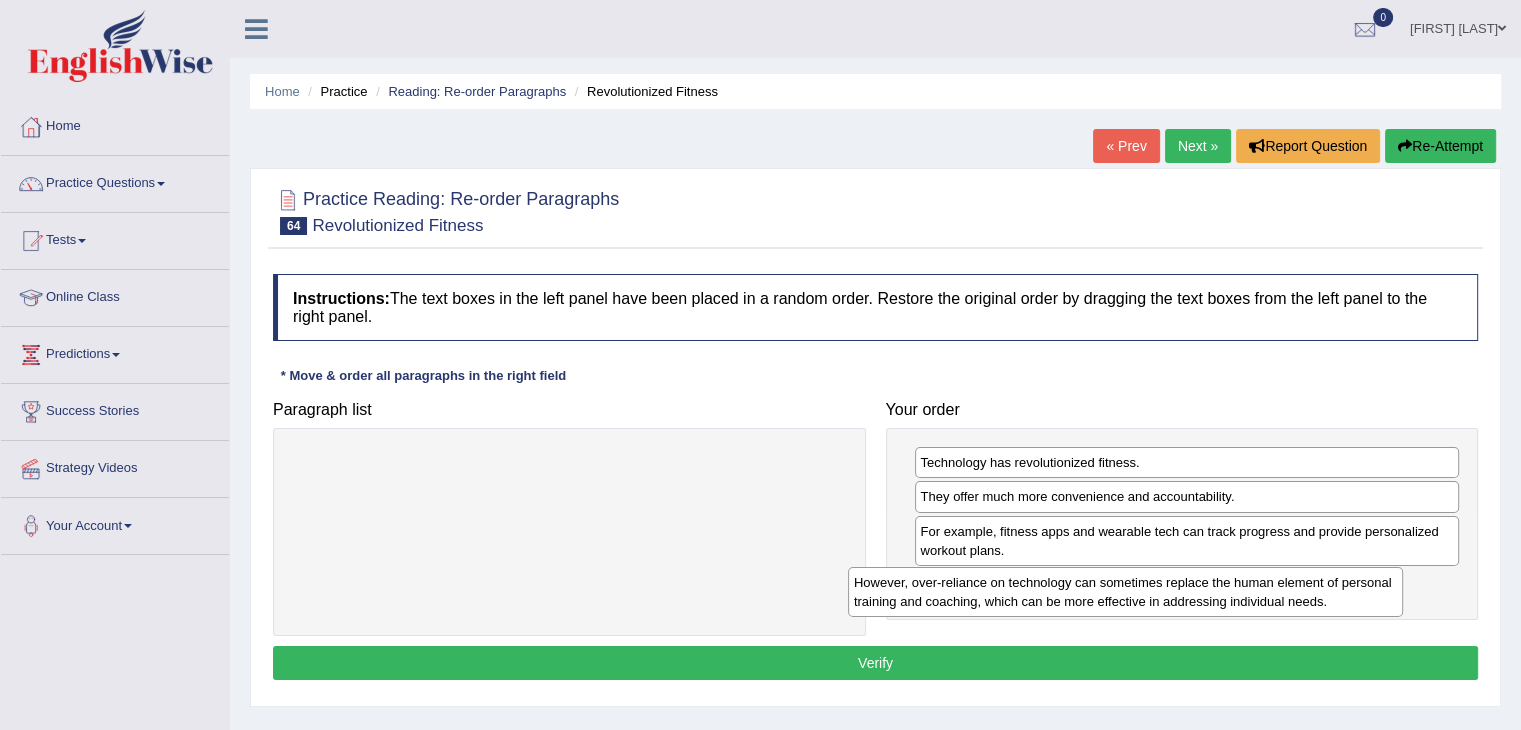 drag, startPoint x: 720, startPoint y: 602, endPoint x: 1236, endPoint y: 597, distance: 516.02423 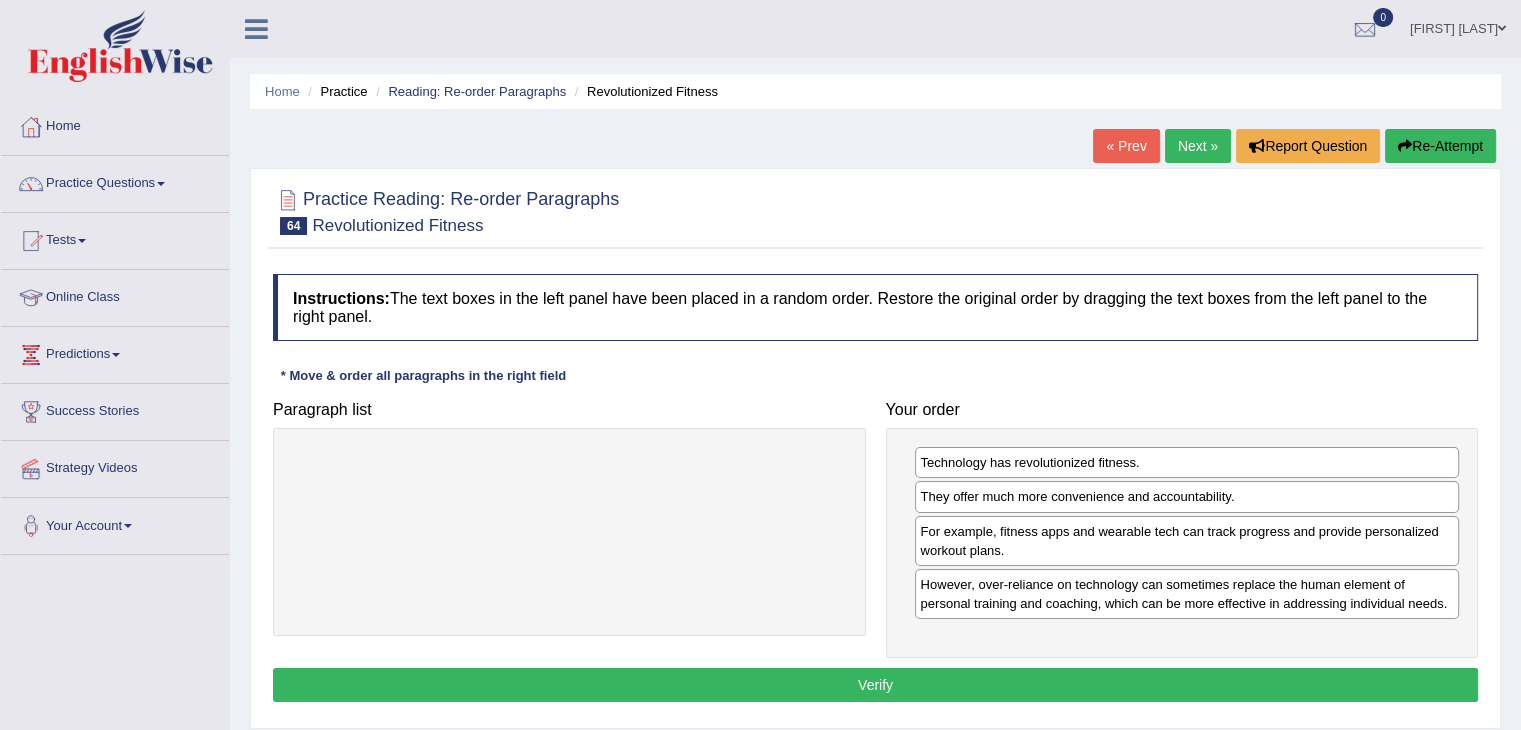 click on "Verify" at bounding box center (875, 685) 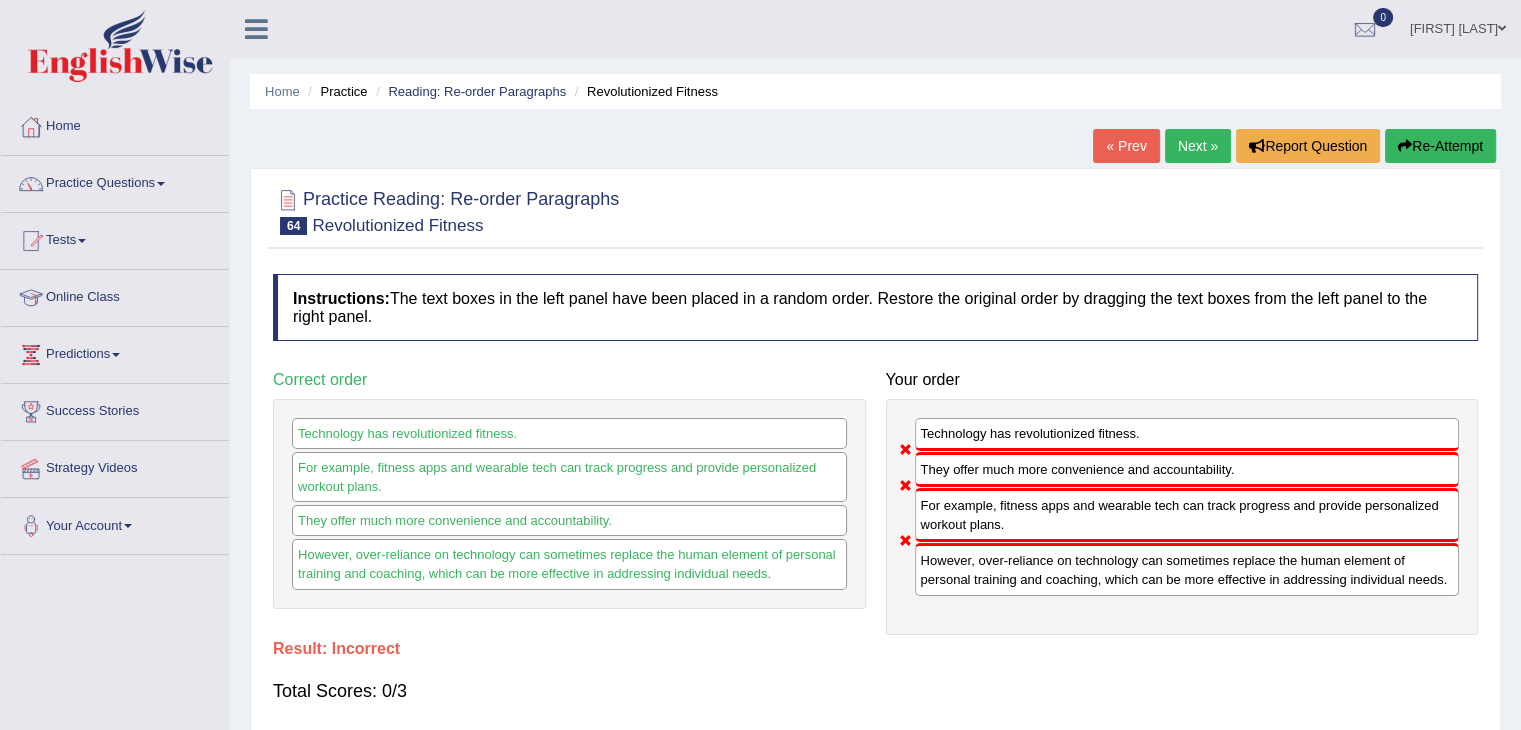click on "Next »" at bounding box center [1198, 146] 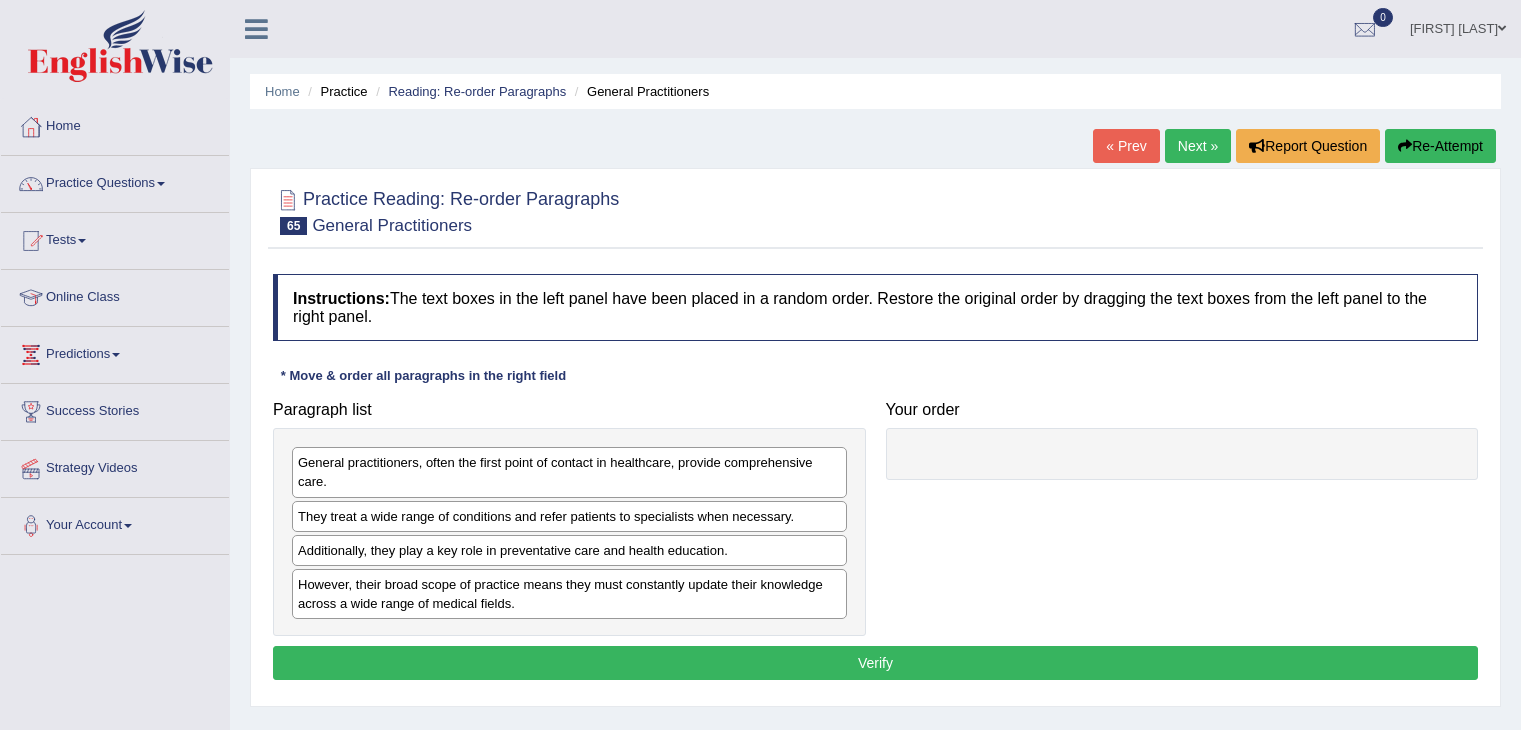 scroll, scrollTop: 0, scrollLeft: 0, axis: both 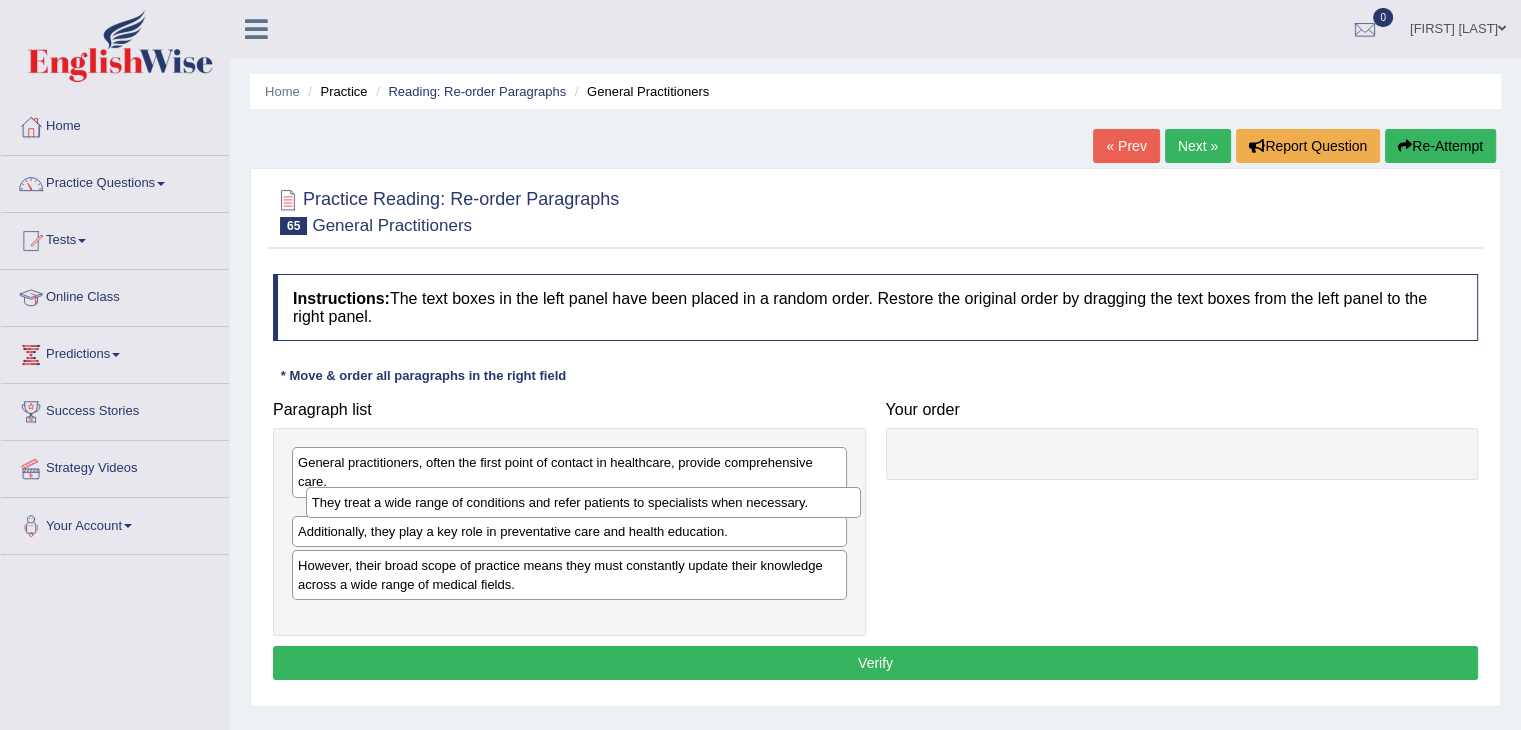 drag, startPoint x: 367, startPoint y: 521, endPoint x: 369, endPoint y: 505, distance: 16.124516 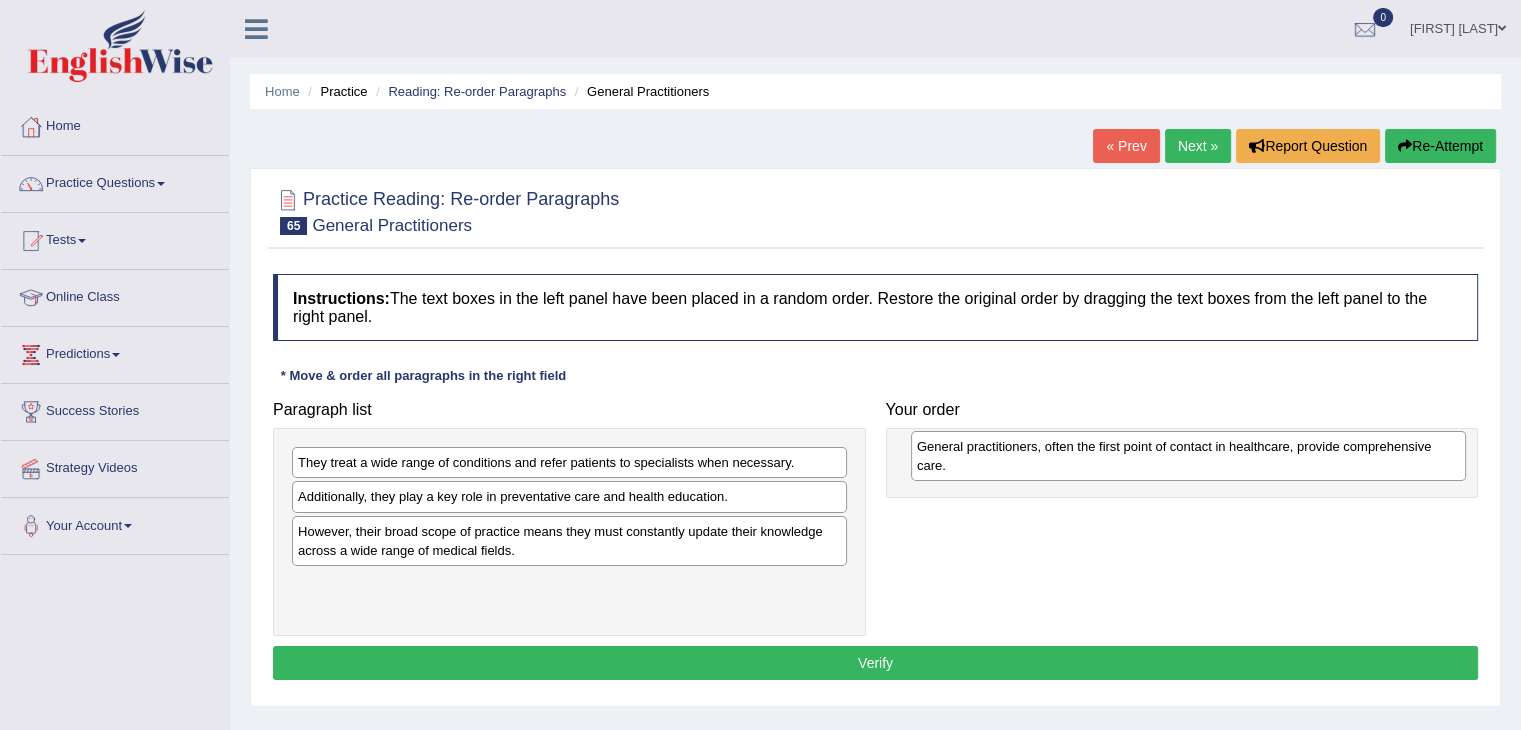 drag, startPoint x: 411, startPoint y: 473, endPoint x: 1029, endPoint y: 457, distance: 618.2071 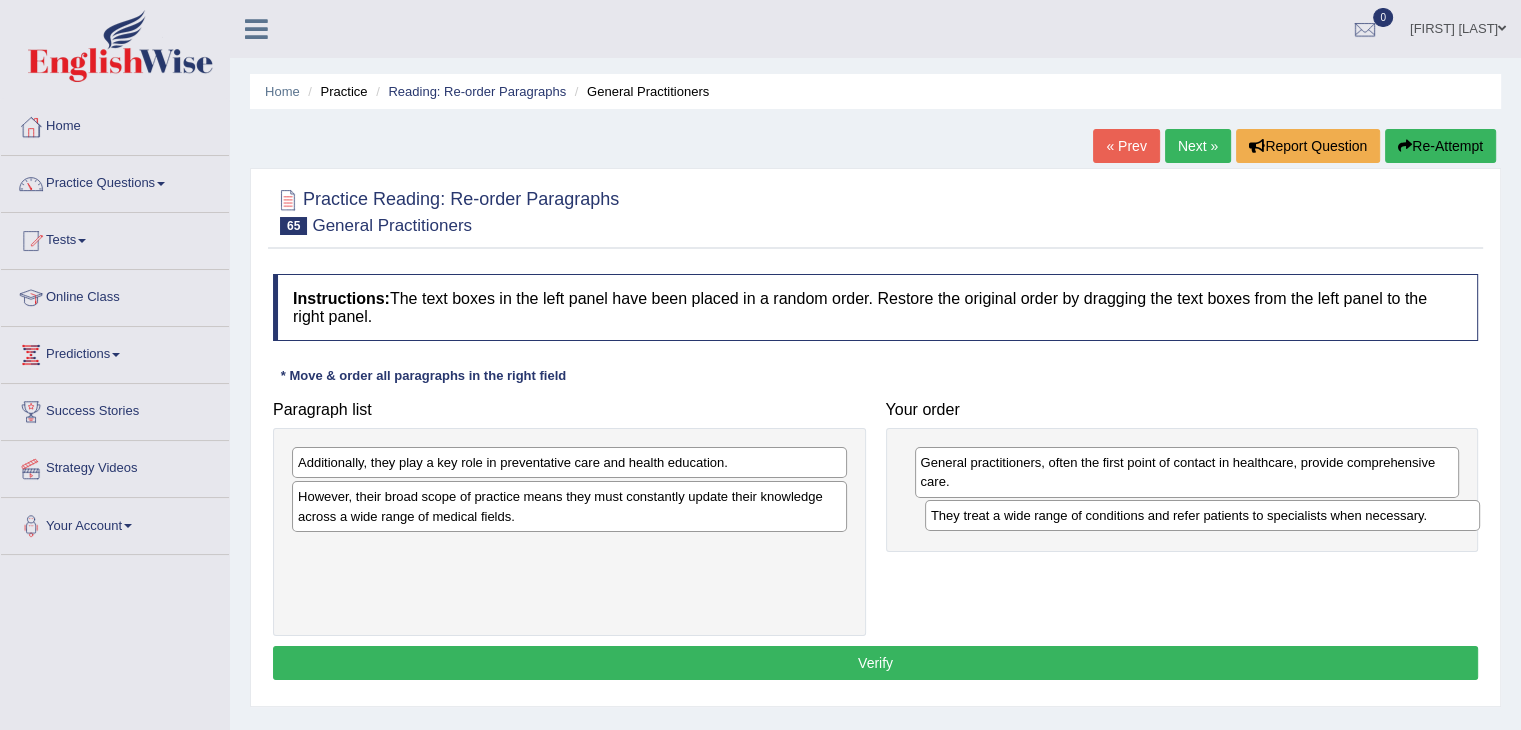 drag, startPoint x: 651, startPoint y: 464, endPoint x: 1280, endPoint y: 517, distance: 631.22894 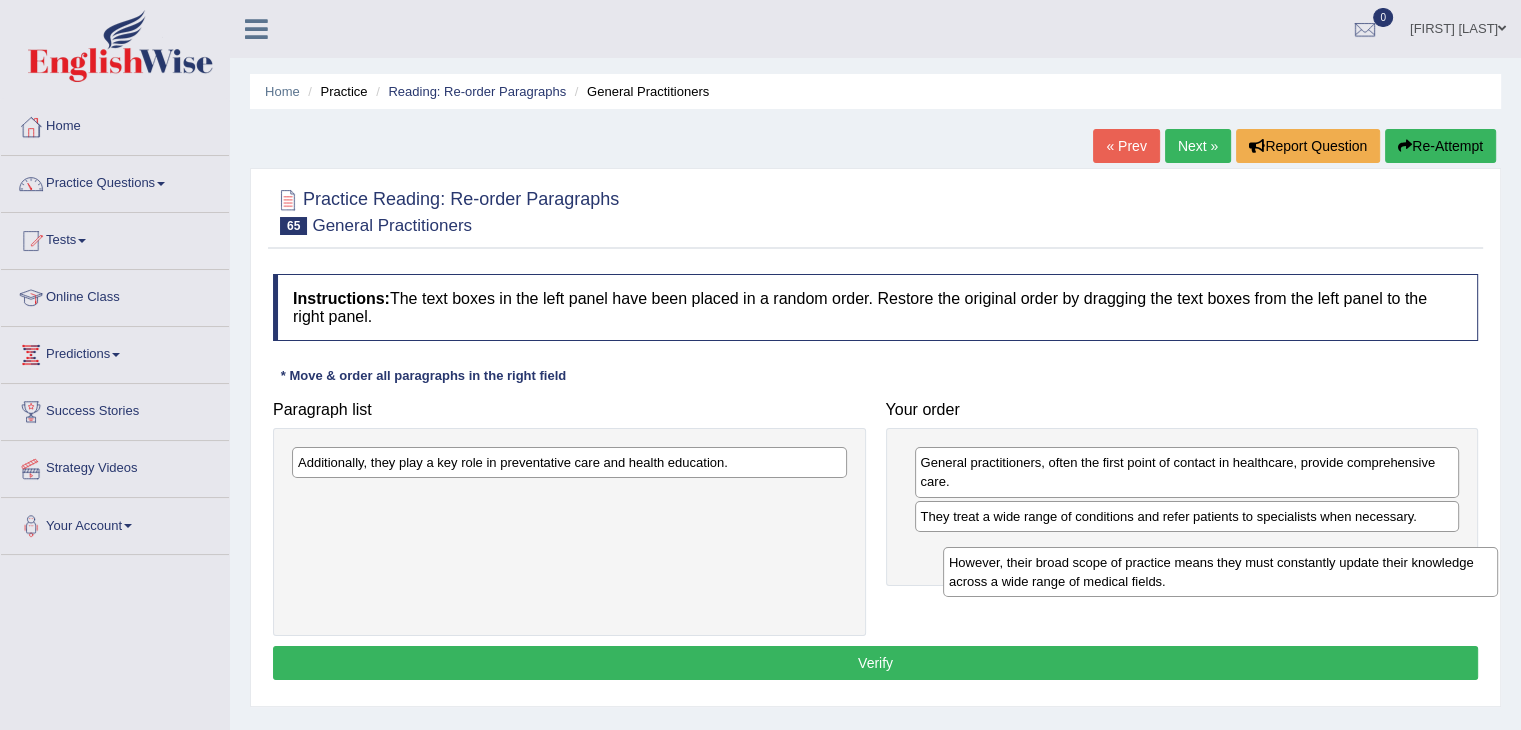 drag, startPoint x: 883, startPoint y: 551, endPoint x: 1356, endPoint y: 542, distance: 473.0856 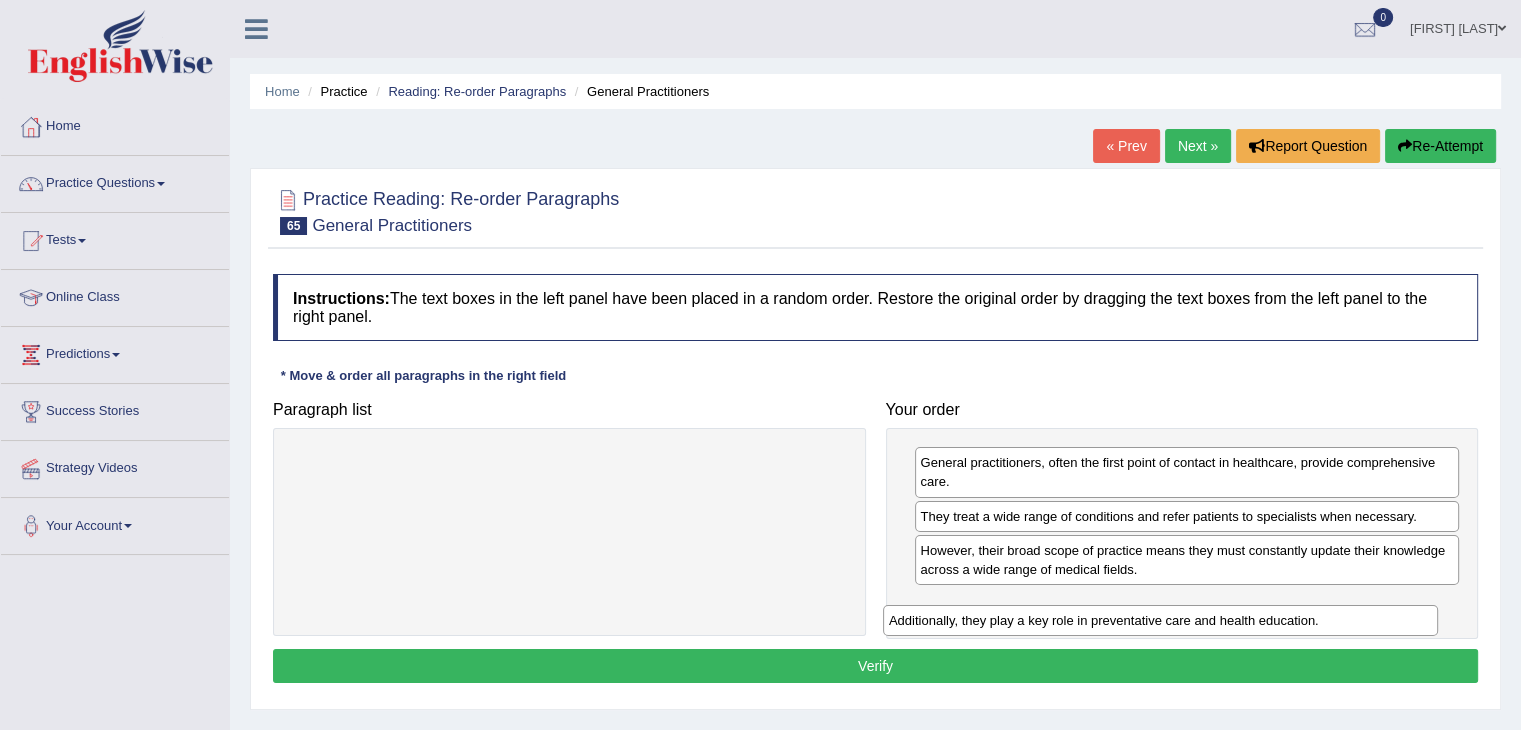 drag, startPoint x: 814, startPoint y: 467, endPoint x: 1416, endPoint y: 609, distance: 618.5208 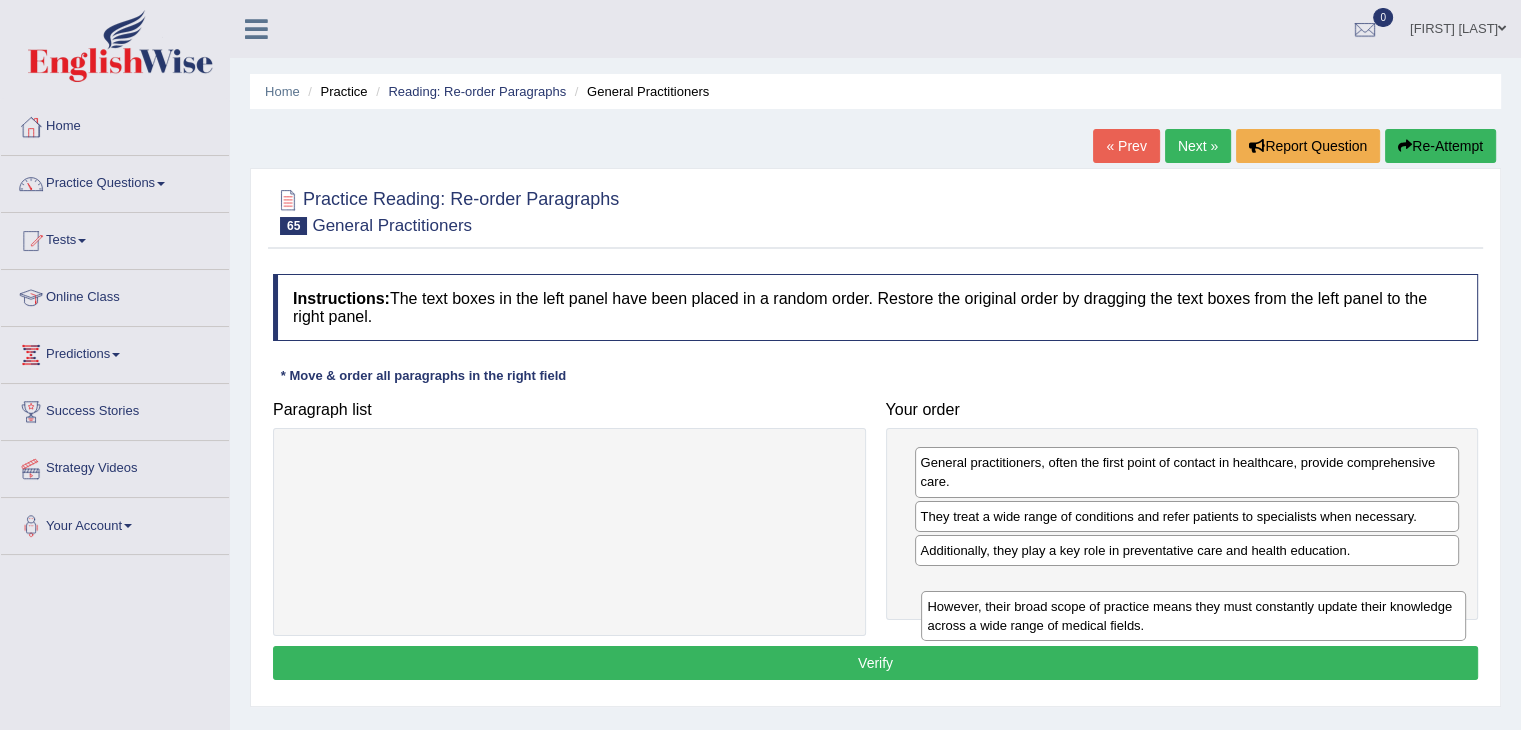 drag, startPoint x: 1146, startPoint y: 577, endPoint x: 1148, endPoint y: 608, distance: 31.06445 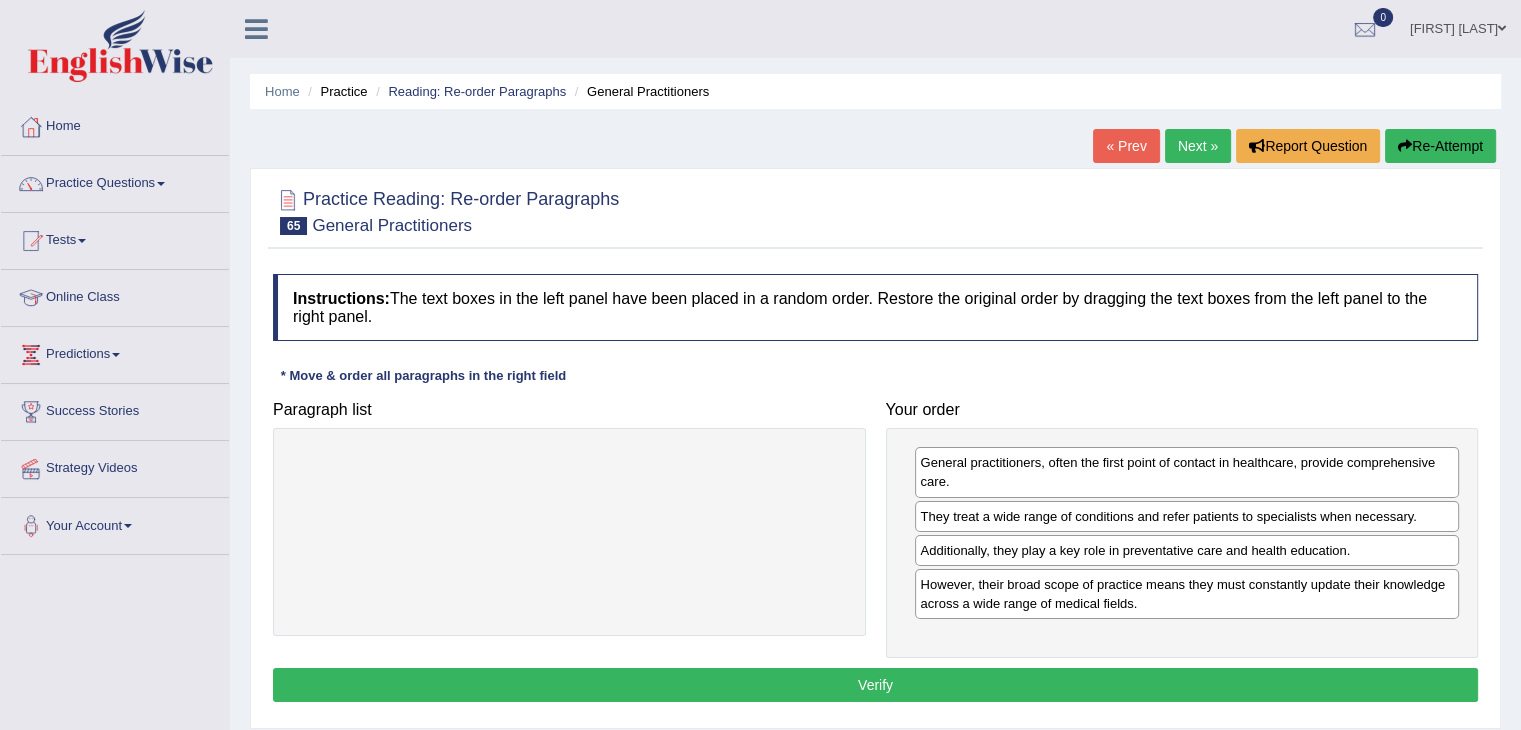 click on "Verify" at bounding box center [875, 685] 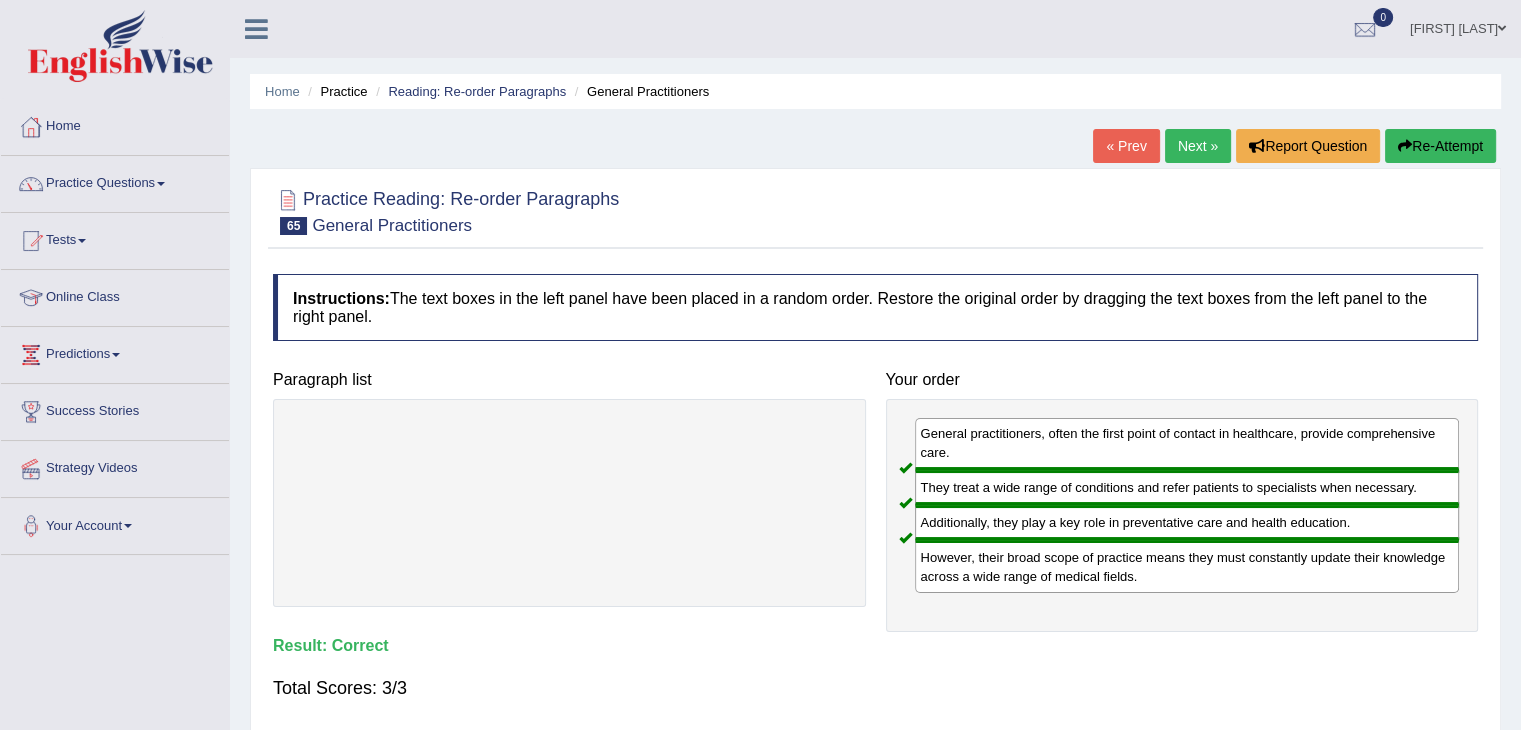 click on "Next »" at bounding box center (1198, 146) 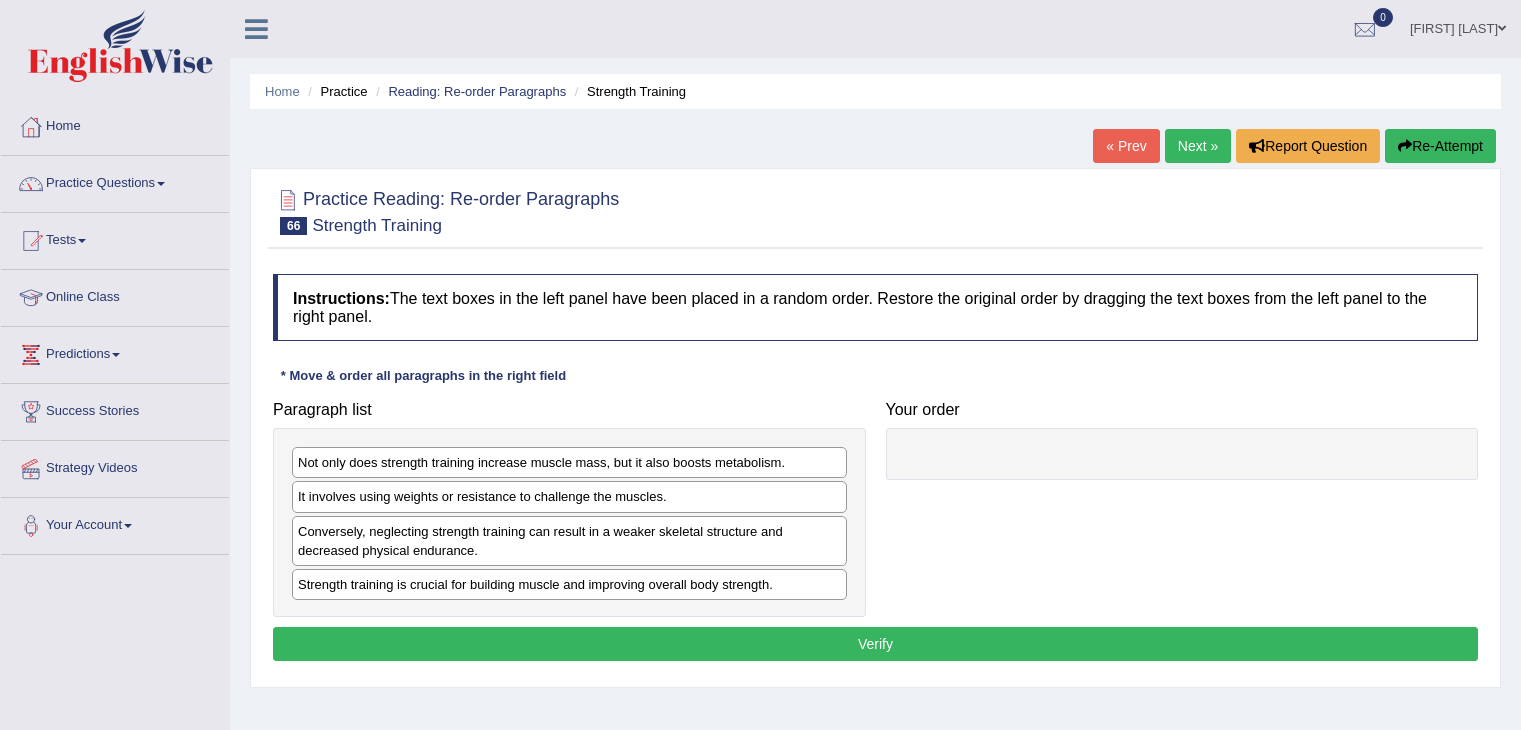 scroll, scrollTop: 0, scrollLeft: 0, axis: both 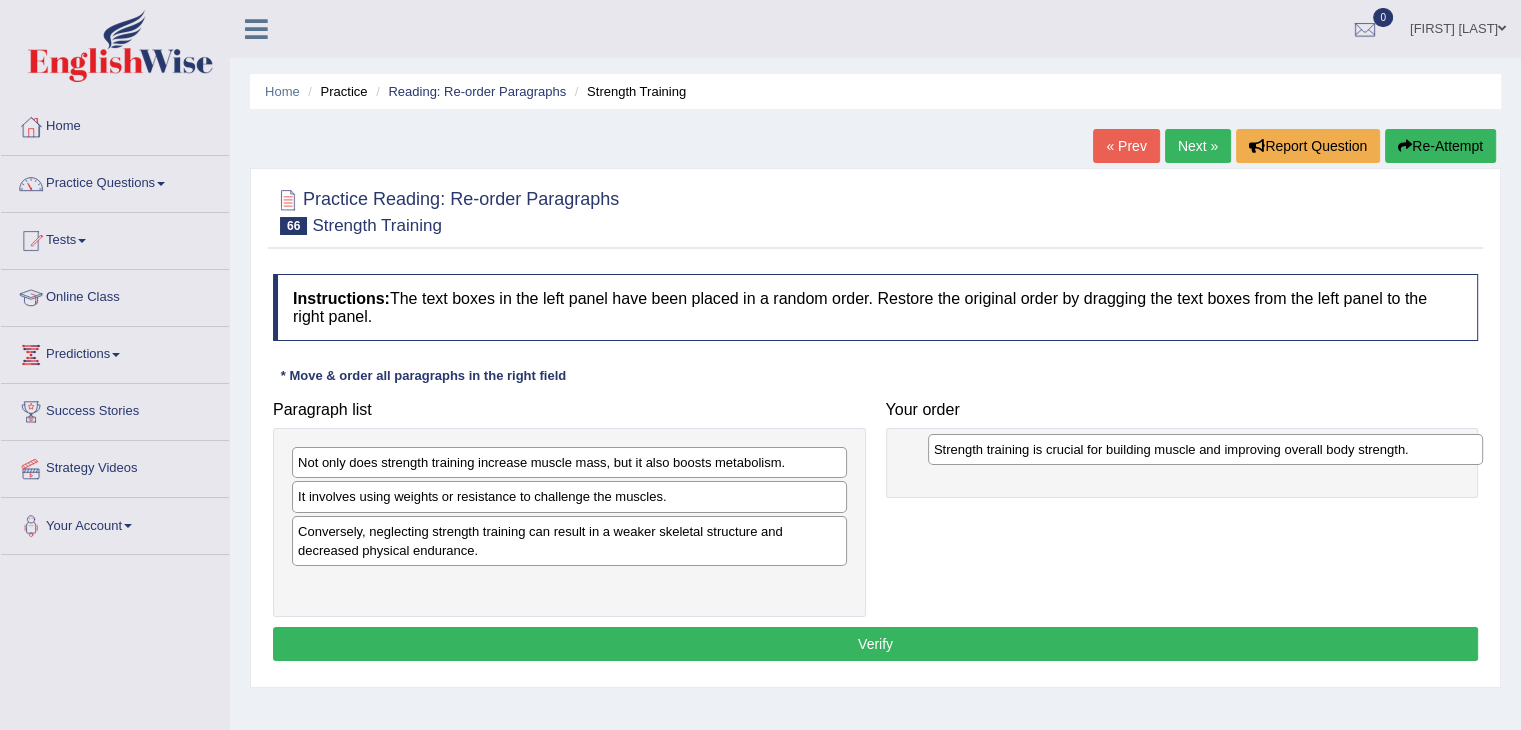 drag, startPoint x: 367, startPoint y: 587, endPoint x: 1003, endPoint y: 454, distance: 649.7576 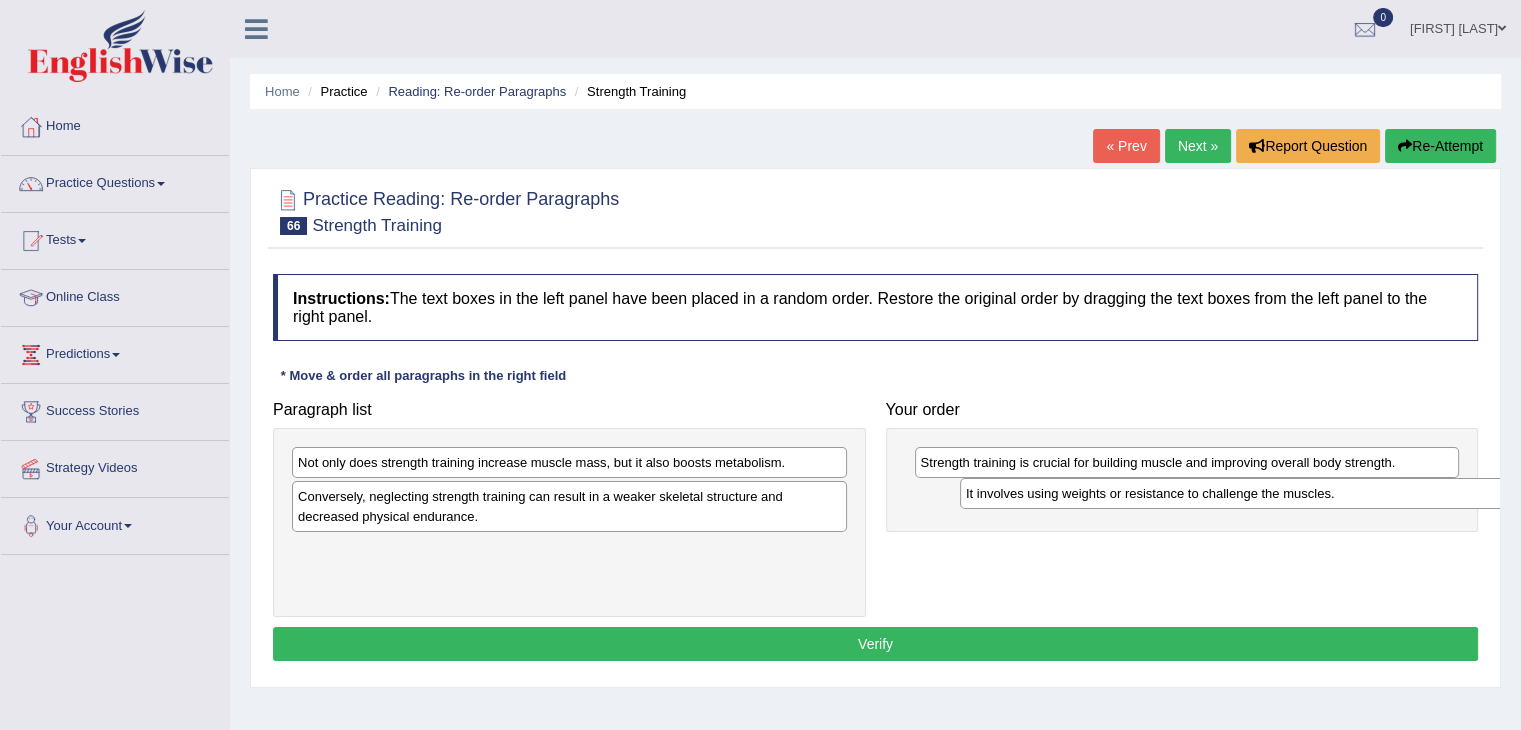 drag, startPoint x: 356, startPoint y: 498, endPoint x: 1008, endPoint y: 506, distance: 652.0491 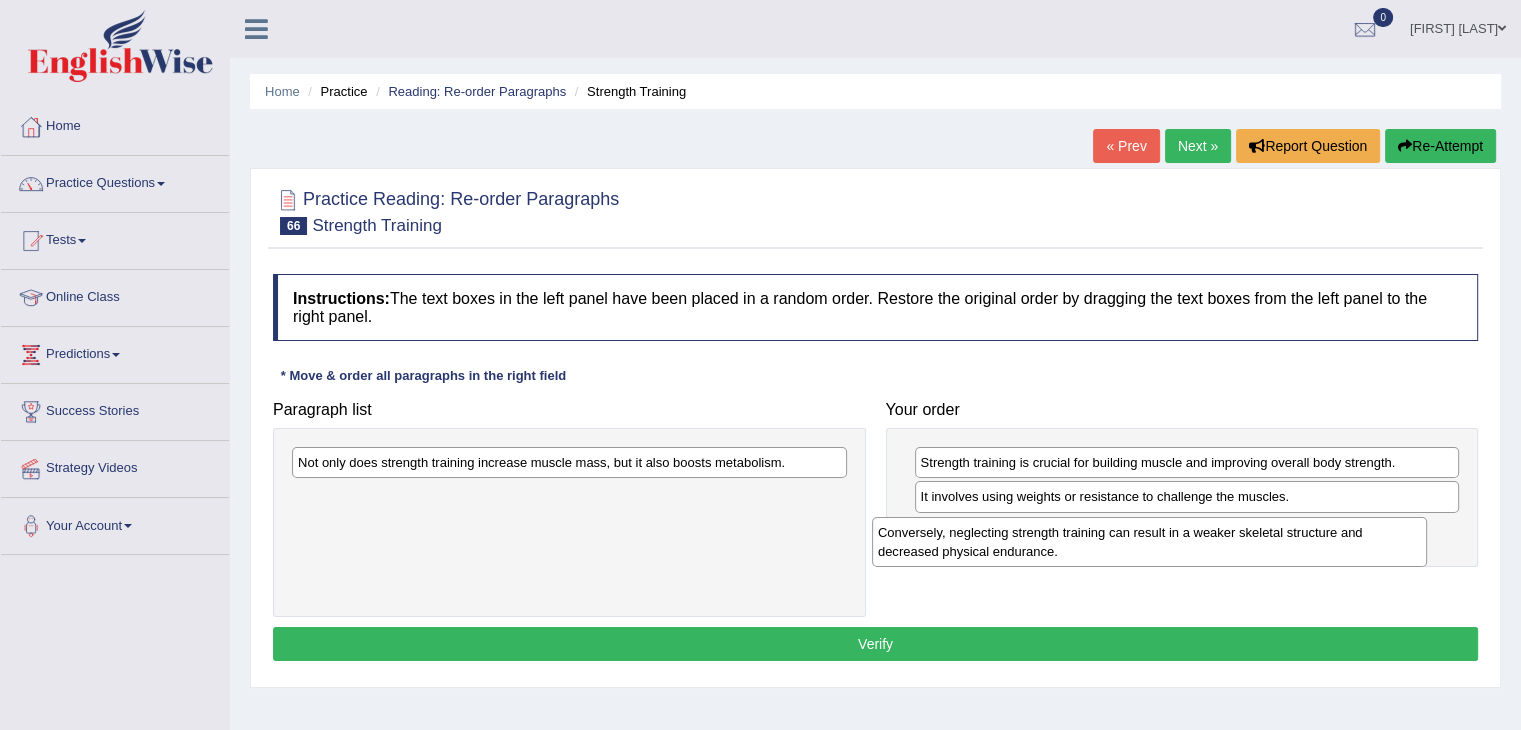 drag, startPoint x: 422, startPoint y: 501, endPoint x: 1002, endPoint y: 537, distance: 581.11615 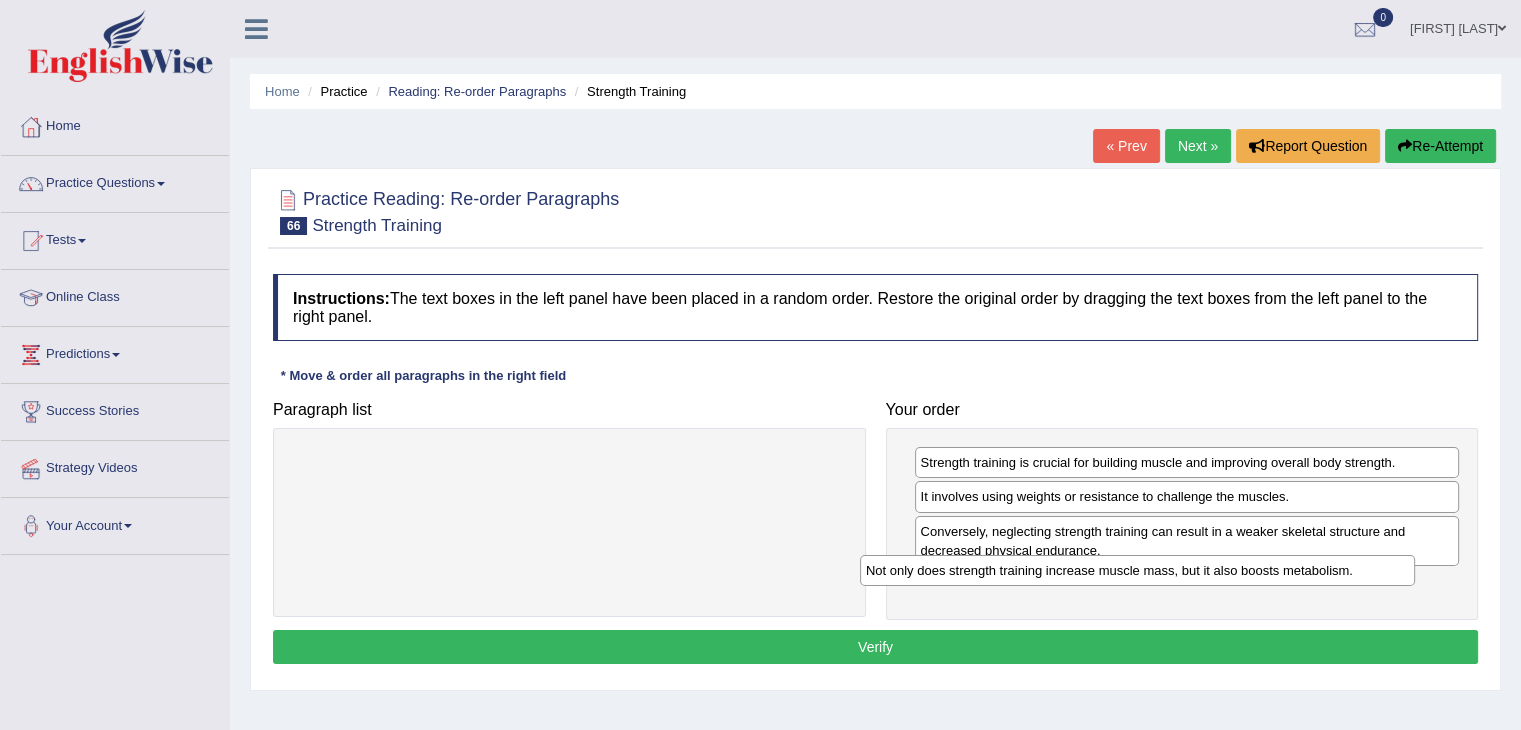 drag, startPoint x: 592, startPoint y: 465, endPoint x: 1160, endPoint y: 573, distance: 578.17645 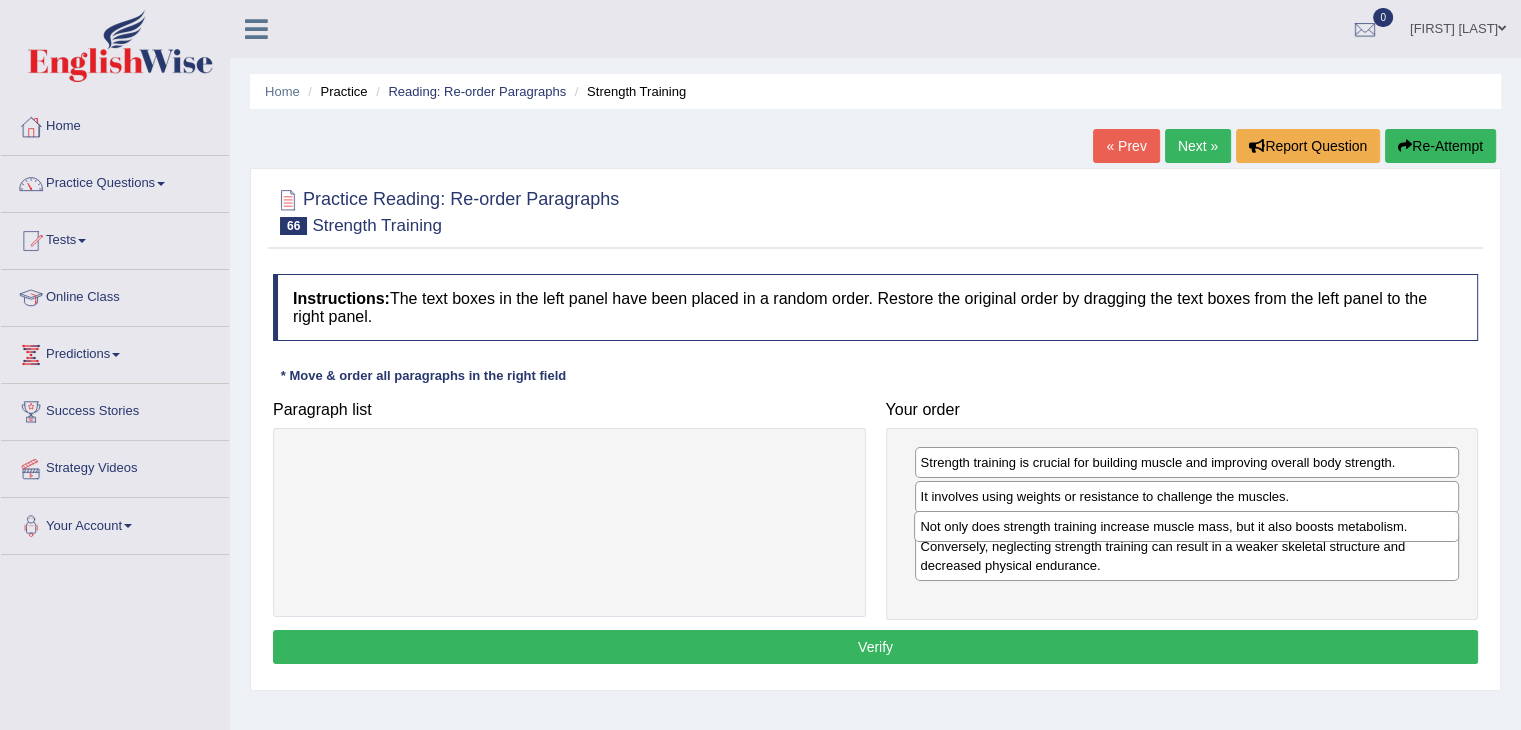 drag, startPoint x: 1005, startPoint y: 589, endPoint x: 1005, endPoint y: 526, distance: 63 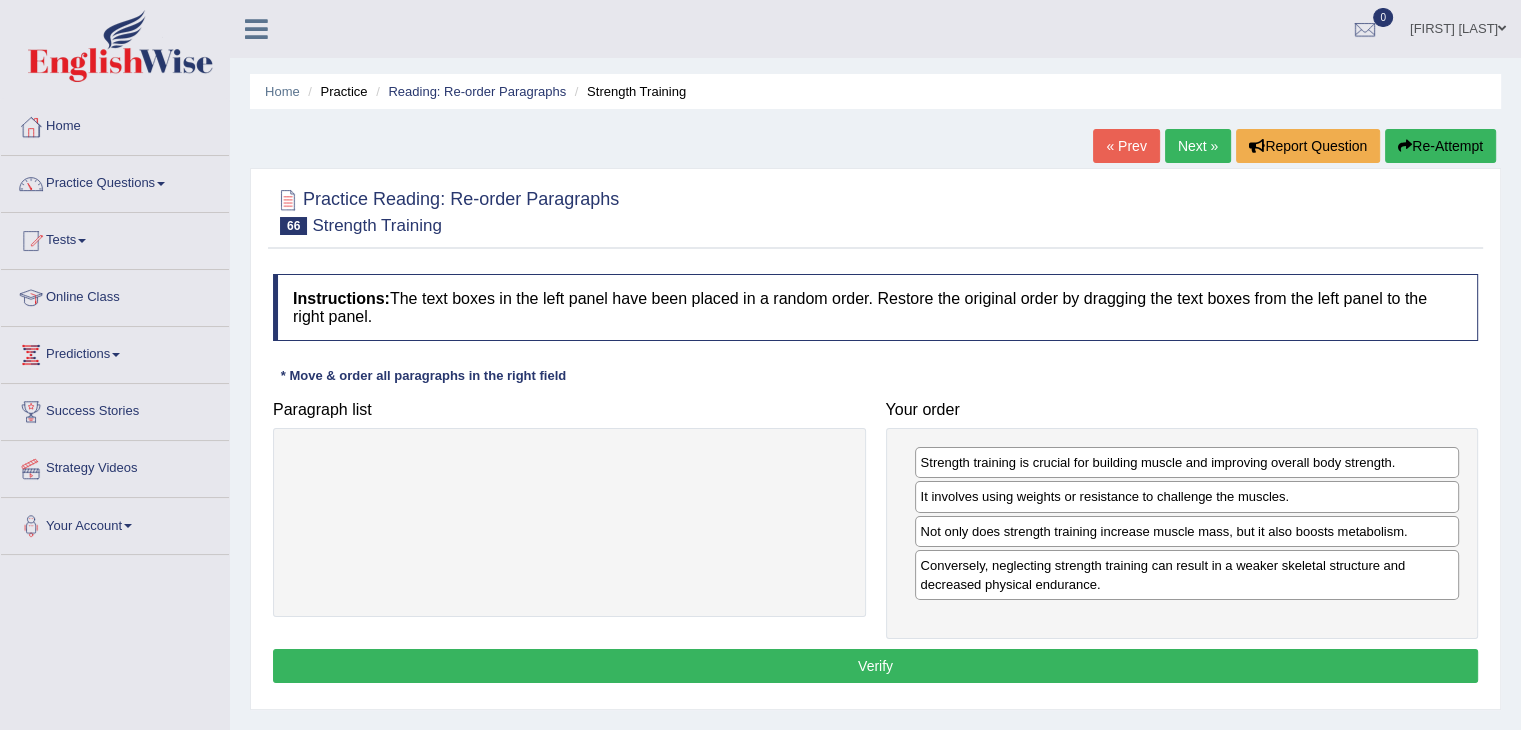 click on "Verify" at bounding box center [875, 666] 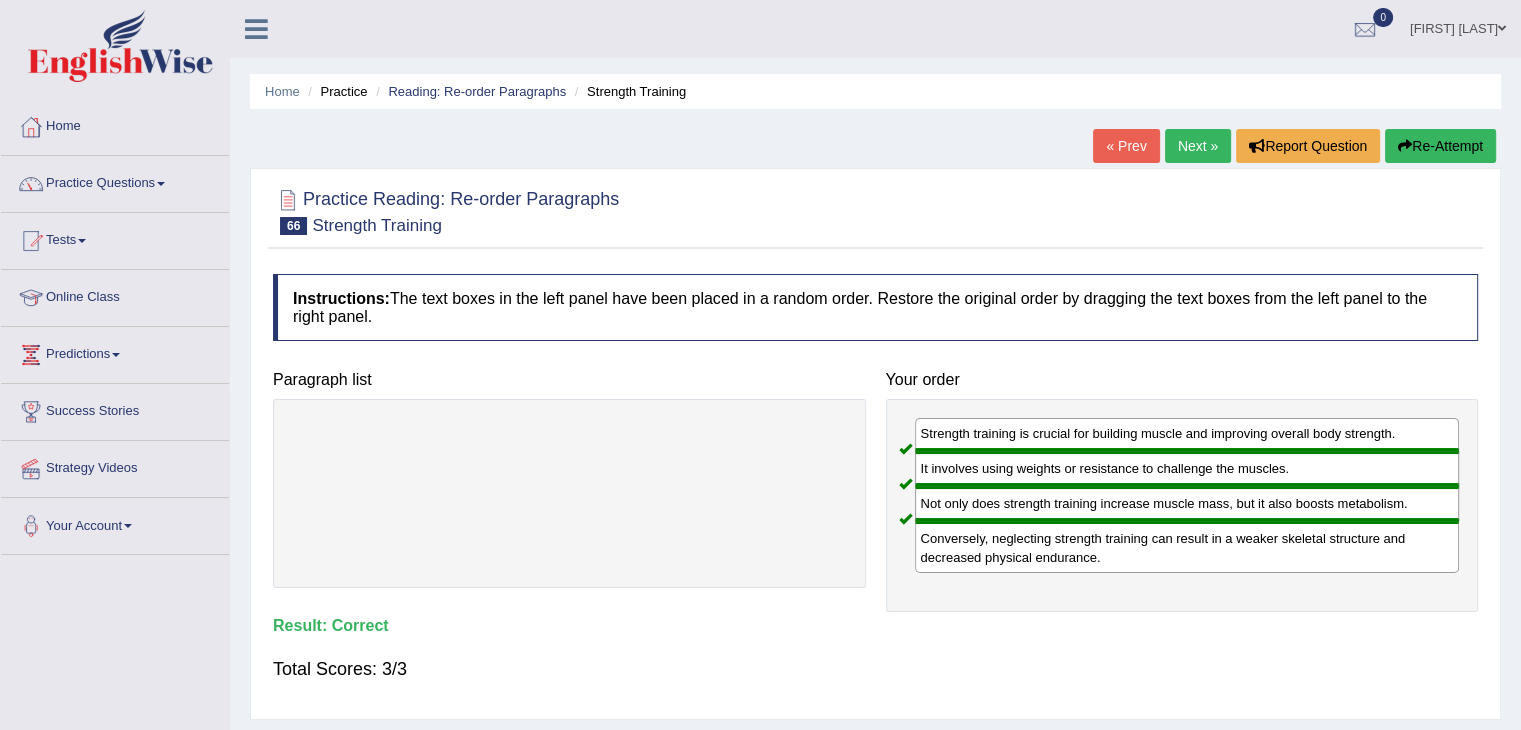 click on "Next »" at bounding box center [1198, 146] 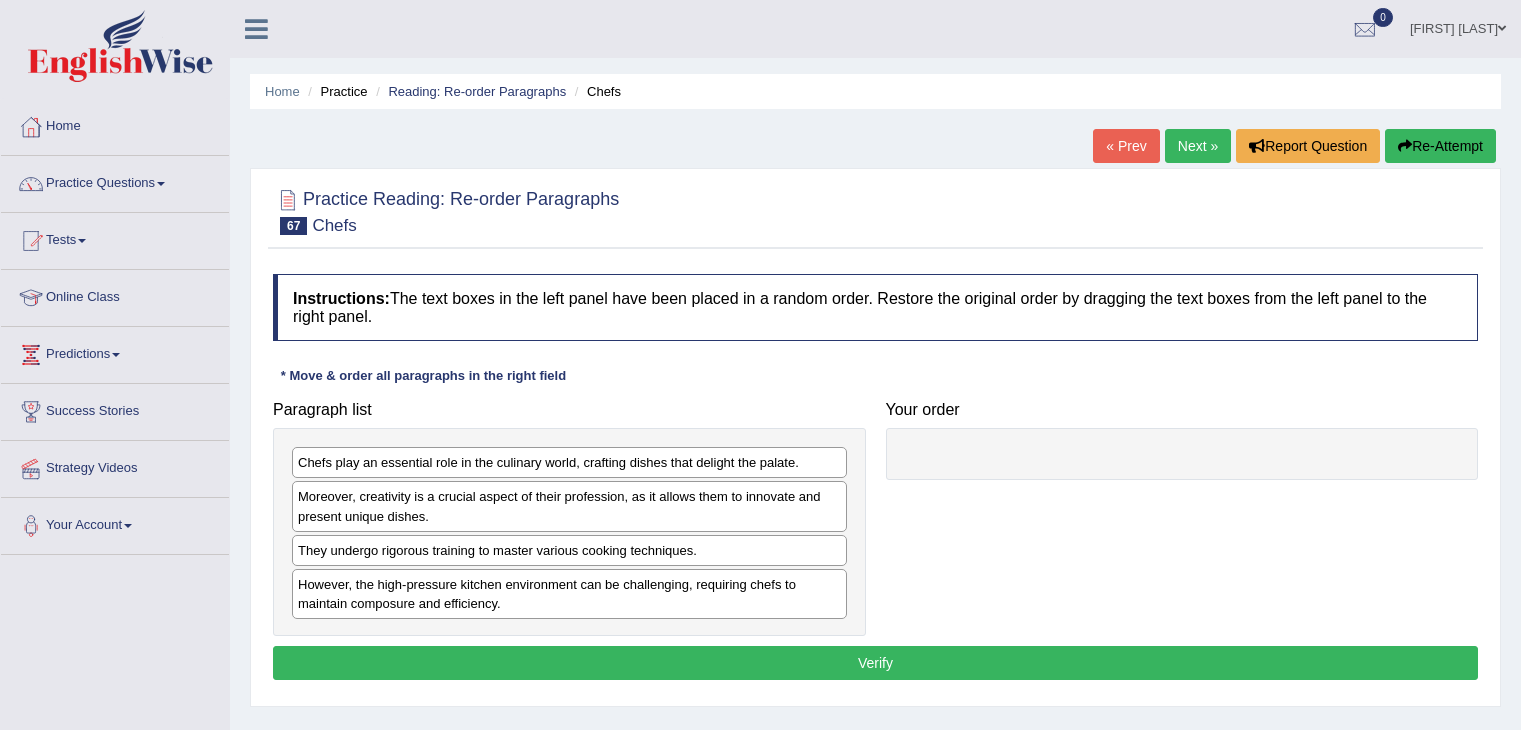 scroll, scrollTop: 0, scrollLeft: 0, axis: both 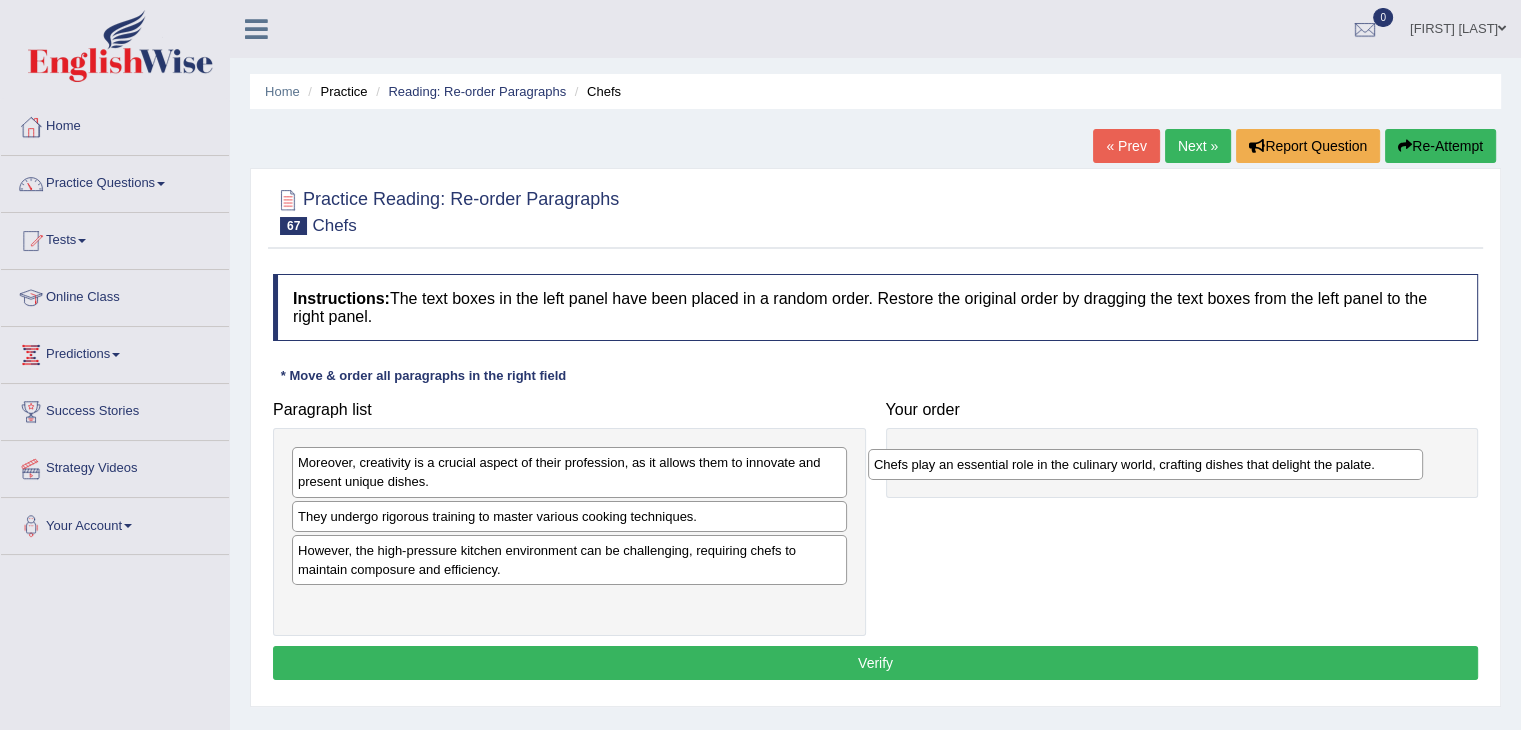 drag, startPoint x: 520, startPoint y: 461, endPoint x: 1096, endPoint y: 463, distance: 576.0035 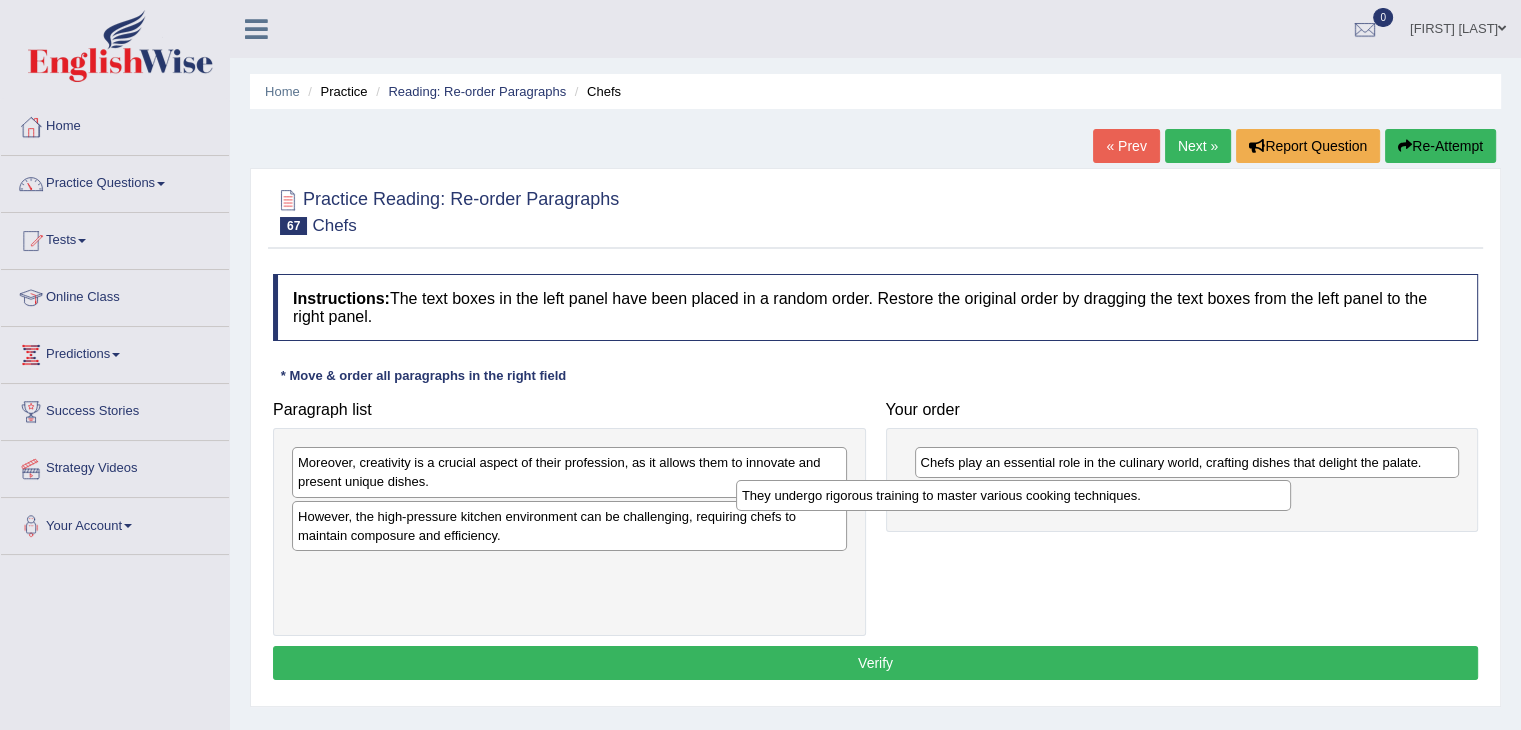 drag, startPoint x: 767, startPoint y: 521, endPoint x: 1228, endPoint y: 496, distance: 461.67737 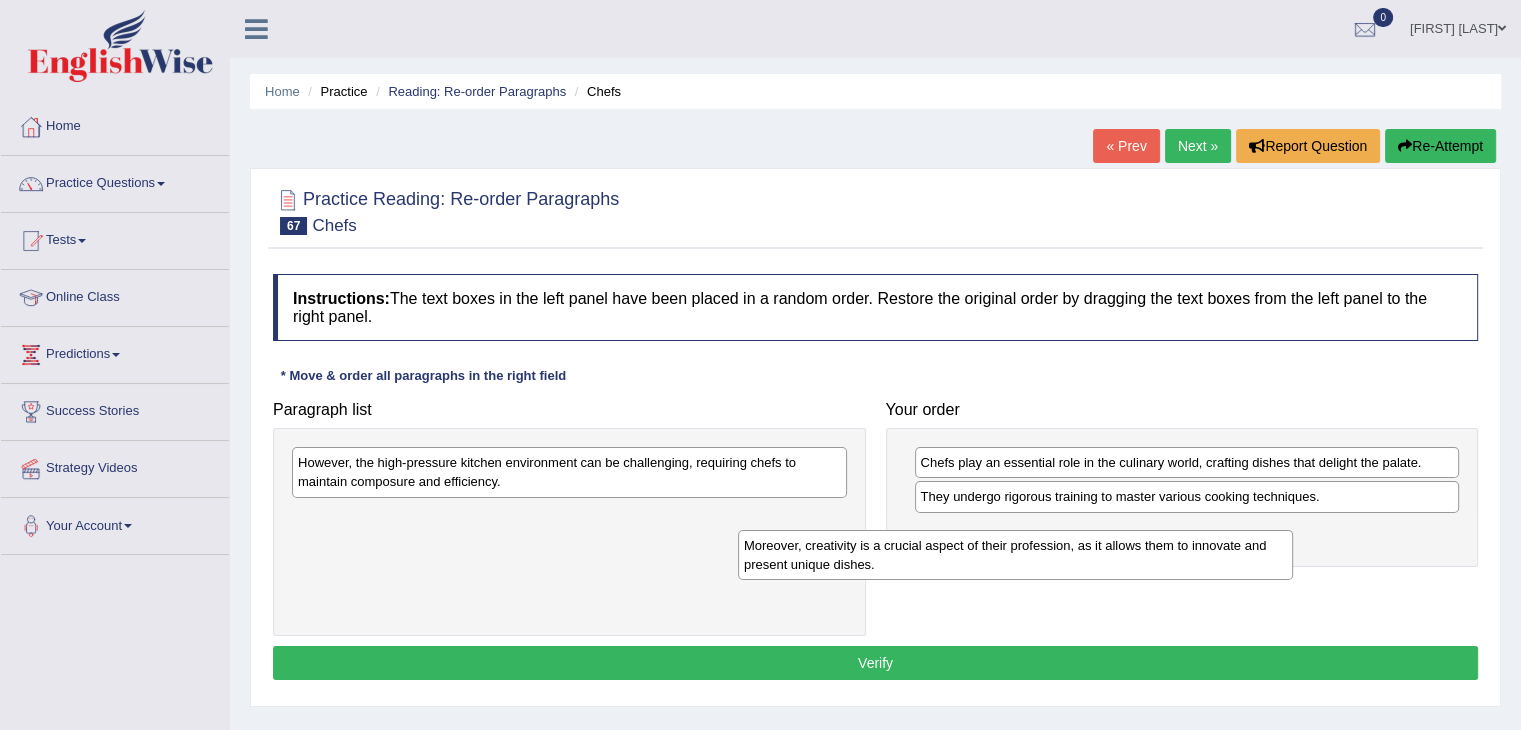 drag, startPoint x: 728, startPoint y: 479, endPoint x: 1209, endPoint y: 551, distance: 486.35892 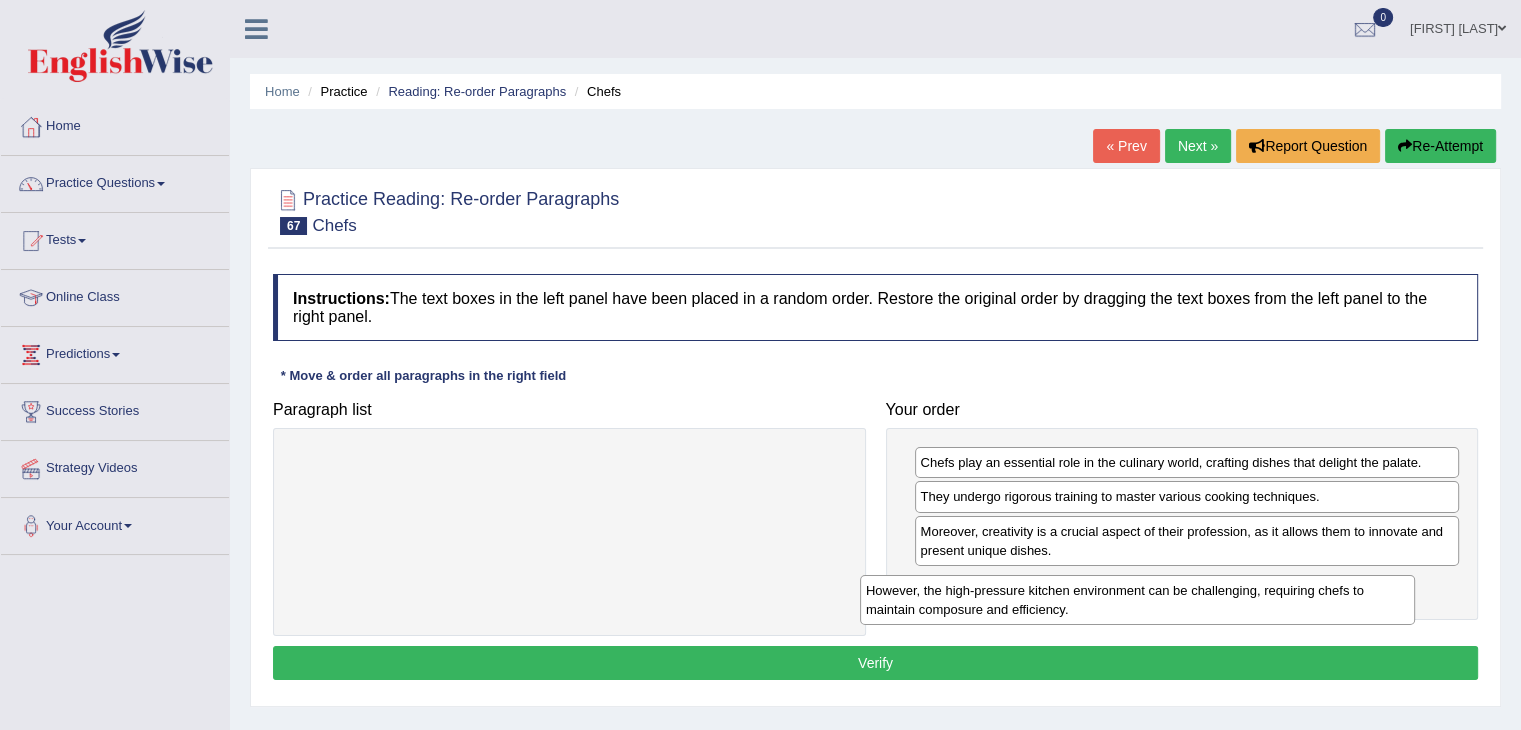 drag, startPoint x: 704, startPoint y: 473, endPoint x: 1272, endPoint y: 601, distance: 582.24396 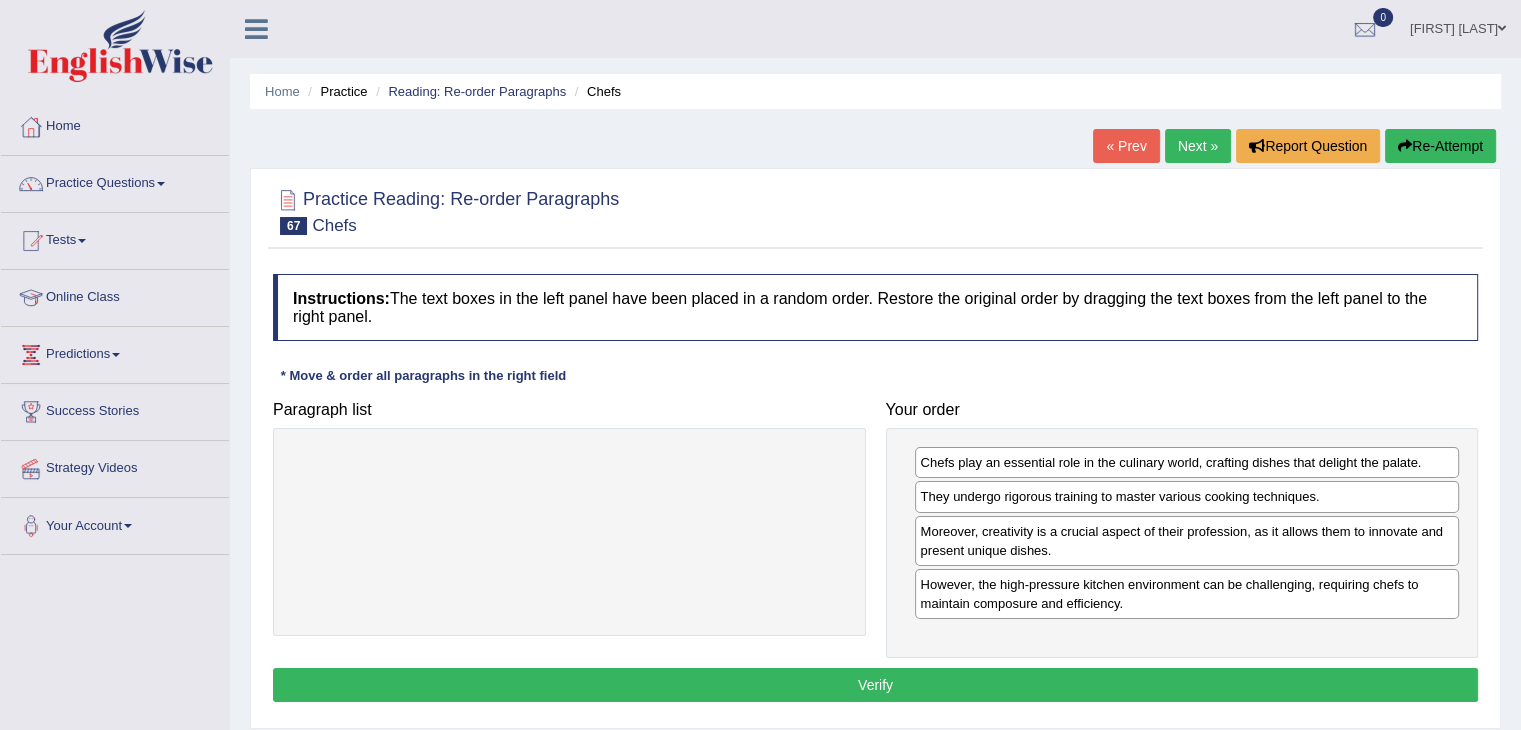 click on "Verify" at bounding box center (875, 685) 